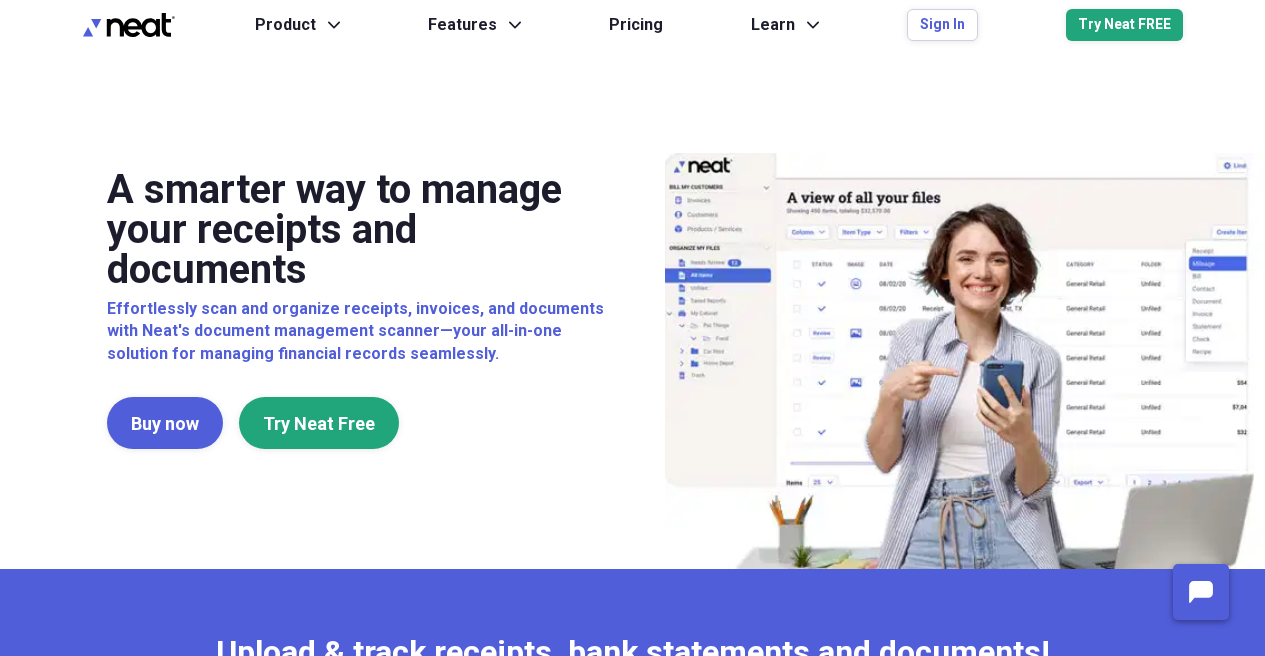 scroll, scrollTop: 0, scrollLeft: 0, axis: both 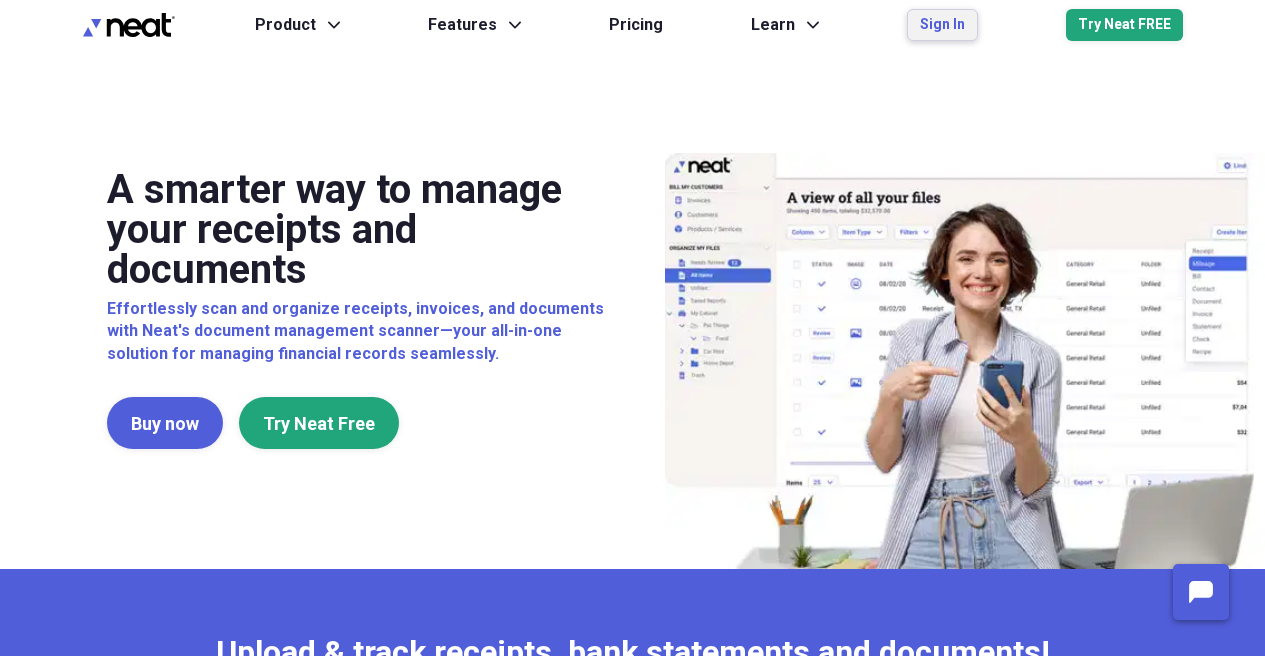click on "Sign In" at bounding box center (942, 25) 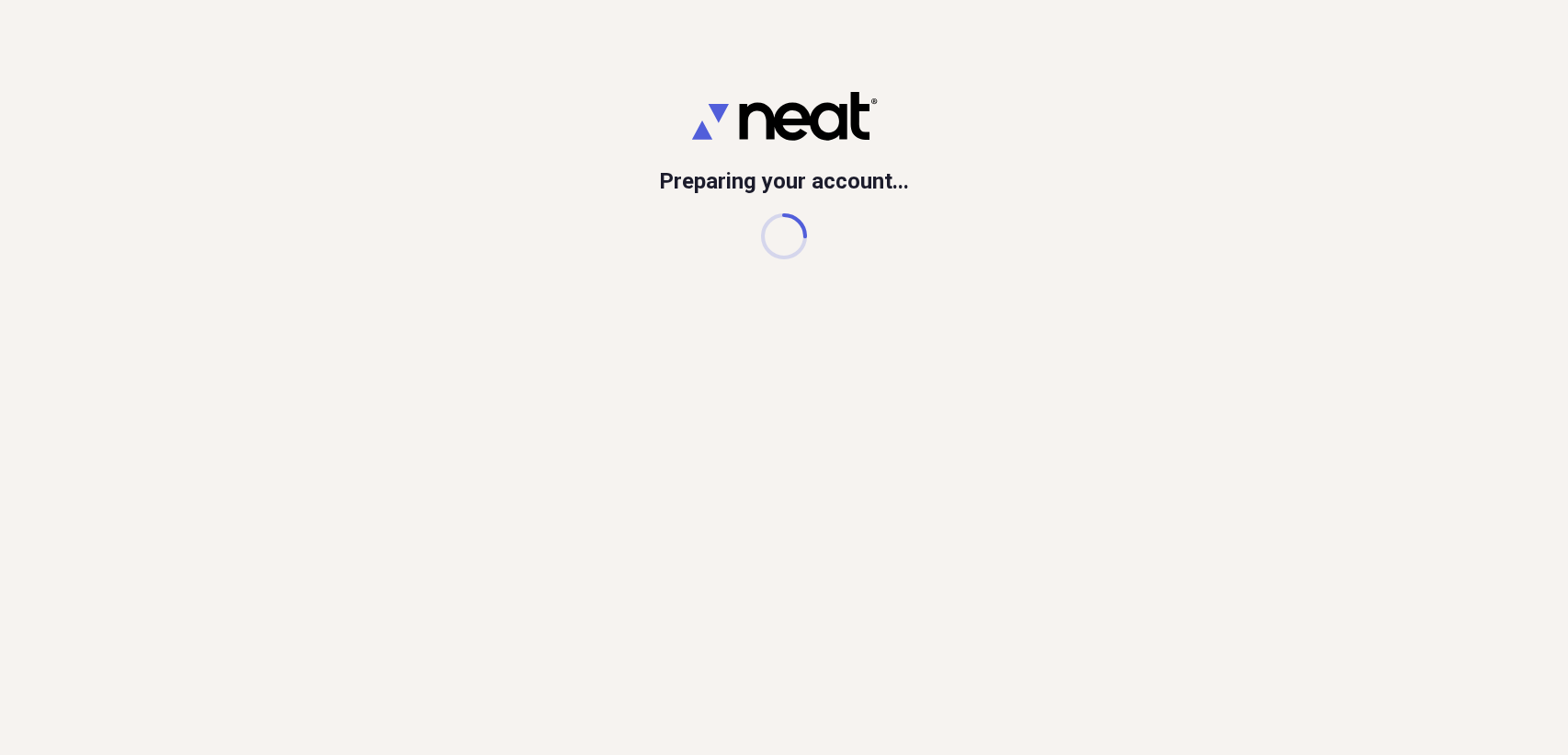 scroll, scrollTop: 0, scrollLeft: 0, axis: both 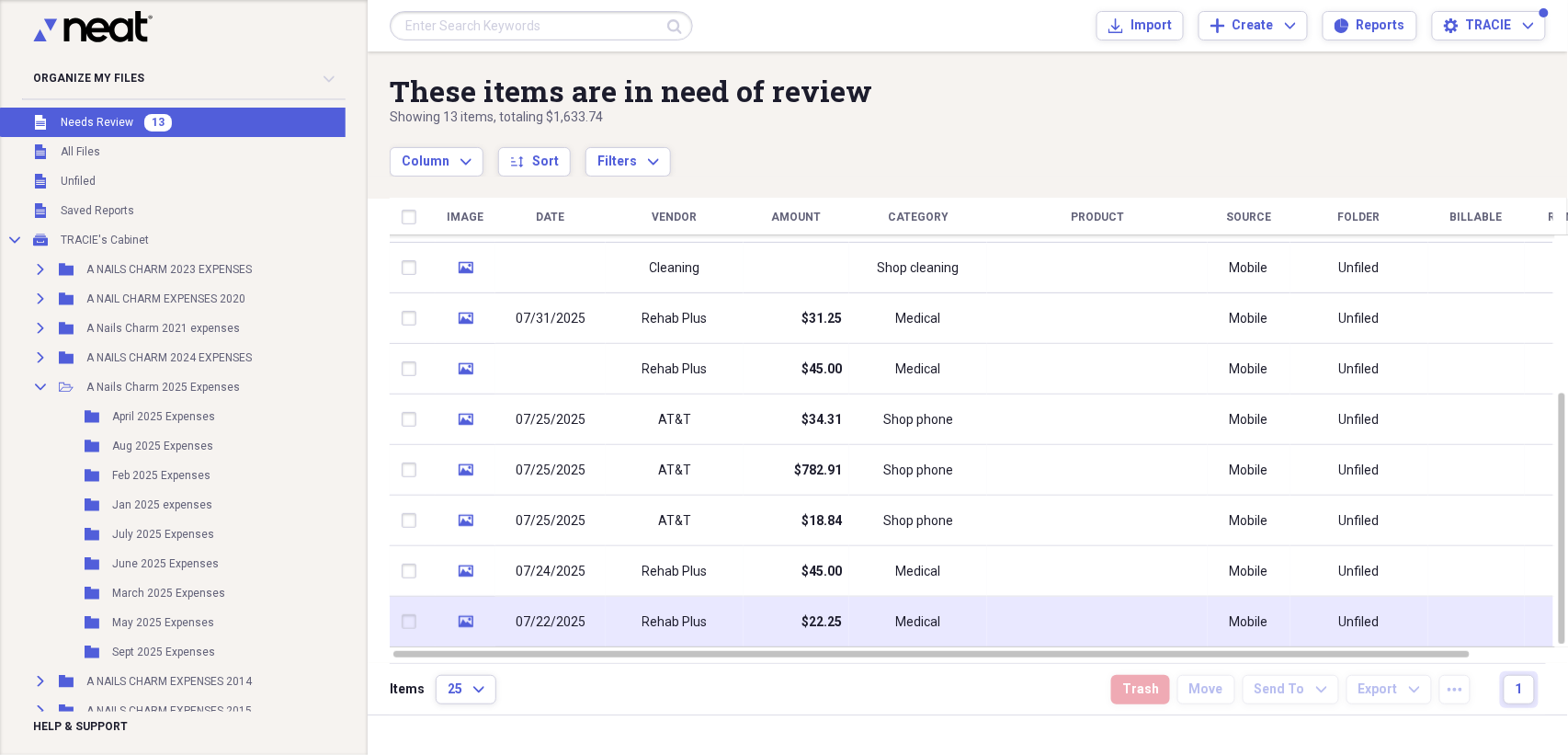 click on "Rehab Plus" at bounding box center [675, 623] 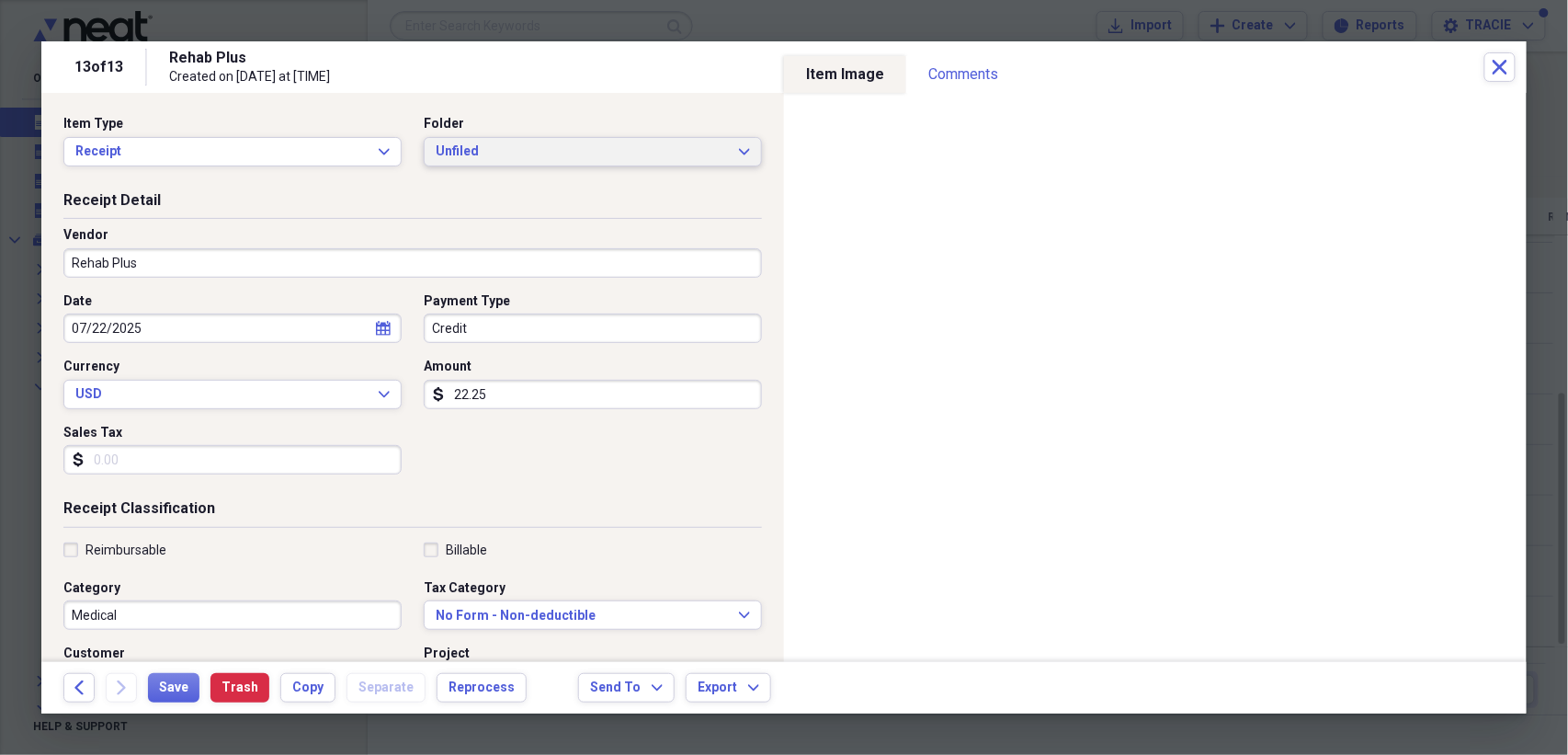 click on "Expand" 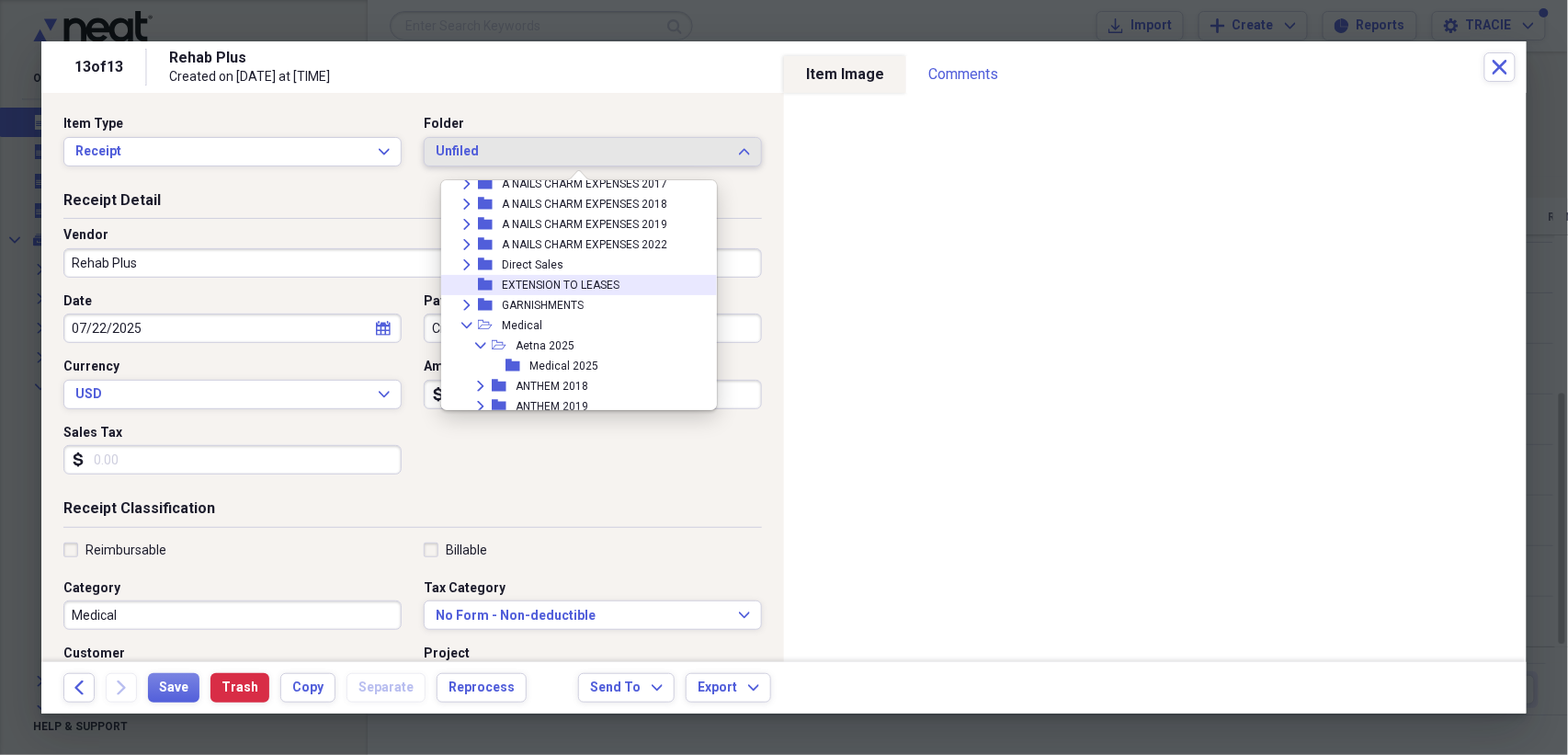 scroll, scrollTop: 490, scrollLeft: 0, axis: vertical 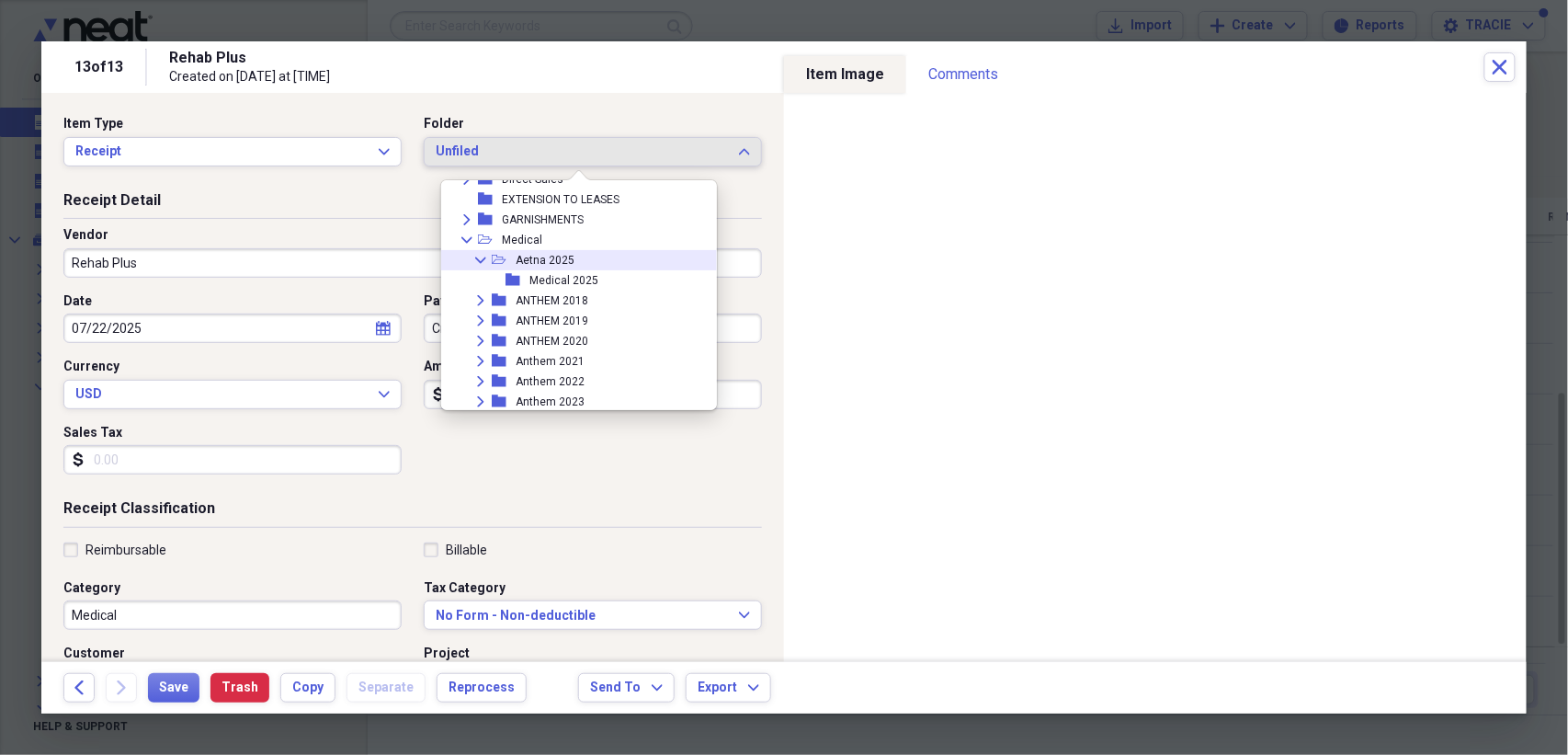 click on "Aetna 2025" at bounding box center (545, 260) 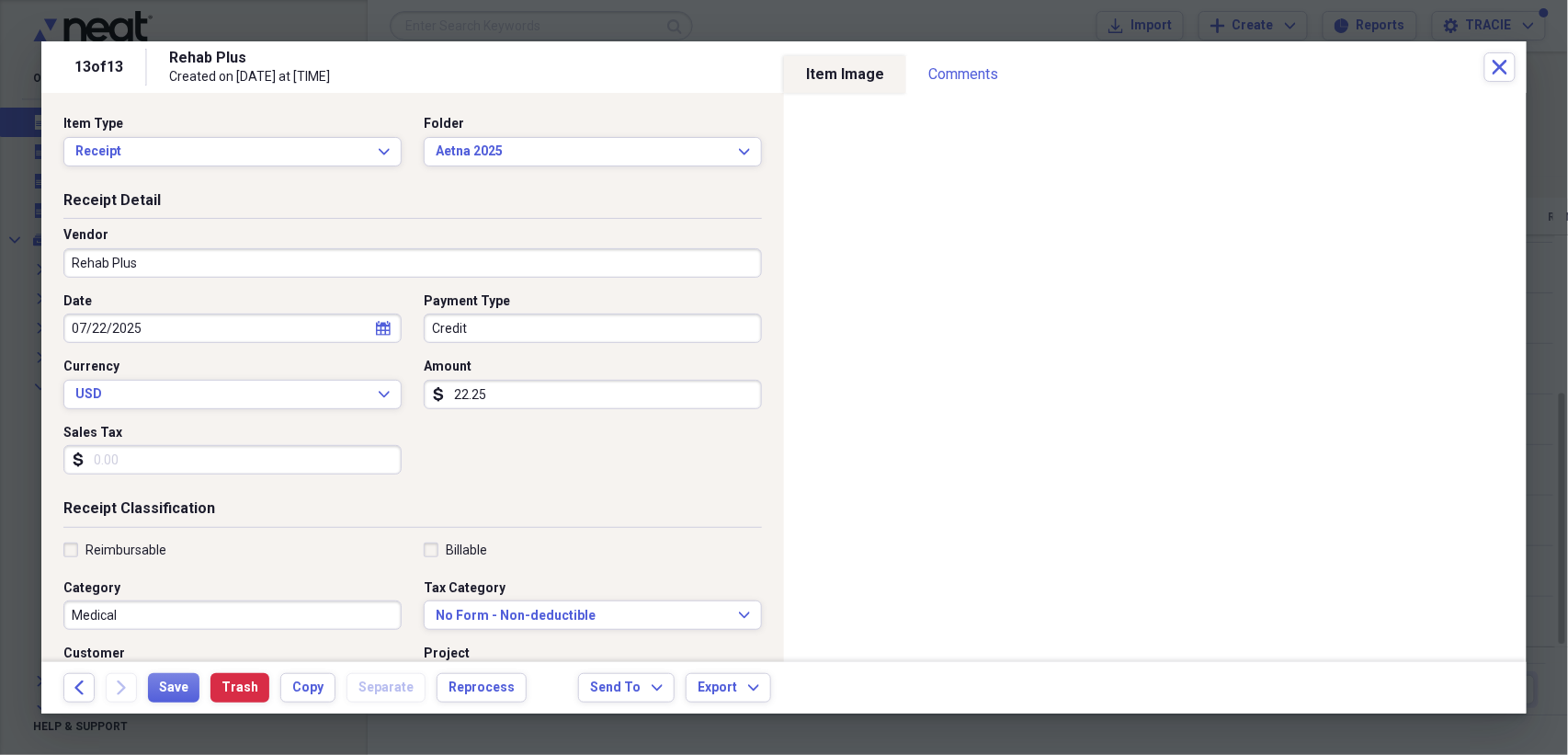 click on "Credit" at bounding box center [593, 328] 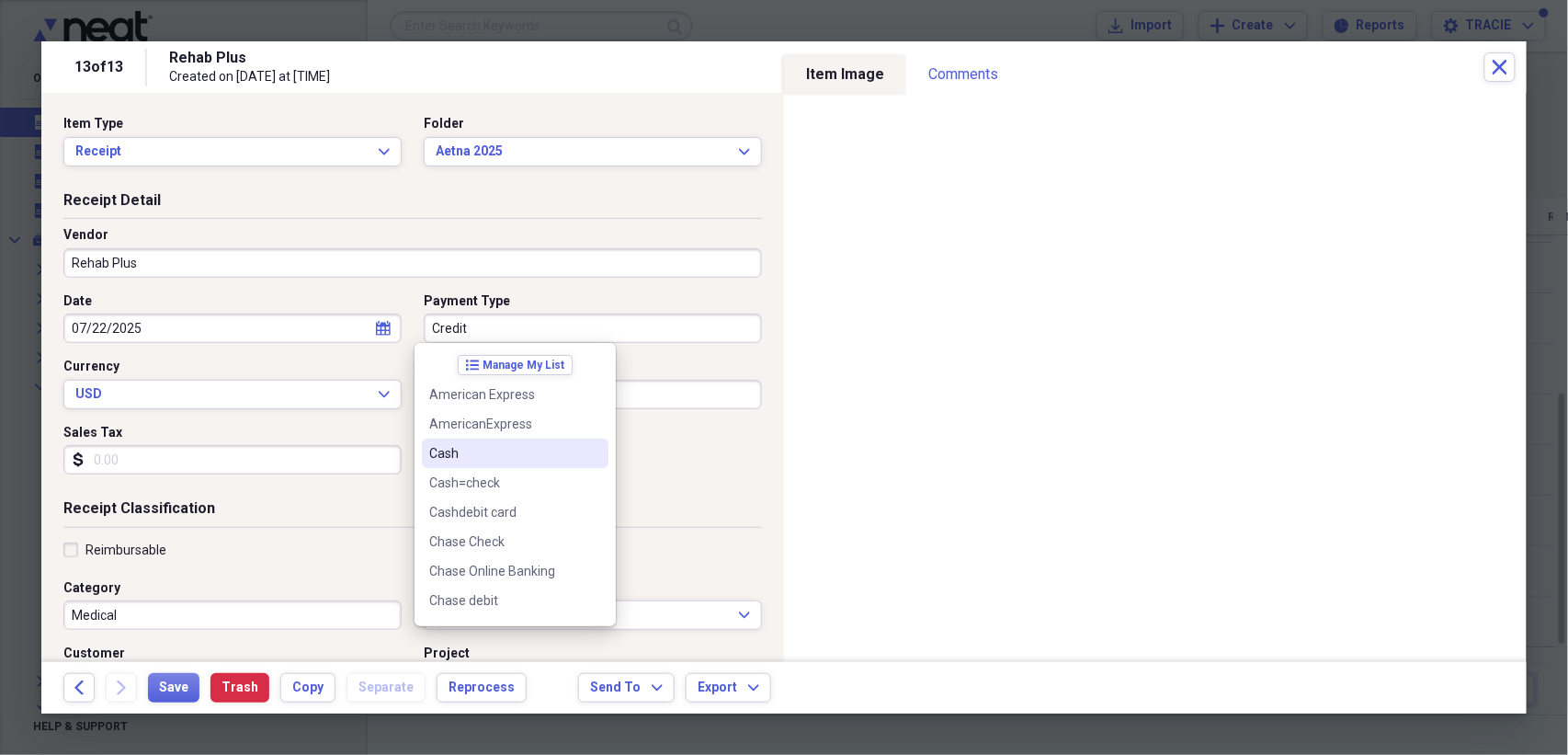 click on "Cash" at bounding box center (504, 453) 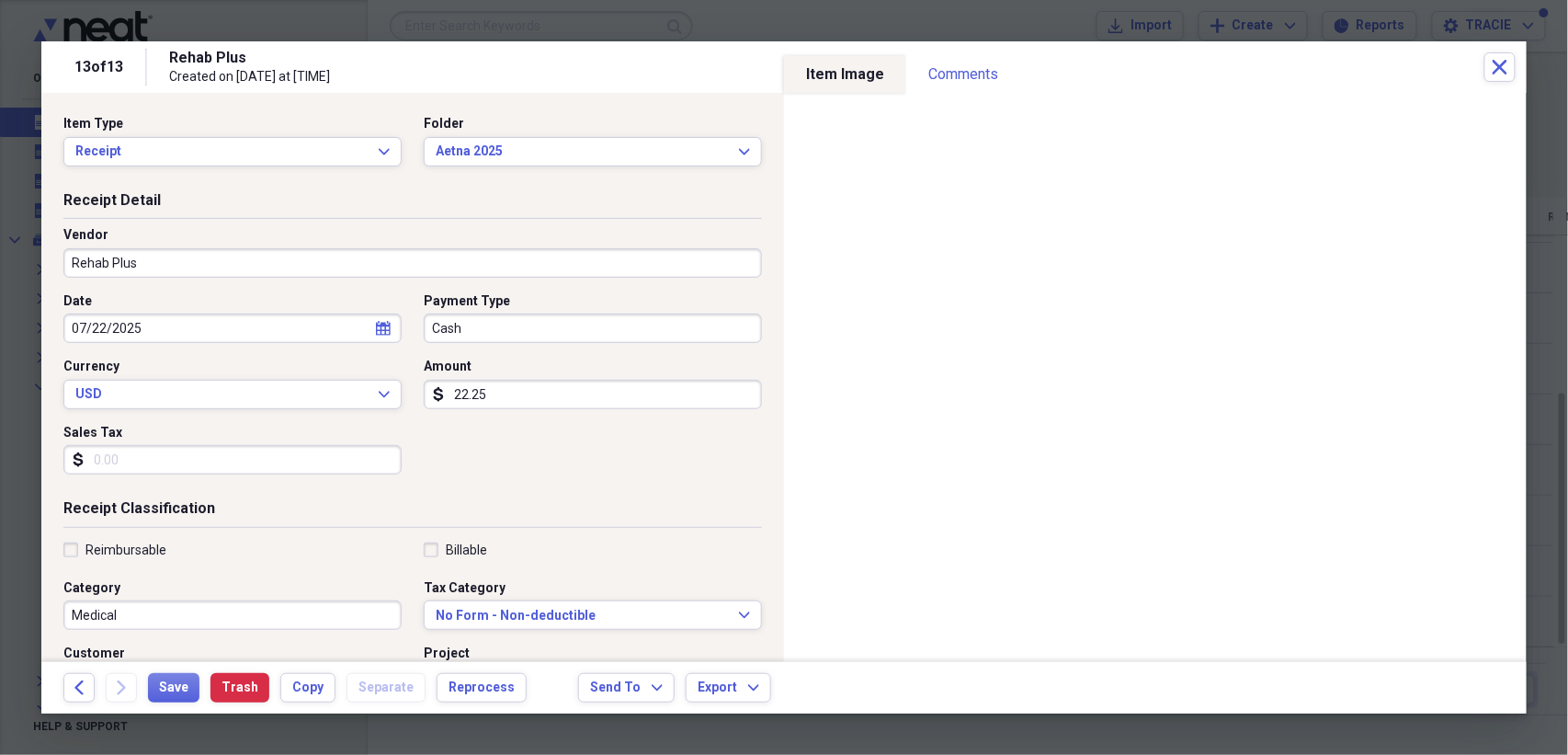 click on "22.25" at bounding box center (593, 395) 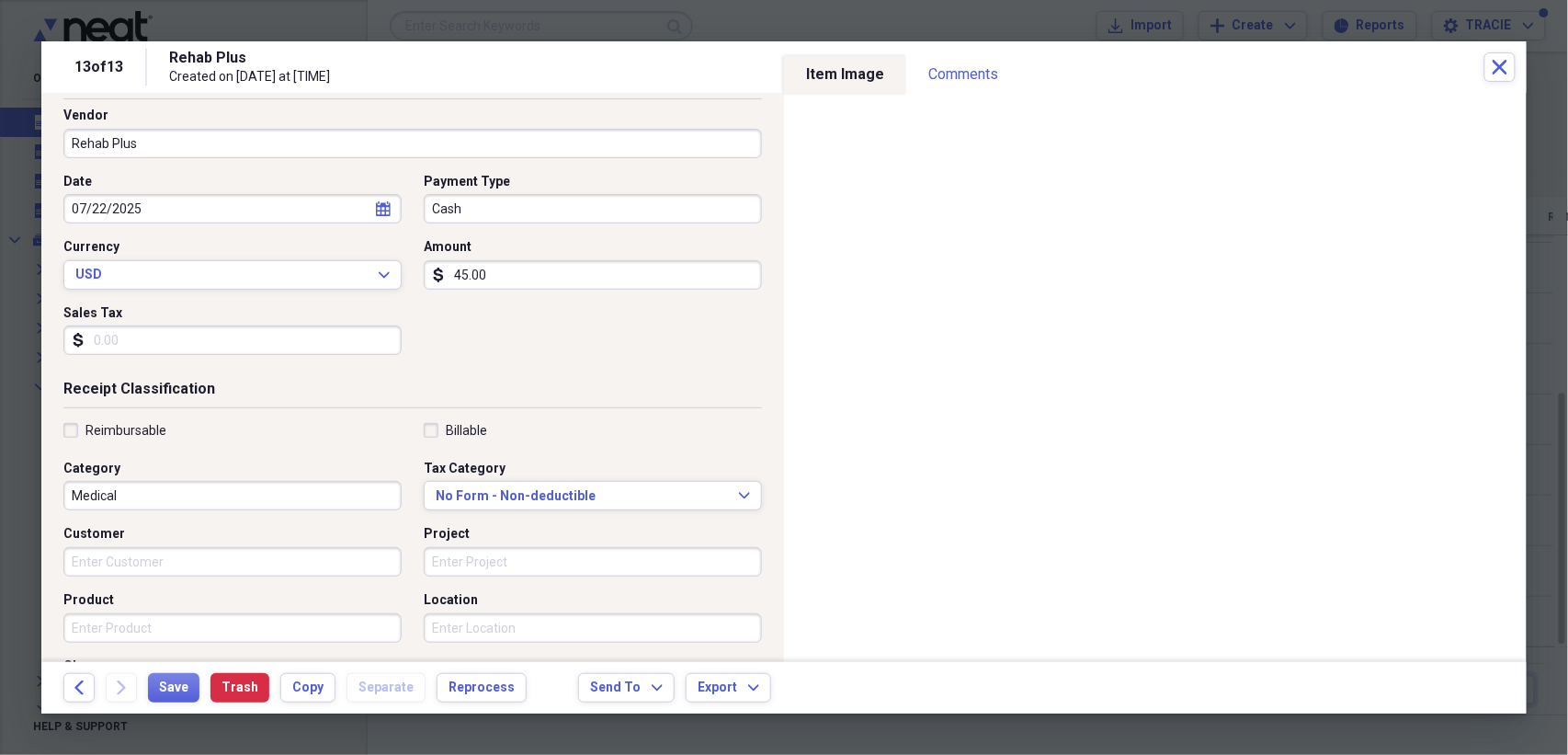 scroll, scrollTop: 163, scrollLeft: 0, axis: vertical 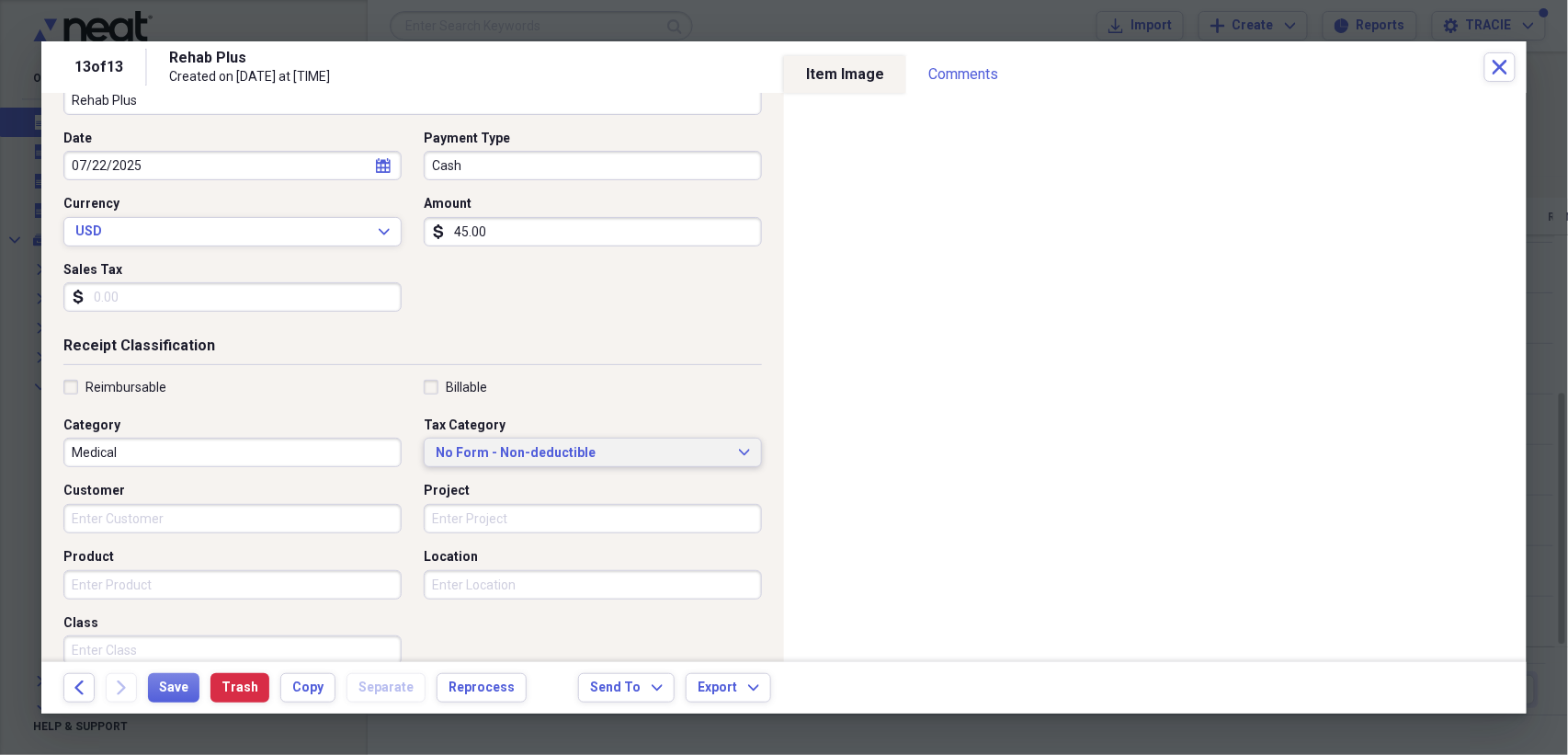 type on "45.00" 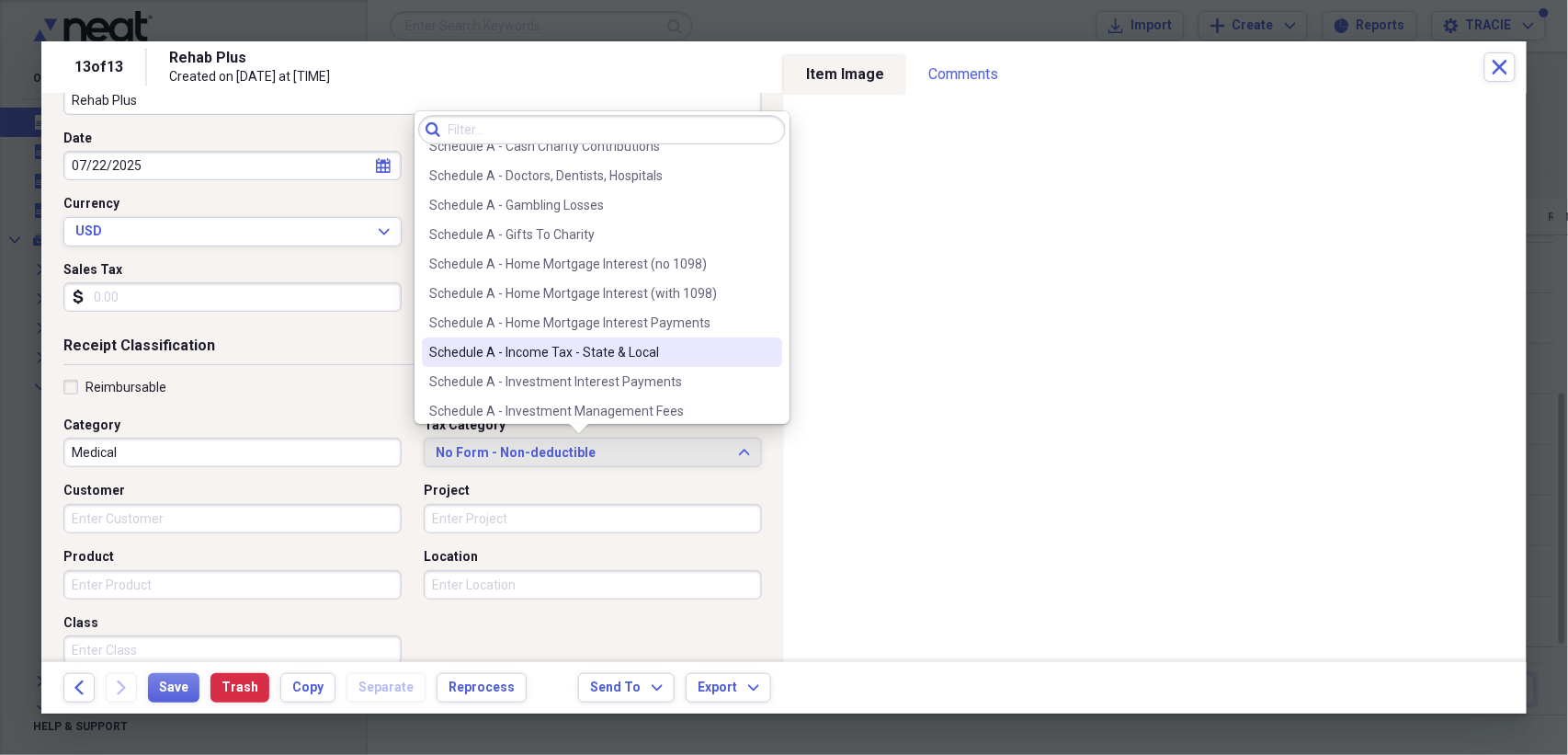 scroll, scrollTop: 2370, scrollLeft: 0, axis: vertical 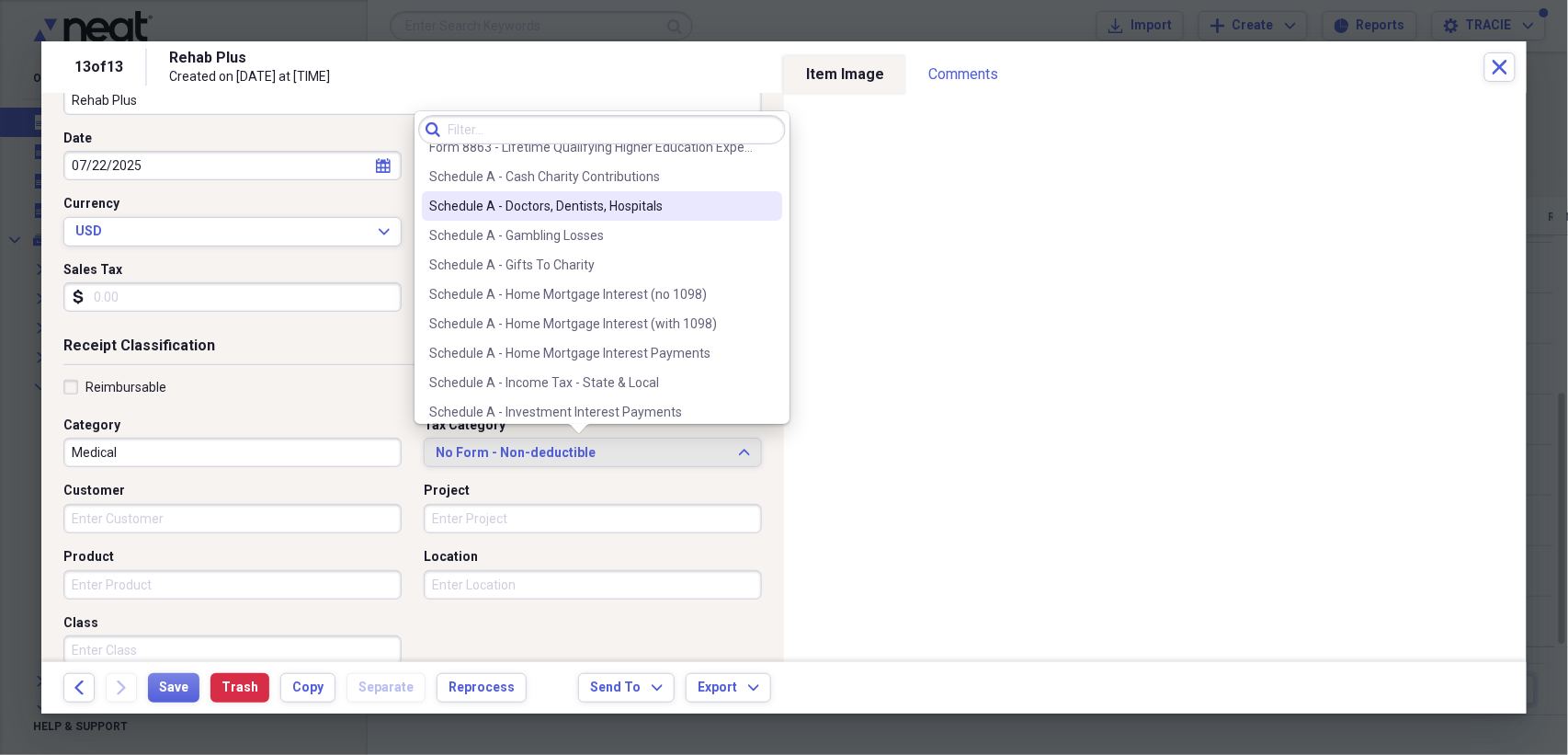 click on "Schedule A - Doctors, Dentists, Hospitals" at bounding box center [591, 206] 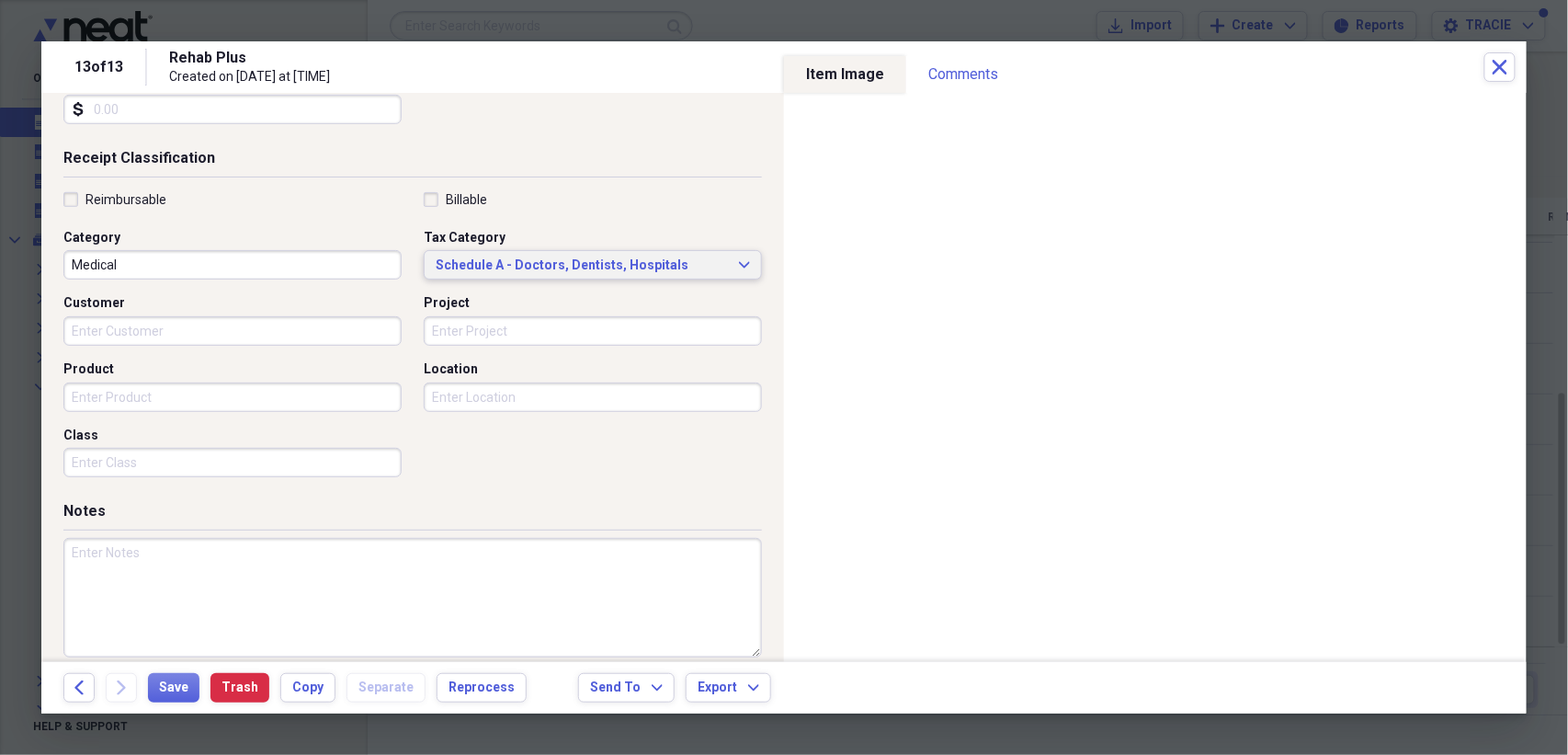 scroll, scrollTop: 370, scrollLeft: 0, axis: vertical 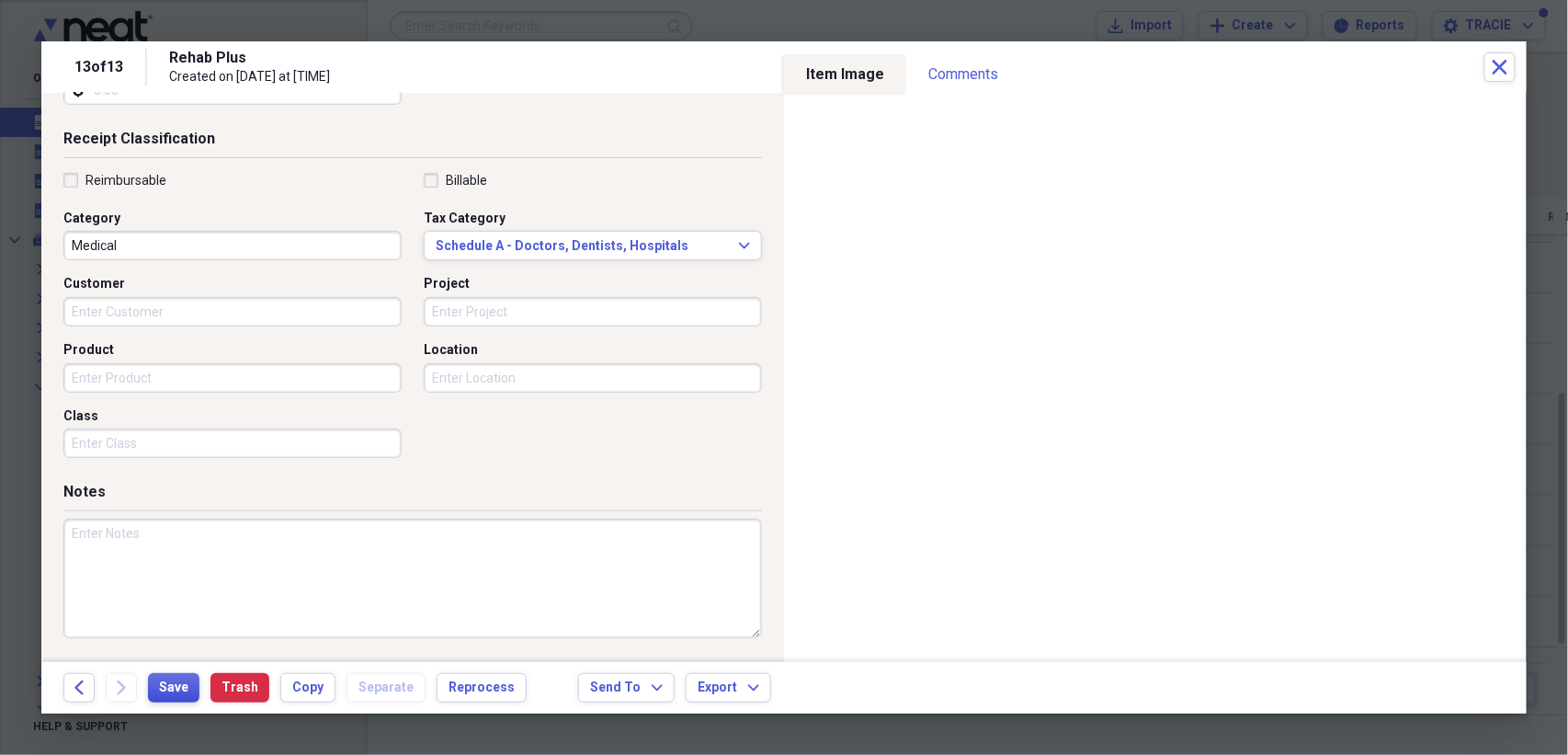 click on "Save" at bounding box center (174, 688) 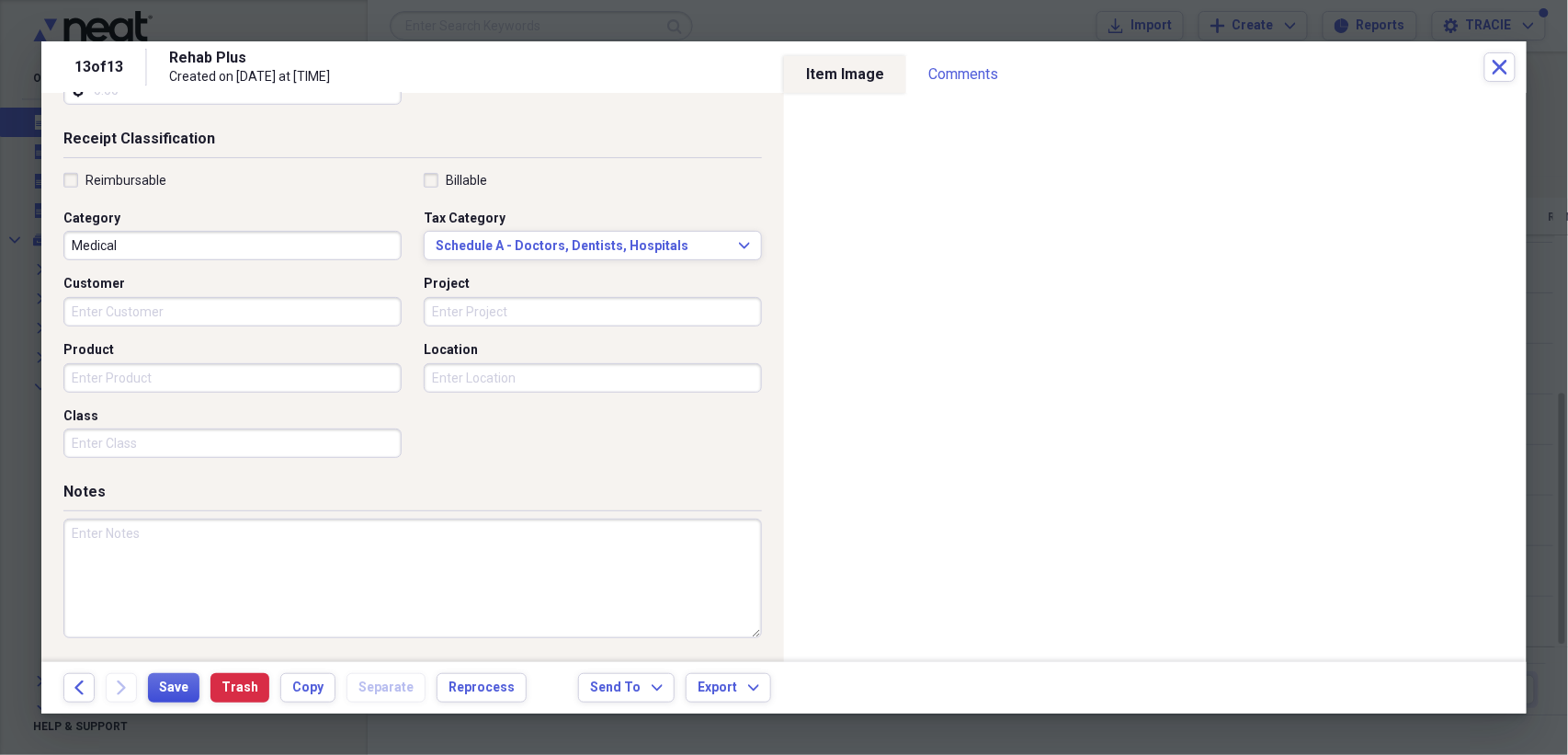 click on "Save" at bounding box center [174, 688] 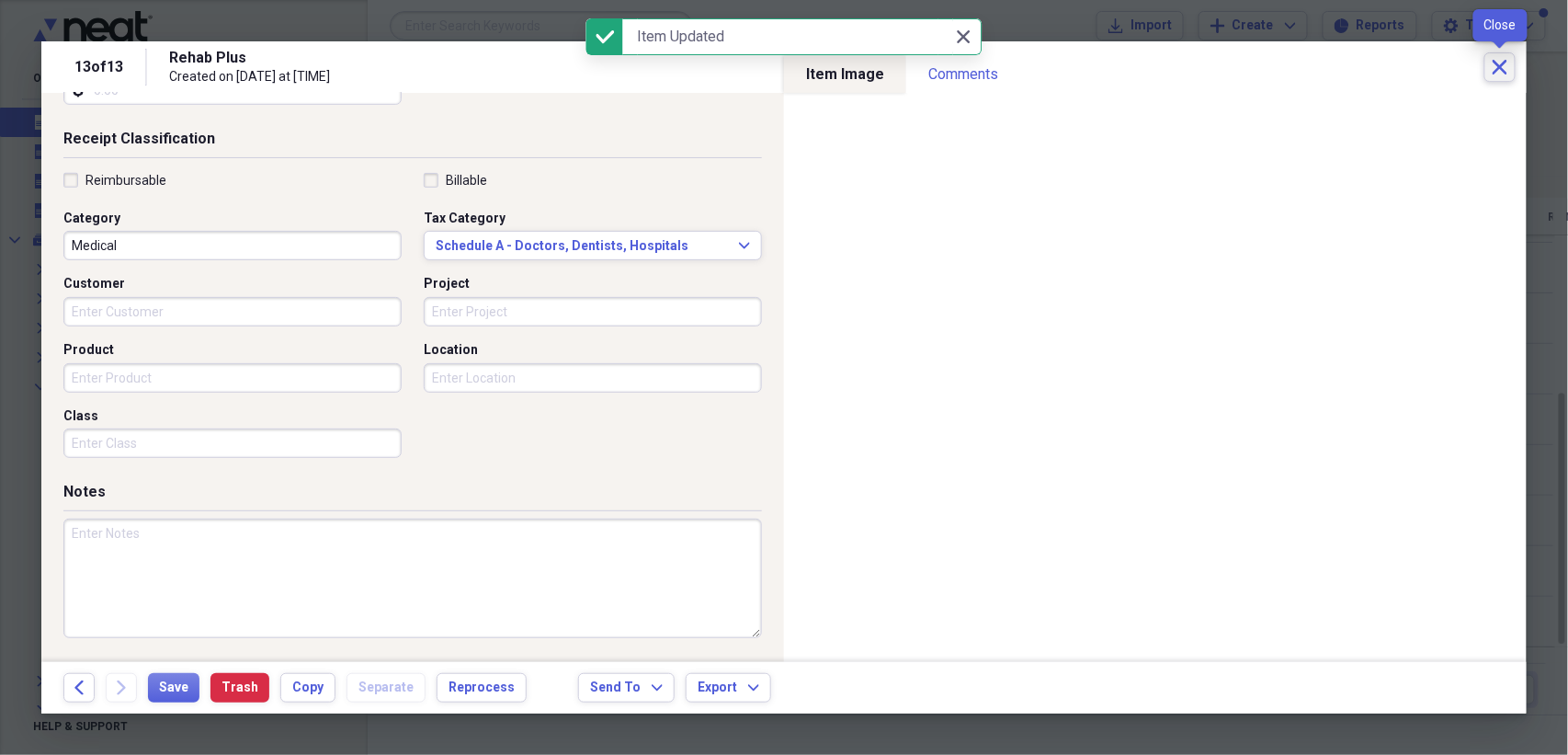 click 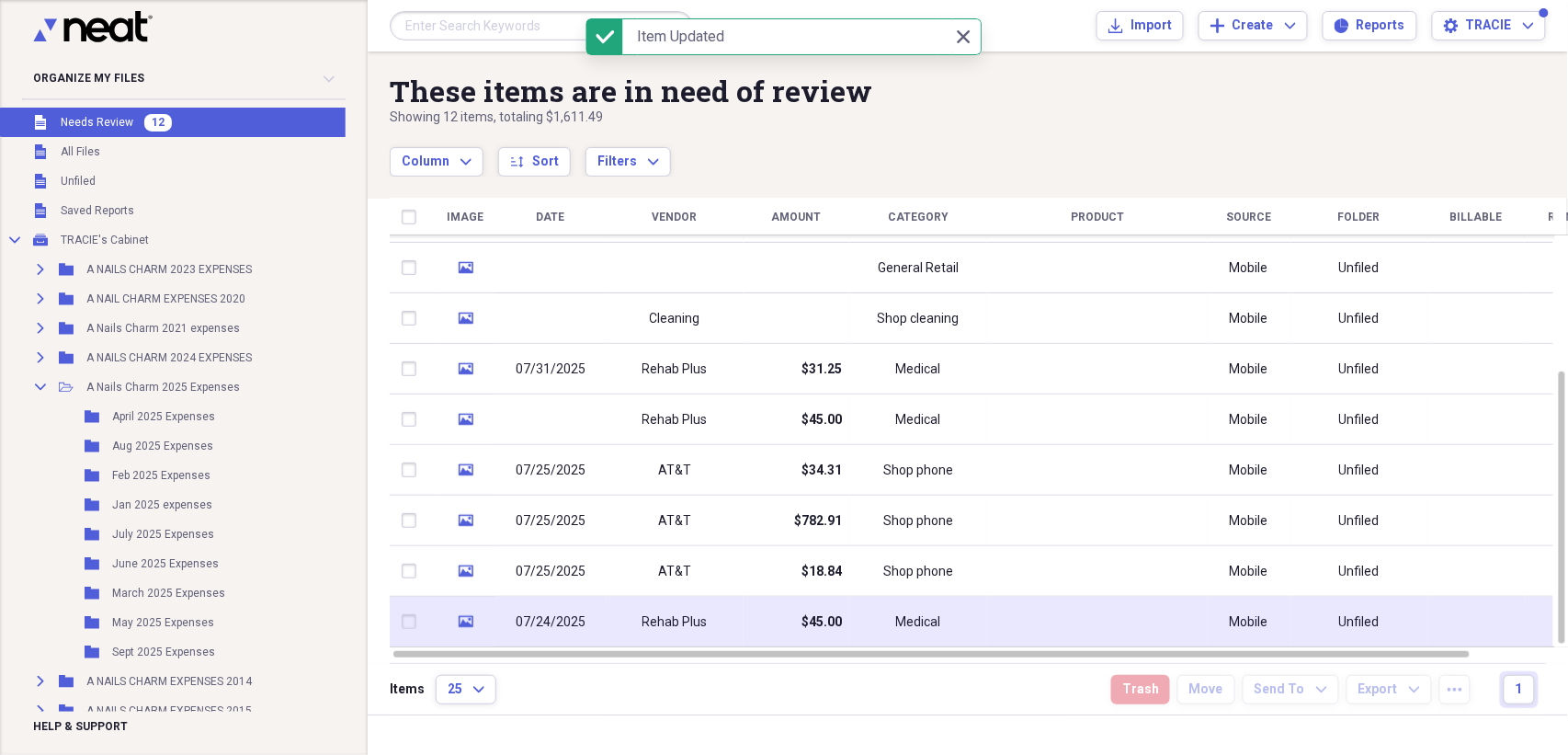 click on "$45.00" at bounding box center (822, 623) 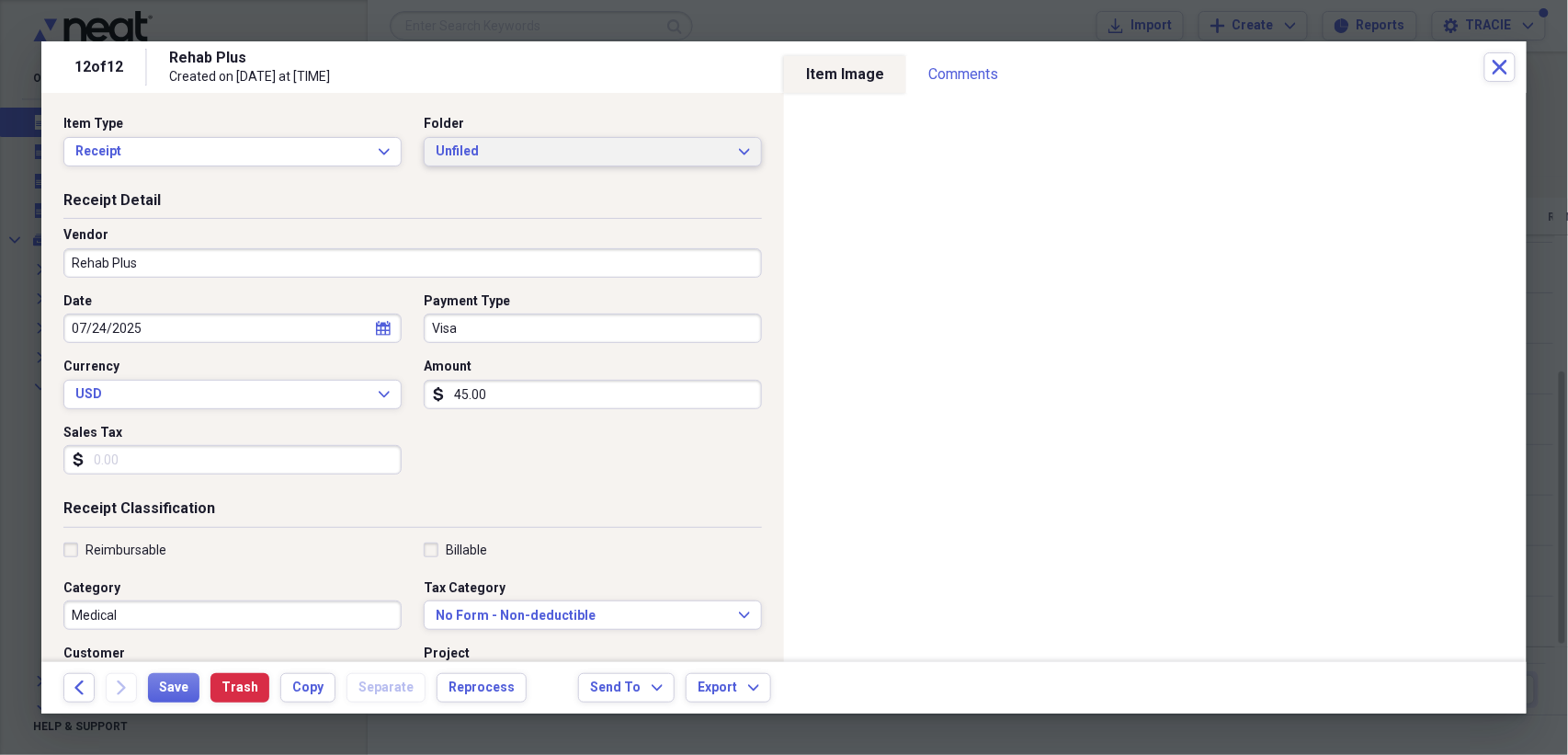 click on "Expand" 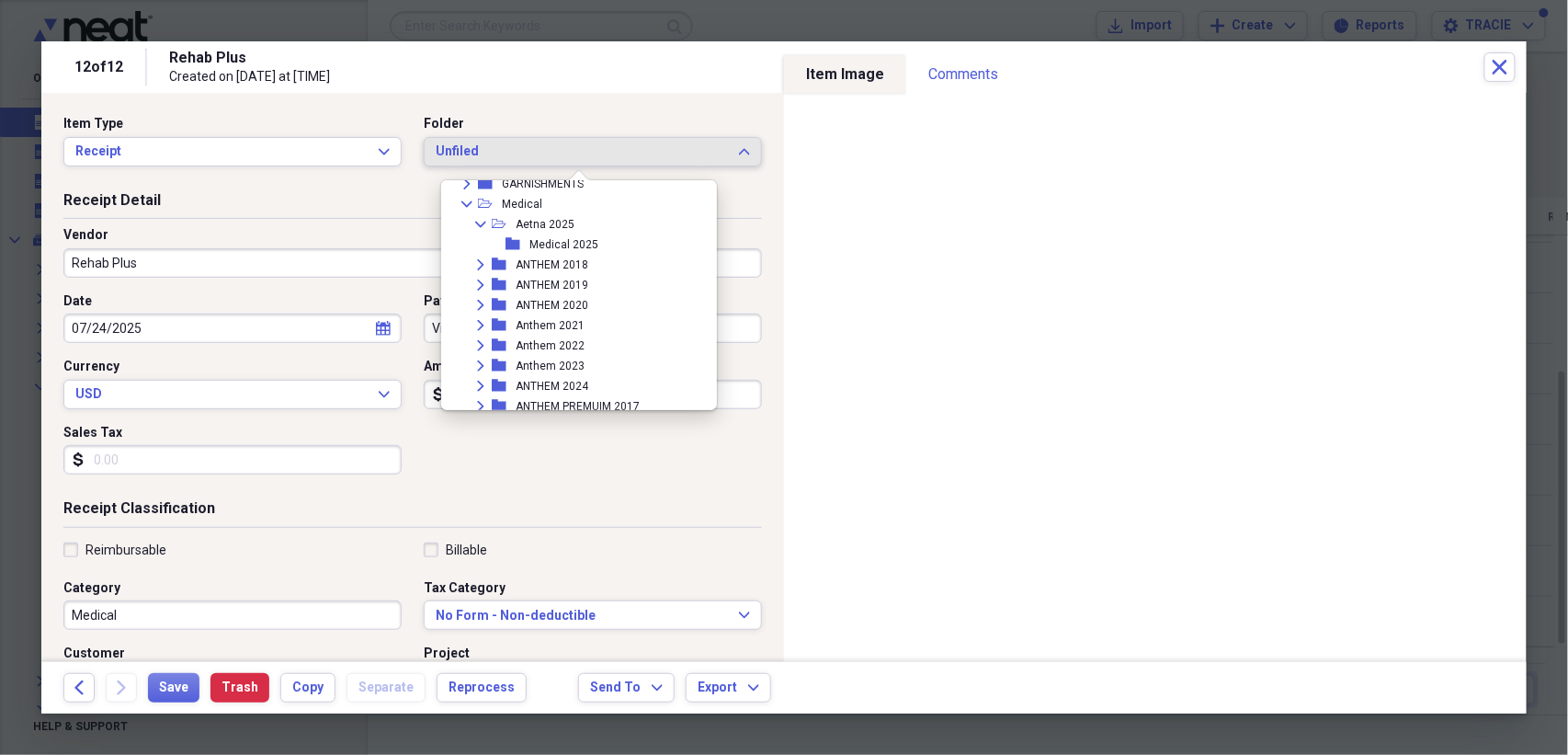 scroll, scrollTop: 445, scrollLeft: 0, axis: vertical 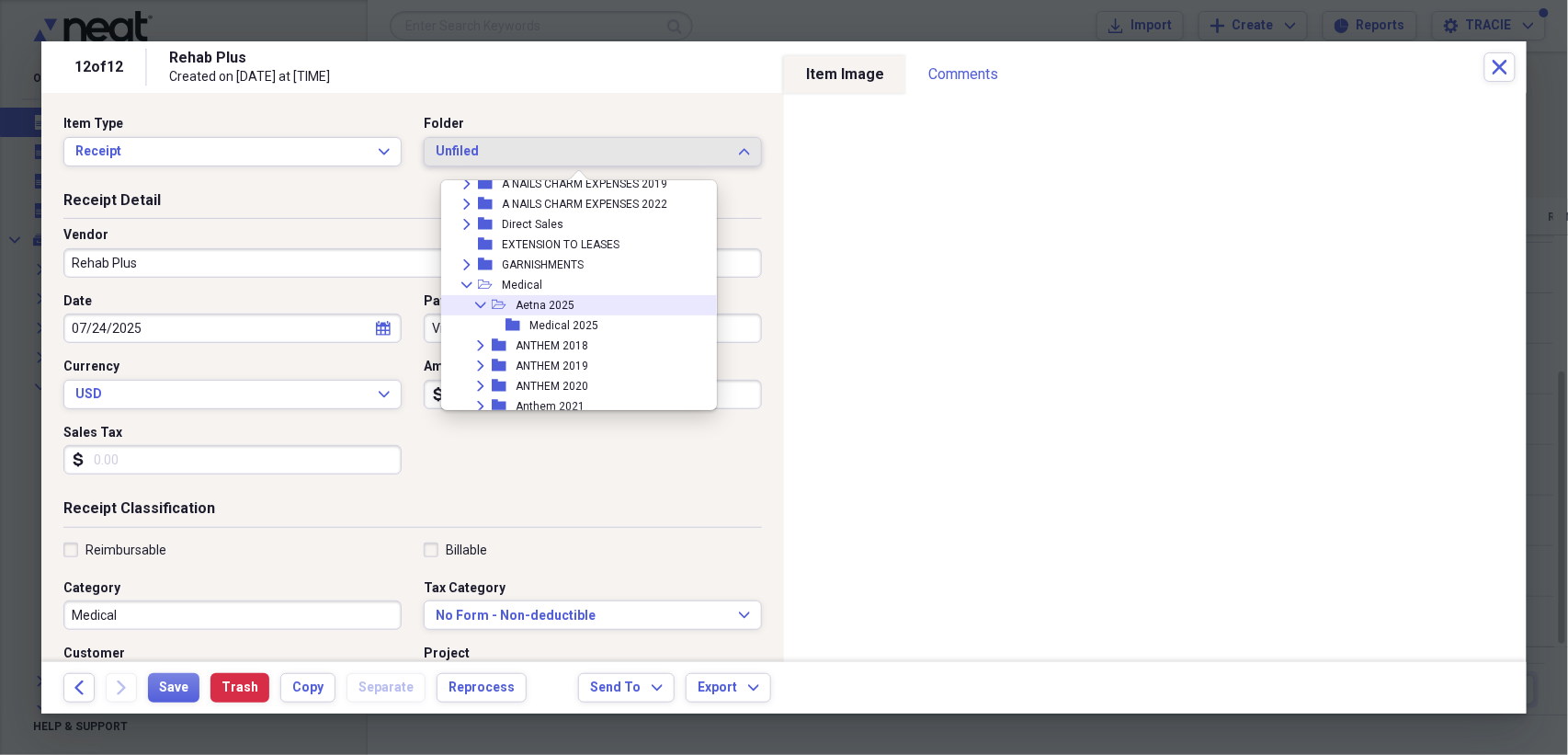 click on "Aetna 2025" at bounding box center [545, 305] 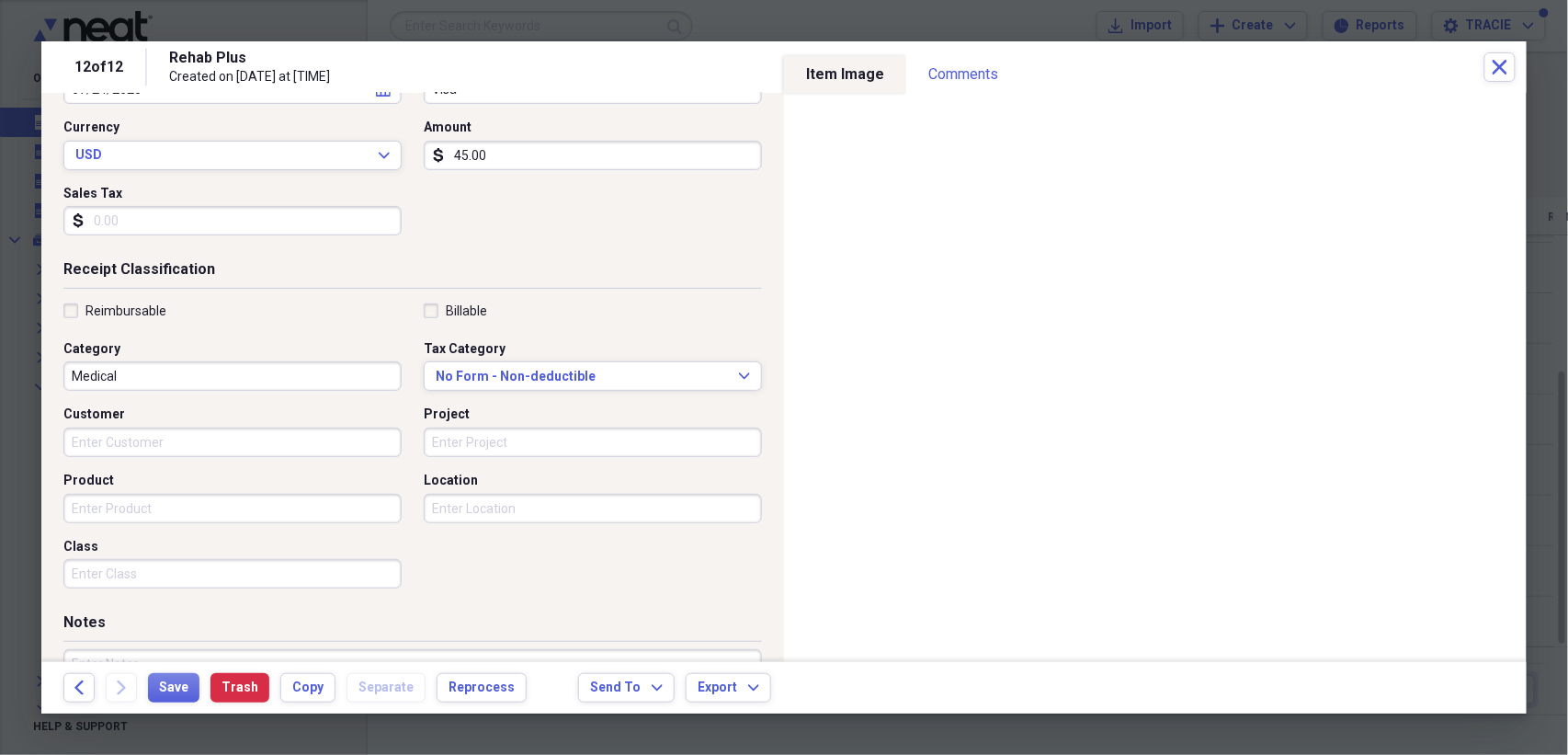 scroll, scrollTop: 245, scrollLeft: 0, axis: vertical 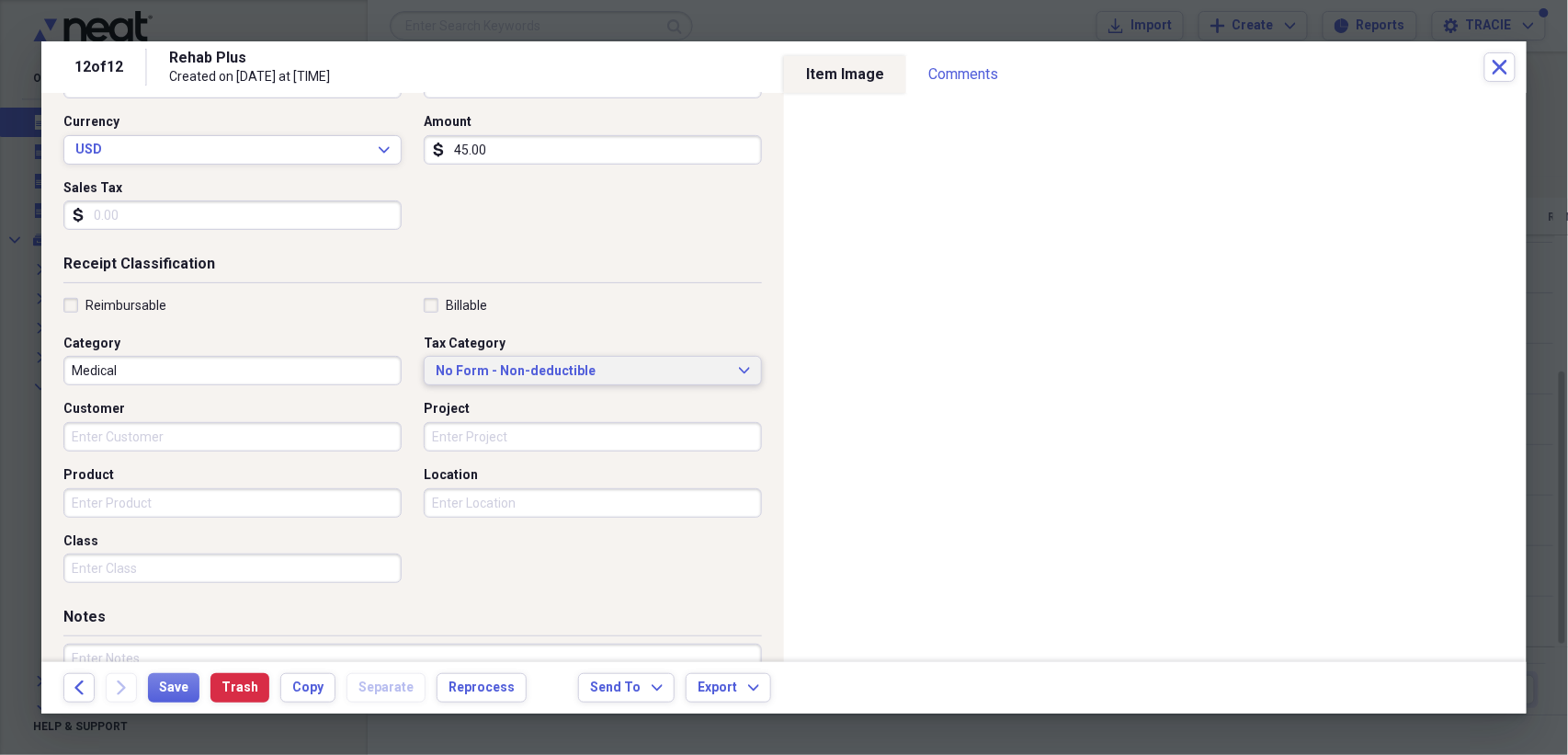 click on "No Form - Non-deductible" at bounding box center [582, 372] 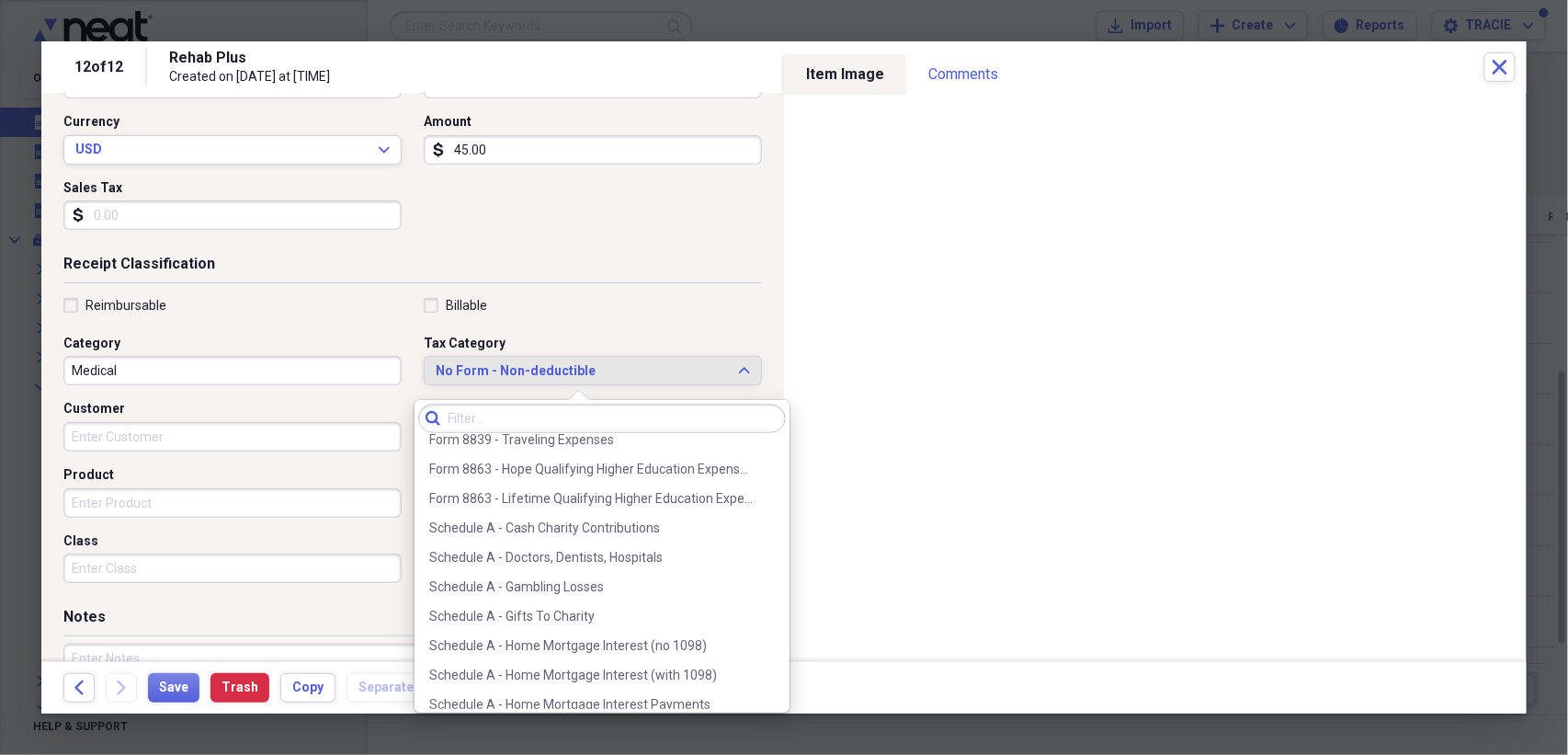 scroll, scrollTop: 2289, scrollLeft: 0, axis: vertical 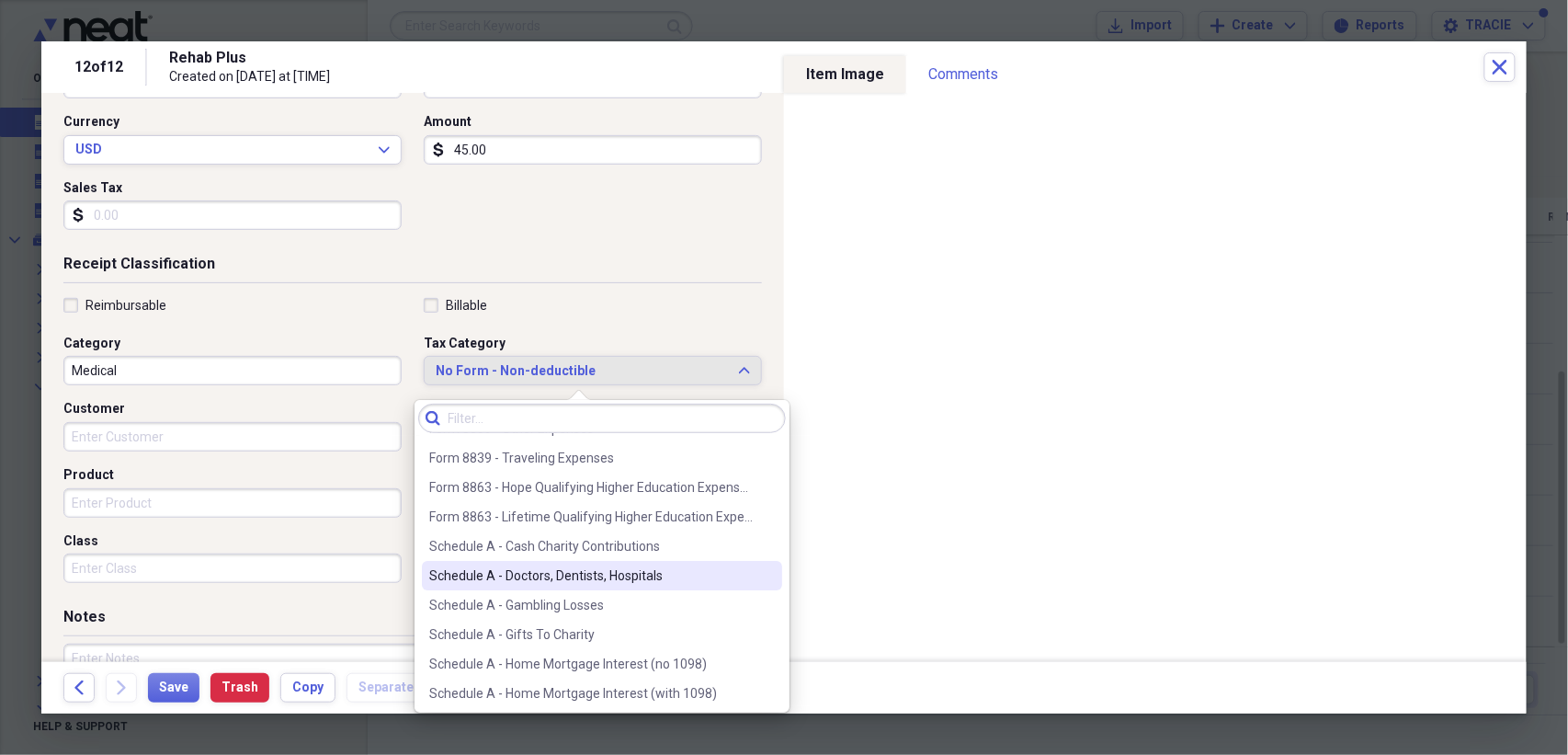 click on "Schedule A - Doctors, Dentists, Hospitals" at bounding box center (591, 576) 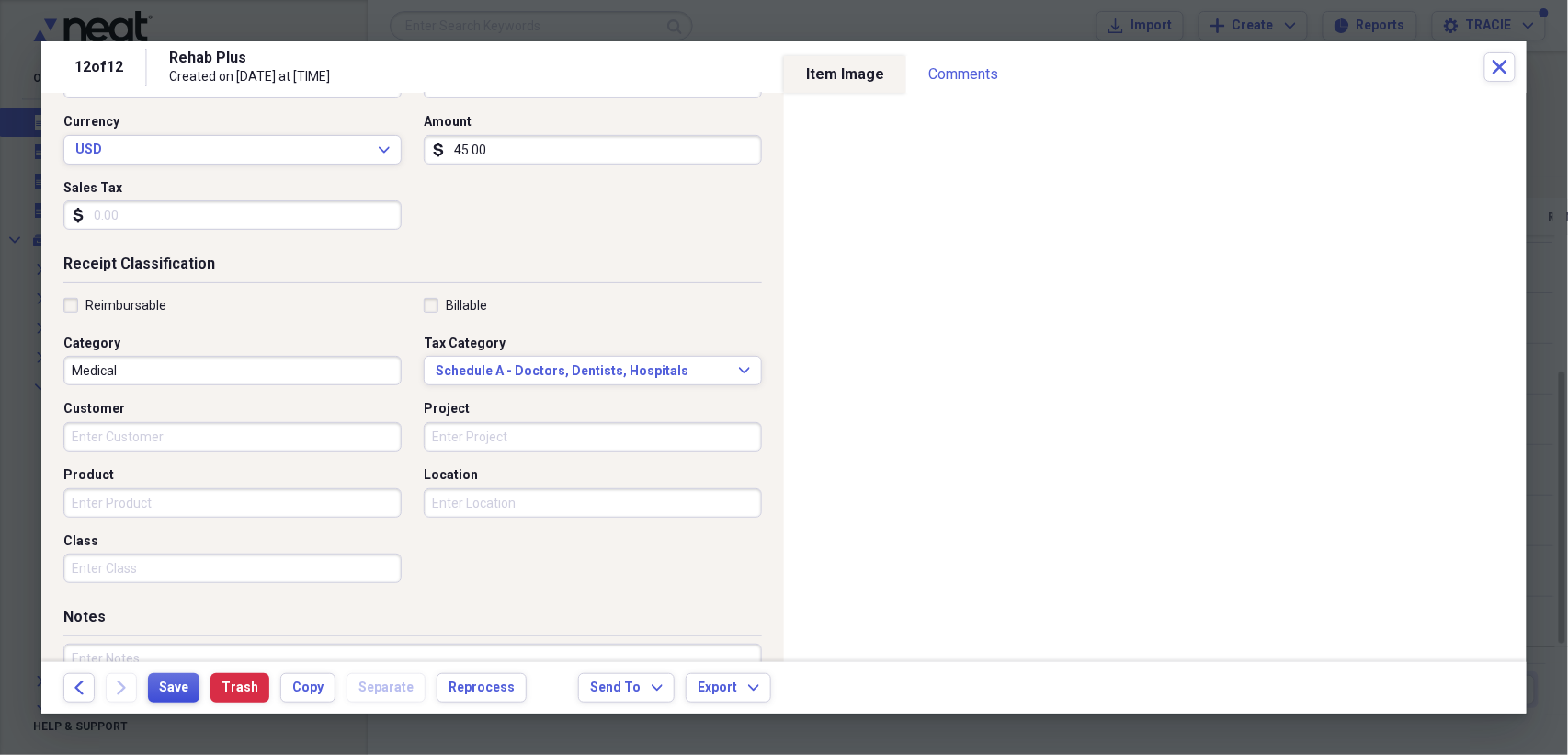 click on "Save" at bounding box center [174, 688] 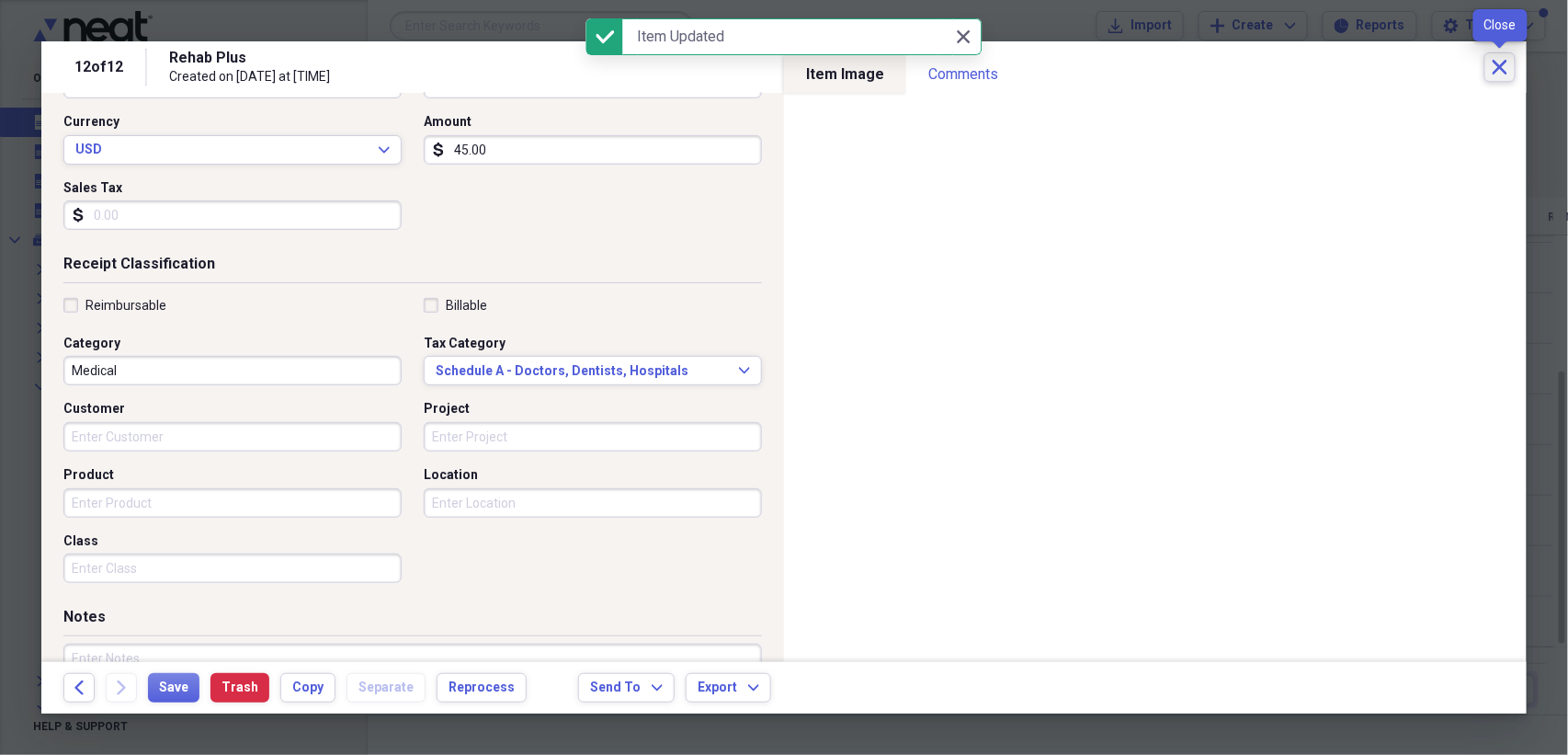 click on "Close" at bounding box center (1500, 67) 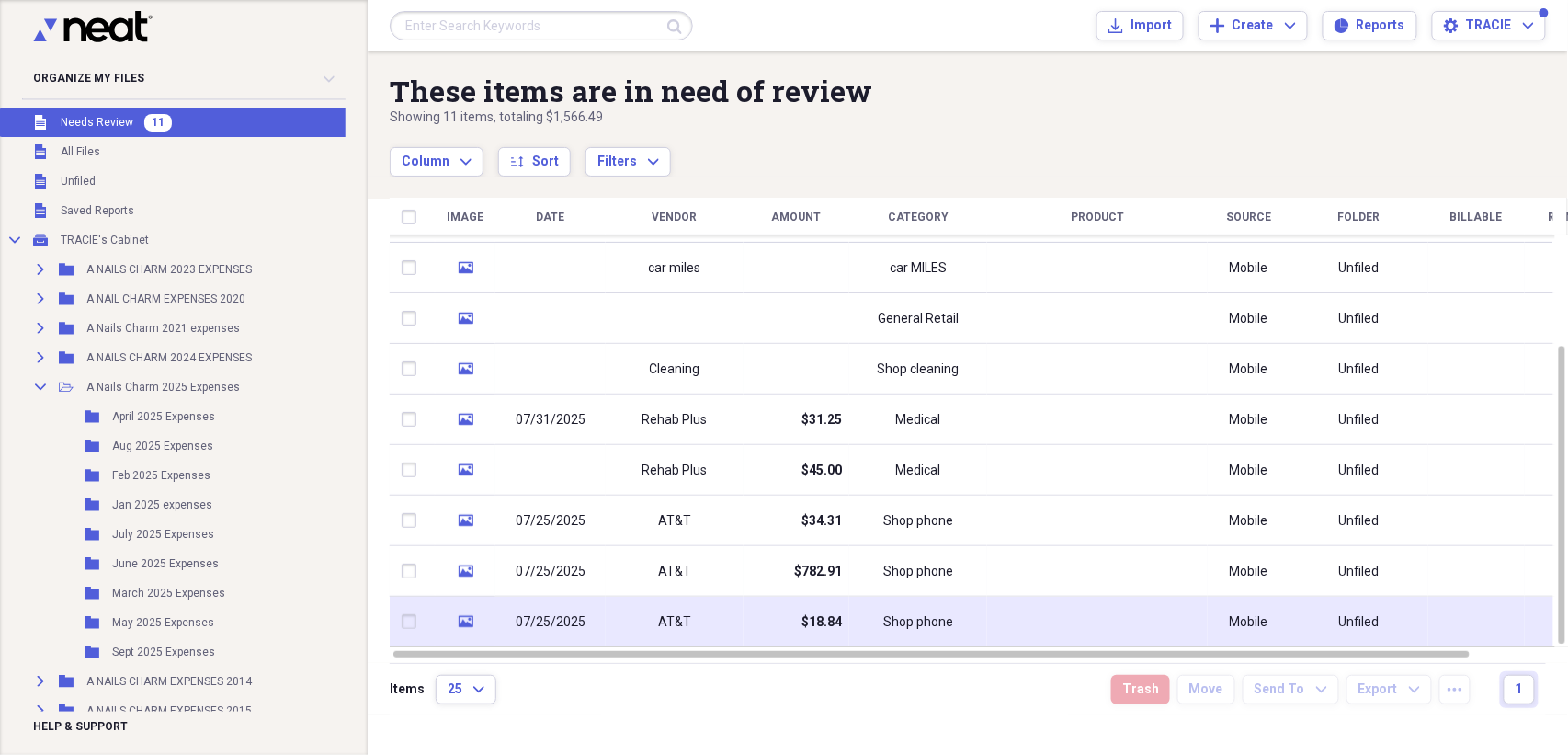 click on "$18.84" at bounding box center (822, 623) 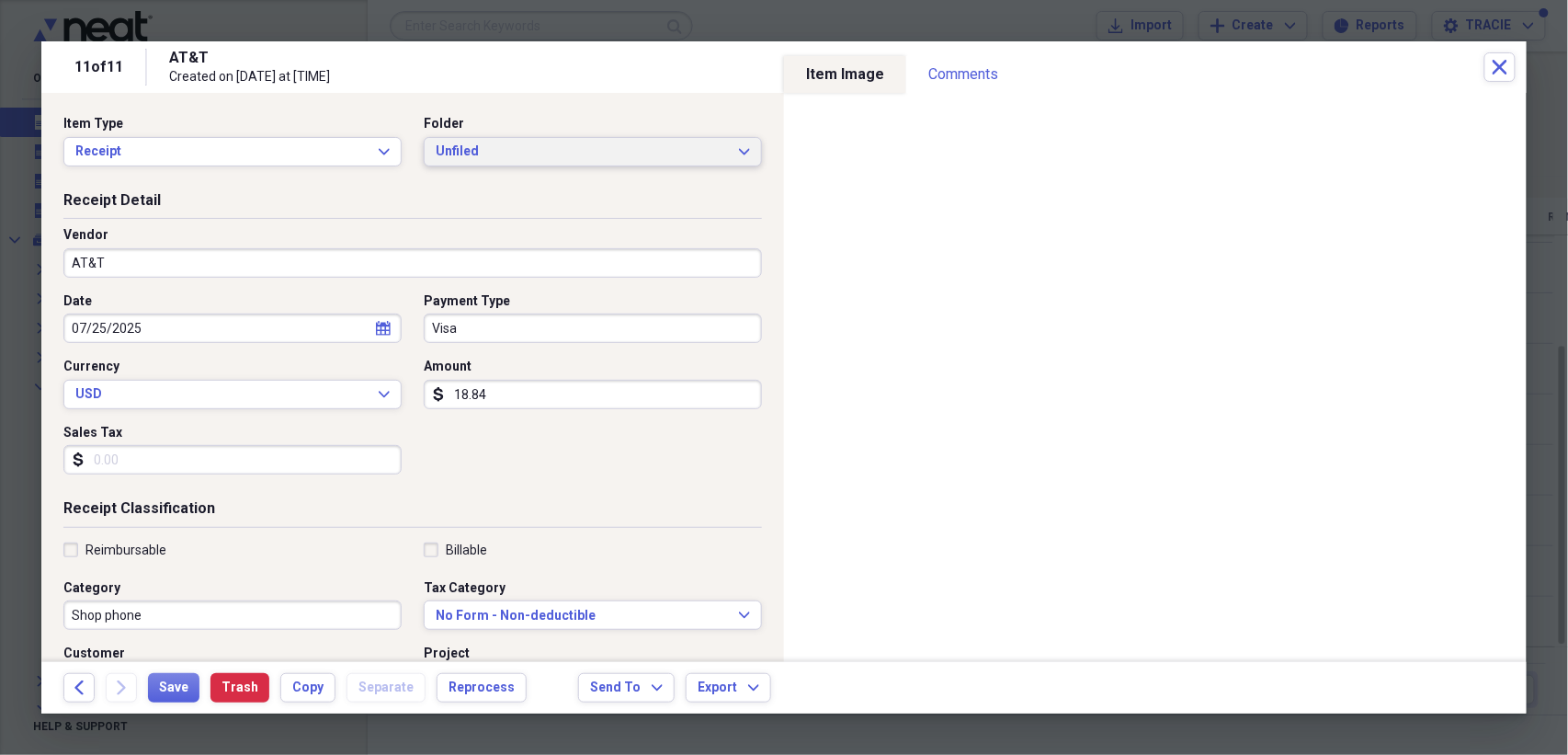 click on "Expand" 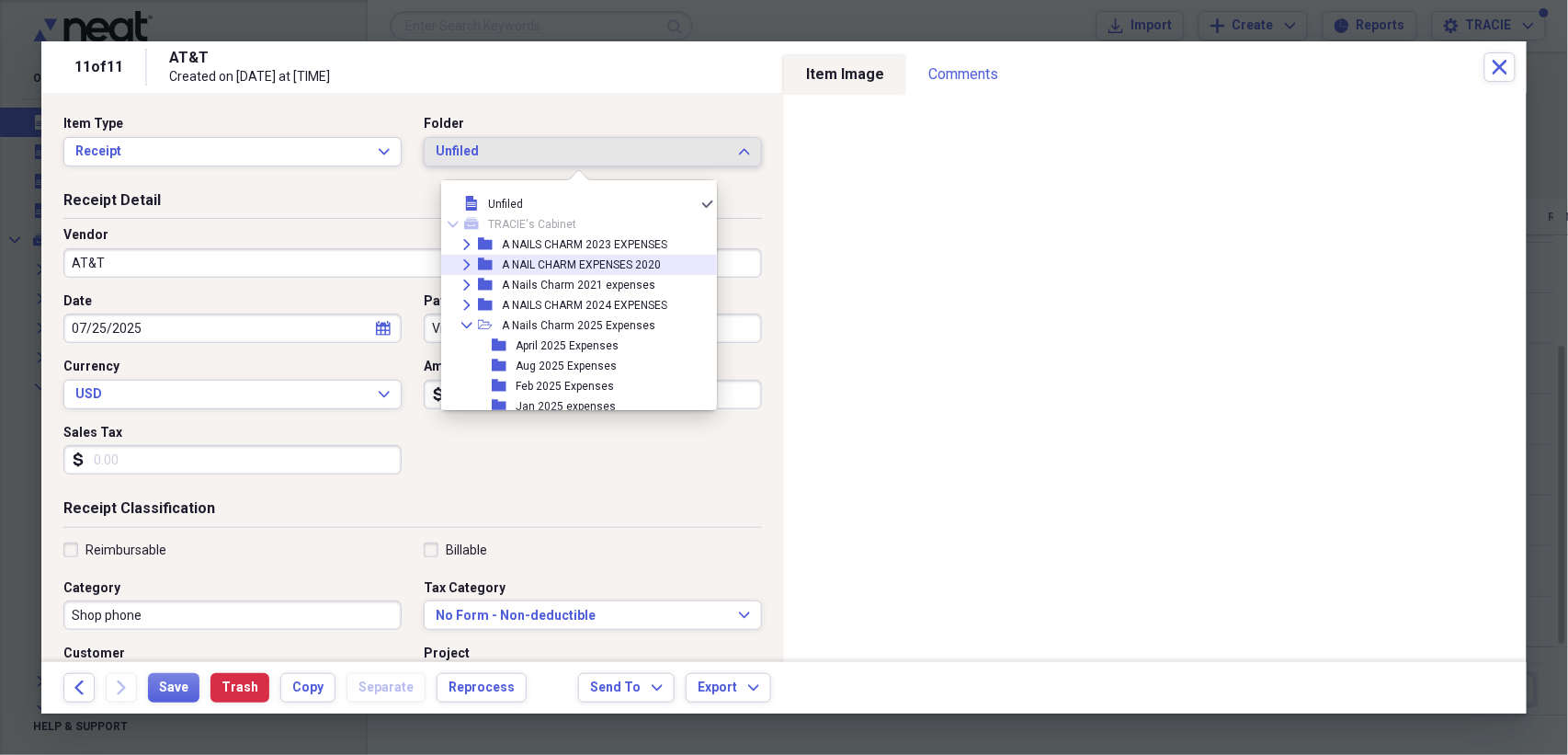 scroll, scrollTop: 82, scrollLeft: 0, axis: vertical 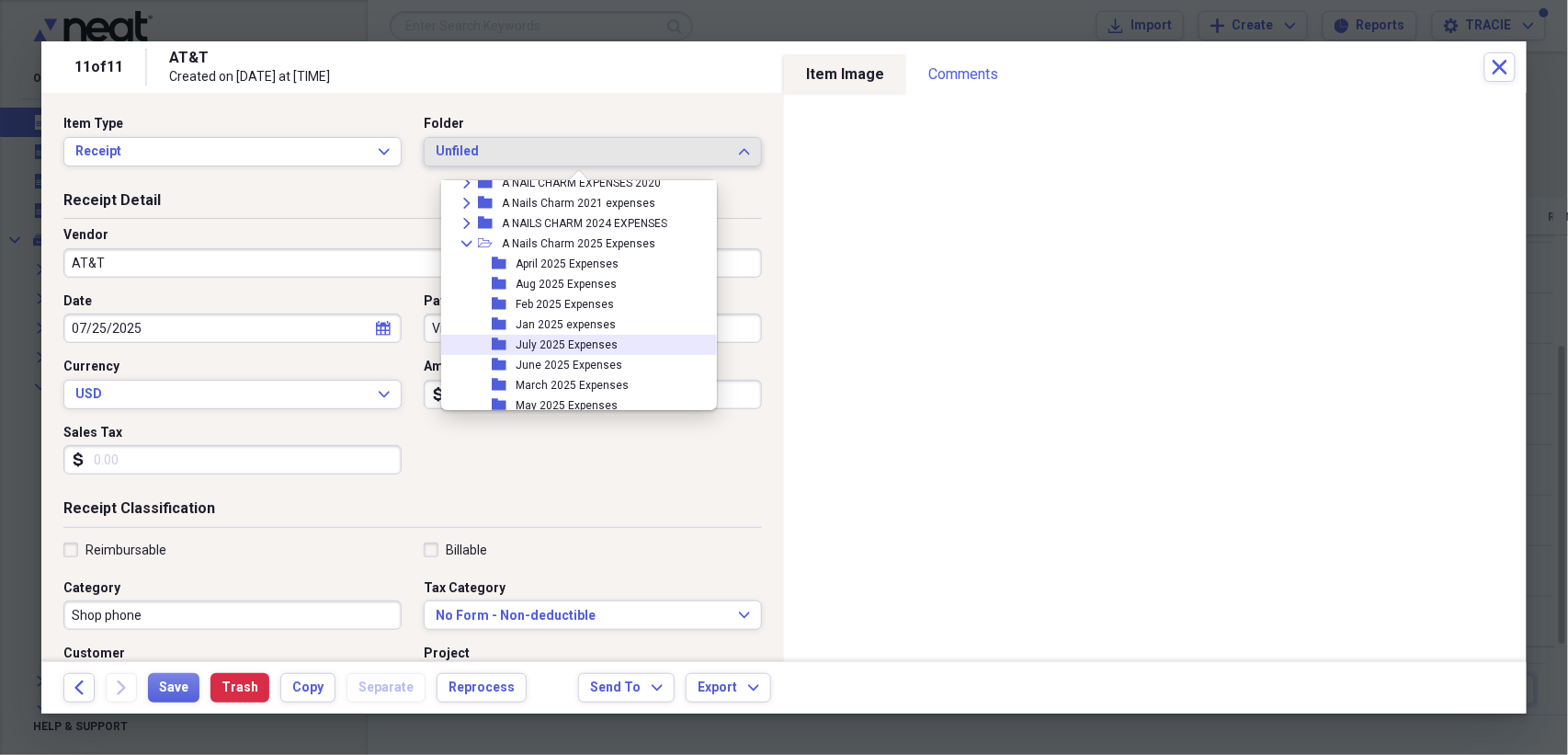 click on "July 2025 Expenses" at bounding box center (566, 345) 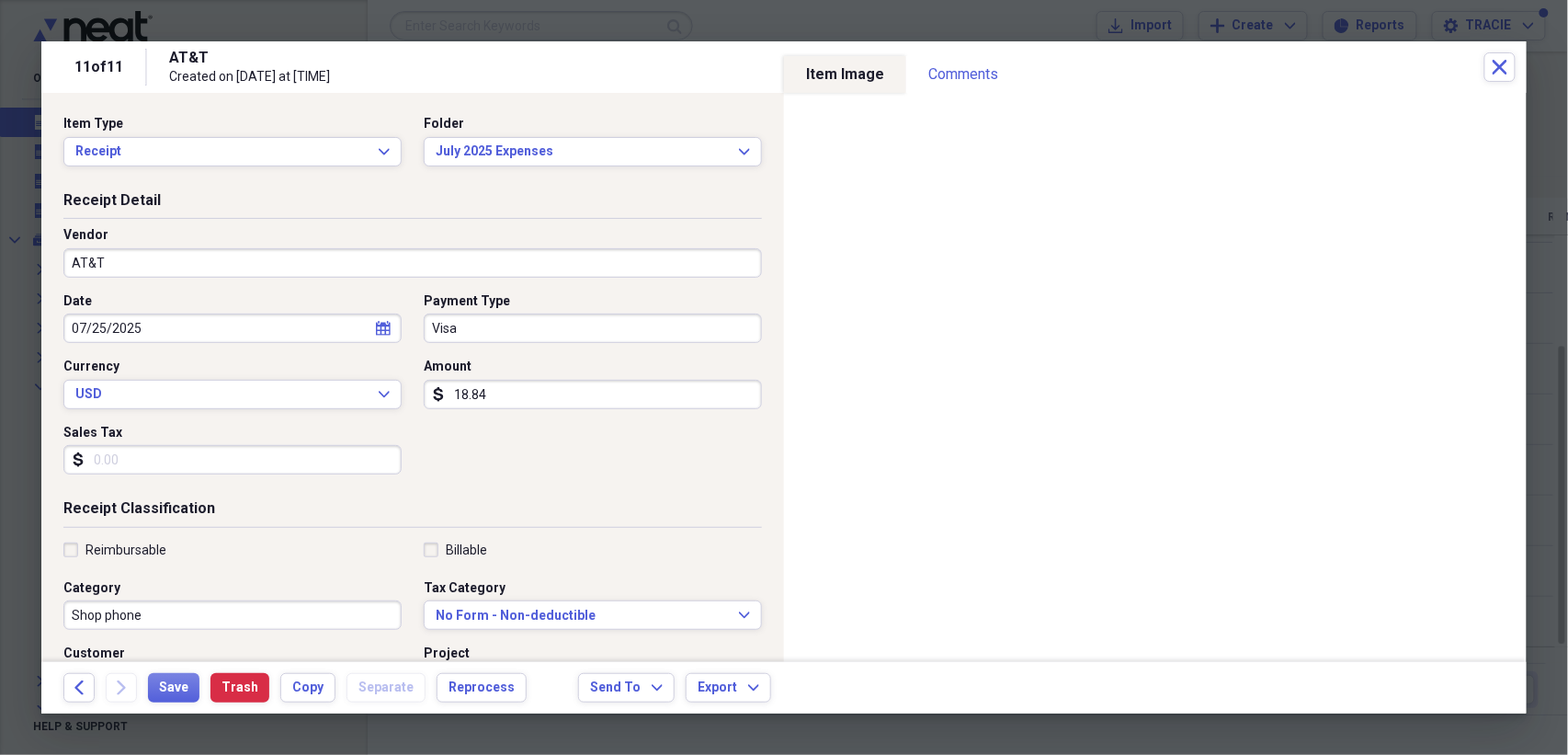 click on "Visa" at bounding box center [593, 328] 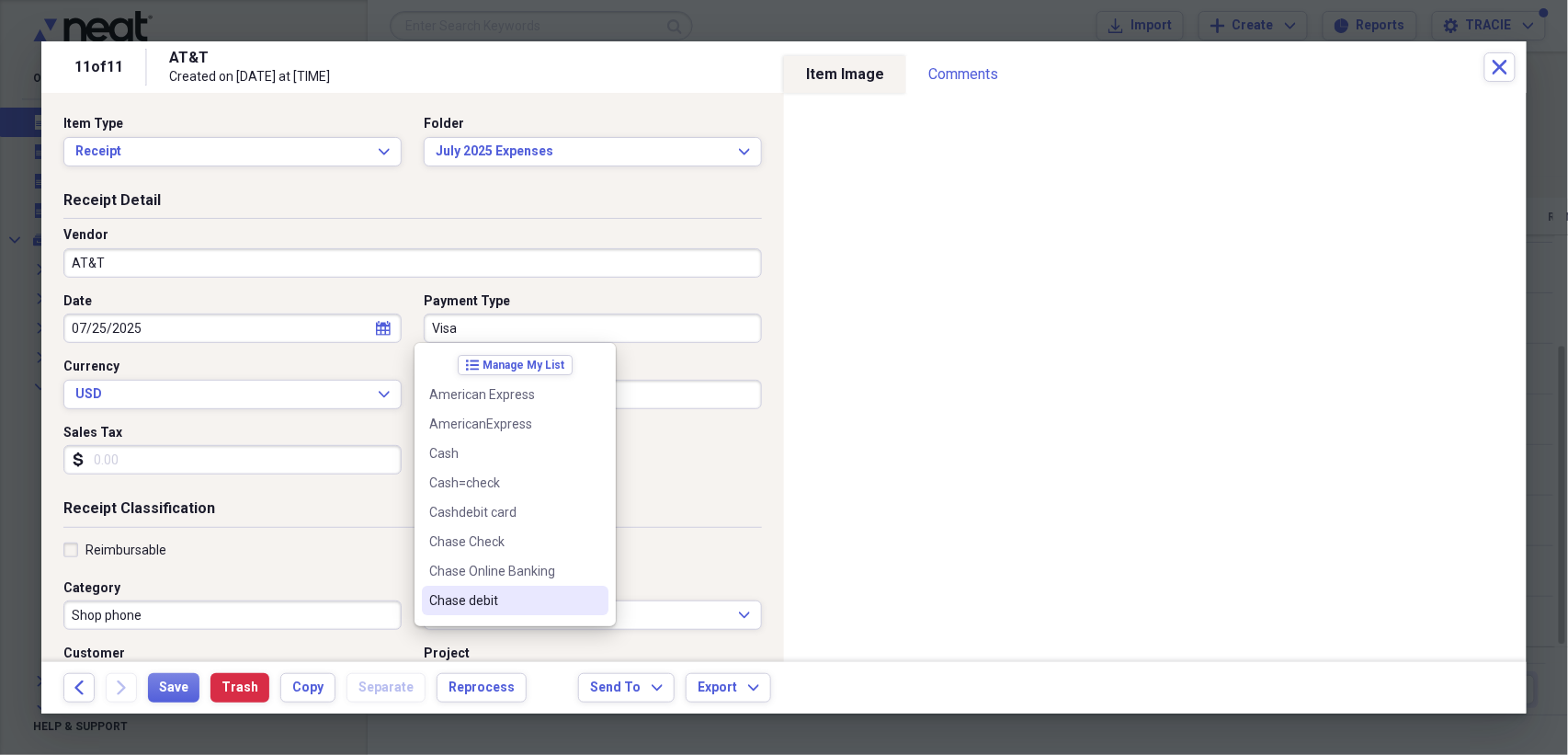 click on "Chase debit" at bounding box center [504, 601] 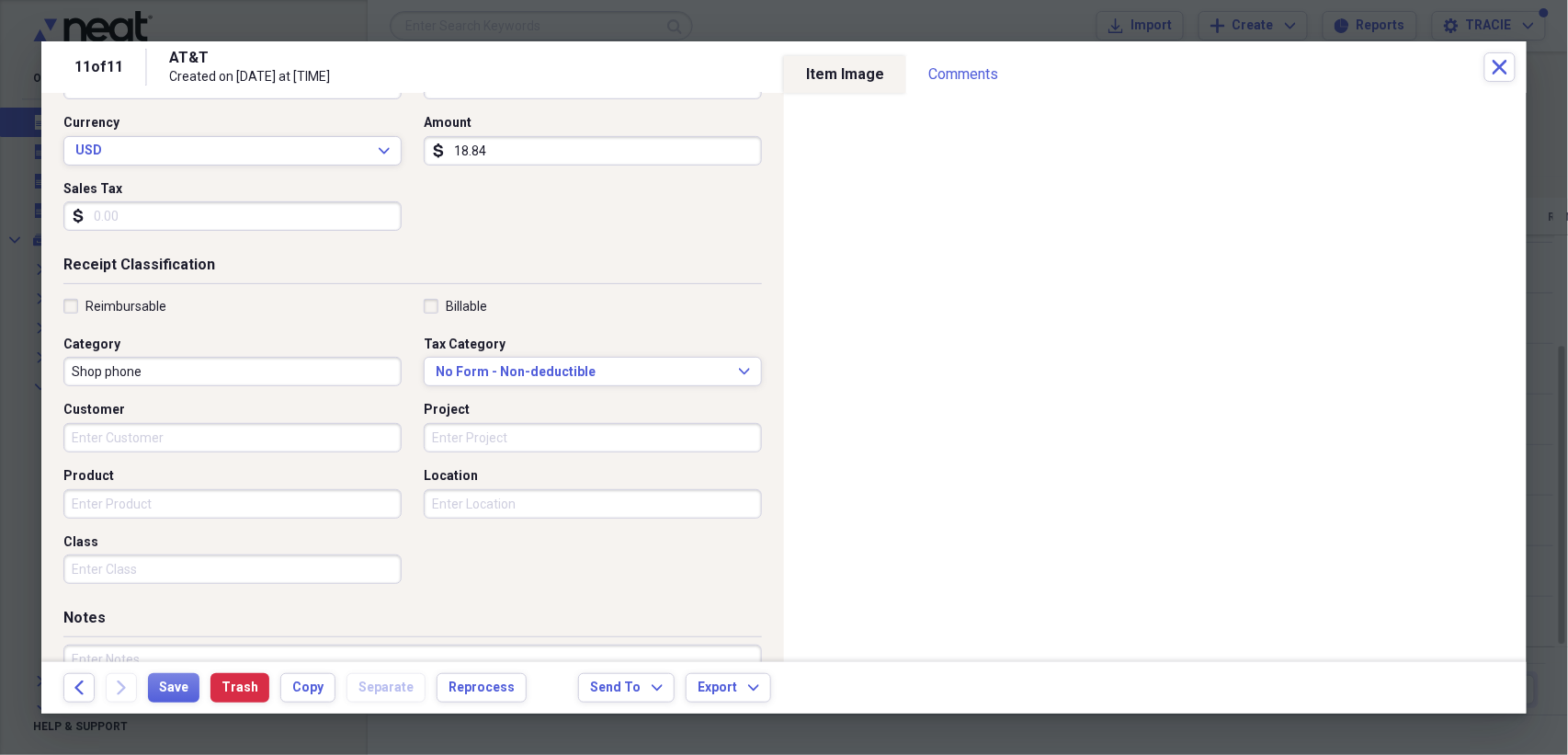 scroll, scrollTop: 245, scrollLeft: 0, axis: vertical 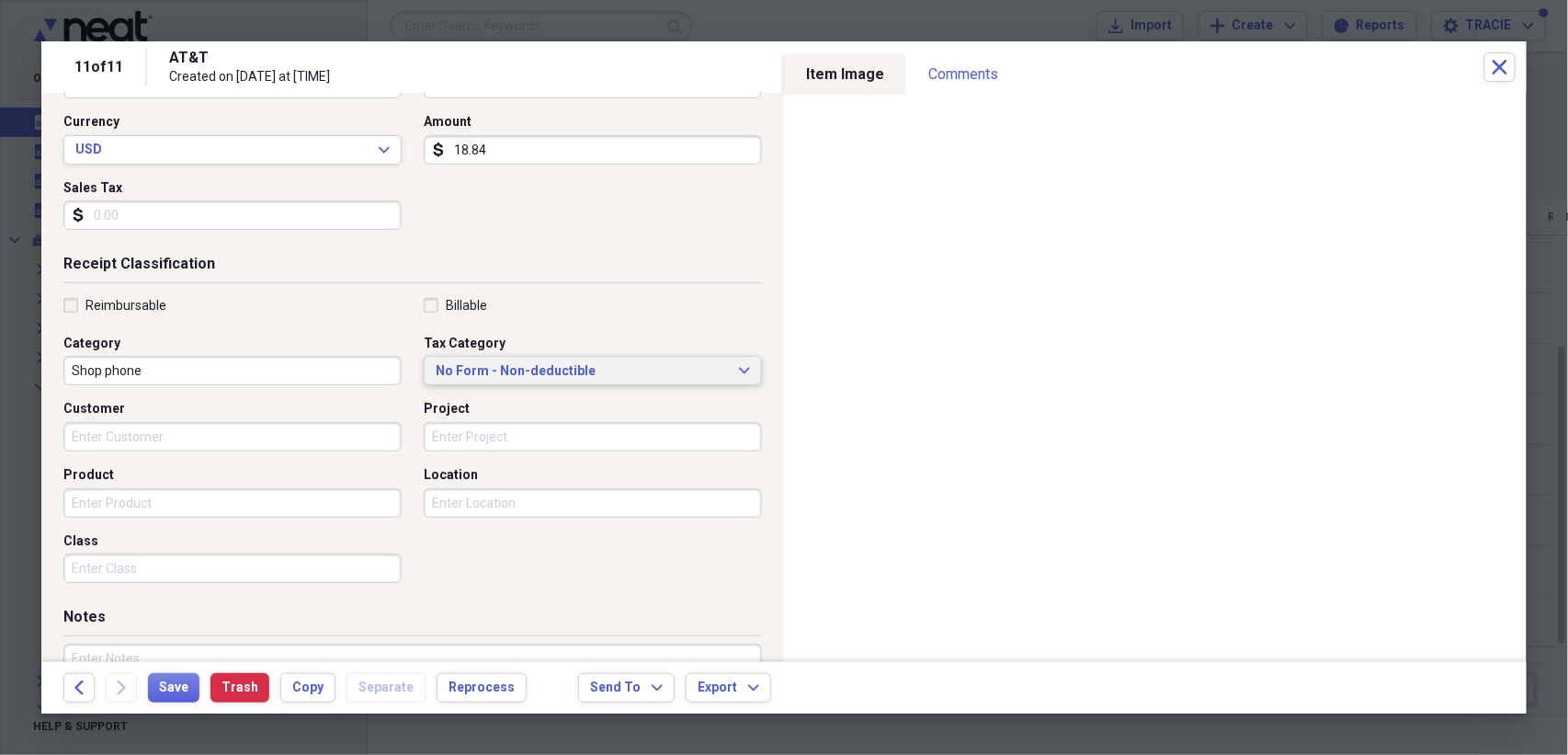 click on "No Form - Non-deductible" at bounding box center (582, 372) 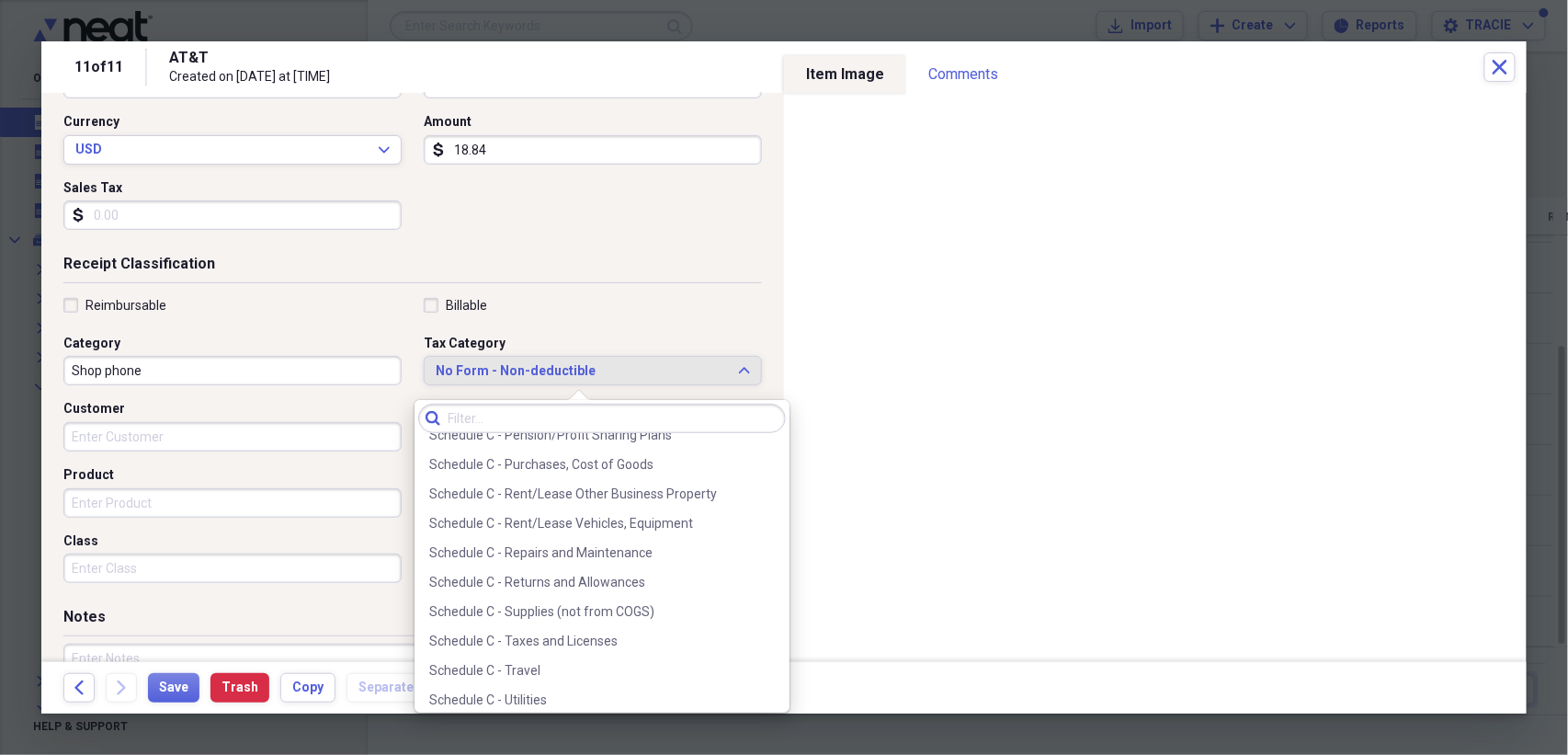 scroll, scrollTop: 3923, scrollLeft: 0, axis: vertical 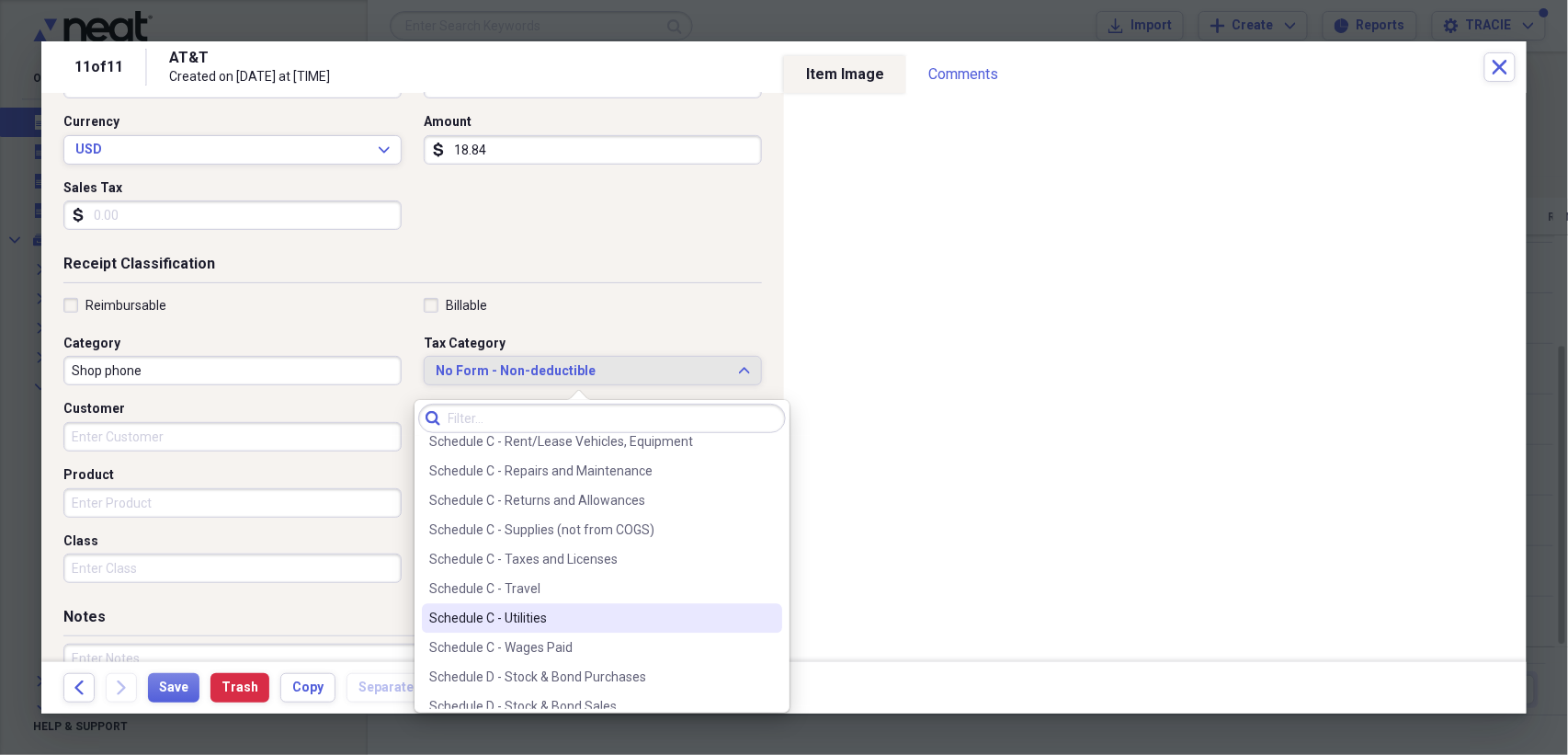 click on "Schedule C - Utilities" at bounding box center [591, 619] 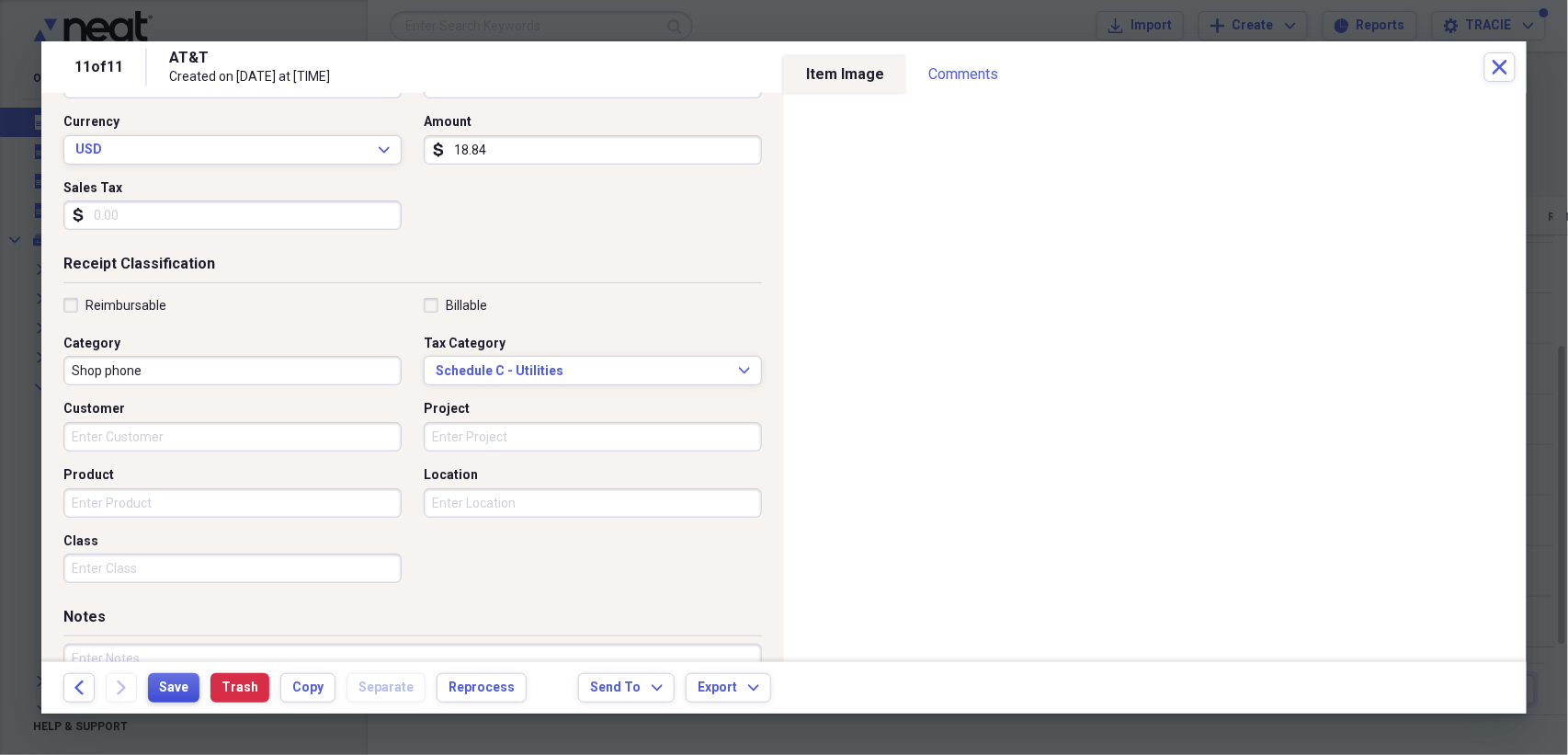 click on "Save" at bounding box center (174, 688) 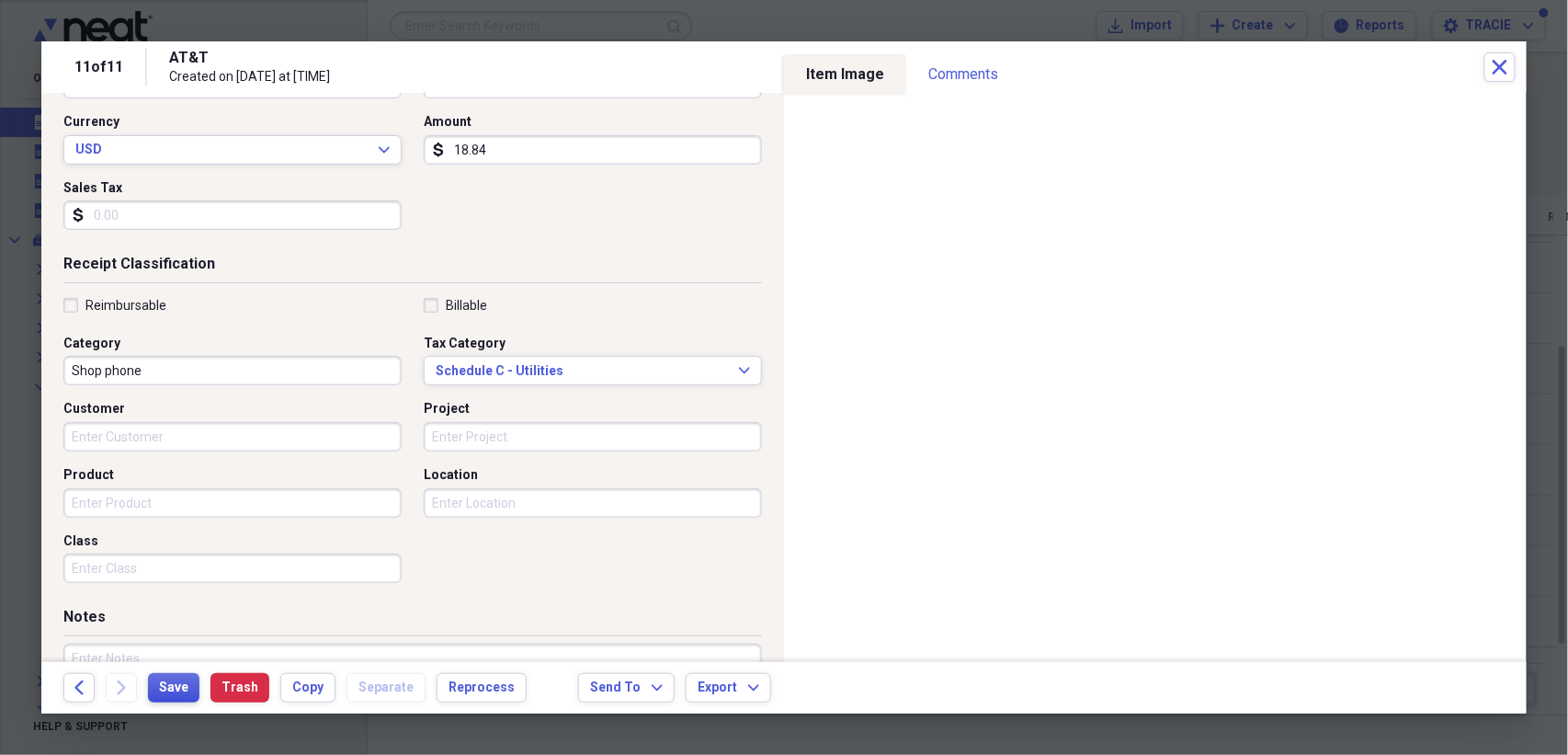 click on "Save" at bounding box center [174, 688] 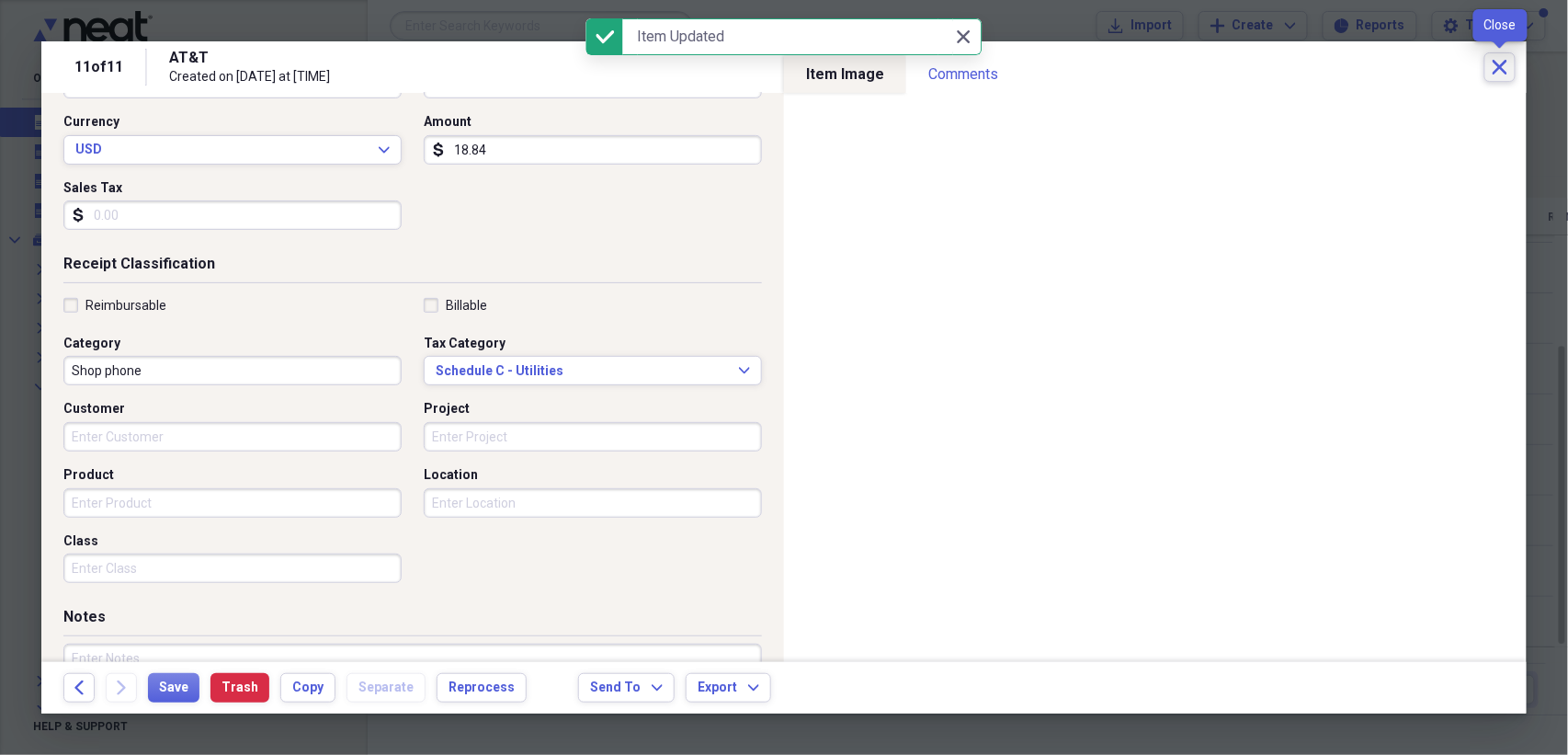click 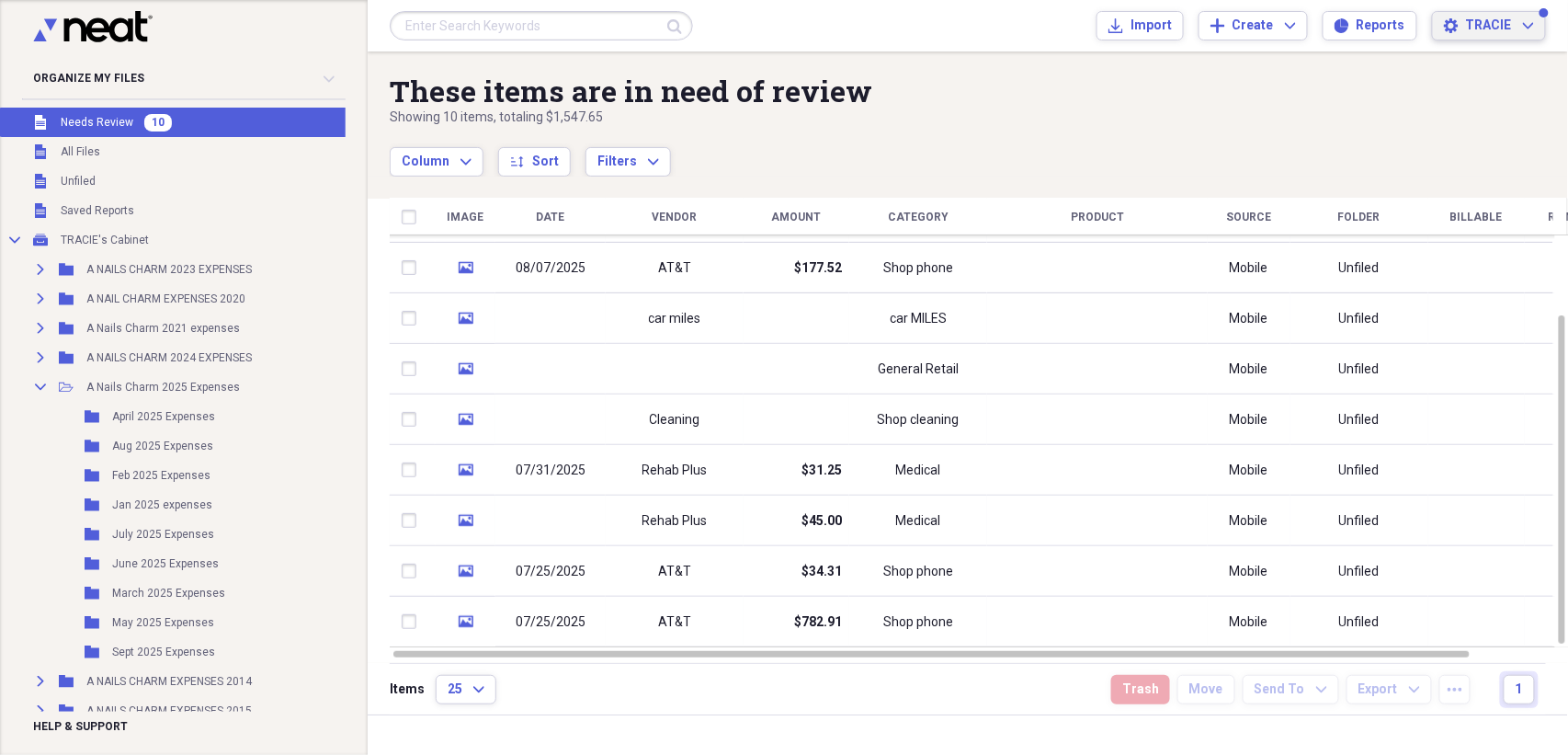 click on "Expand" 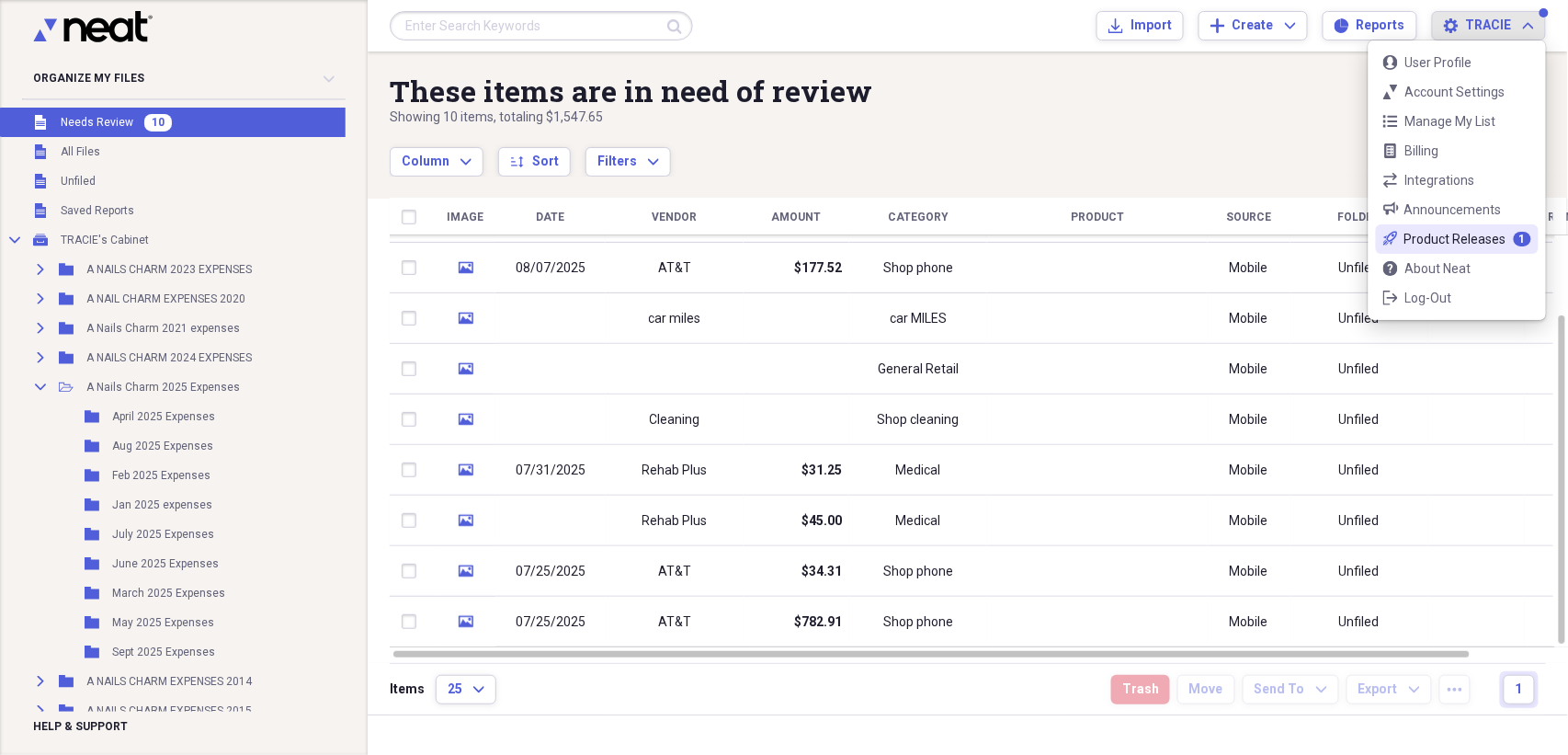 click on "Product Releases" at bounding box center [1455, 239] 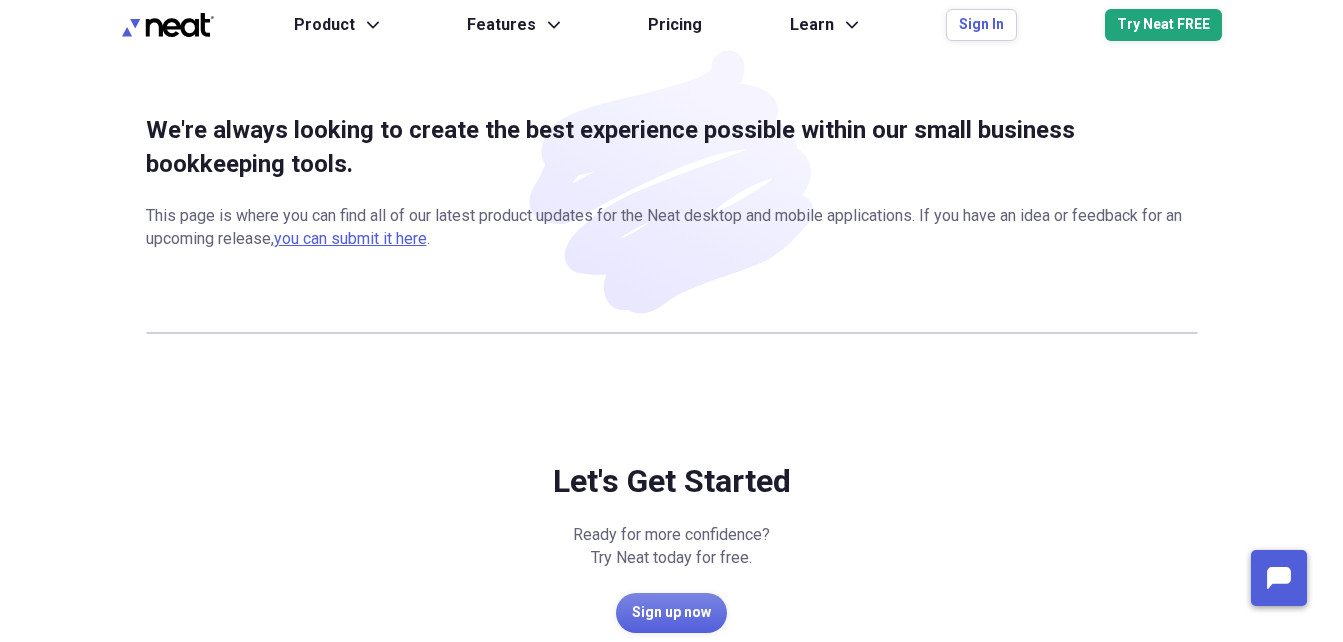 scroll, scrollTop: 0, scrollLeft: 0, axis: both 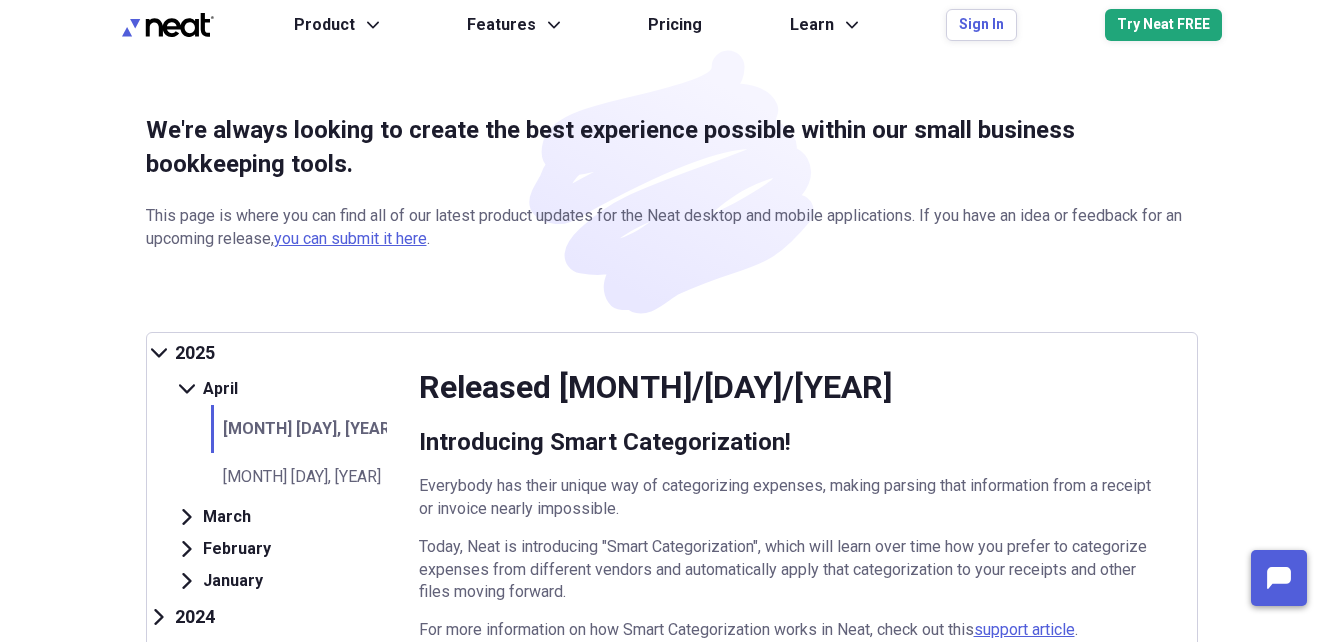 click at bounding box center (168, 25) 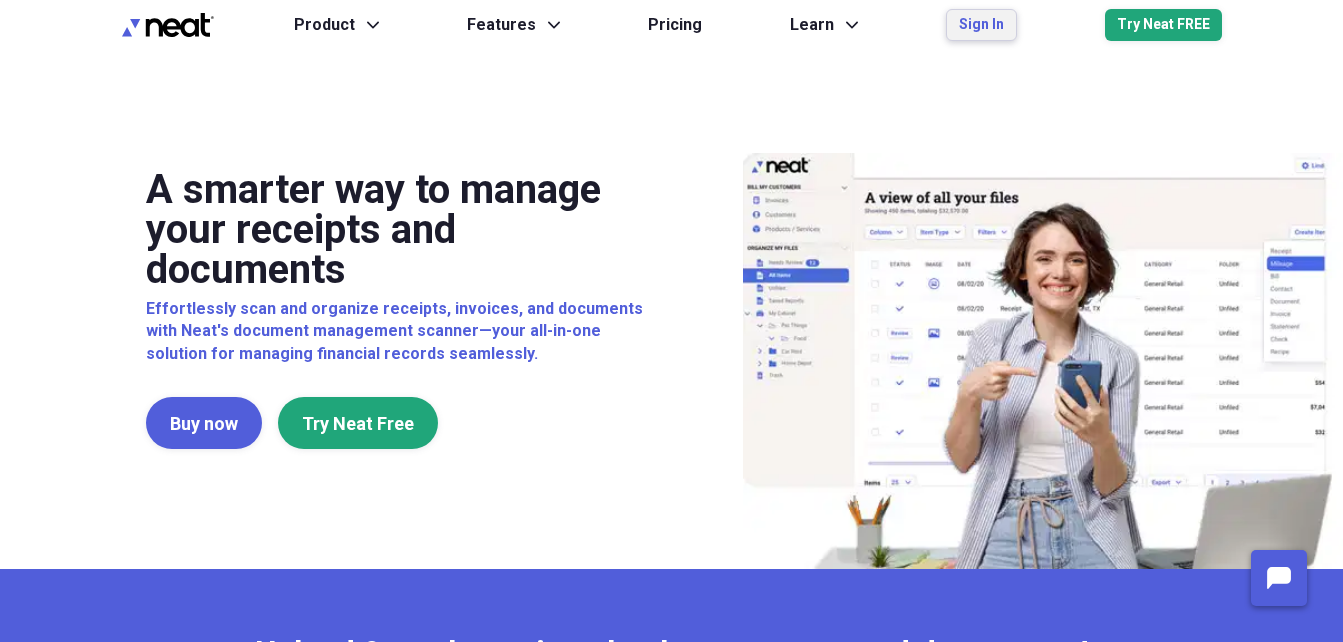 click on "Sign In" at bounding box center (981, 25) 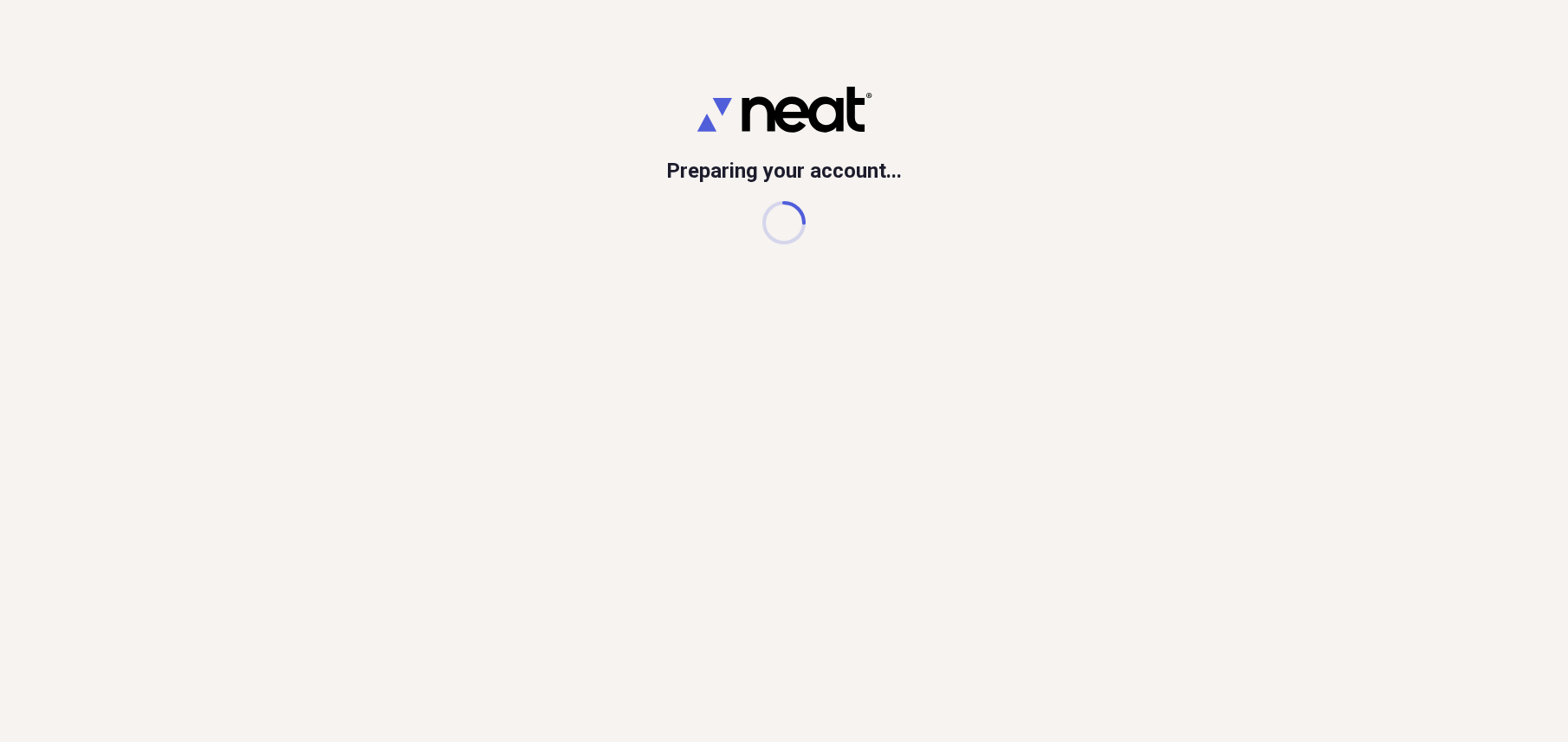 scroll, scrollTop: 0, scrollLeft: 0, axis: both 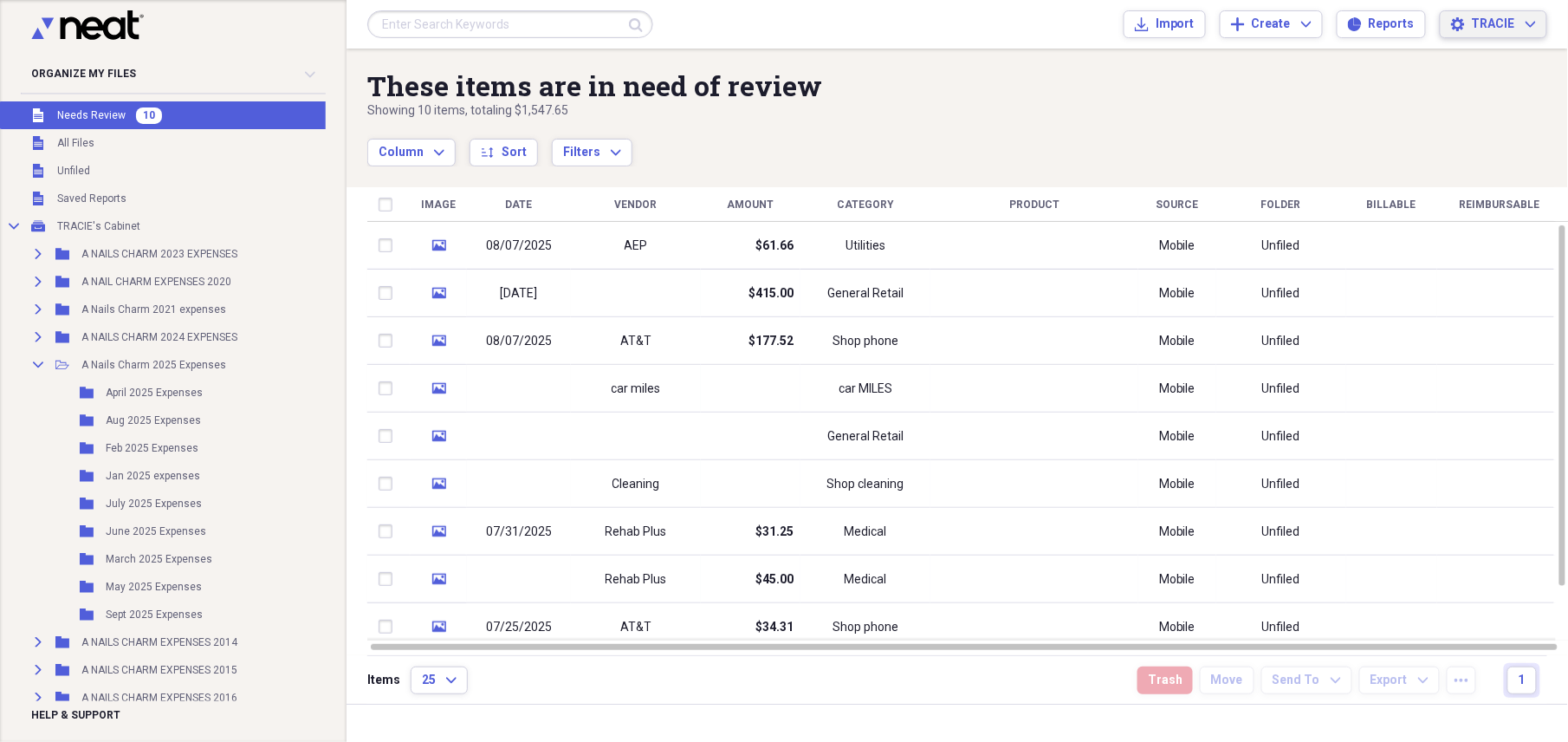 click 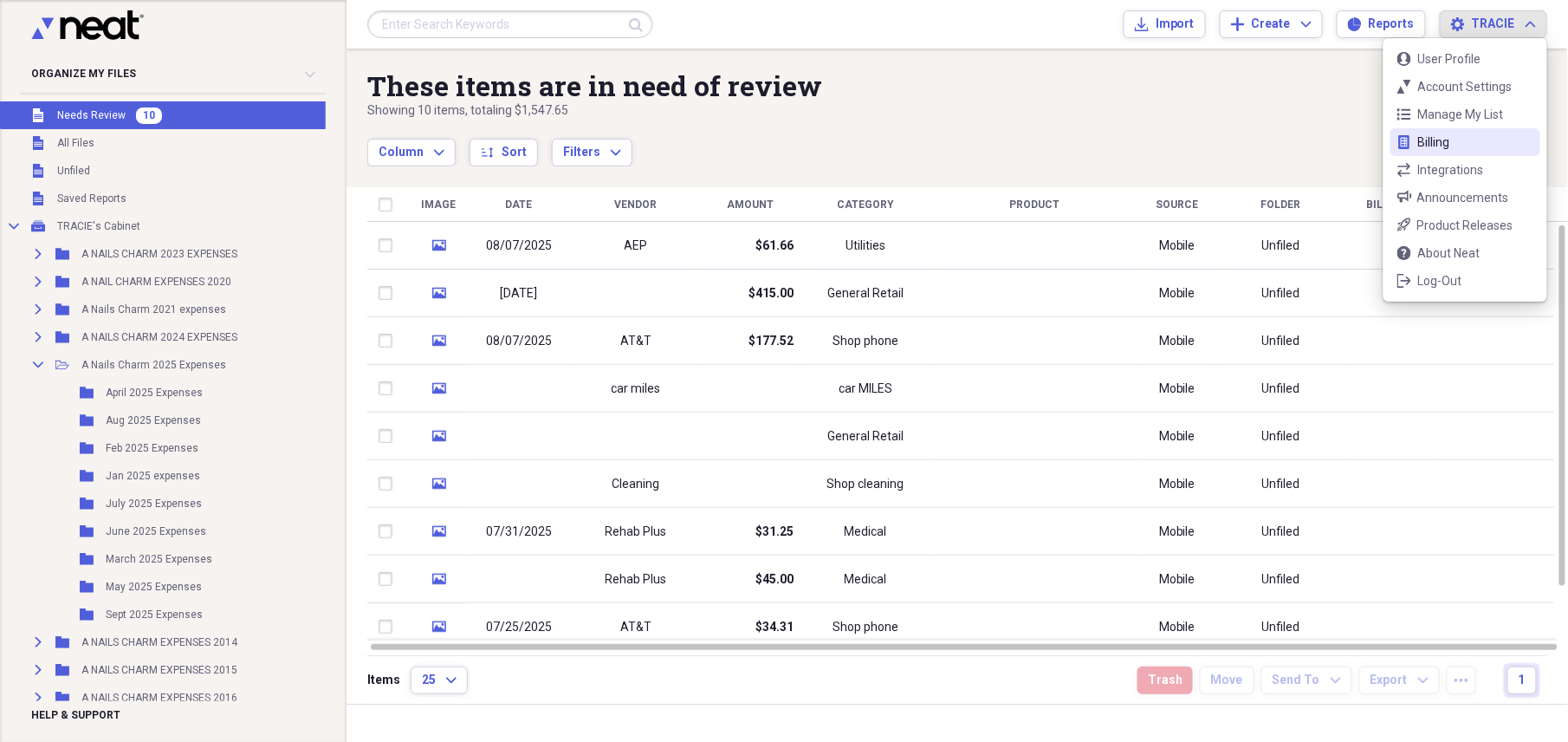 click on "Billing" at bounding box center [1465, 142] 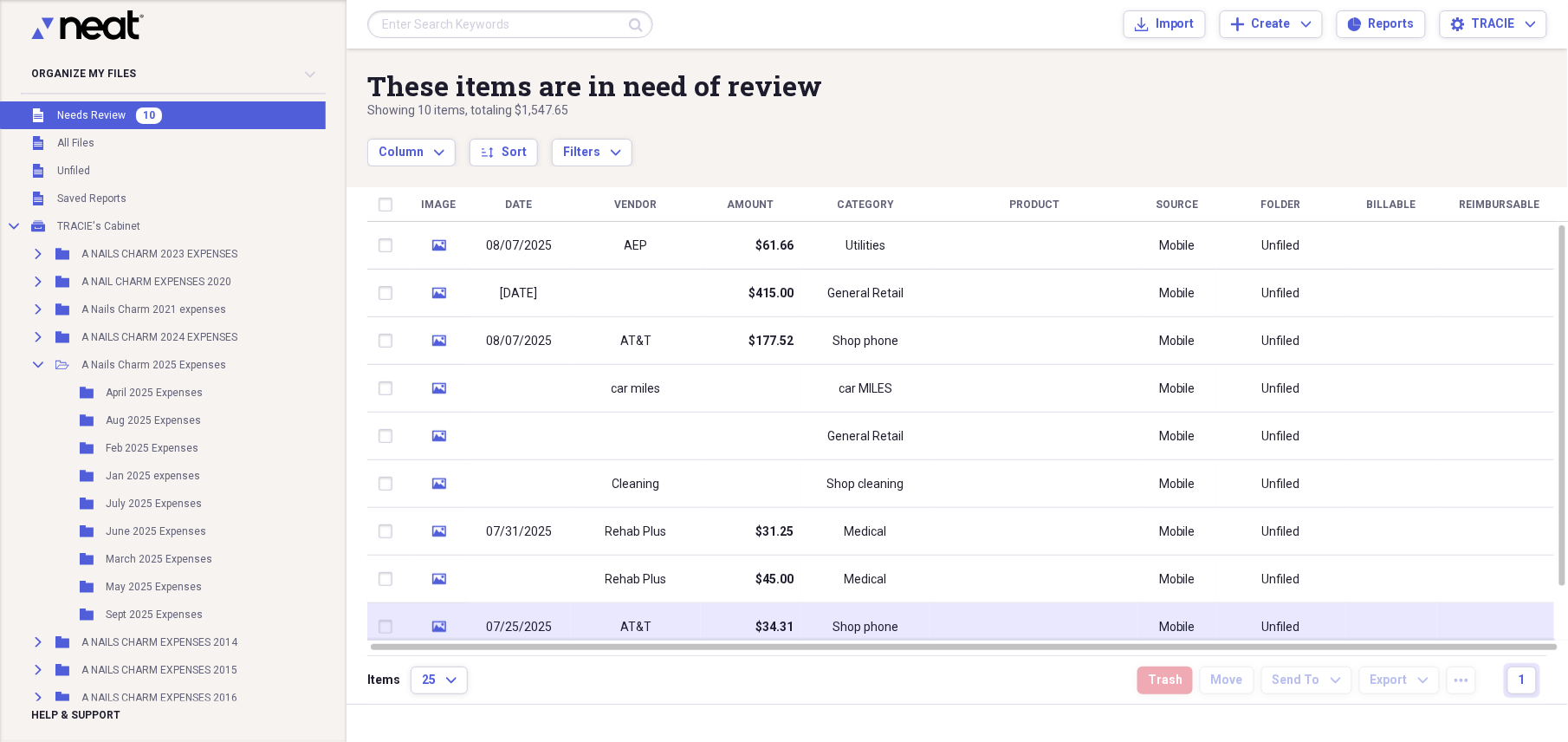 click on "AT&T" at bounding box center (636, 628) 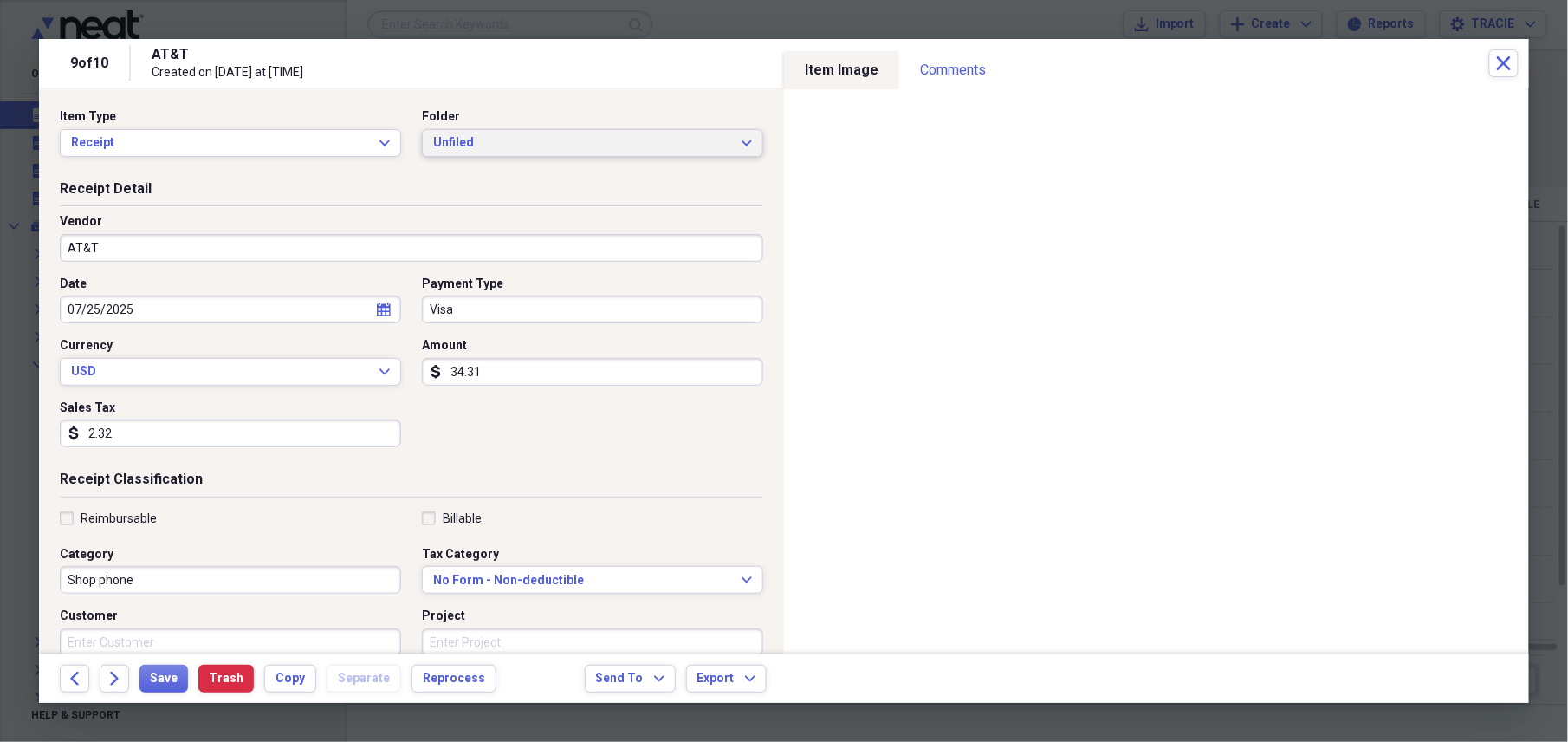 click on "Expand" 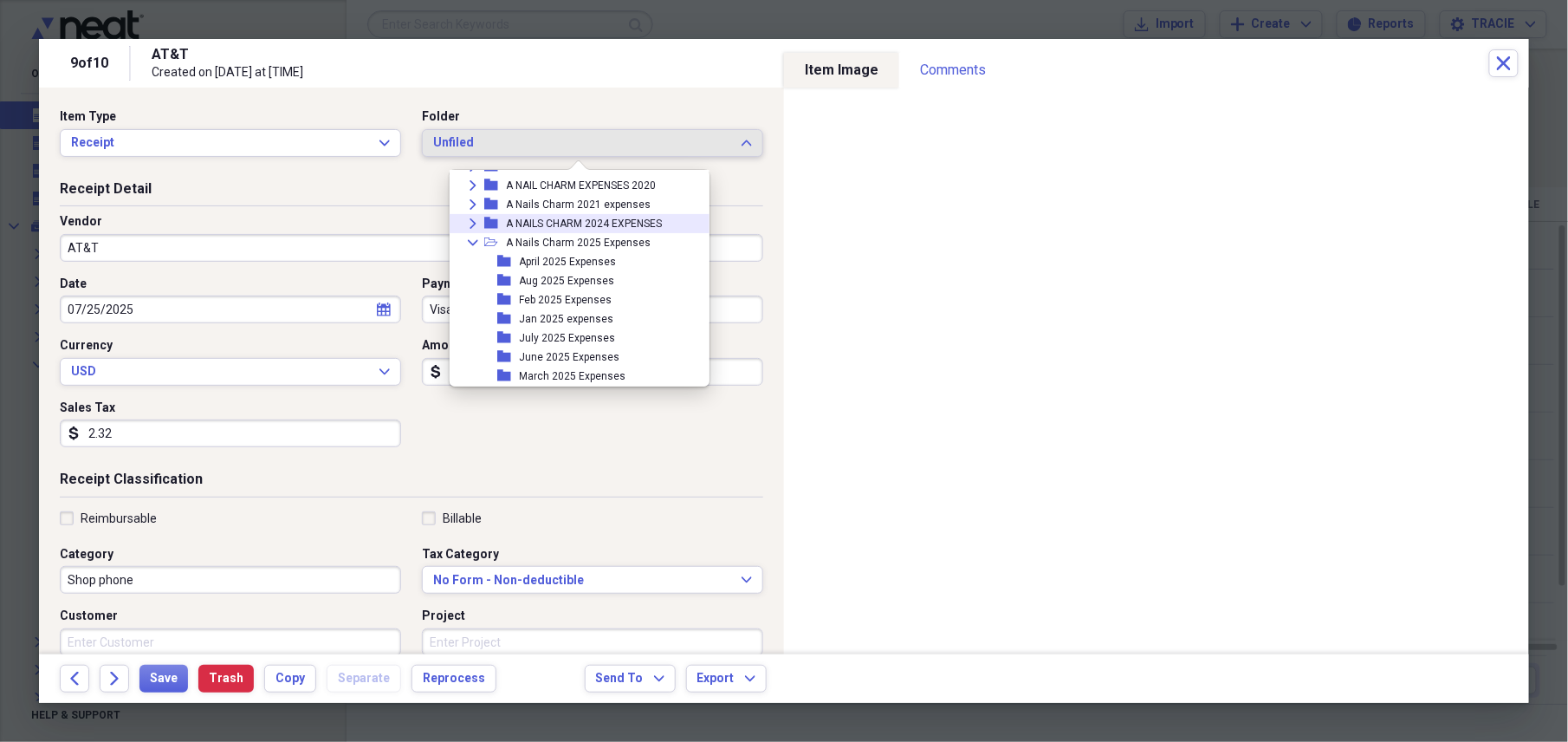 scroll, scrollTop: 77, scrollLeft: 0, axis: vertical 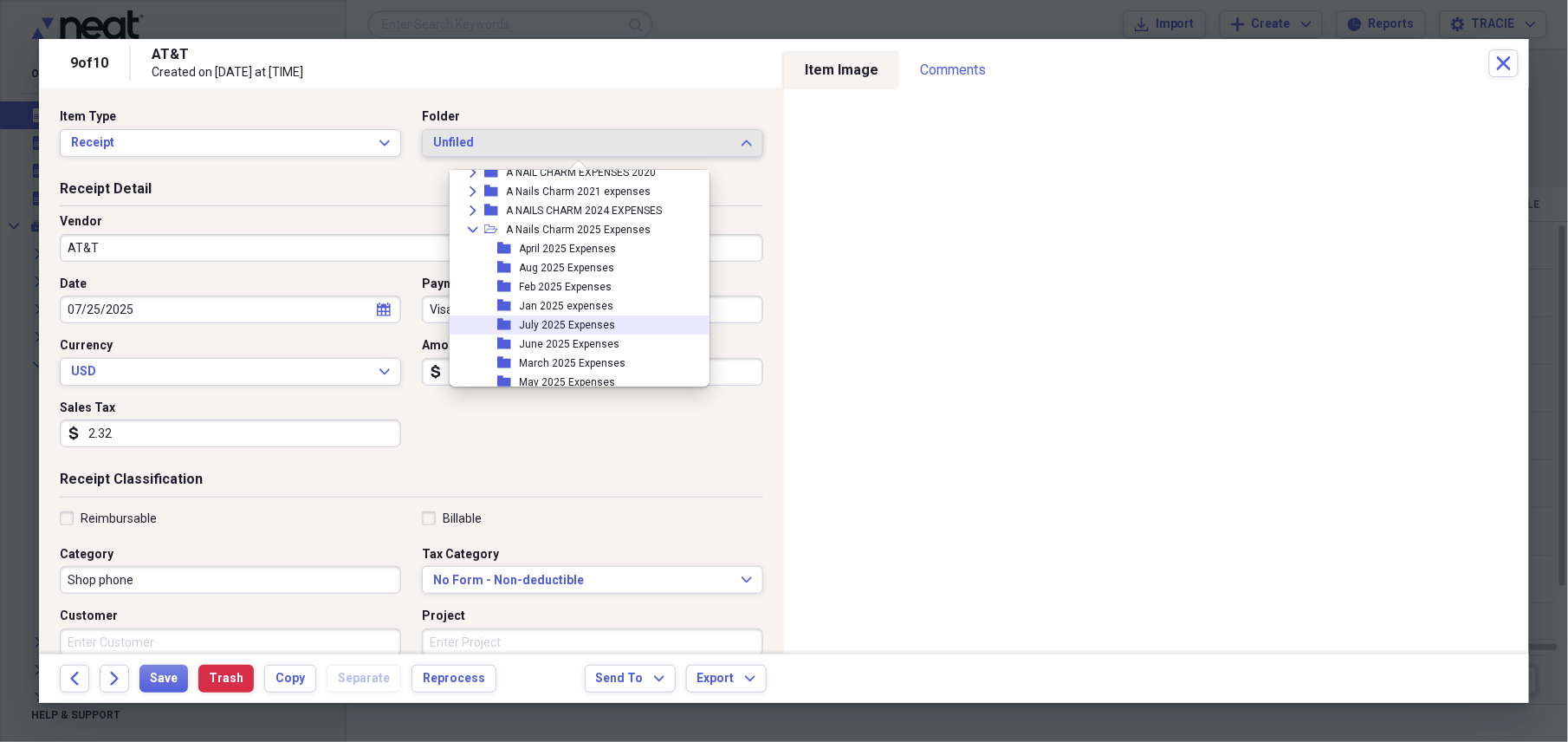 click on "July 2025 Expenses" at bounding box center [567, 325] 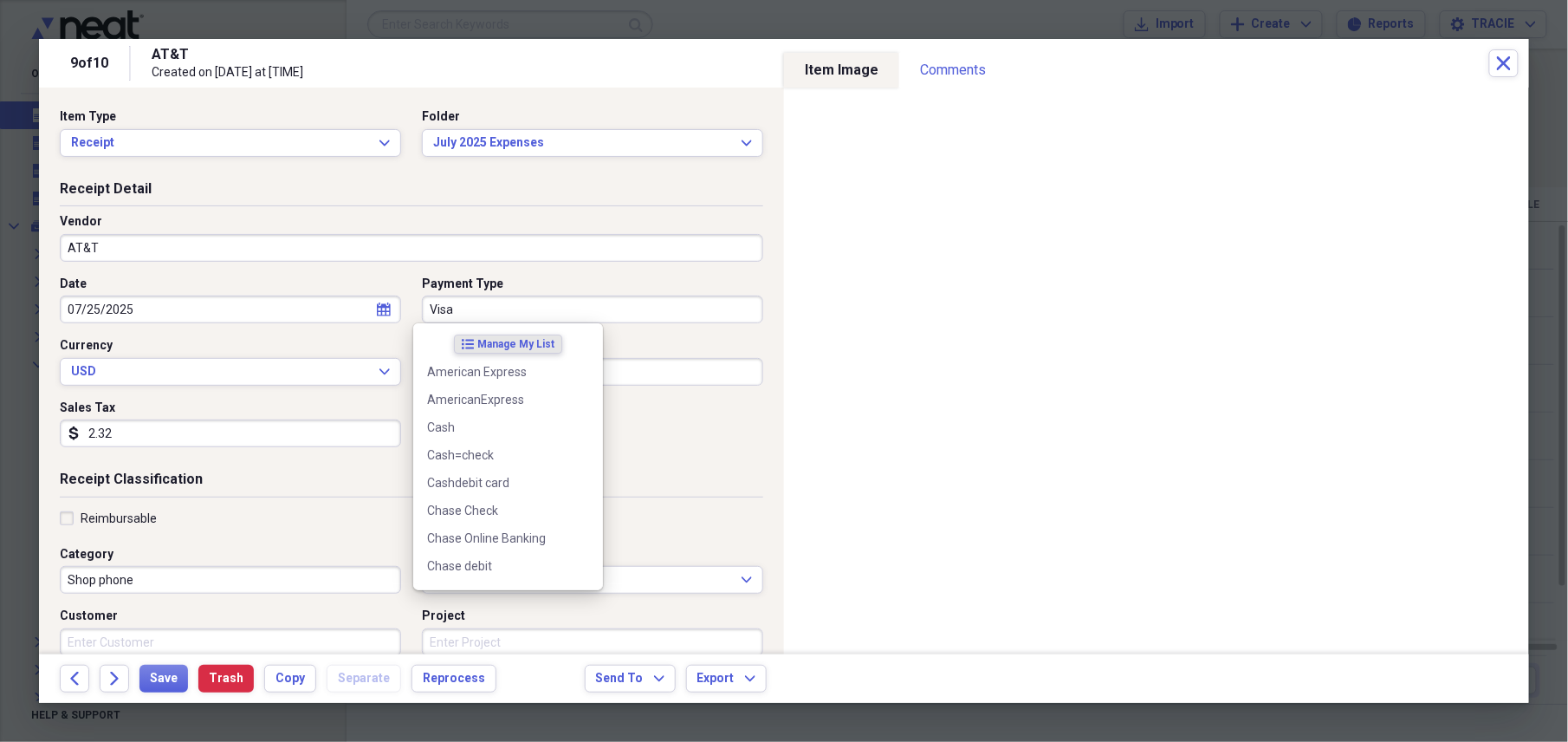 click on "Visa" at bounding box center [593, 309] 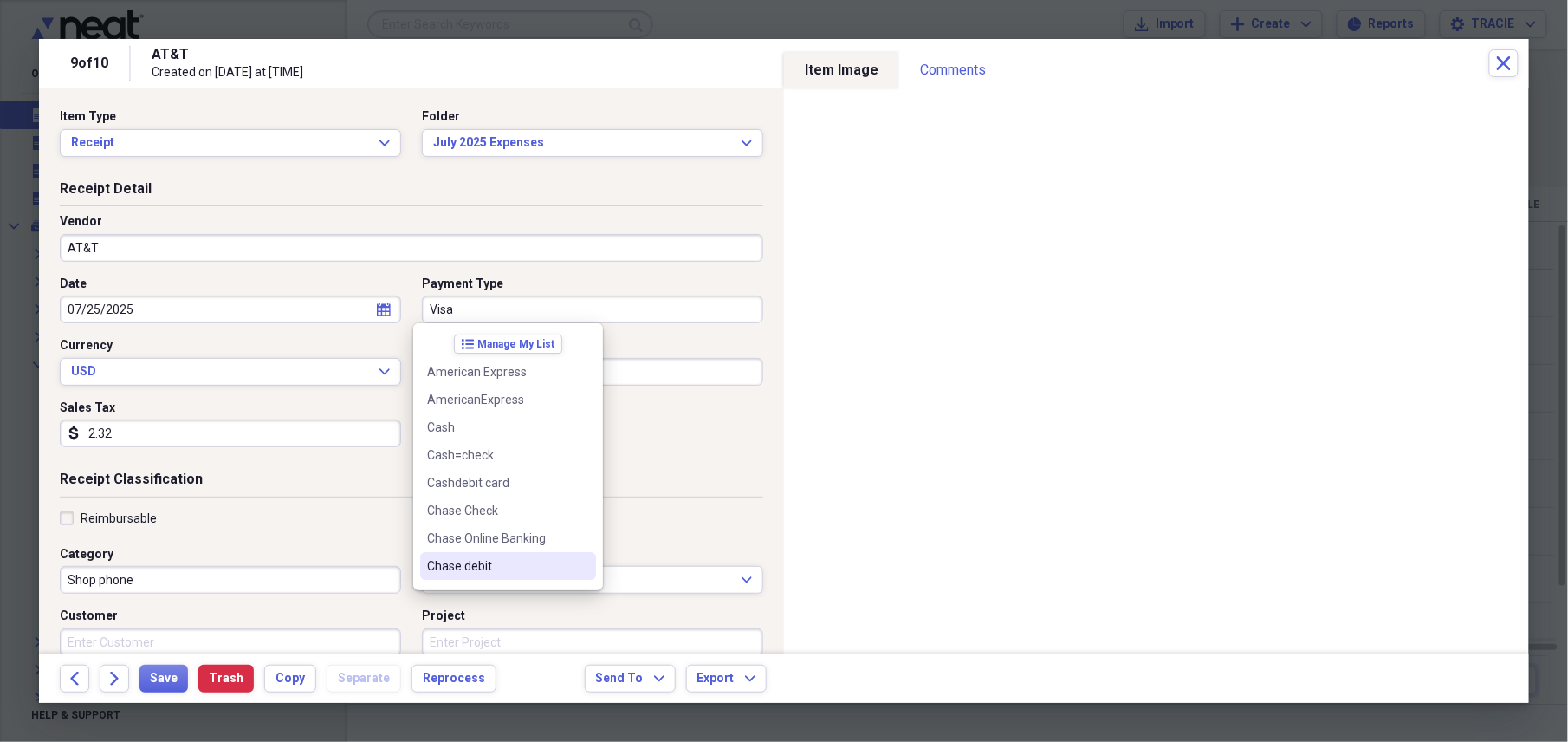 click on "Chase debit" at bounding box center [497, 566] 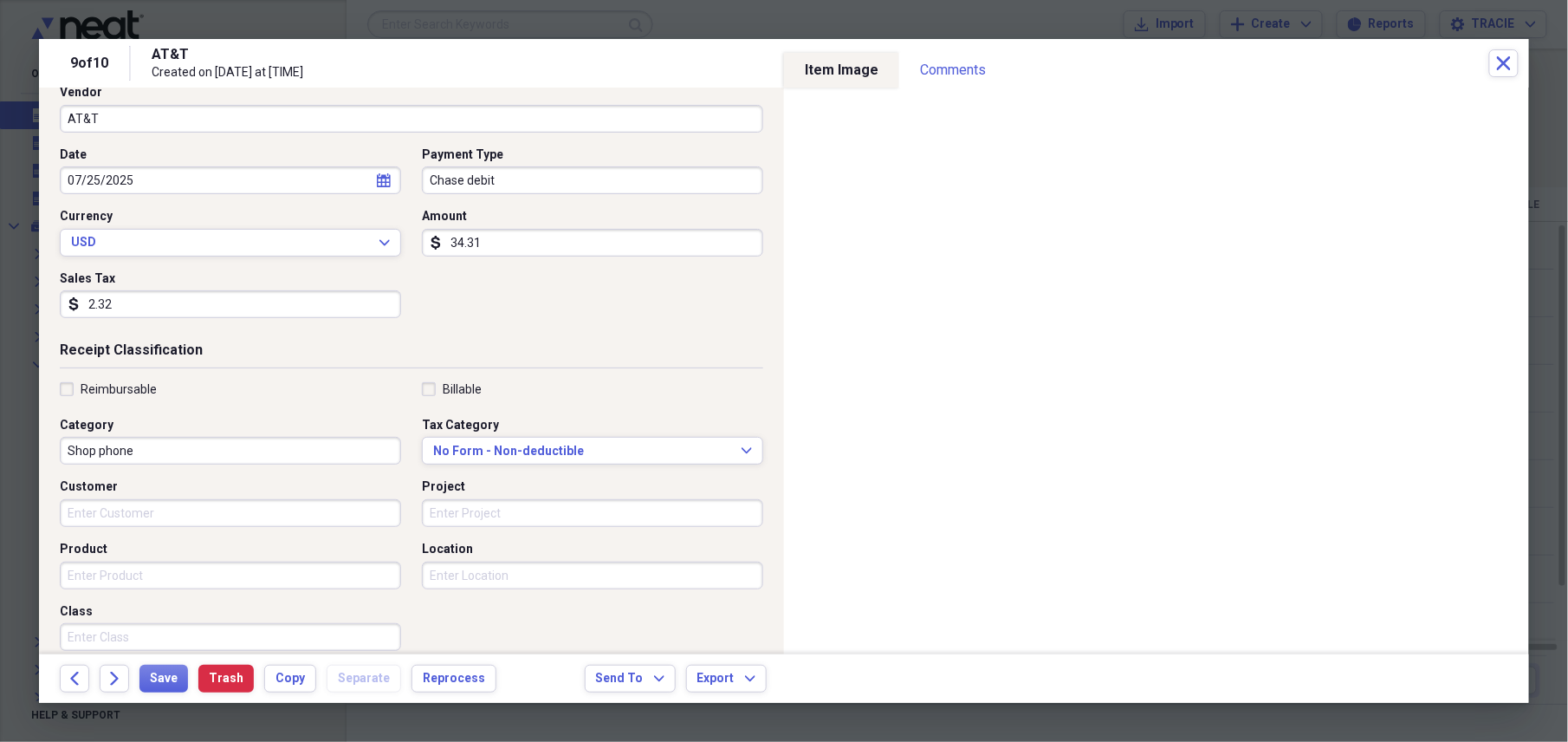 scroll, scrollTop: 153, scrollLeft: 0, axis: vertical 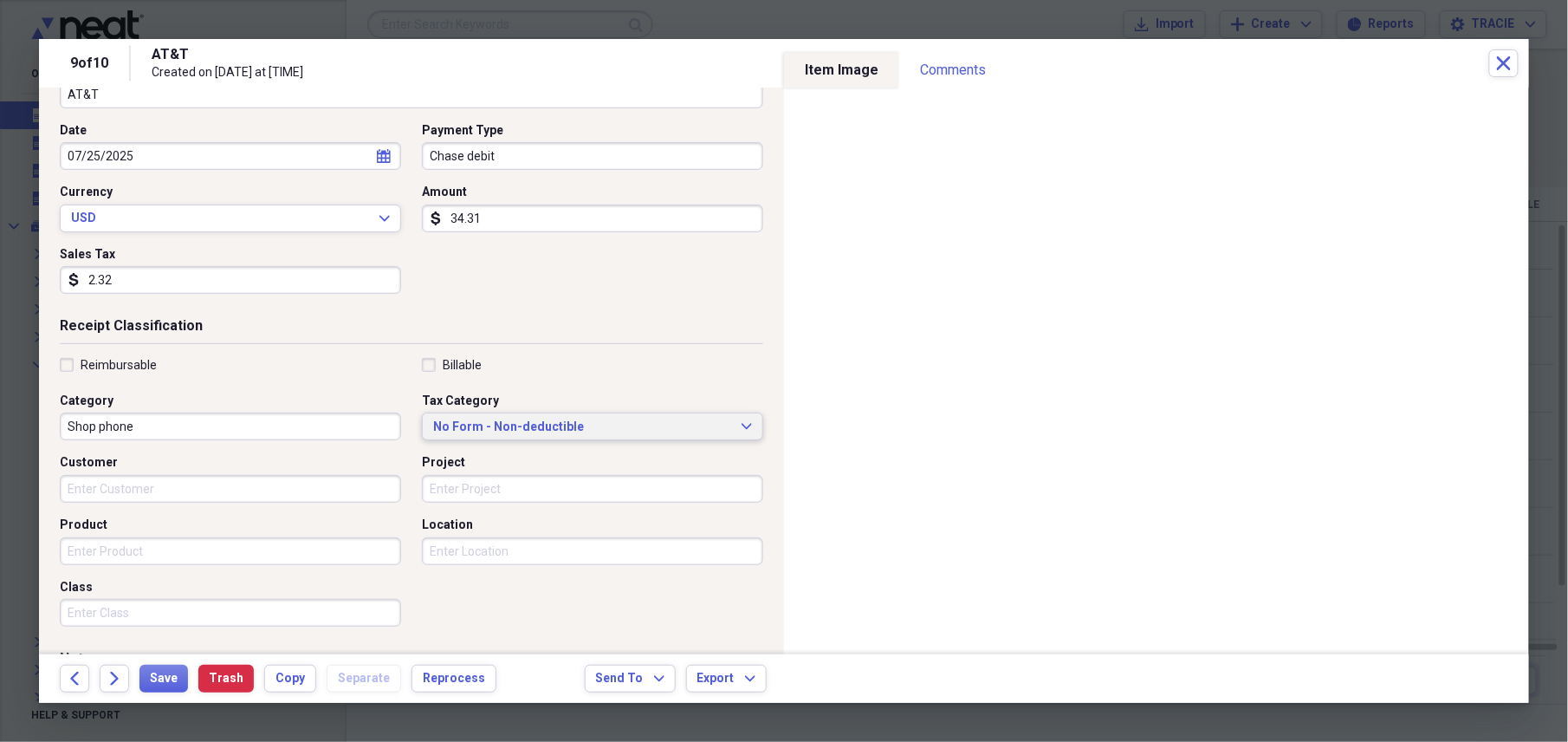 click on "No Form - Non-deductible" at bounding box center [582, 427] 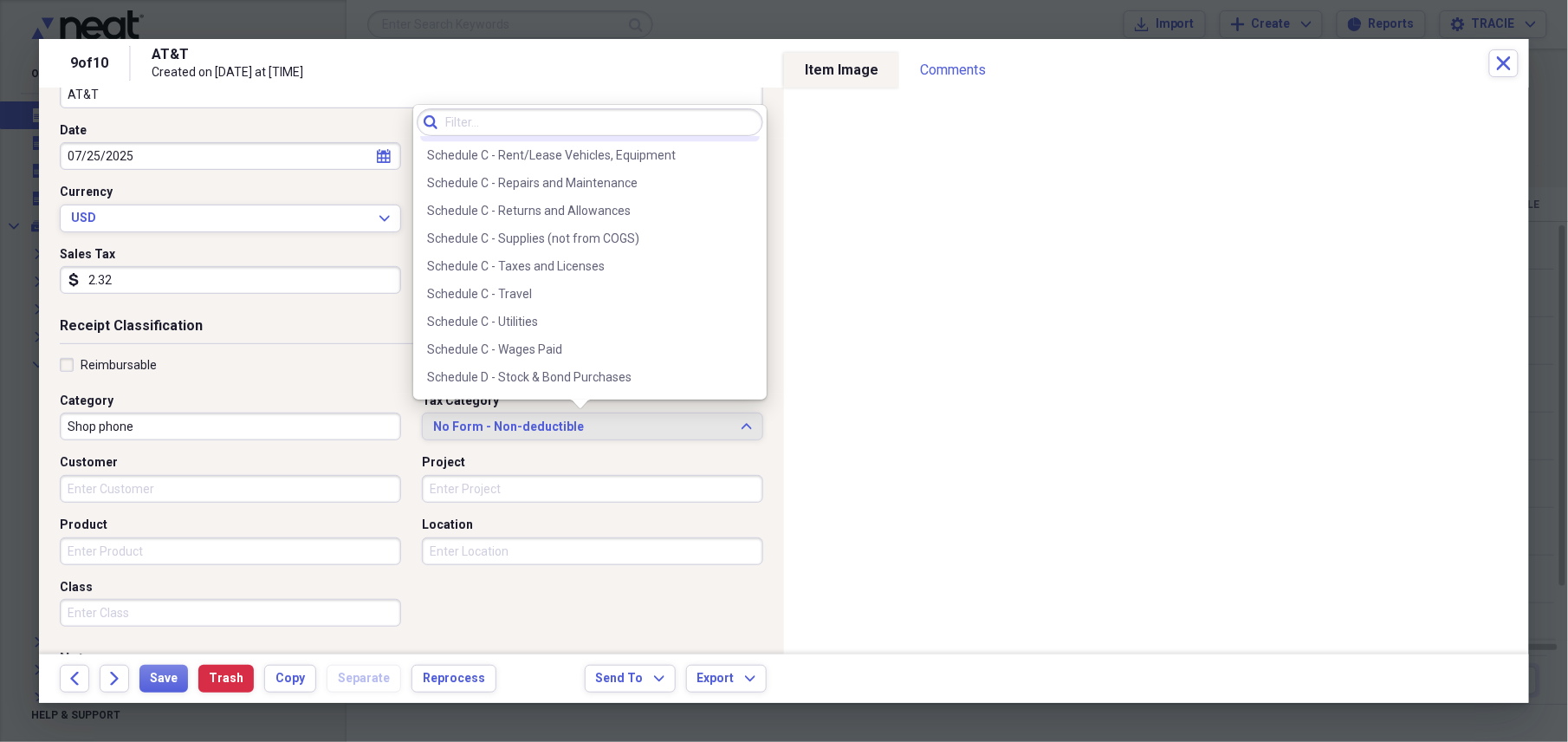 scroll, scrollTop: 3698, scrollLeft: 0, axis: vertical 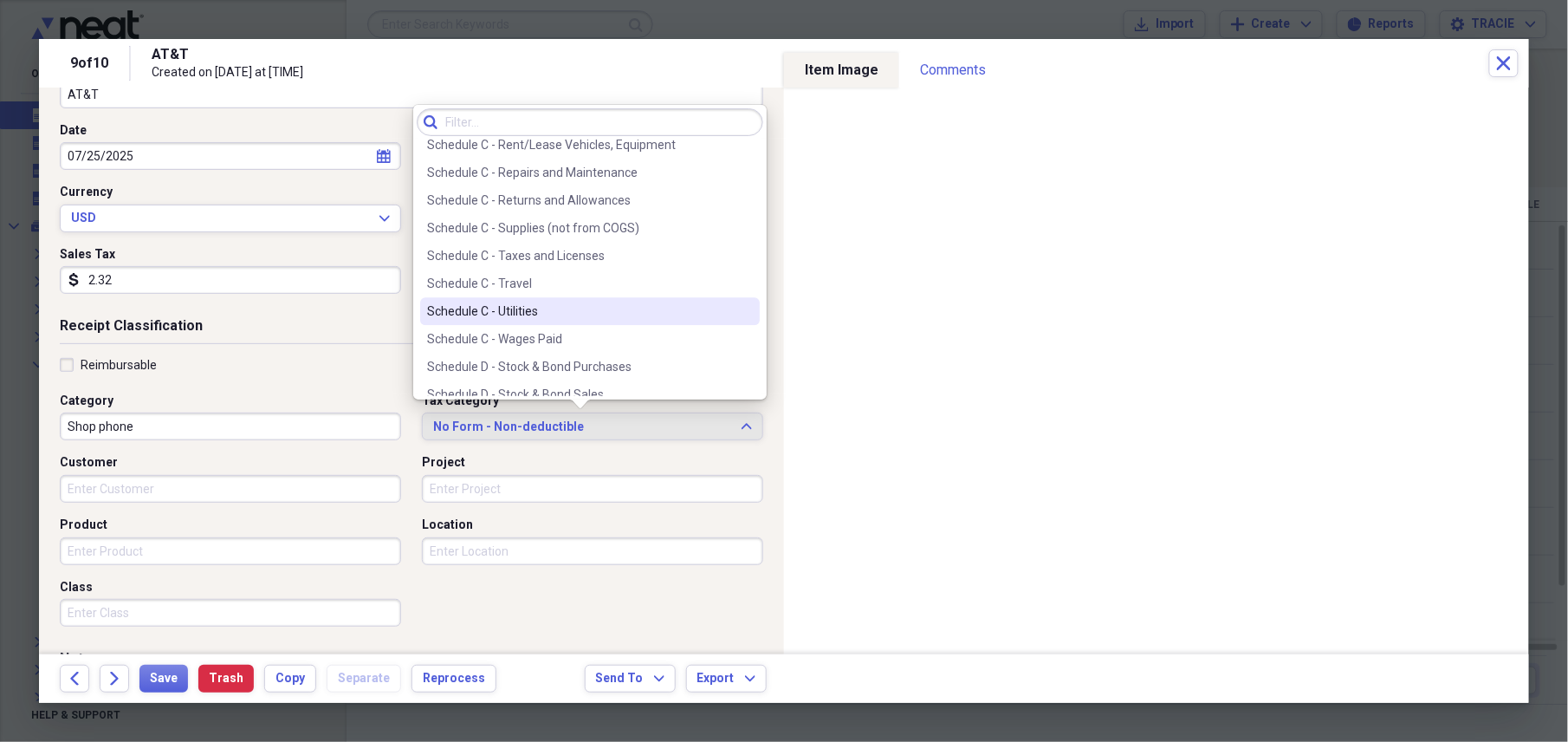 click on "Schedule C - Utilities" at bounding box center (590, 311) 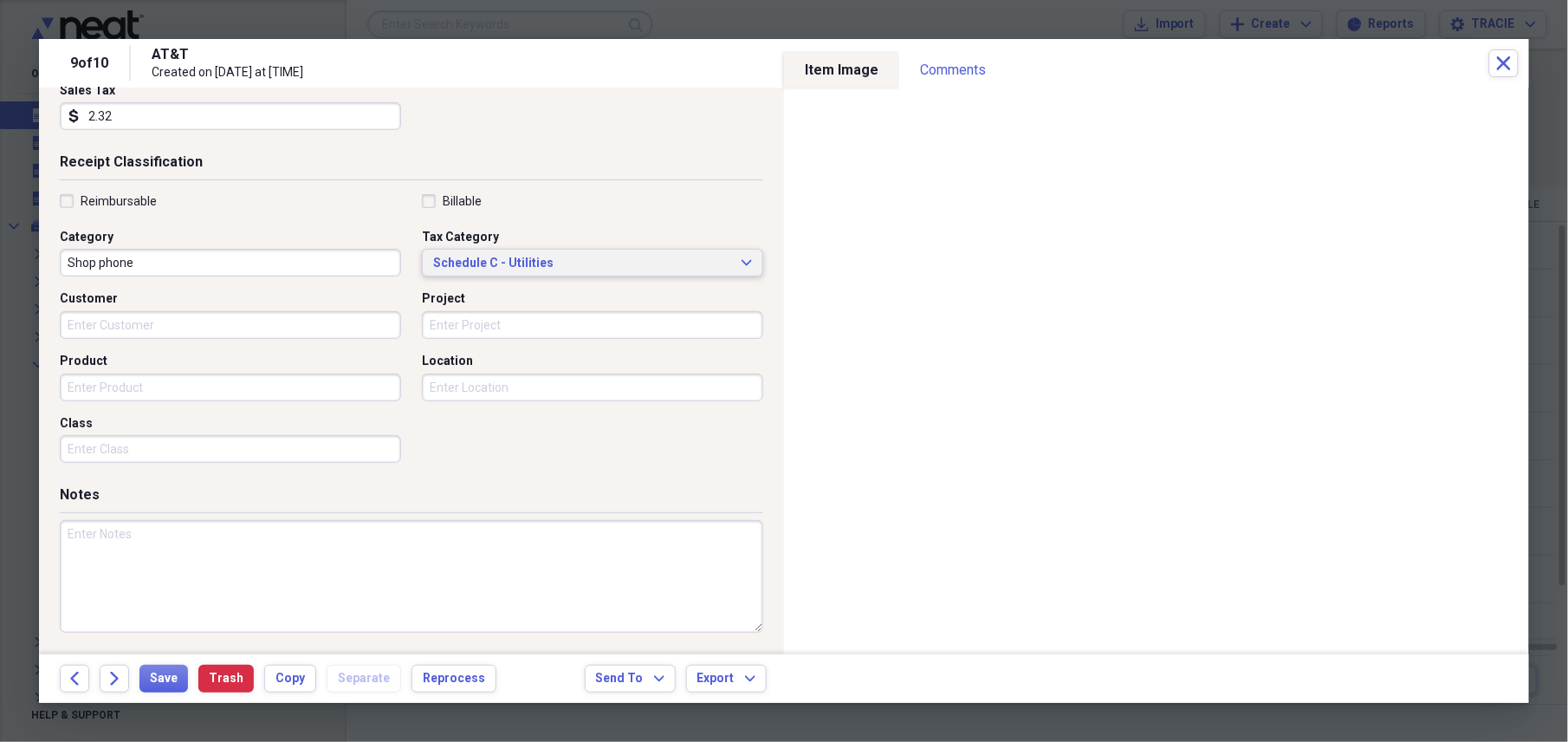 scroll, scrollTop: 319, scrollLeft: 0, axis: vertical 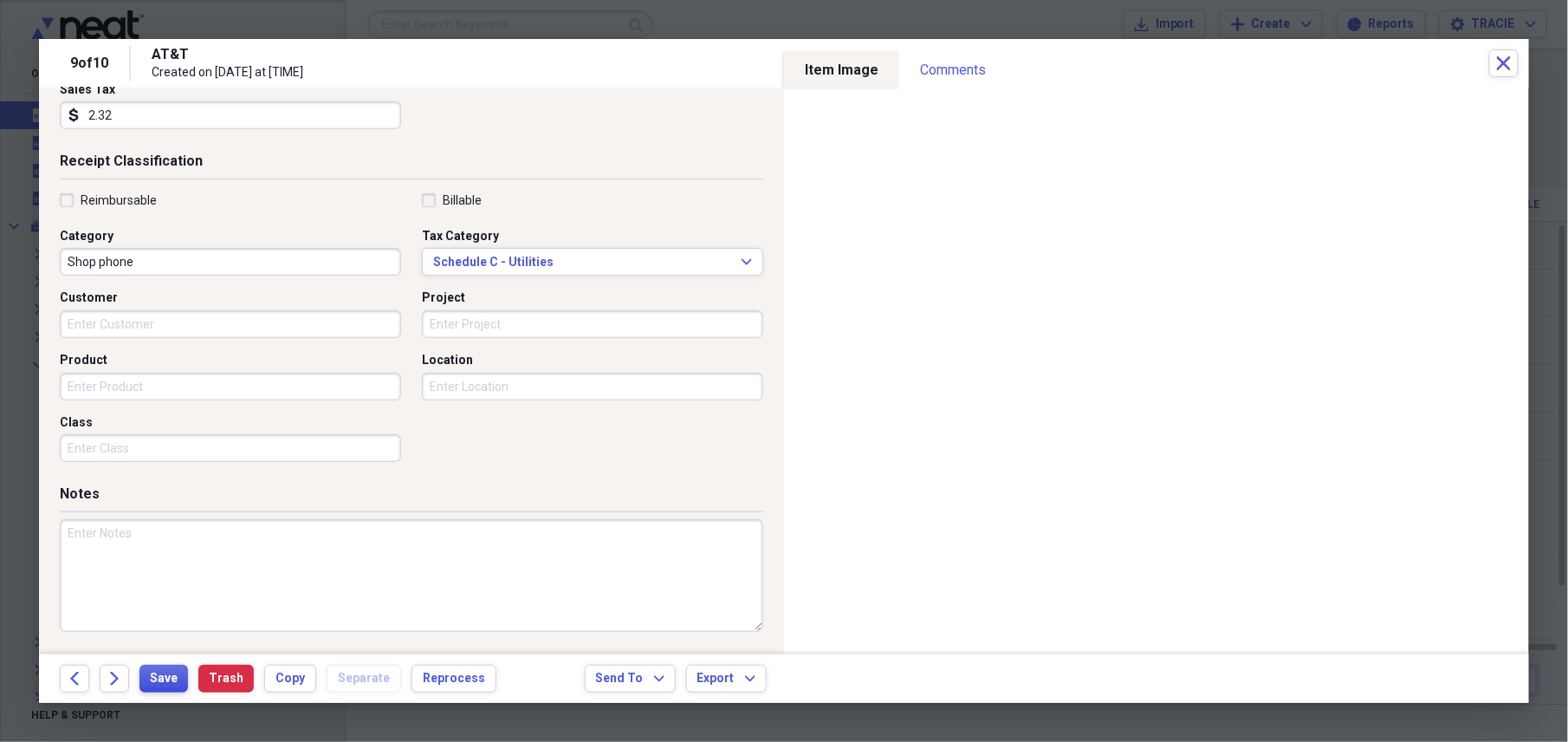 click on "Save" at bounding box center (164, 679) 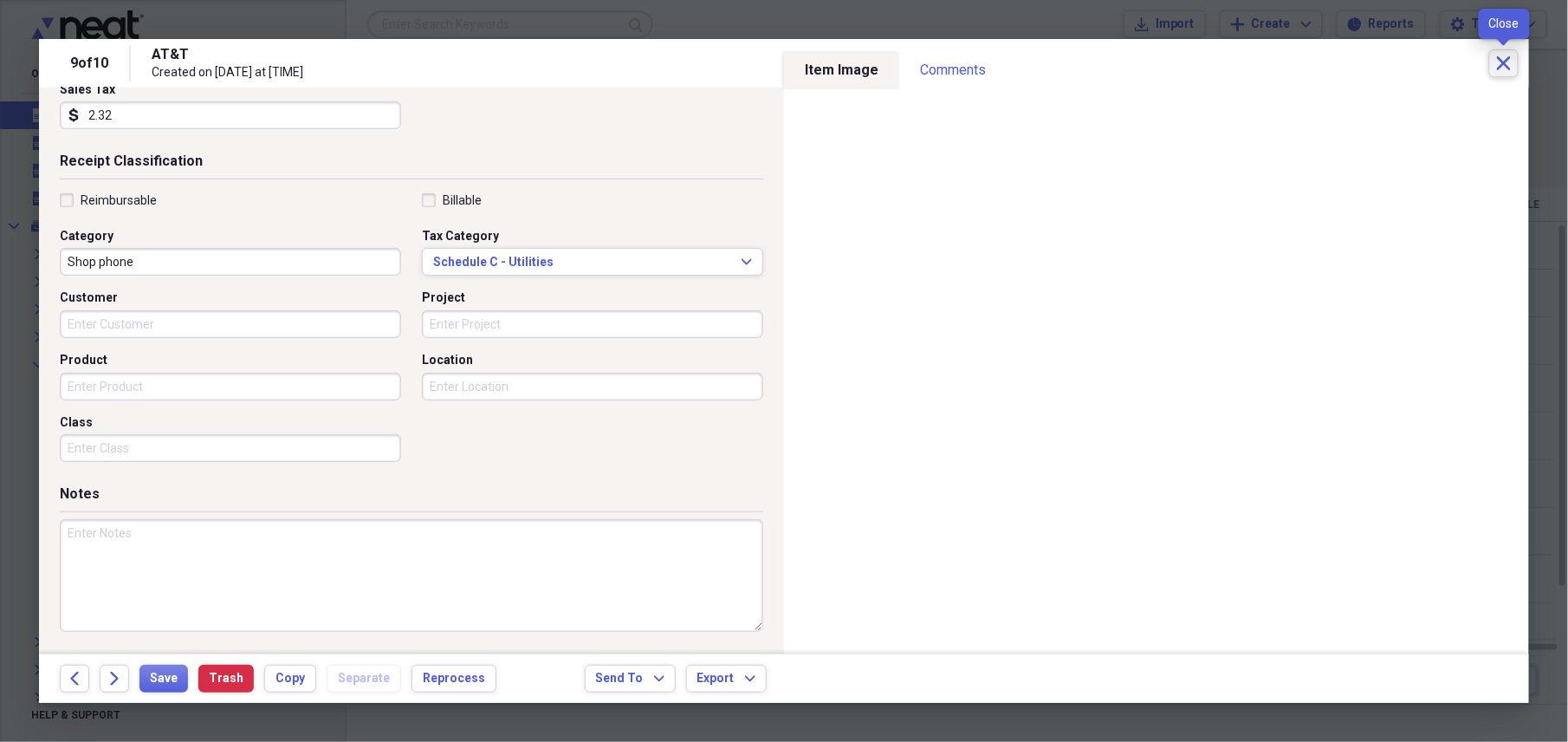 click 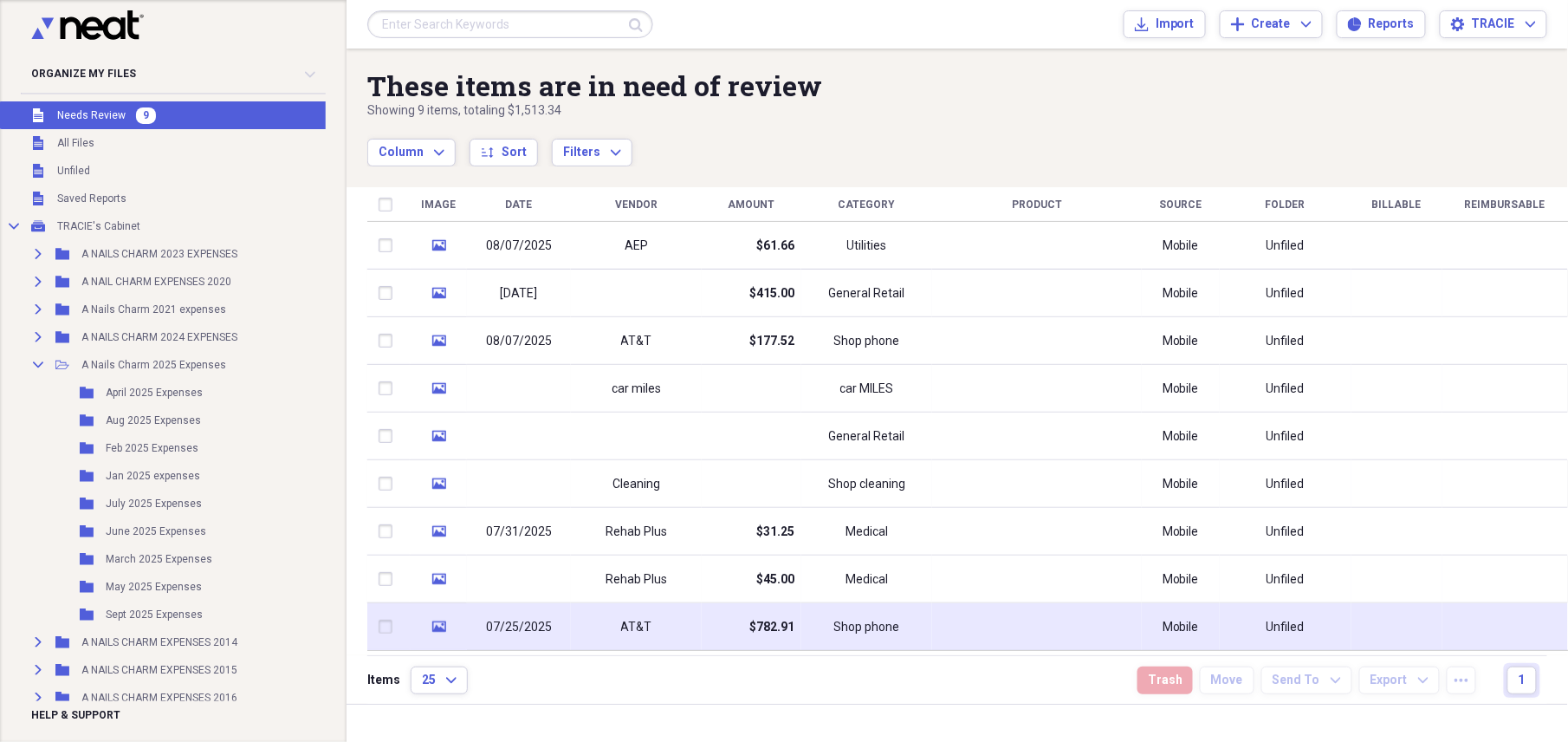 click on "$782.91" at bounding box center [772, 628] 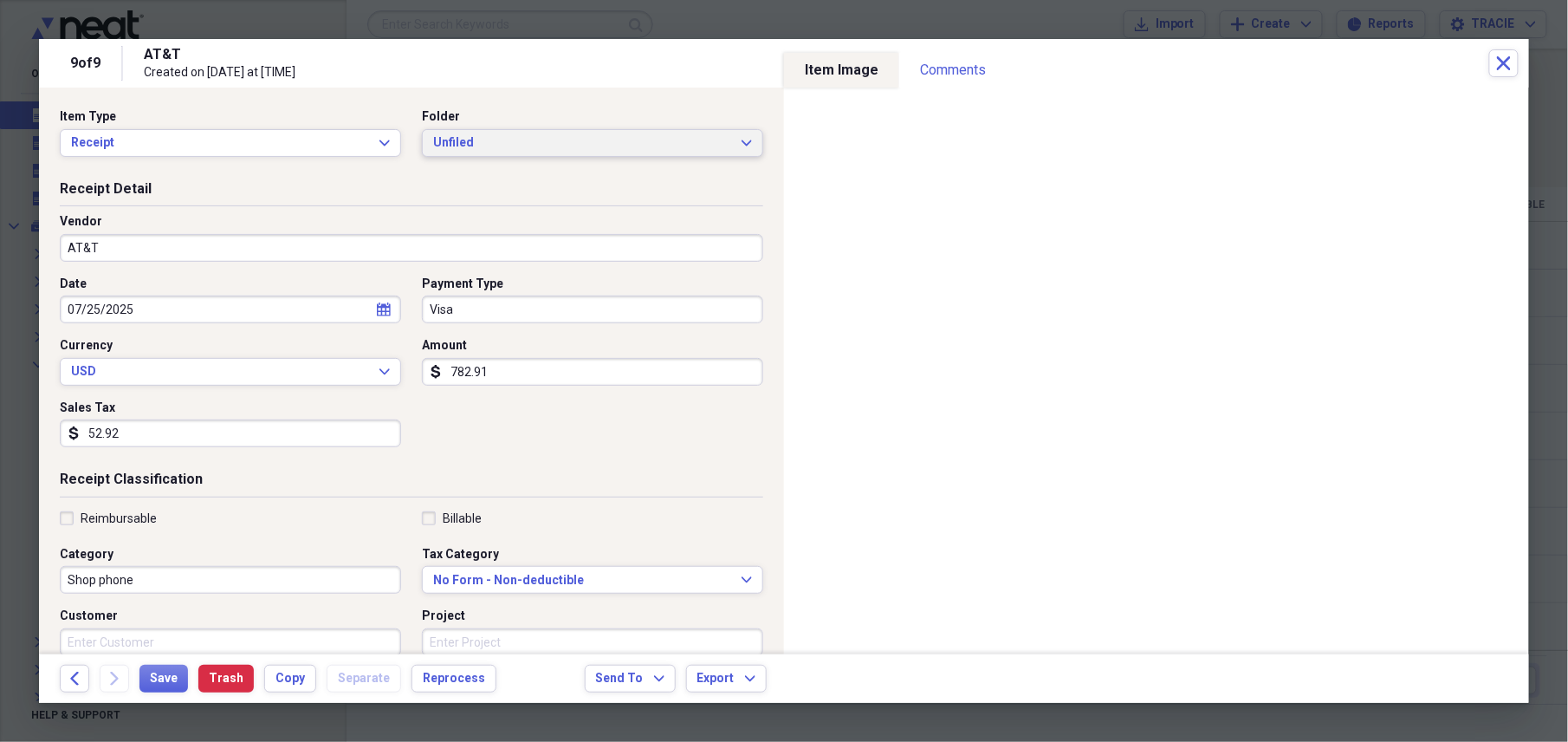 click on "Expand" 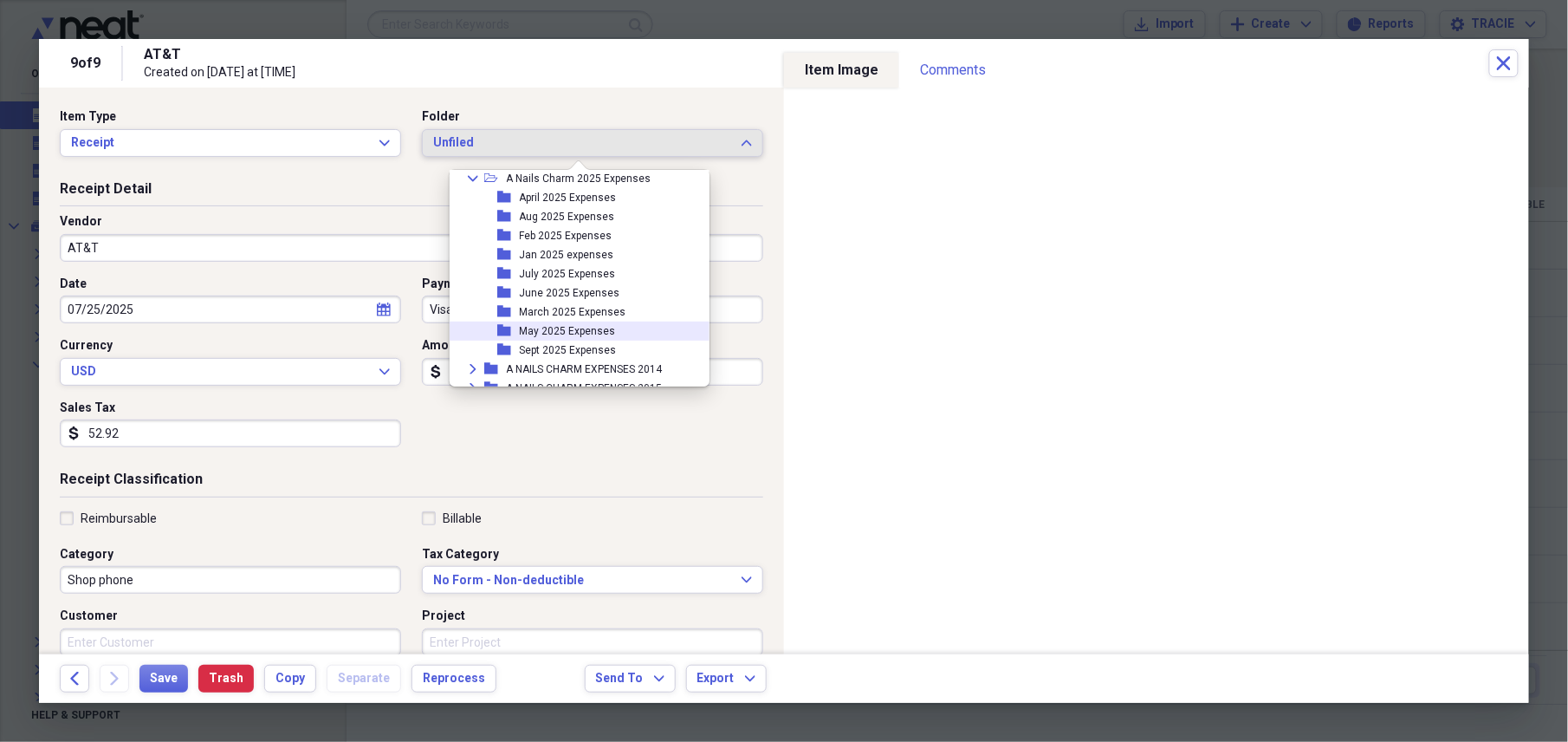 scroll, scrollTop: 153, scrollLeft: 0, axis: vertical 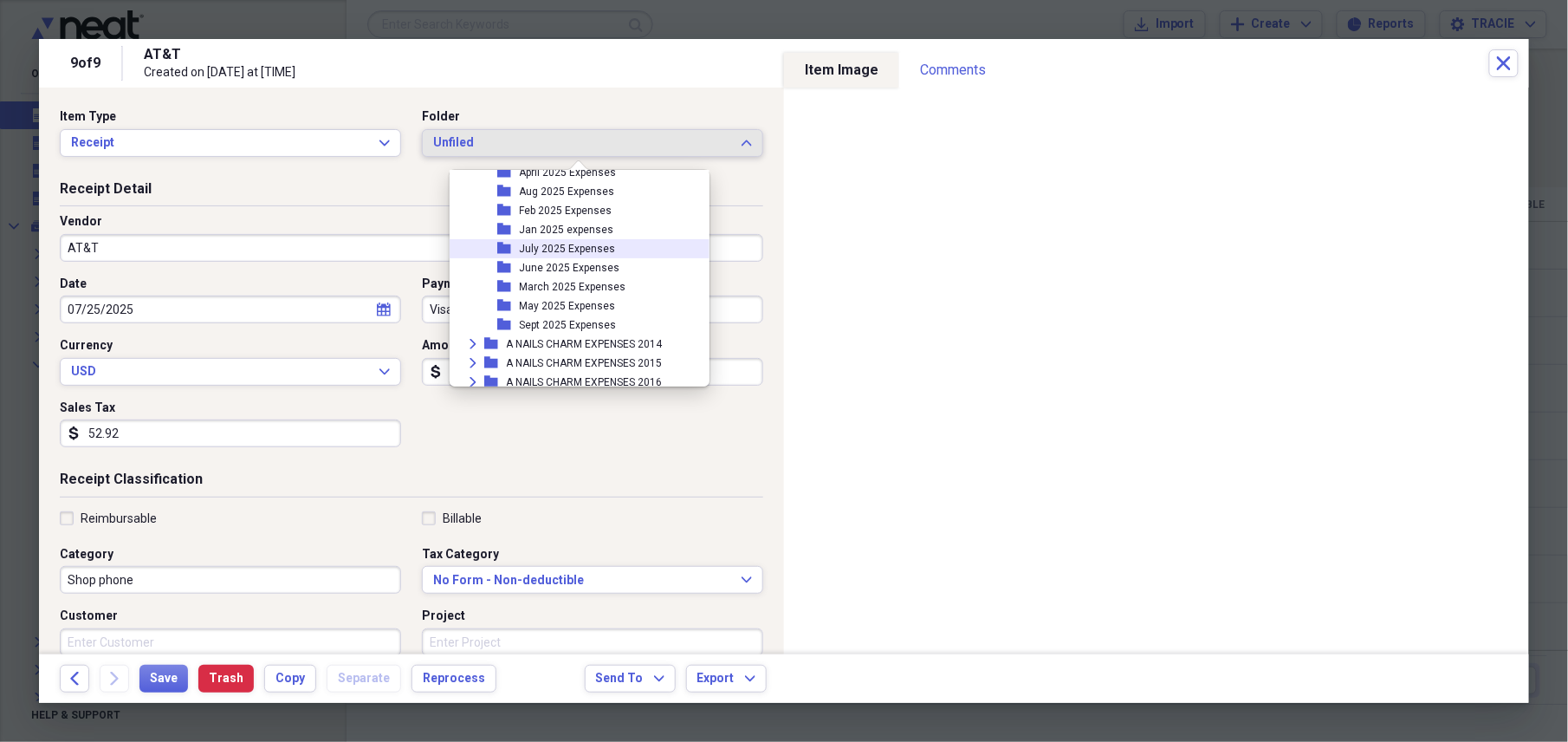 click on "July 2025 Expenses" at bounding box center [567, 249] 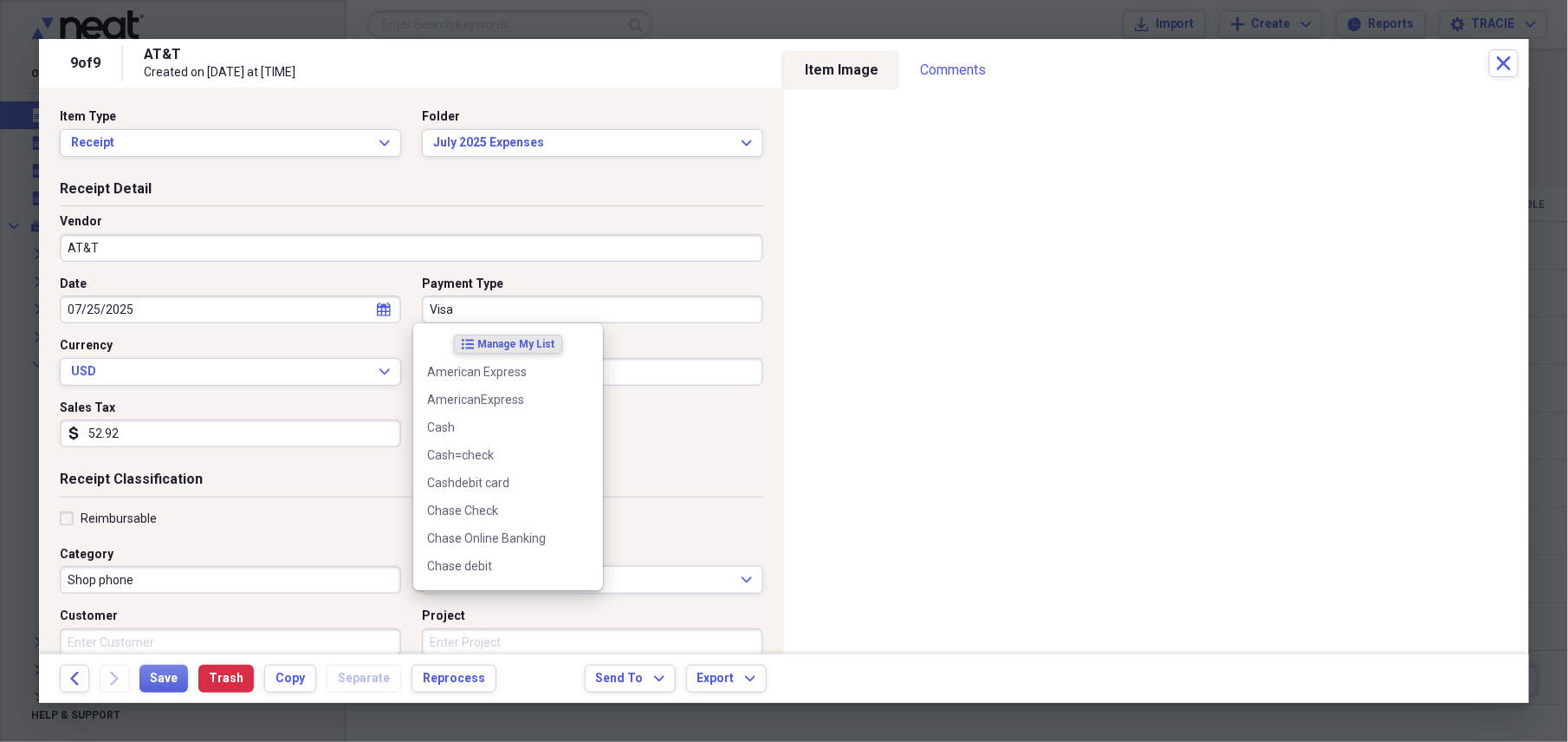 click on "Visa" at bounding box center (593, 309) 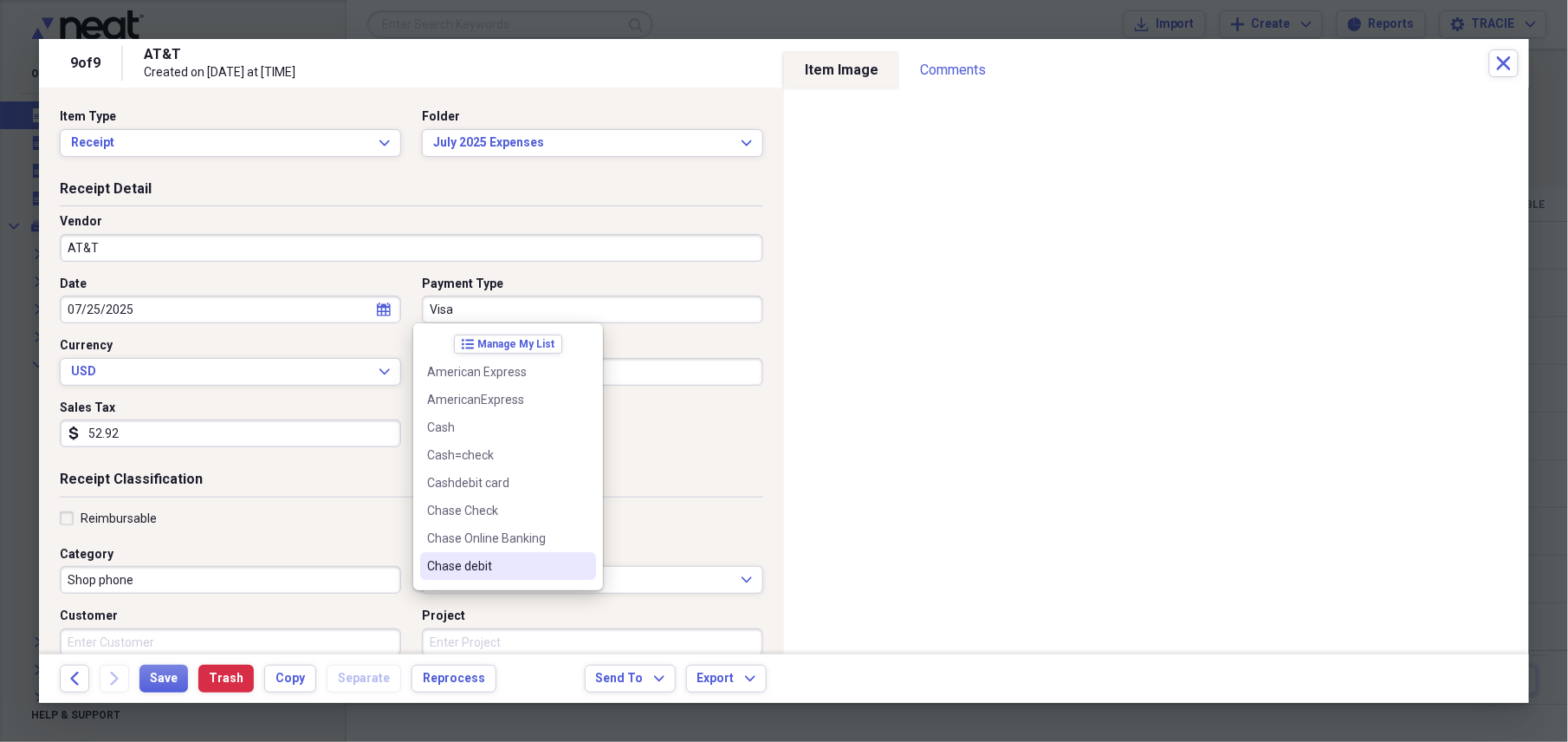 click on "Chase debit" at bounding box center [497, 566] 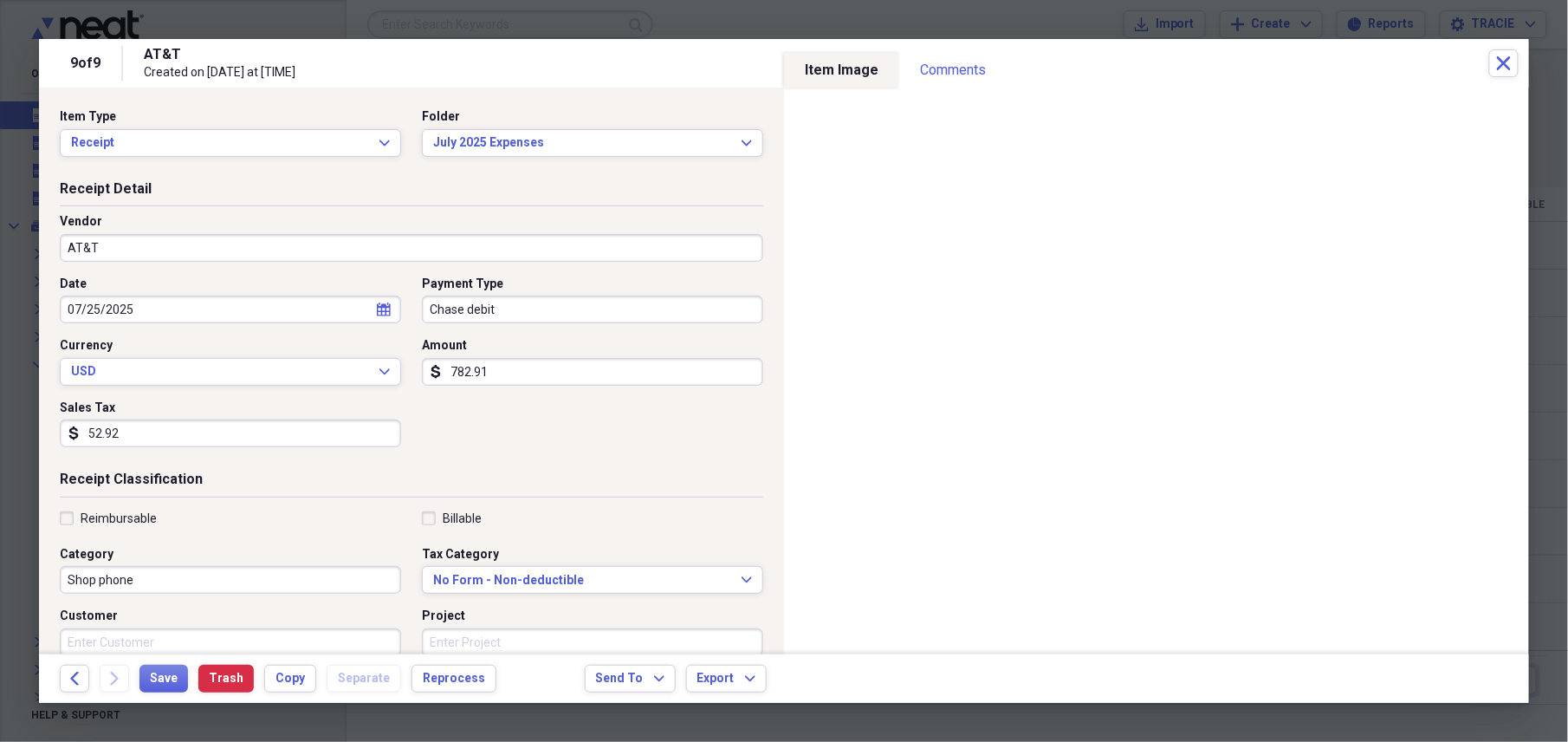 click on "782.91" at bounding box center (593, 372) 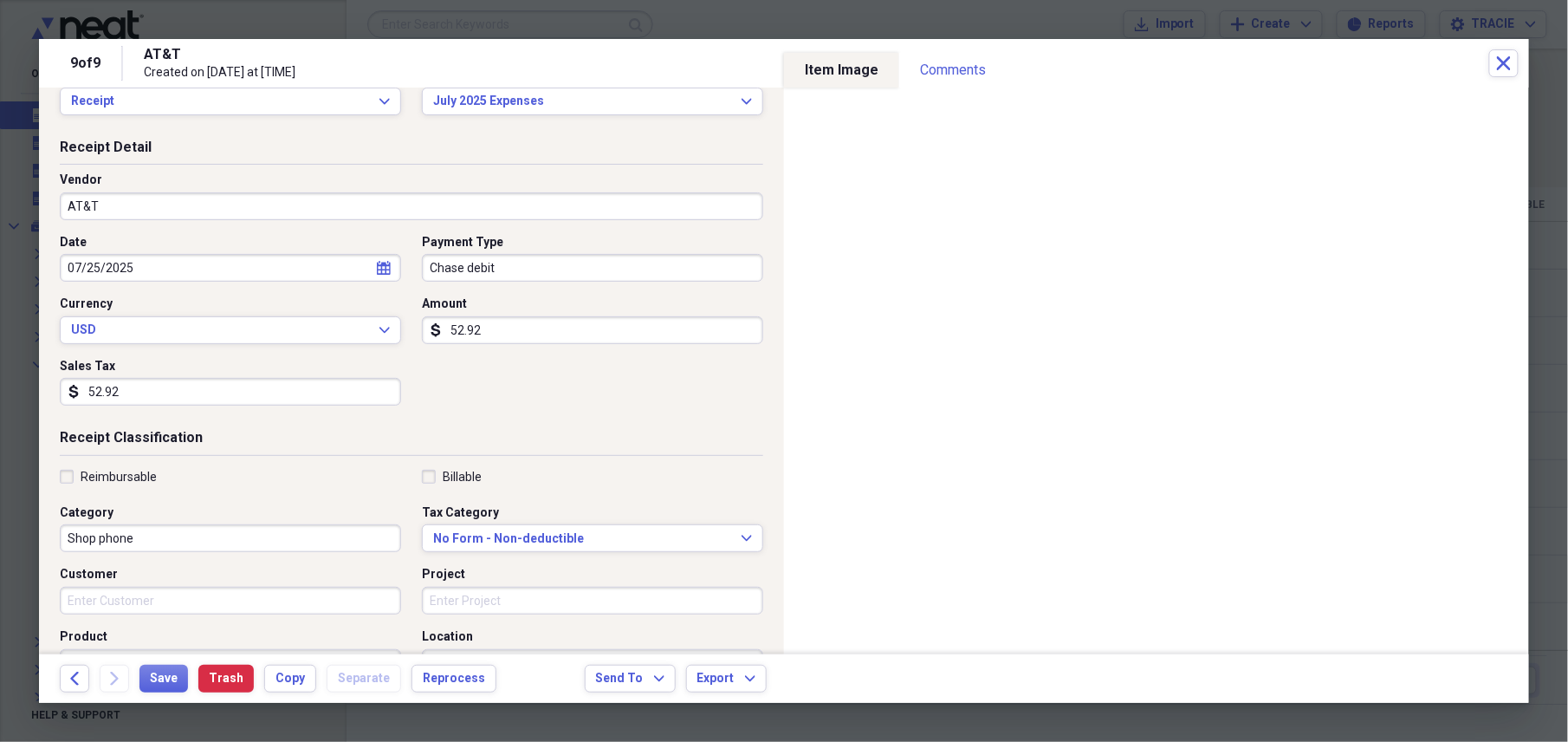 scroll, scrollTop: 77, scrollLeft: 0, axis: vertical 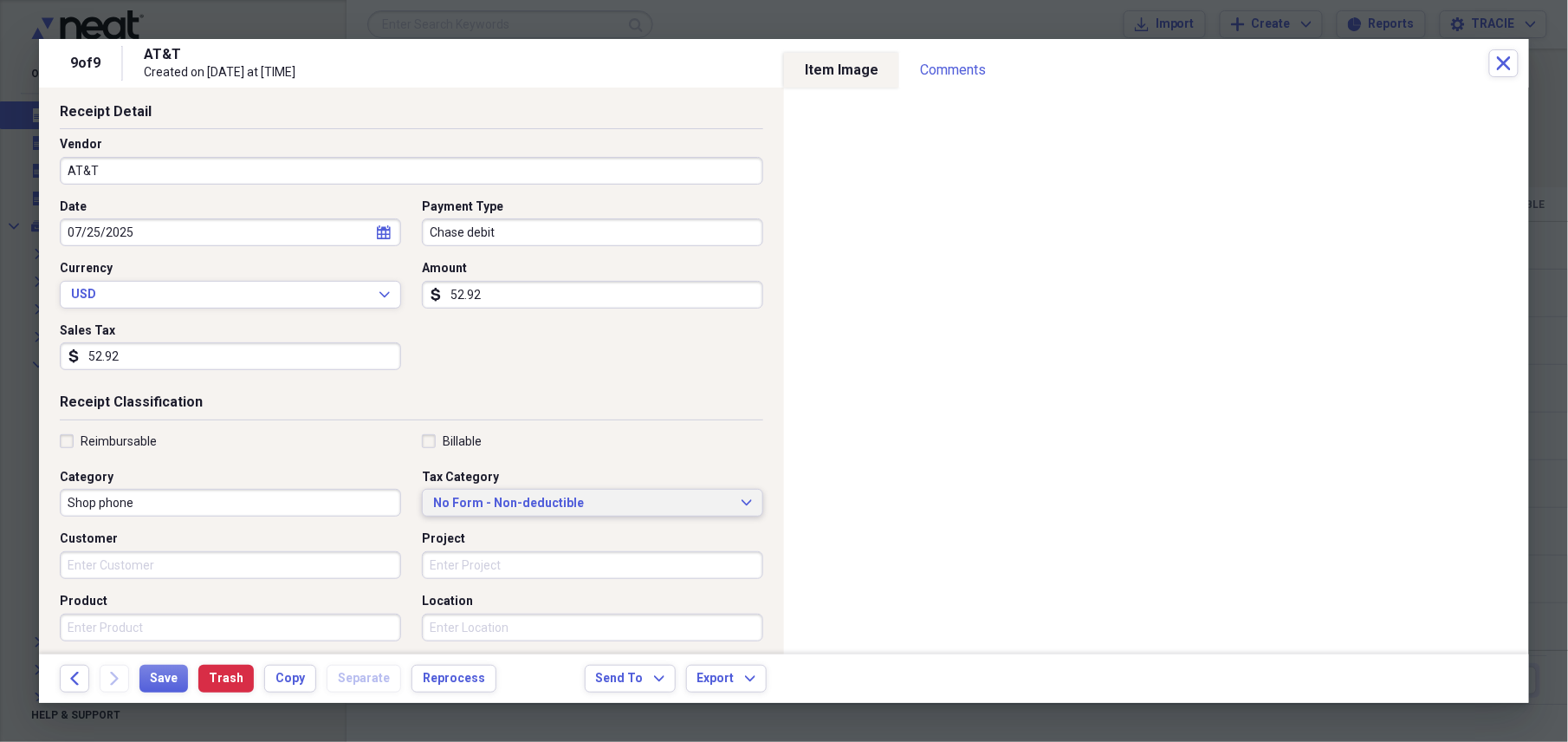 type on "52.92" 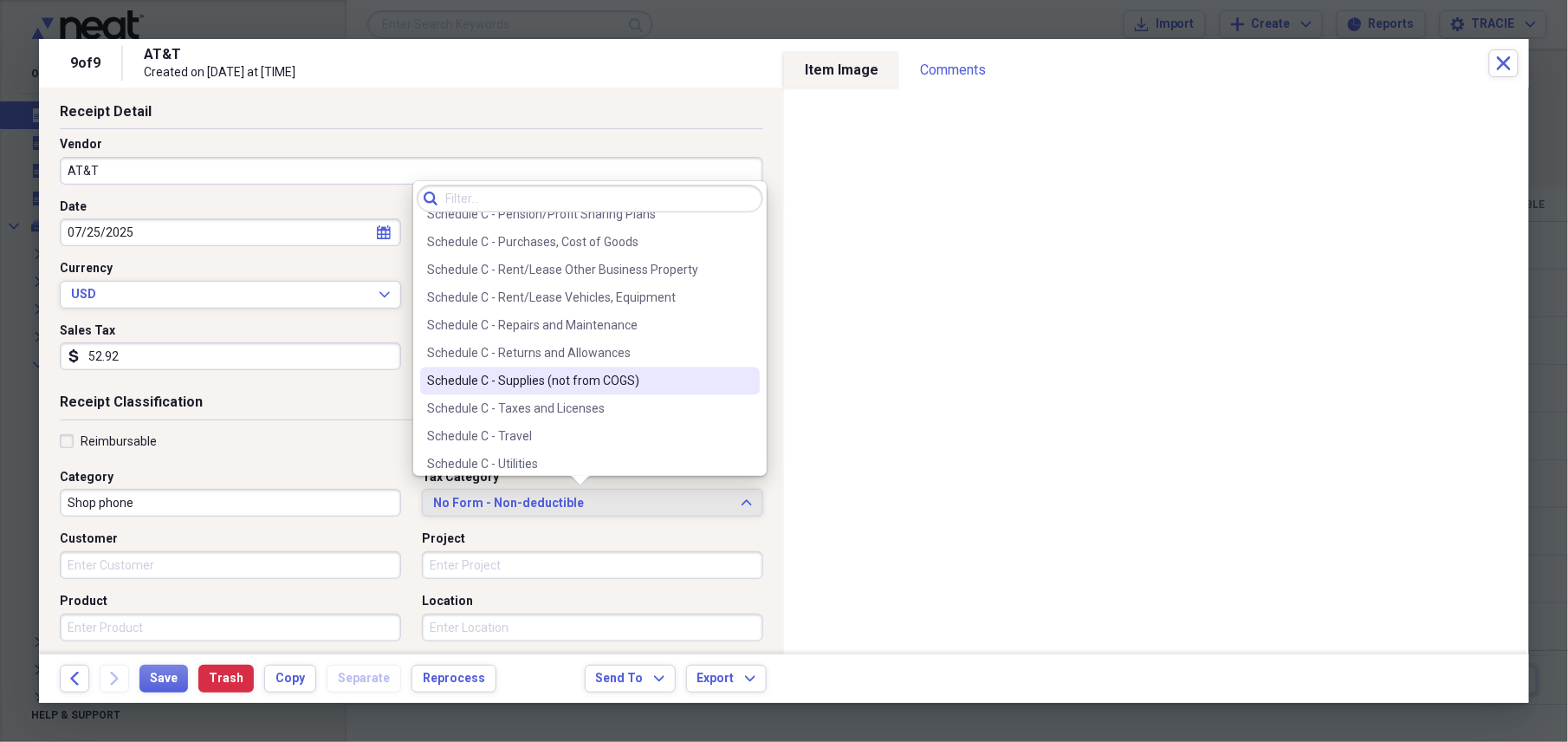 scroll, scrollTop: 3698, scrollLeft: 0, axis: vertical 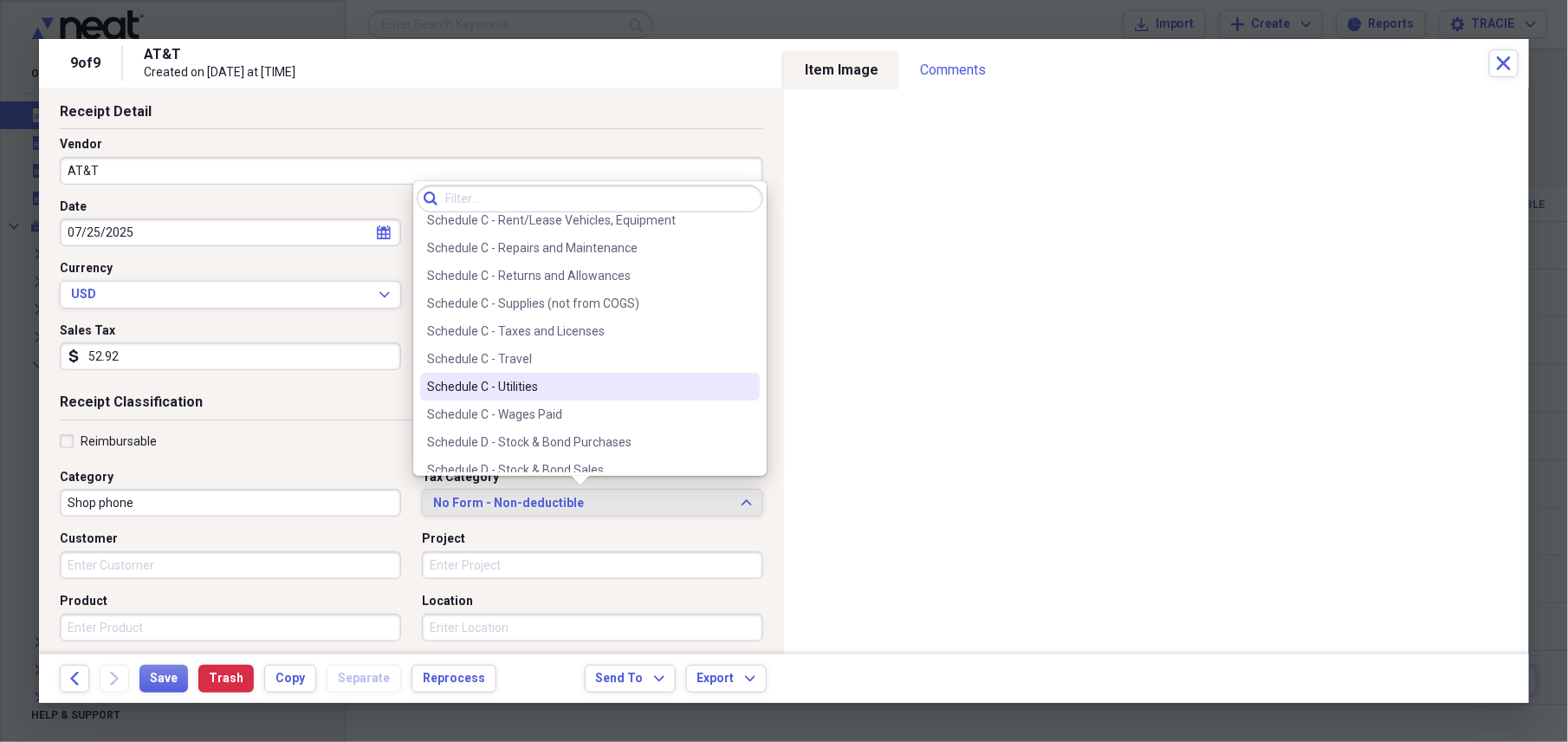 click on "Schedule C - Utilities" at bounding box center (590, 387) 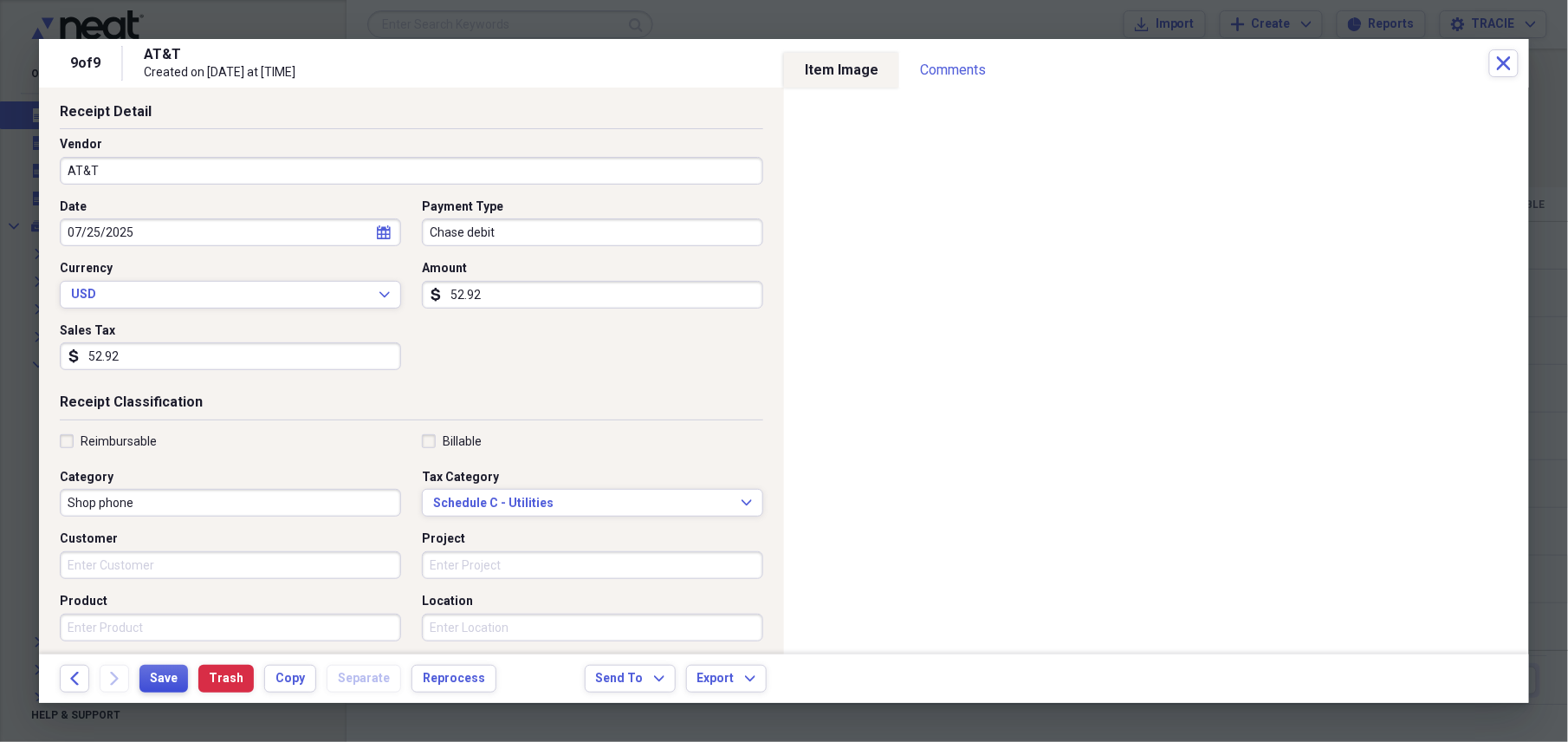 click on "Save" at bounding box center [164, 679] 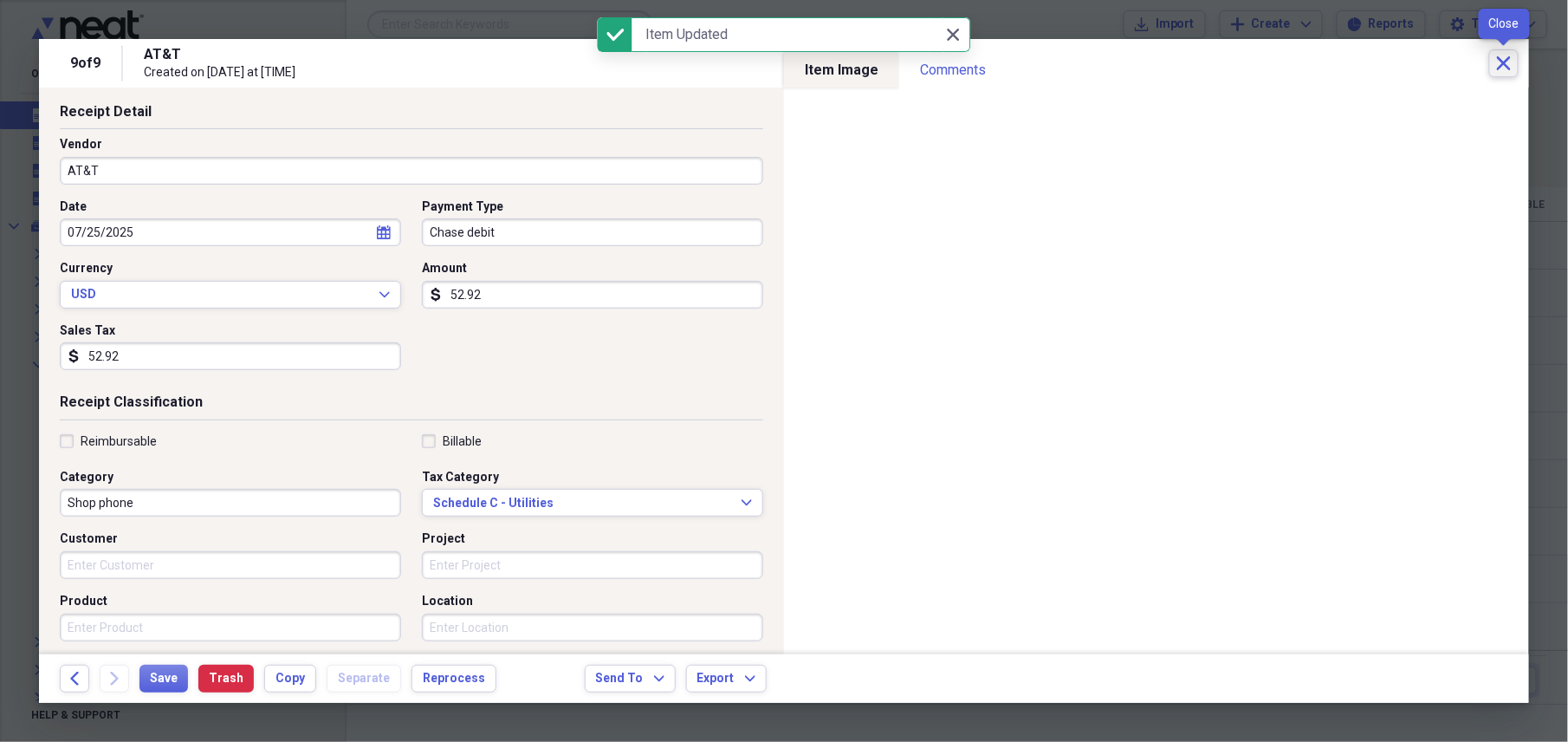 click on "Close" 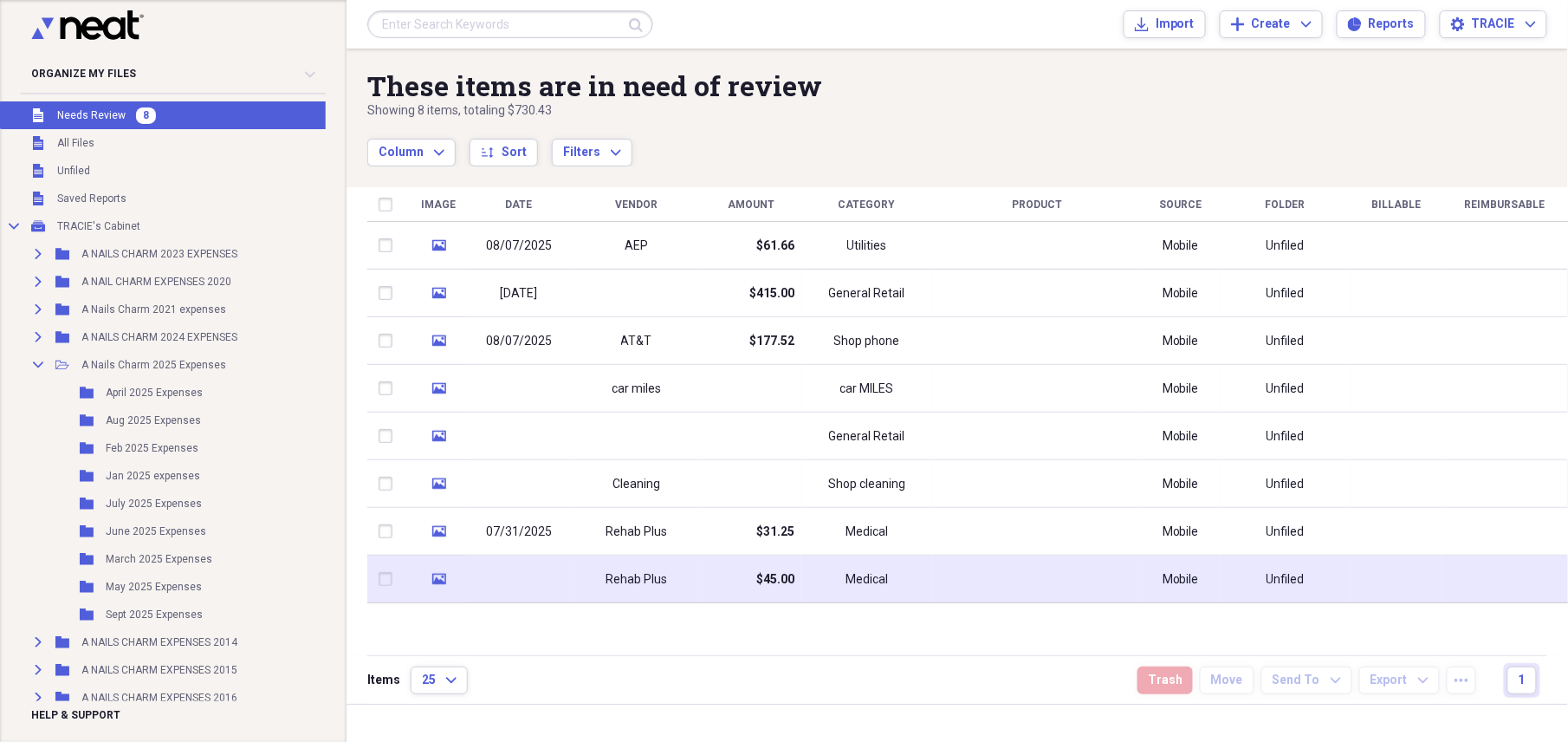 click on "Rehab Plus" at bounding box center (636, 580) 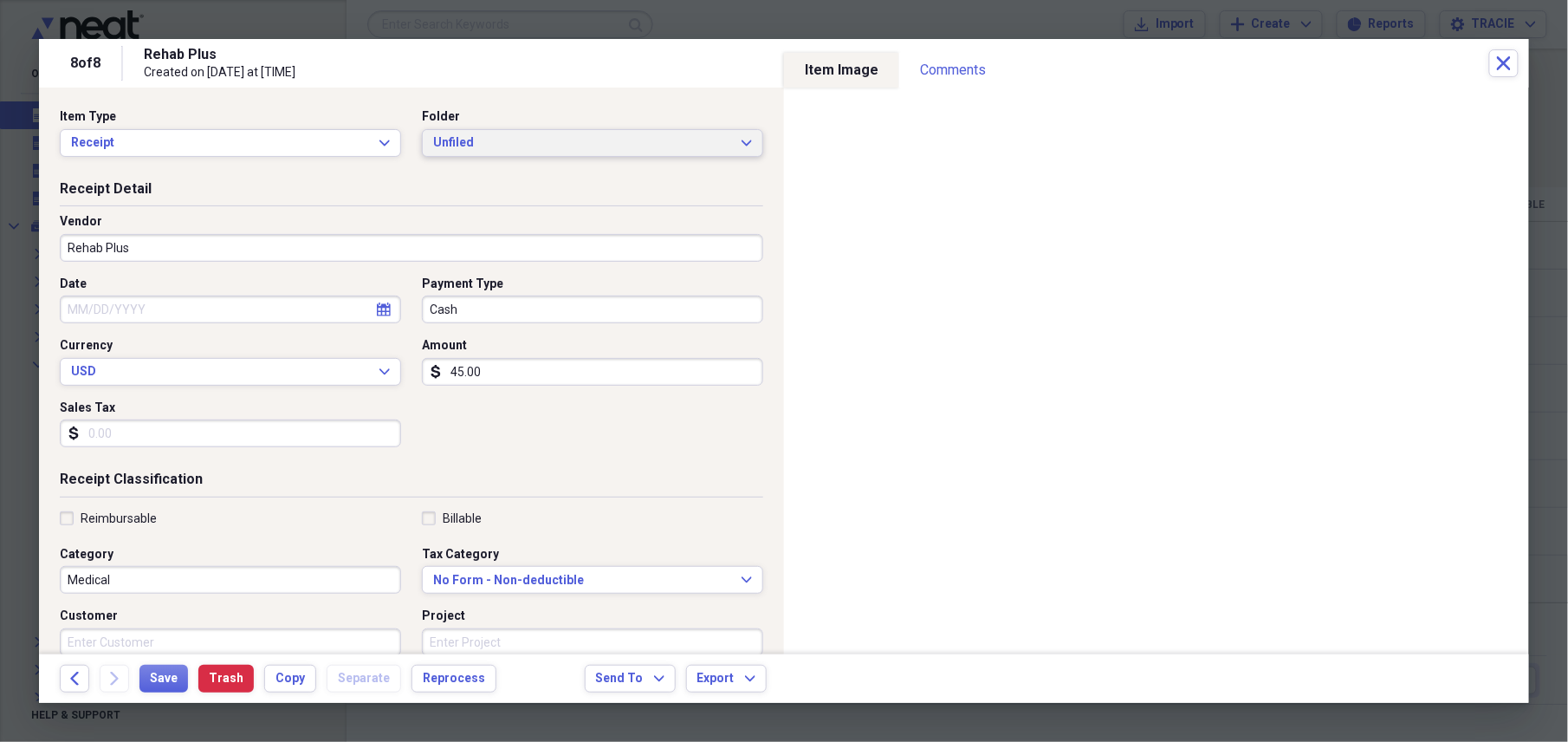 click on "Expand" 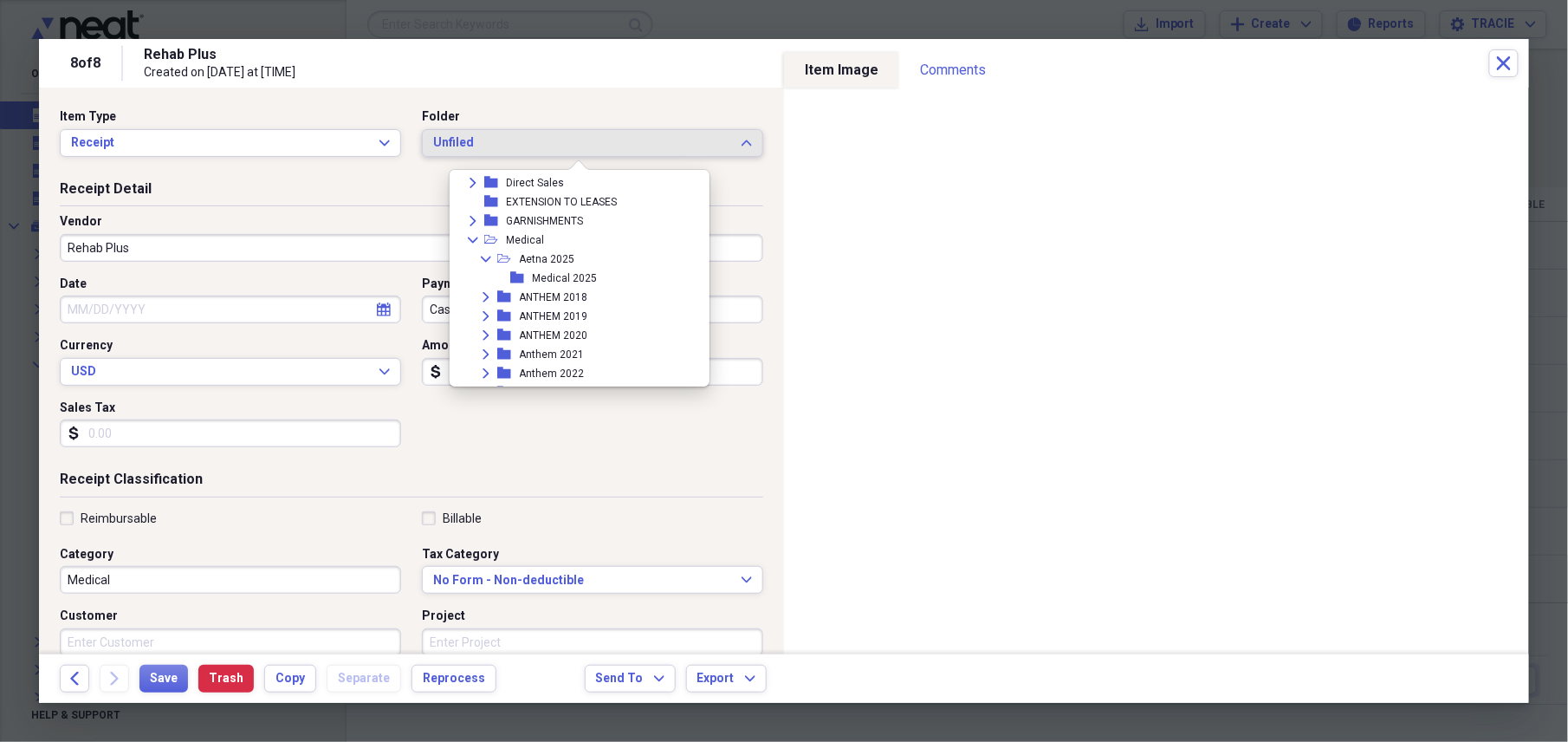 scroll, scrollTop: 462, scrollLeft: 0, axis: vertical 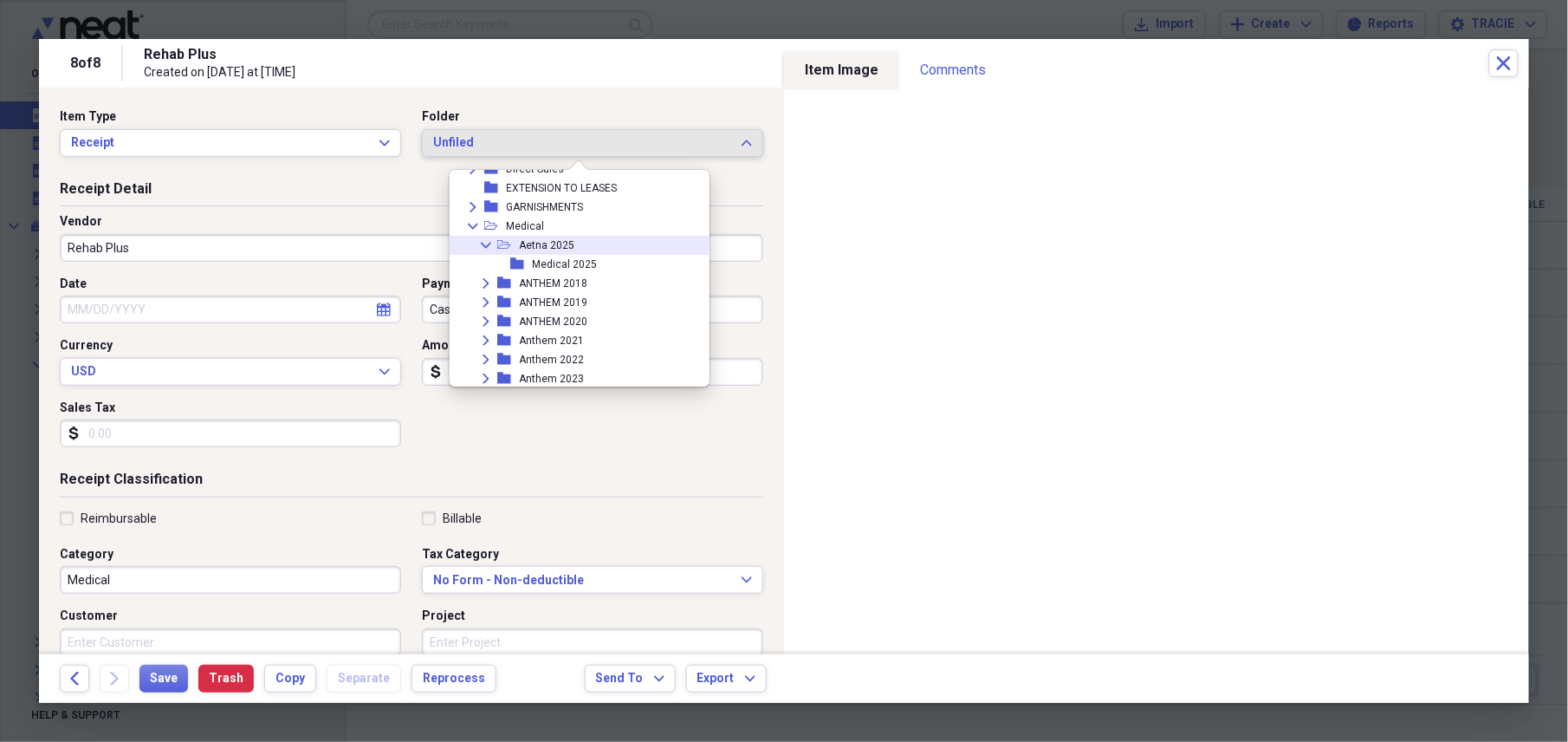 click on "Aetna 2025" at bounding box center [548, 245] 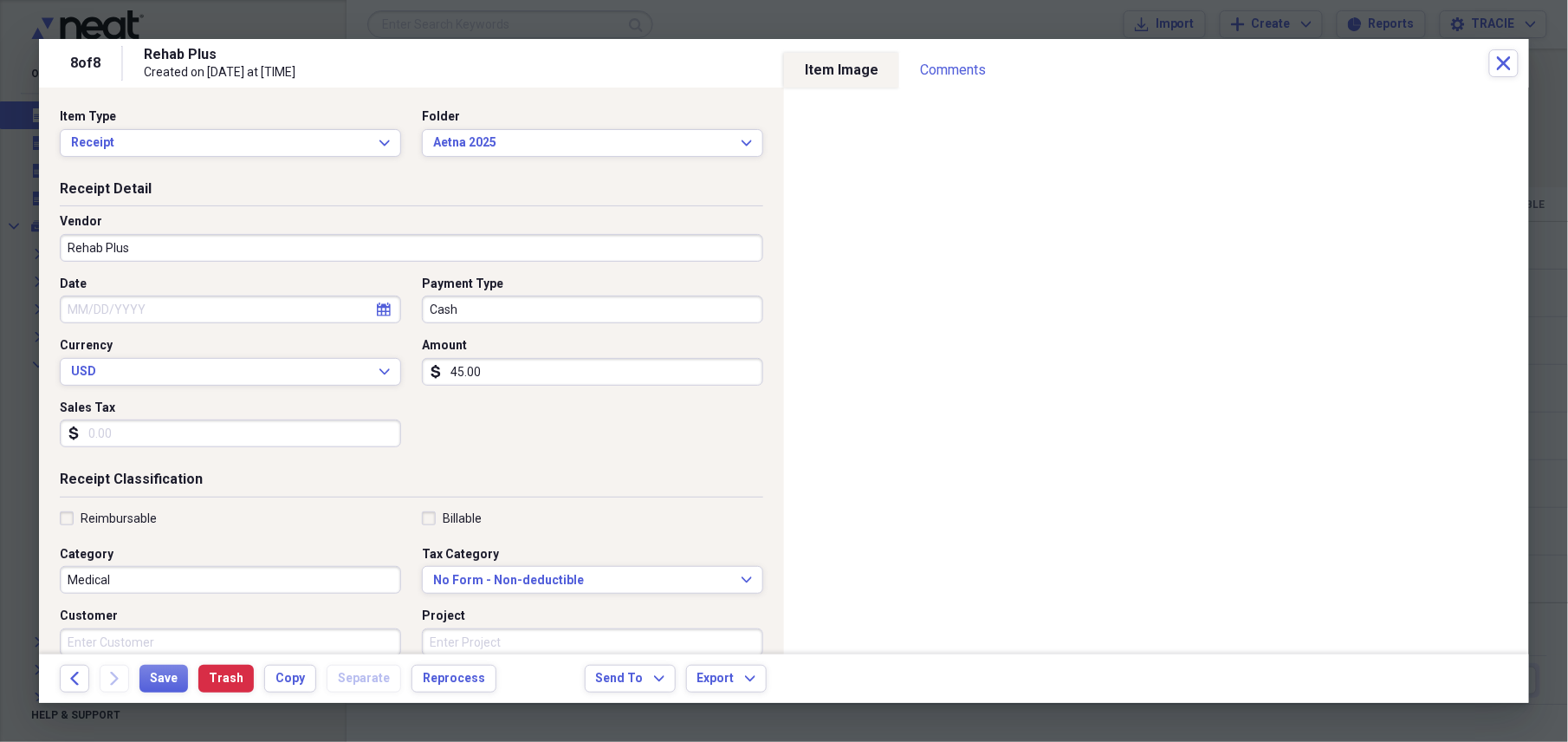 click on "Date" at bounding box center (230, 309) 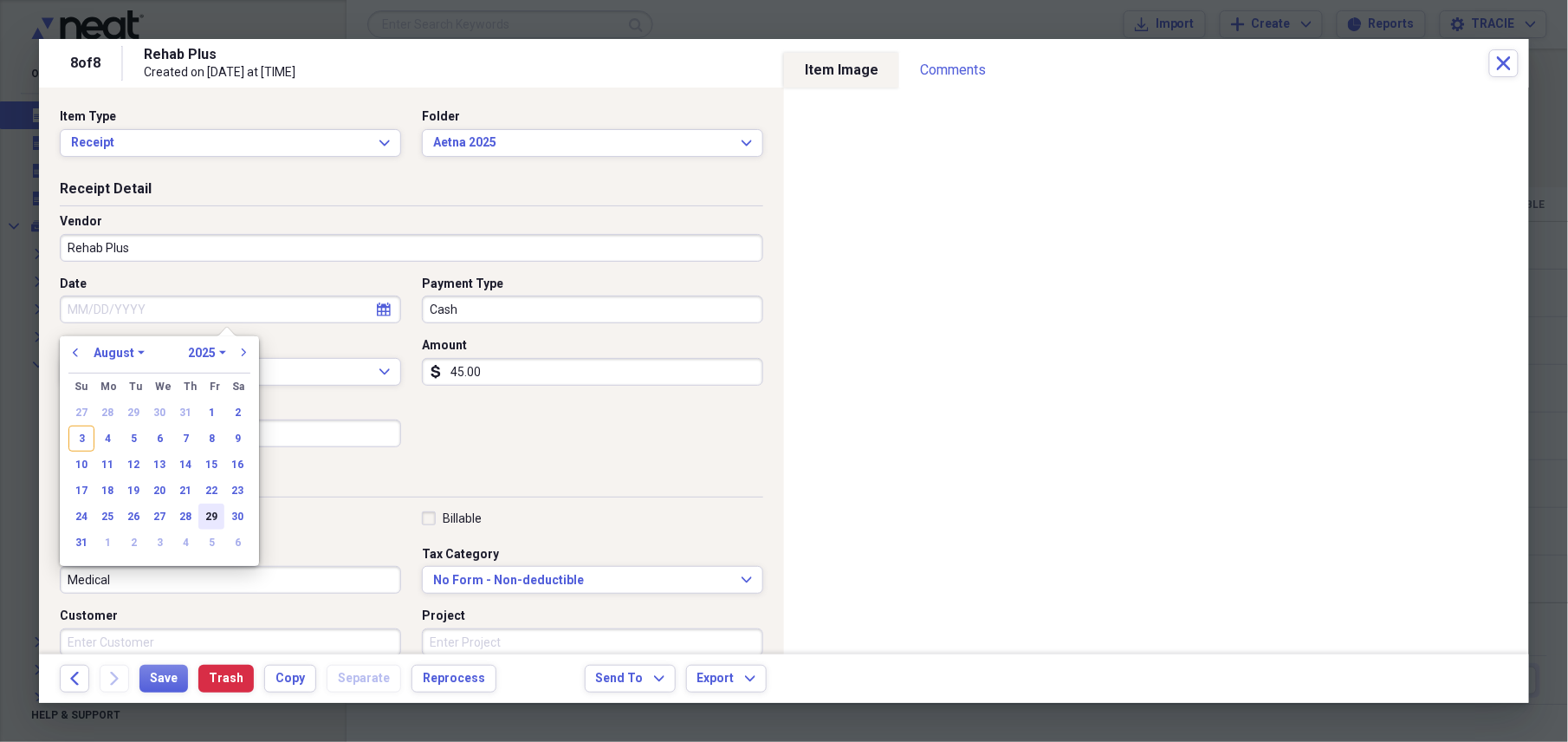 click on "29" at bounding box center (211, 517) 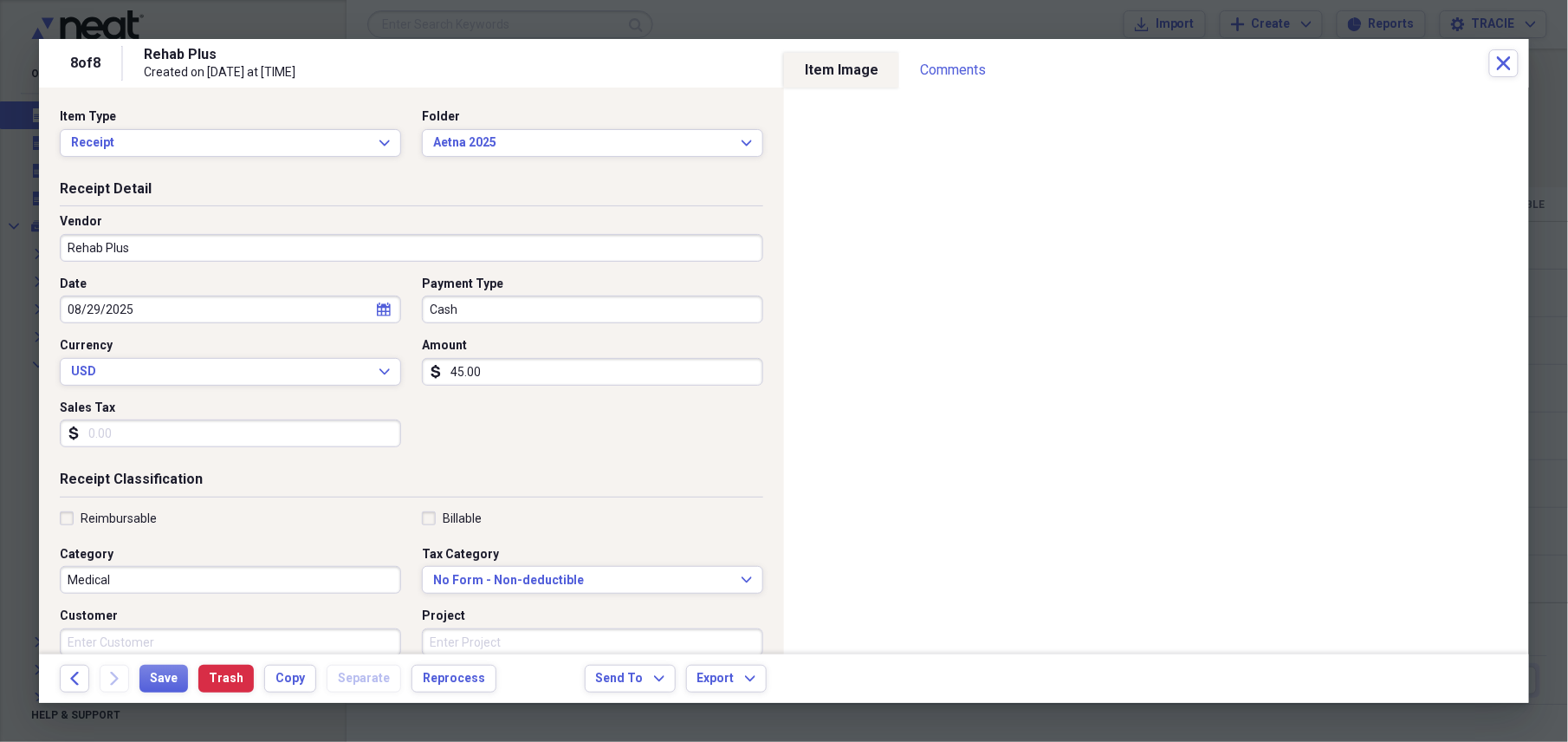 click on "08/29/2025" at bounding box center (230, 309) 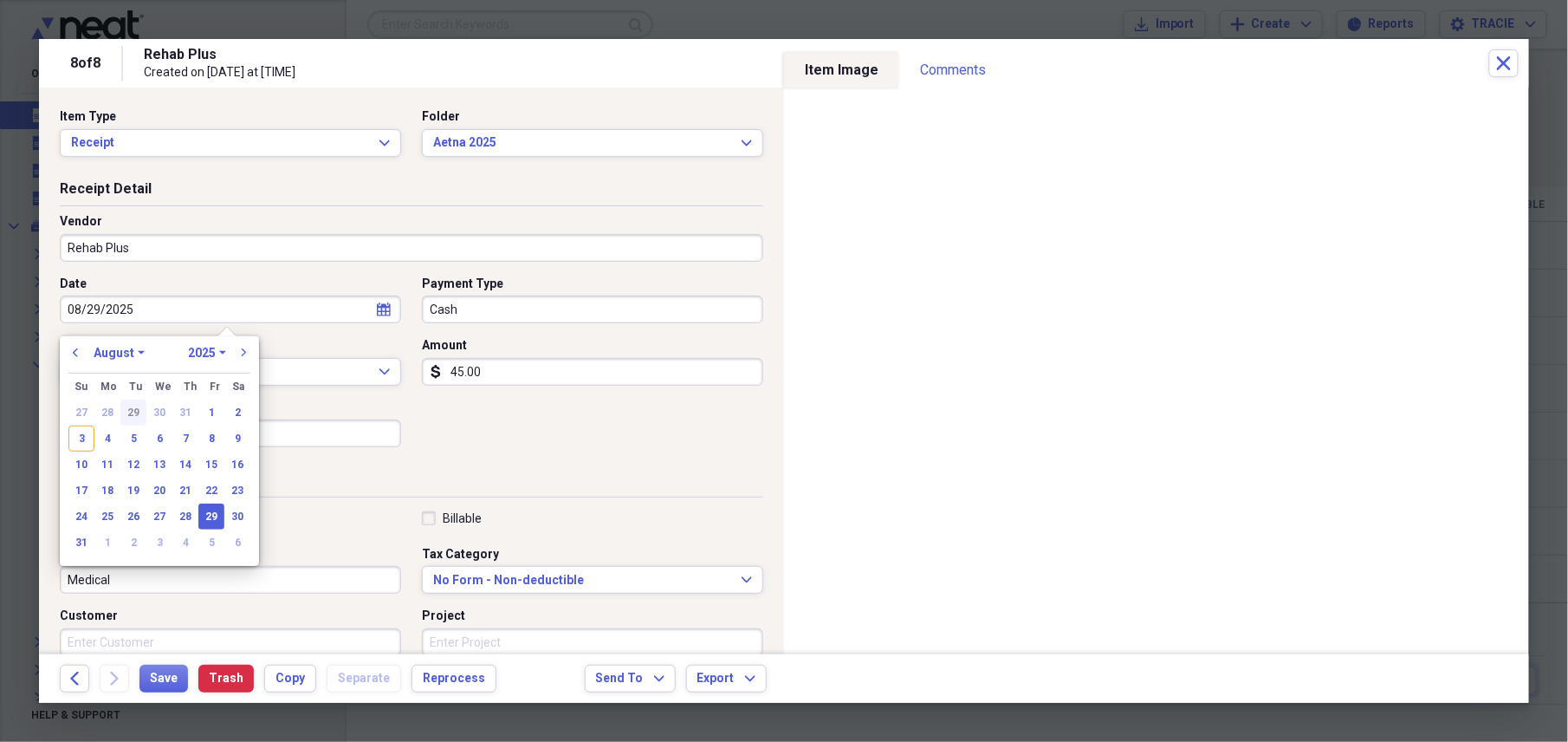 click on "29" at bounding box center [133, 413] 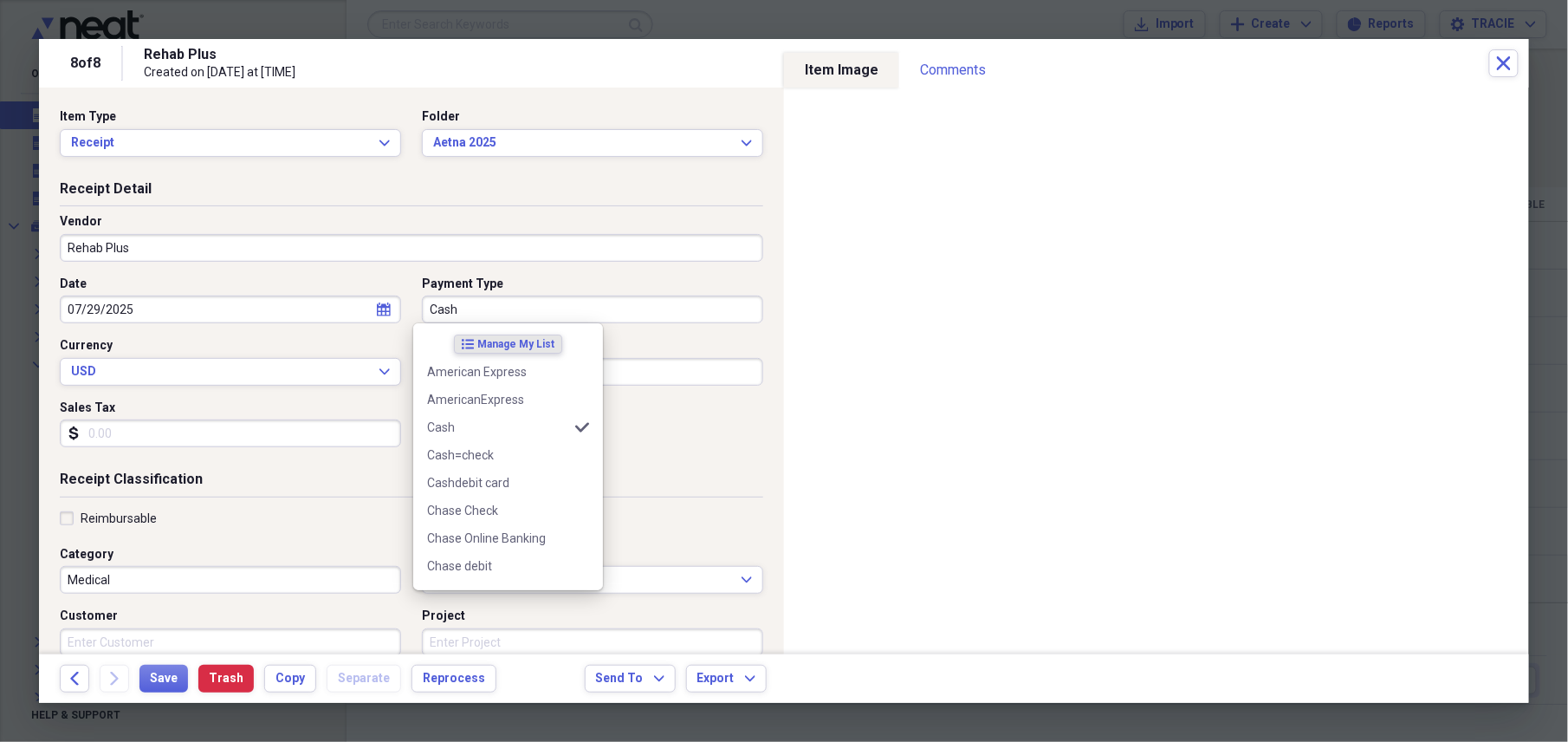 click on "Cash" at bounding box center [593, 309] 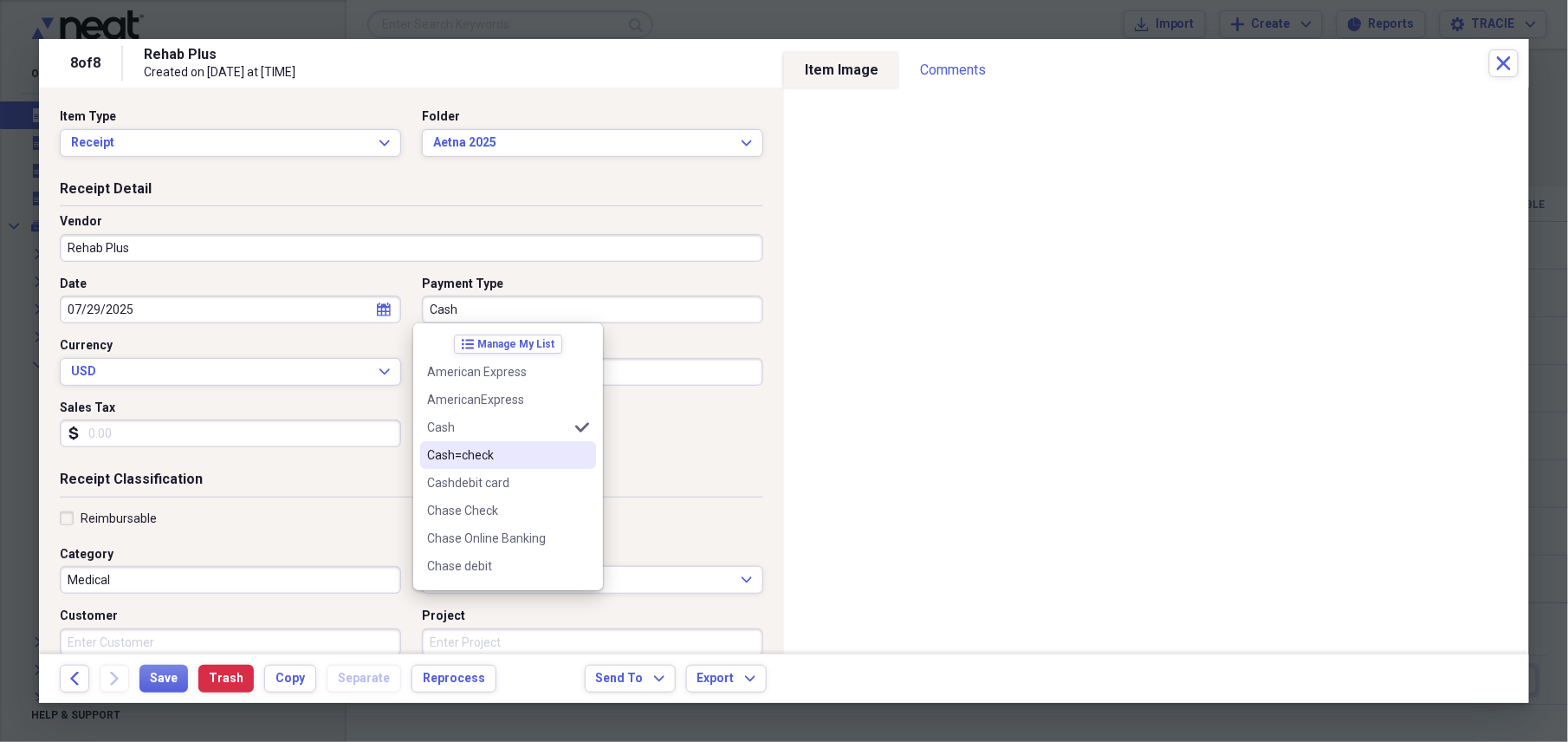 click on "Cash=check" at bounding box center (497, 455) 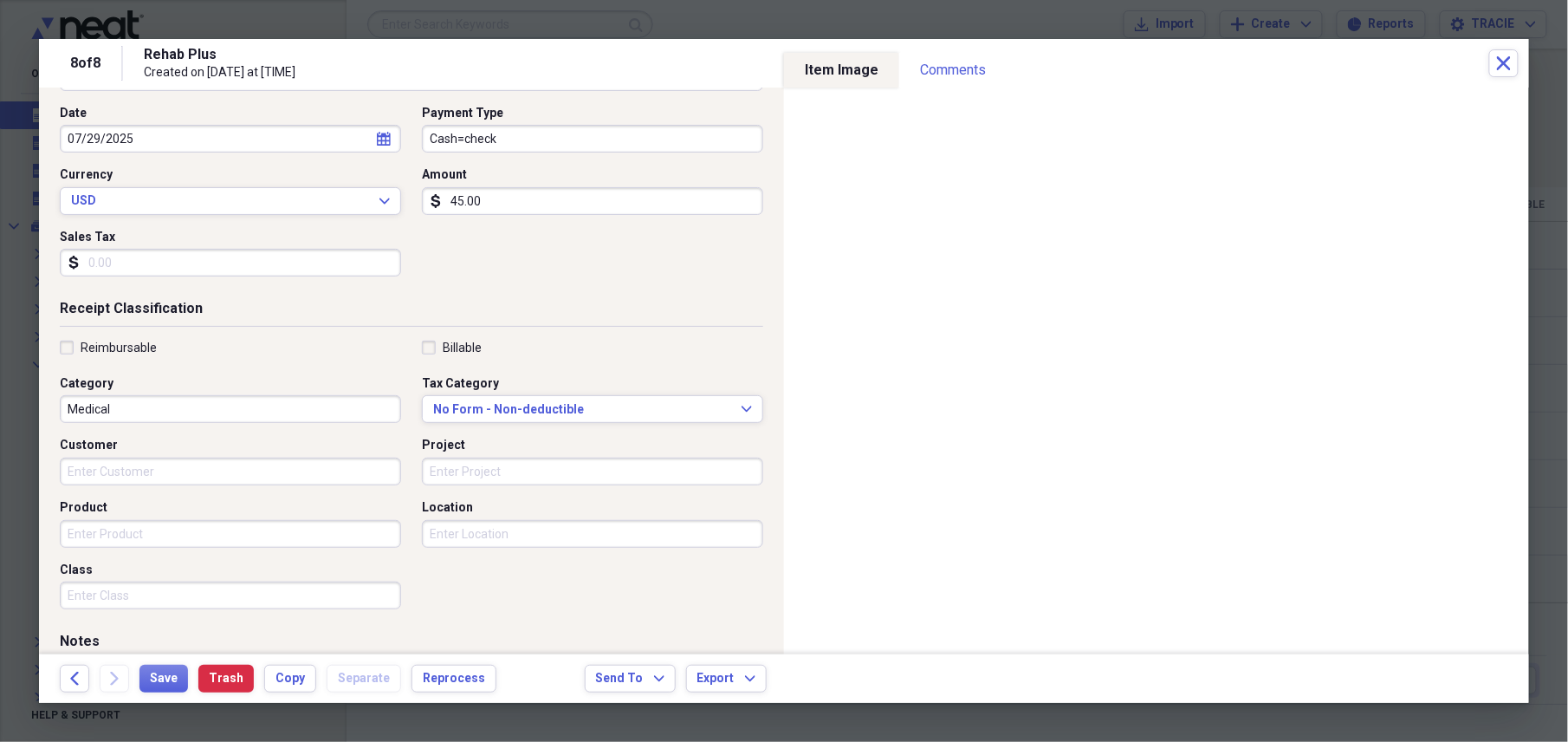 scroll, scrollTop: 309, scrollLeft: 0, axis: vertical 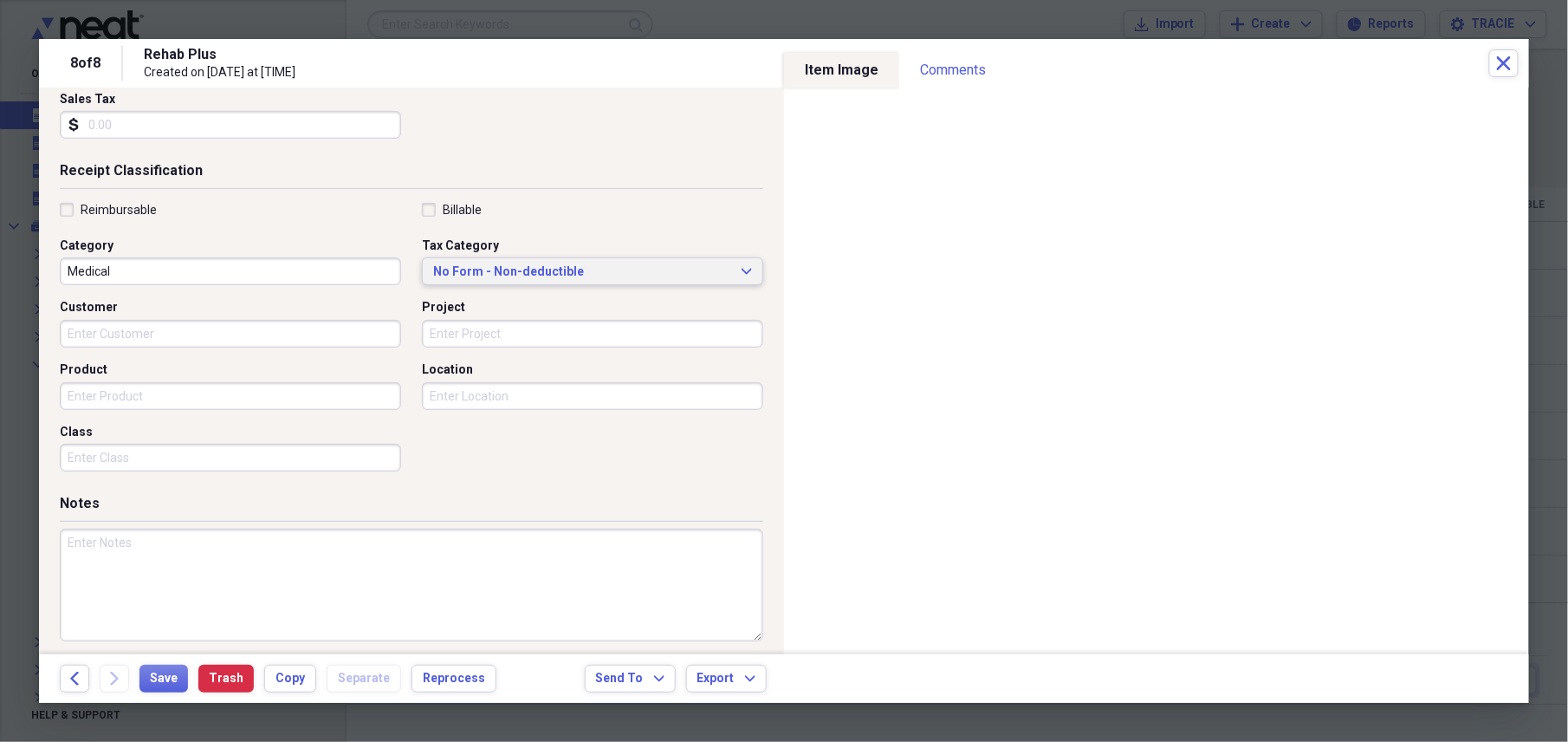 drag, startPoint x: 583, startPoint y: 272, endPoint x: 582, endPoint y: 290, distance: 18.027756 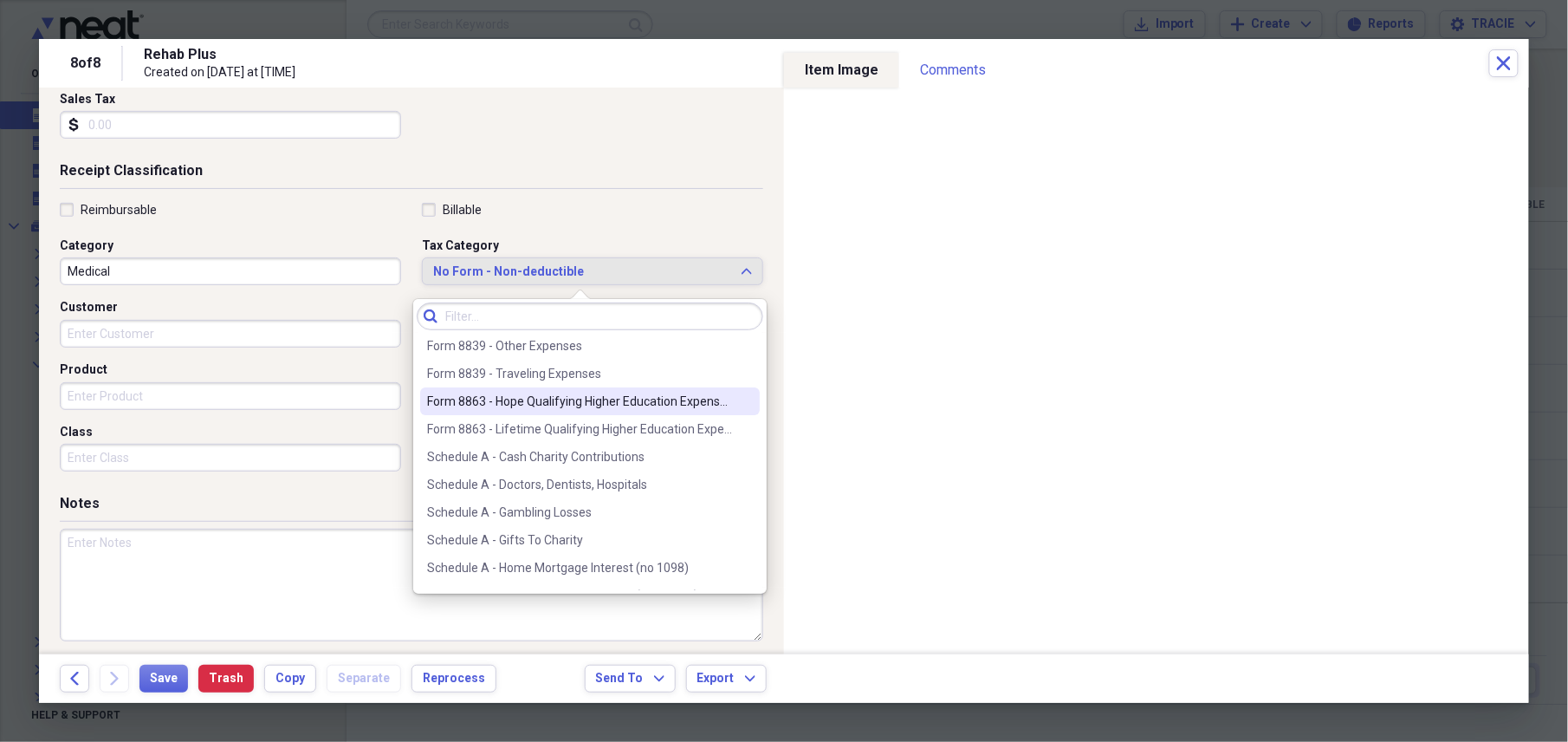 scroll, scrollTop: 2158, scrollLeft: 0, axis: vertical 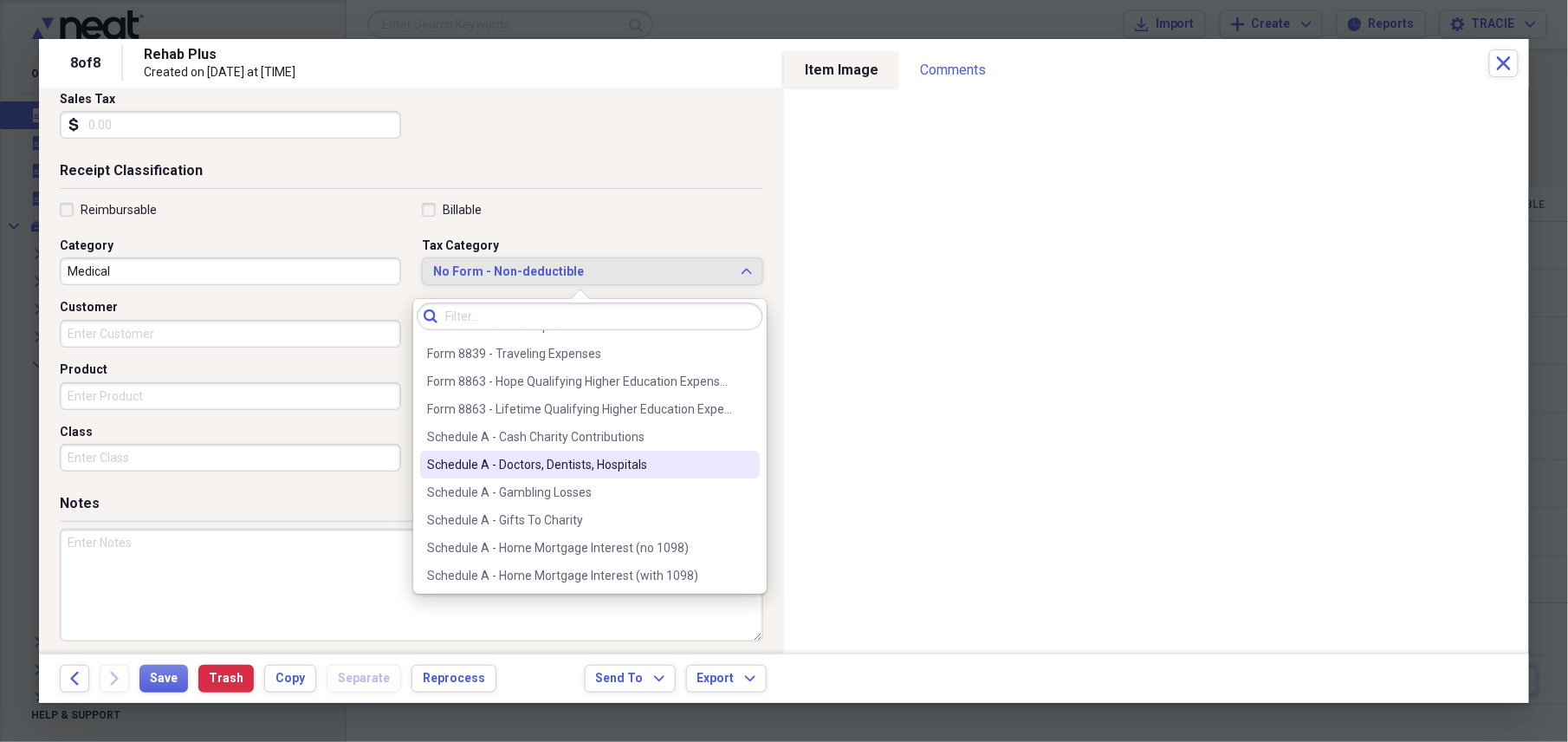 click on "Schedule A - Doctors, Dentists, Hospitals" at bounding box center (590, 465) 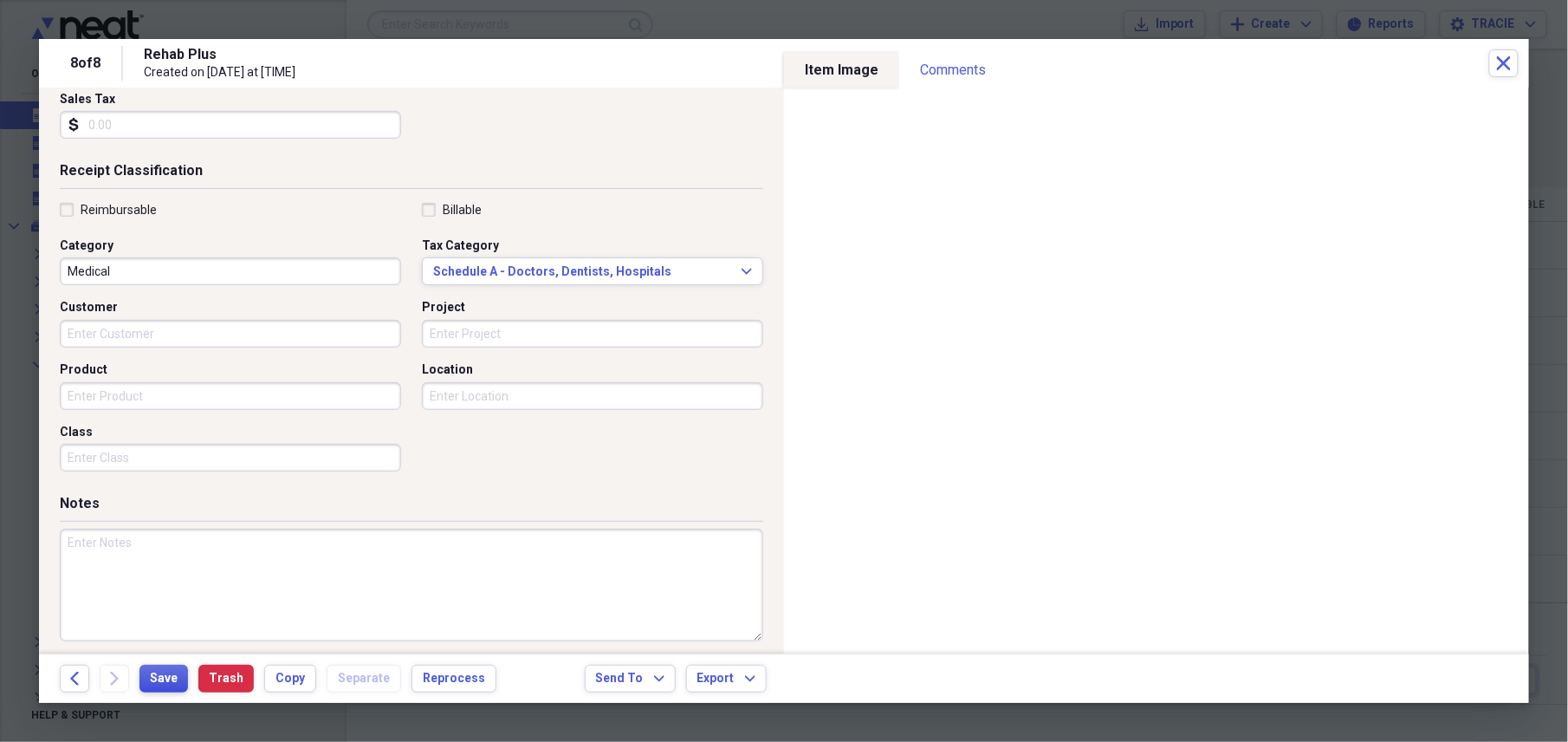 click on "Save" at bounding box center [164, 679] 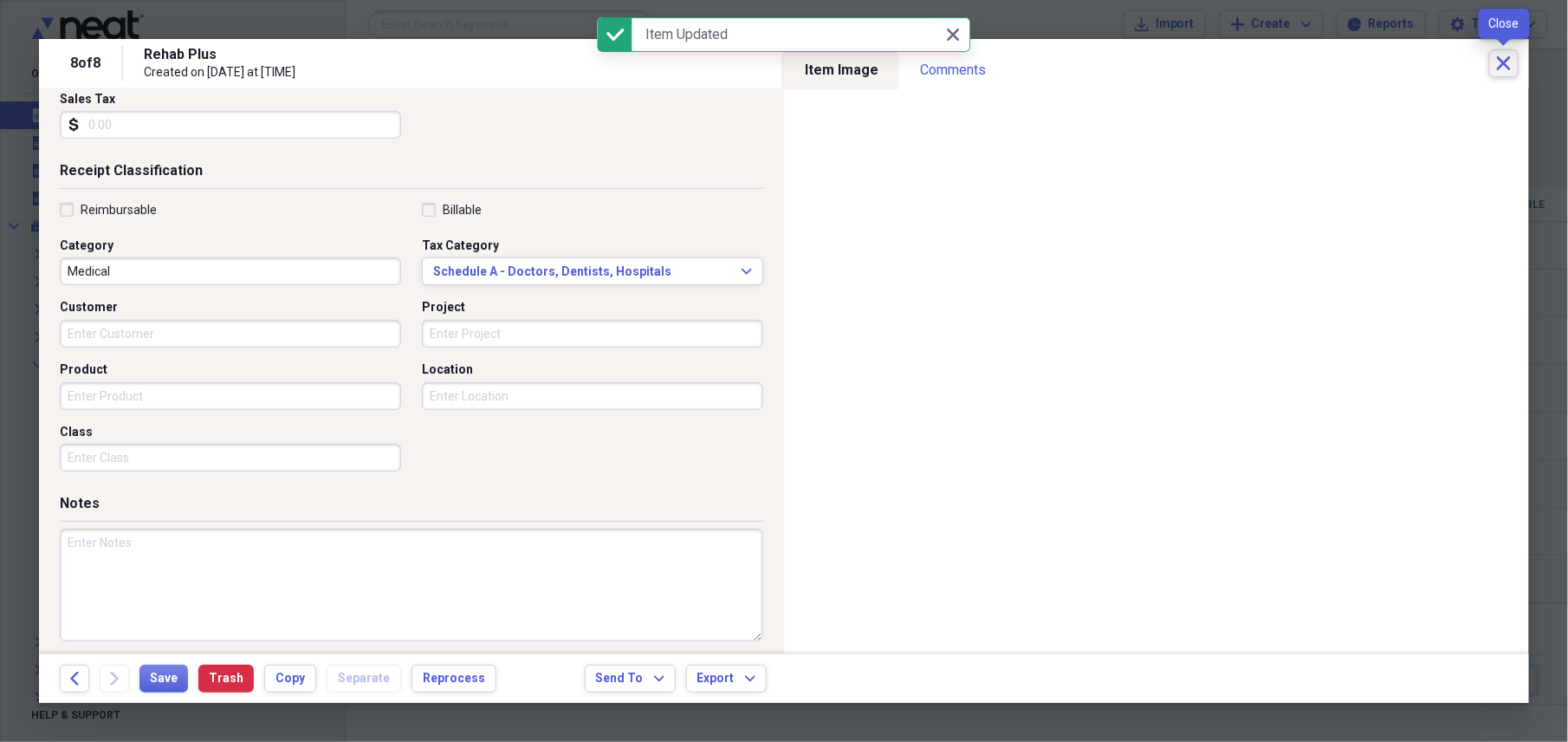 click on "Close" at bounding box center [1504, 63] 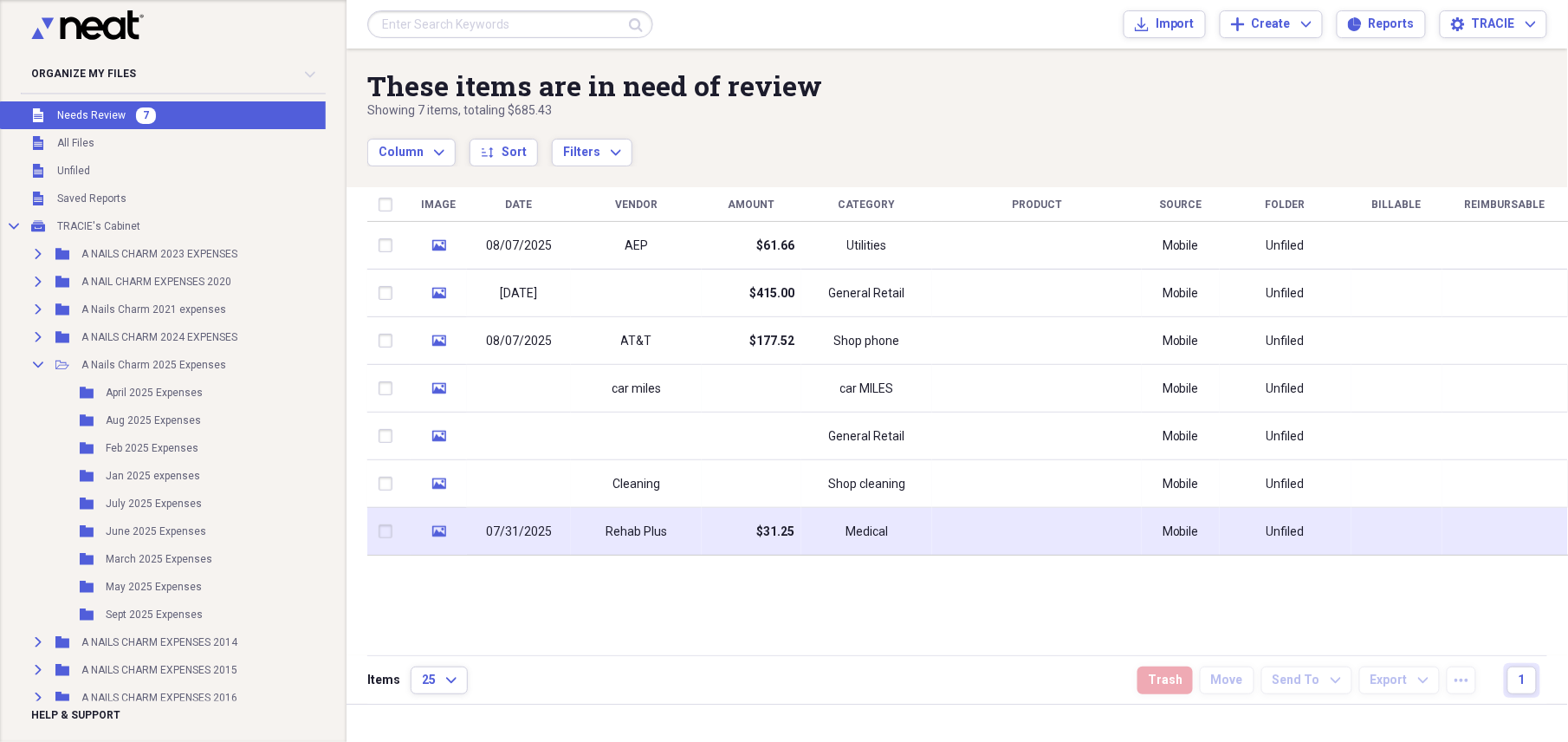 click on "Rehab Plus" at bounding box center (636, 531) 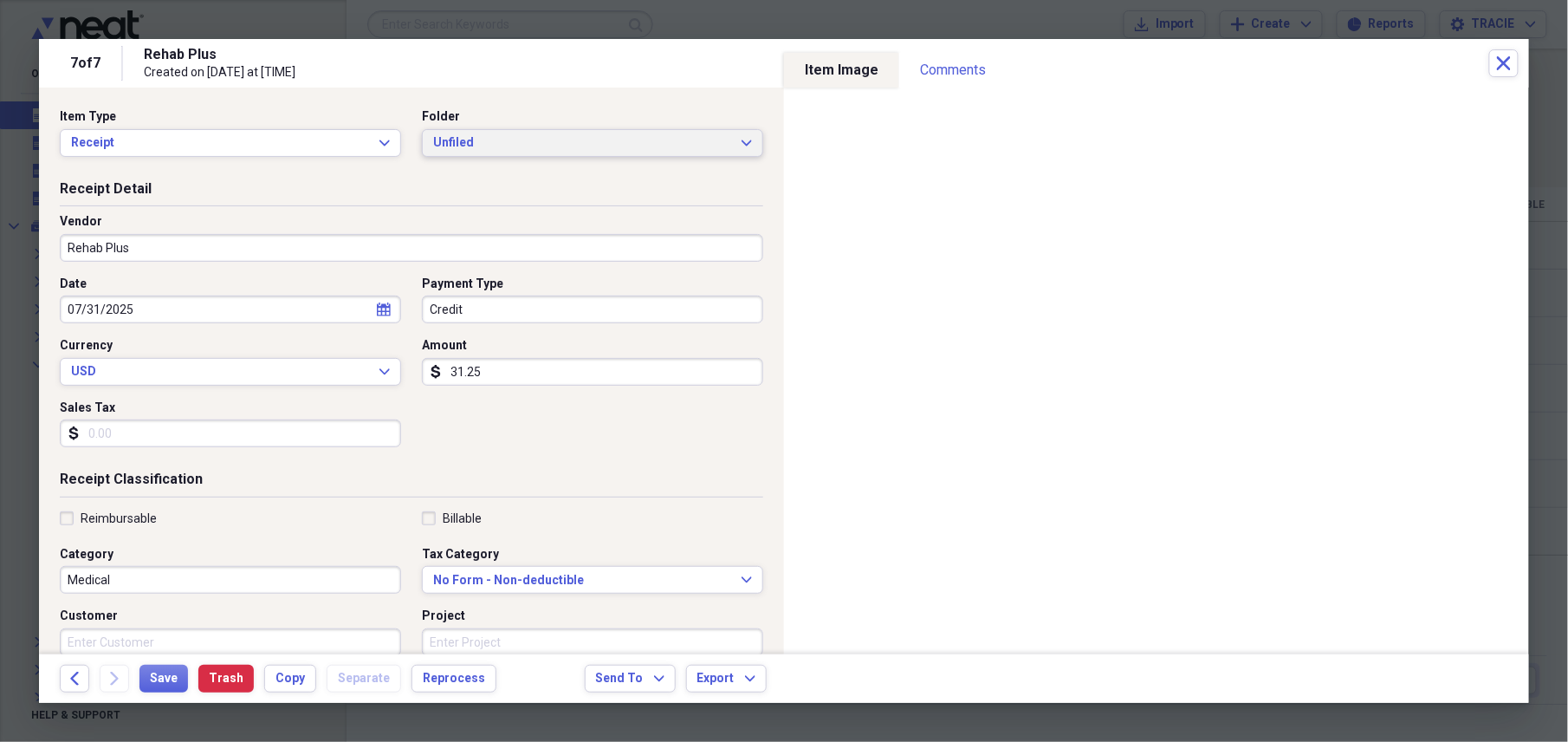click on "Expand" 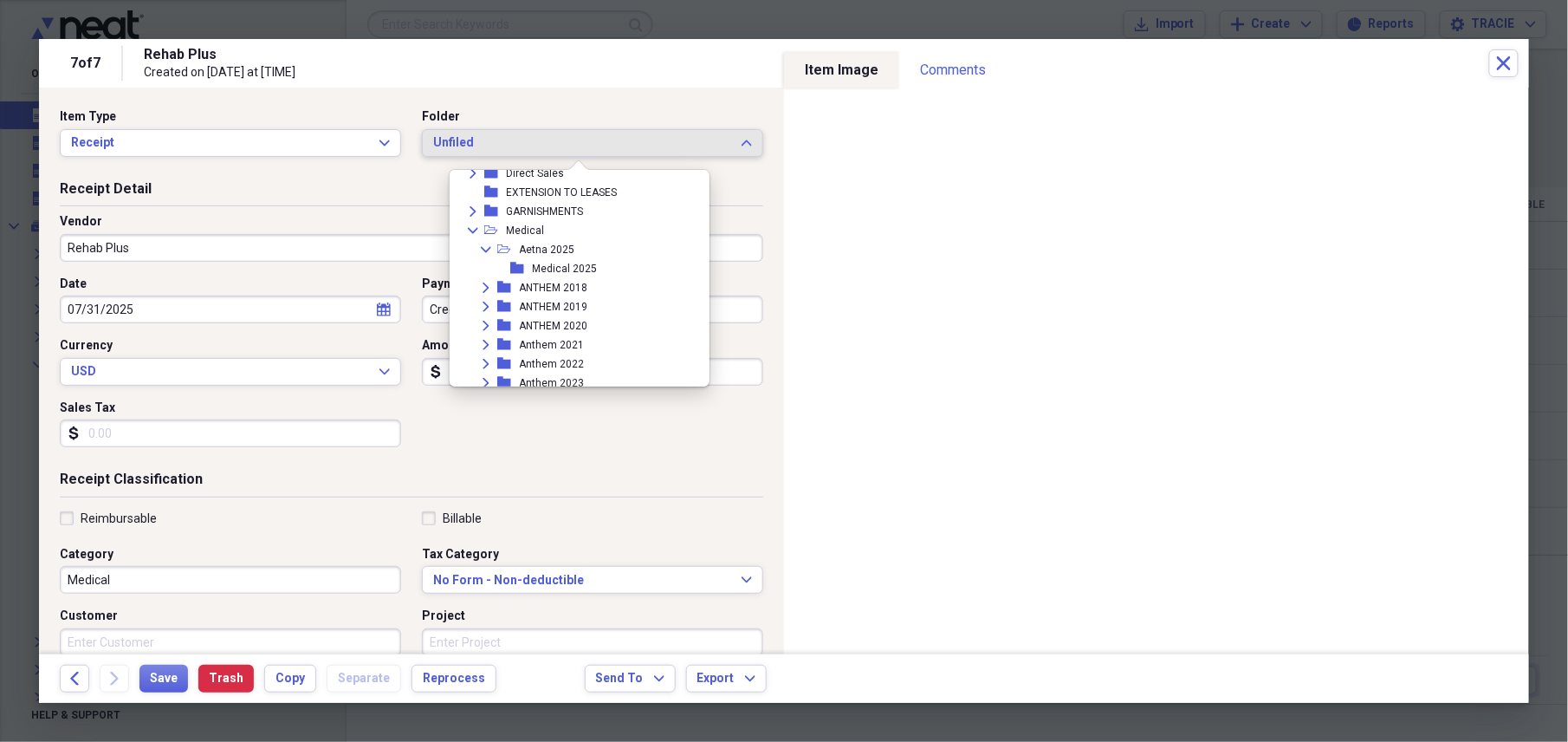 scroll, scrollTop: 462, scrollLeft: 0, axis: vertical 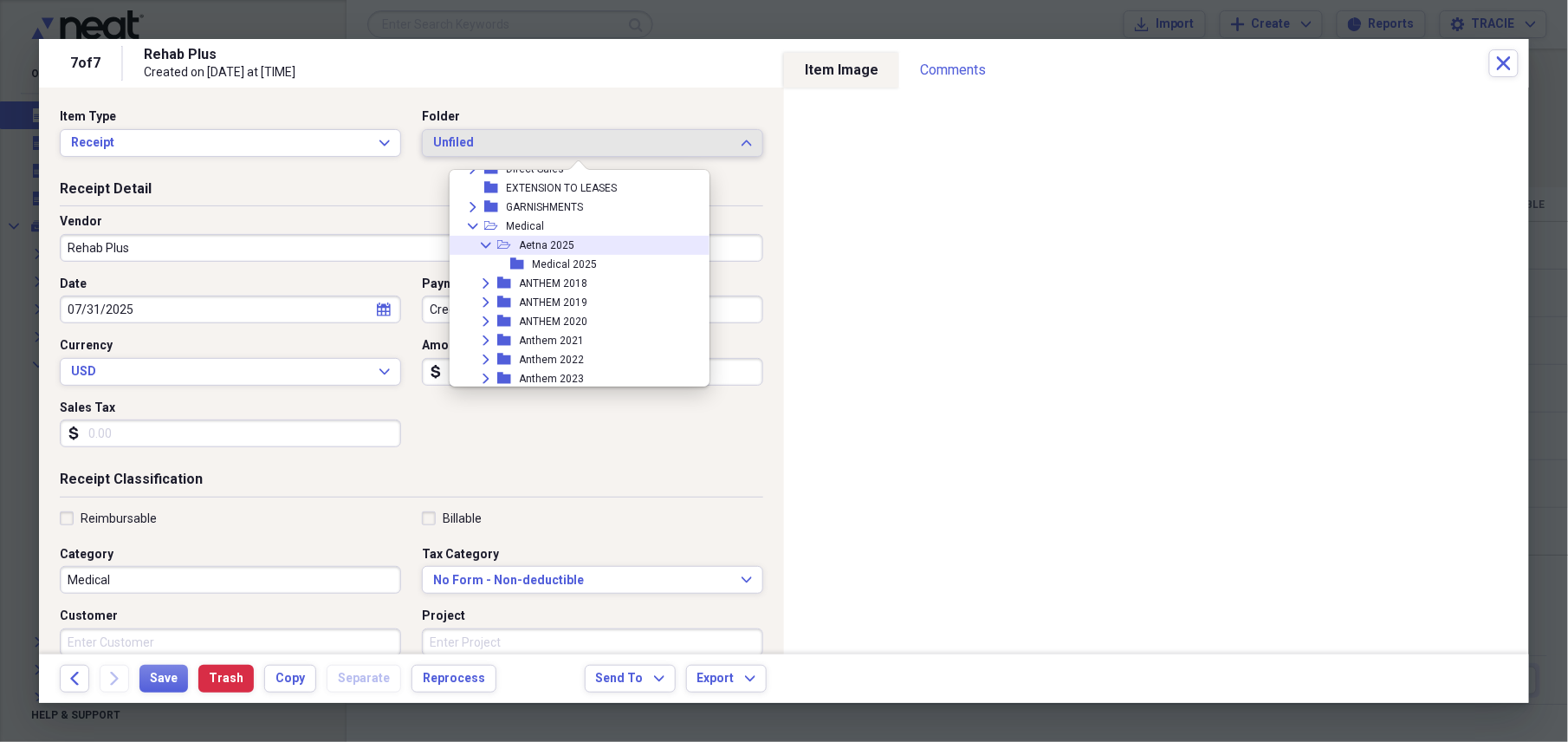 click on "Aetna 2025" at bounding box center [548, 245] 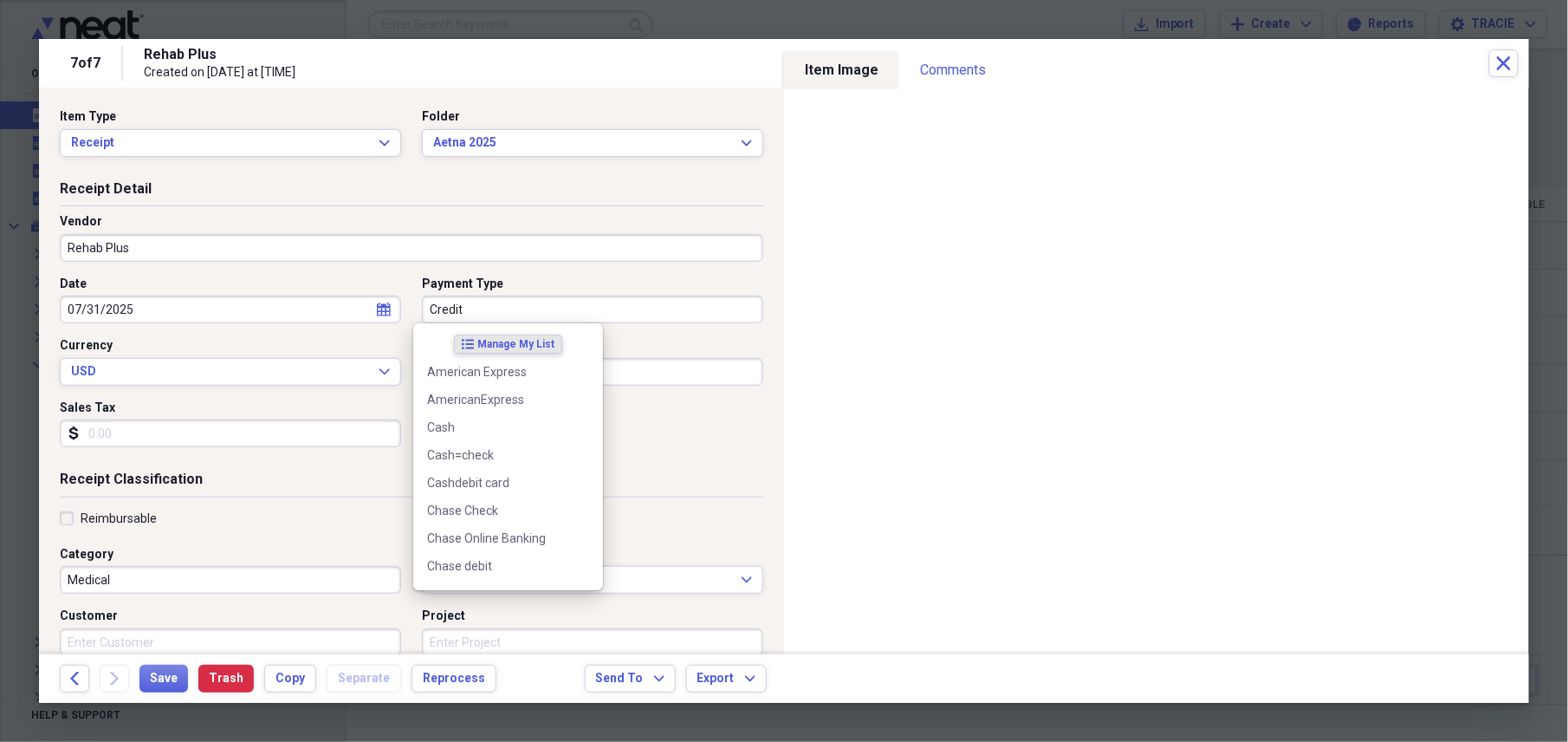 click on "Credit" at bounding box center [593, 309] 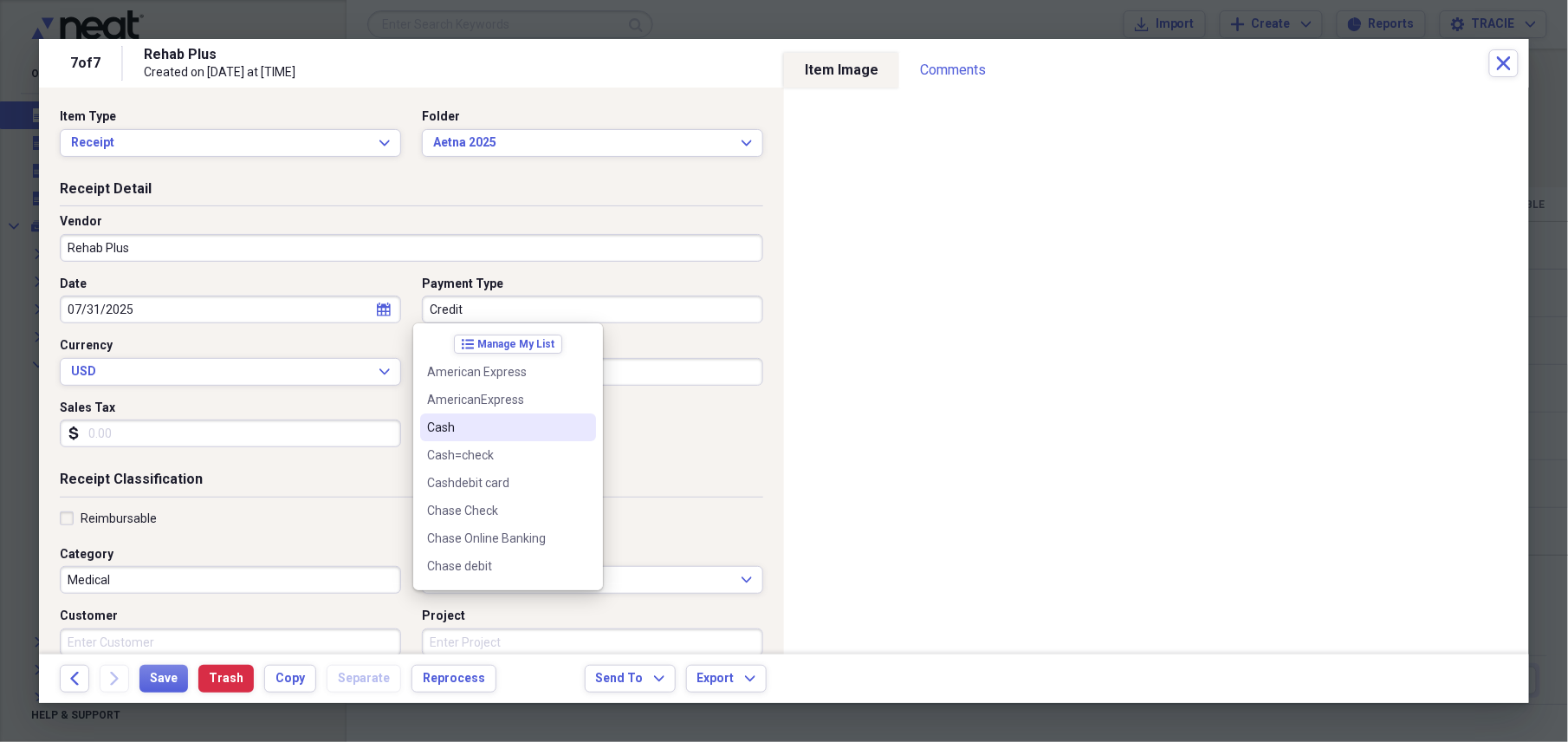 click on "Cash" at bounding box center (497, 427) 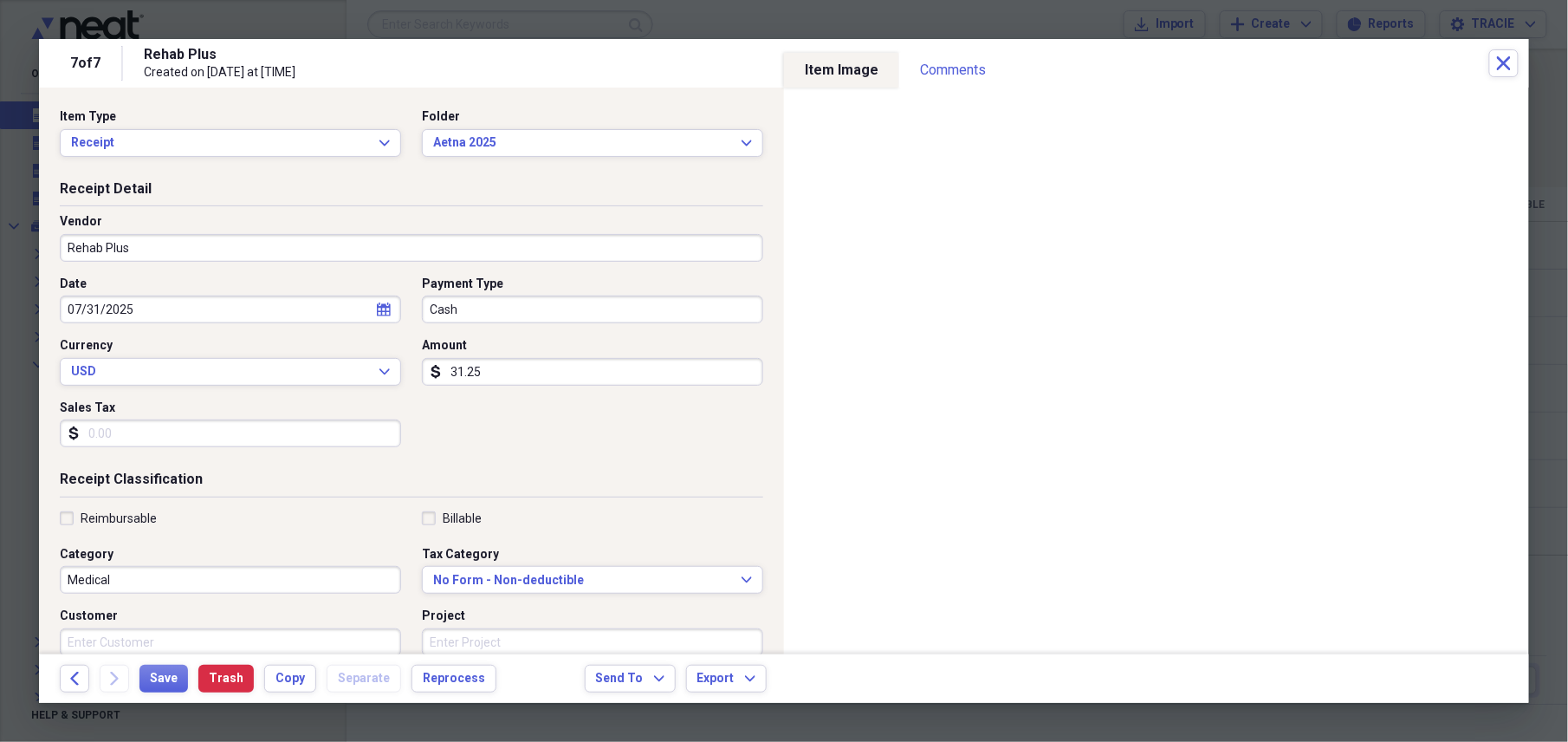 click on "31.25" at bounding box center [593, 372] 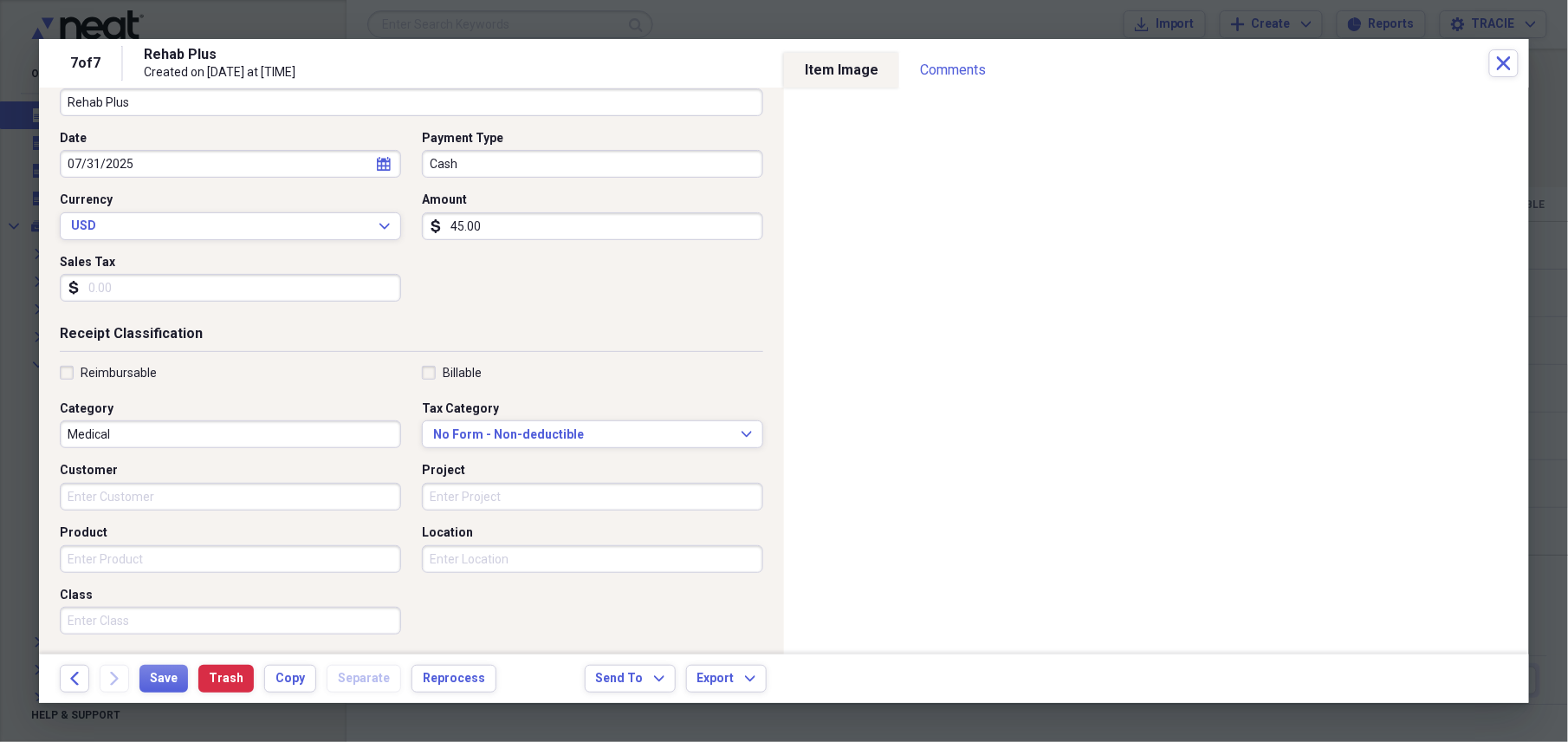 scroll, scrollTop: 153, scrollLeft: 0, axis: vertical 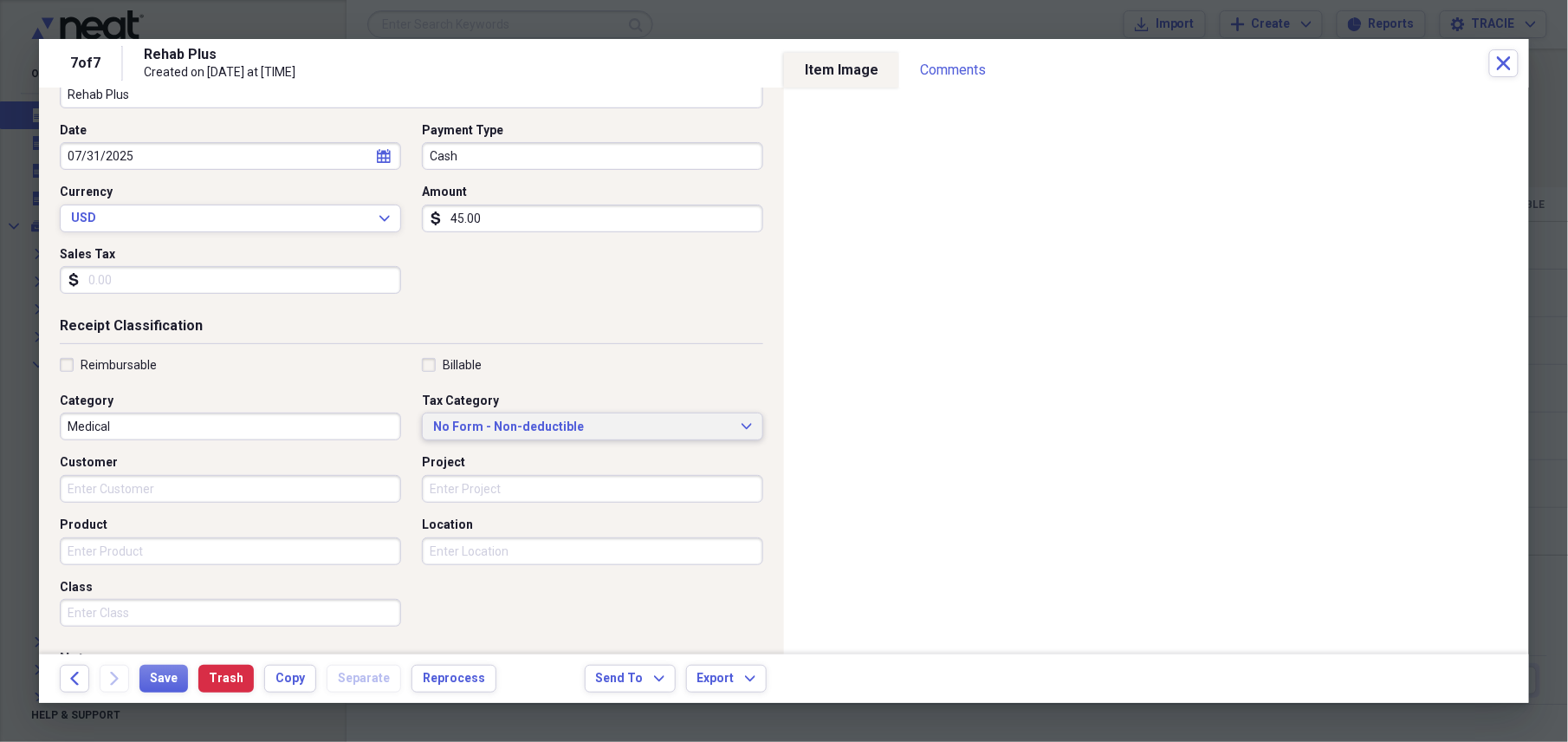 type on "45.00" 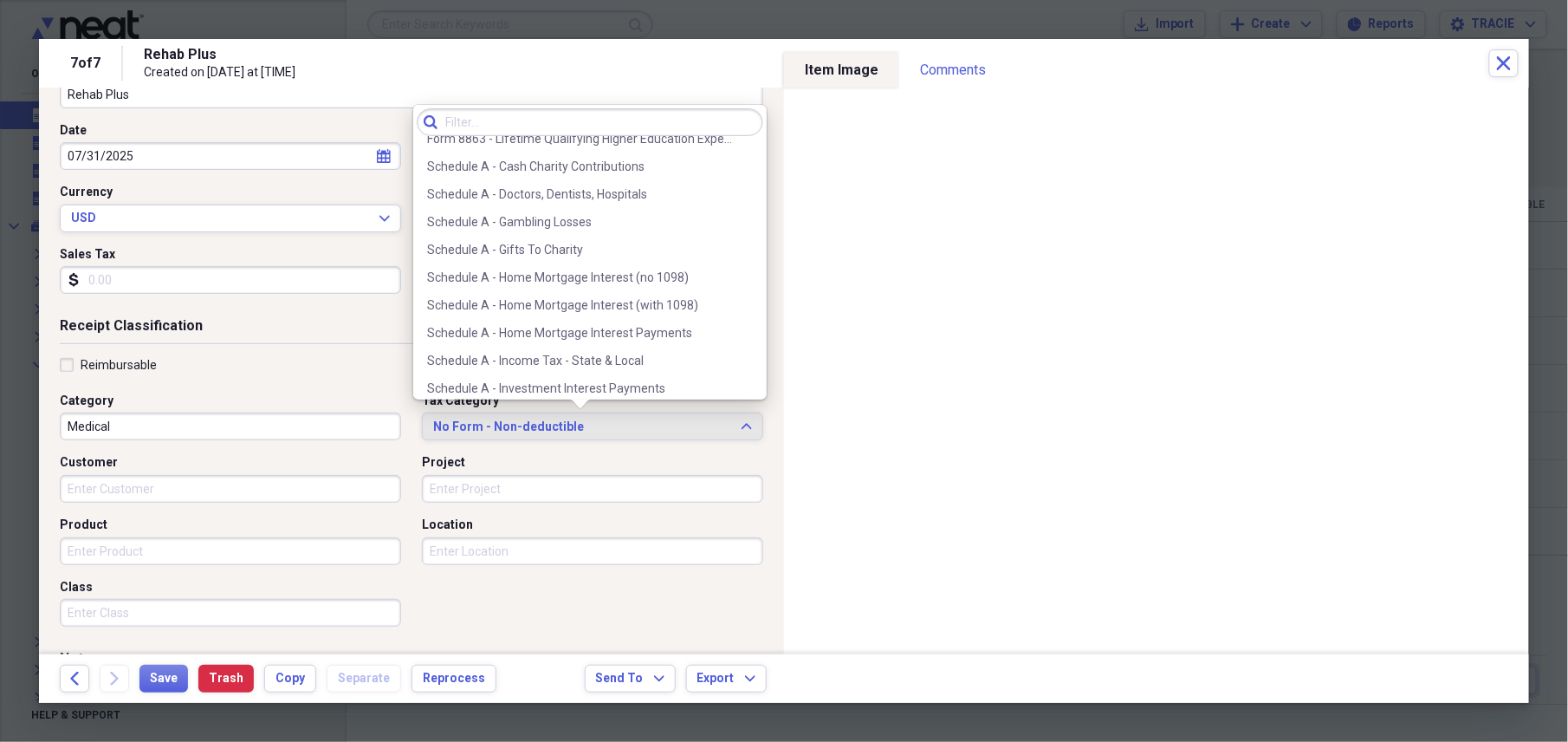 scroll, scrollTop: 2080, scrollLeft: 0, axis: vertical 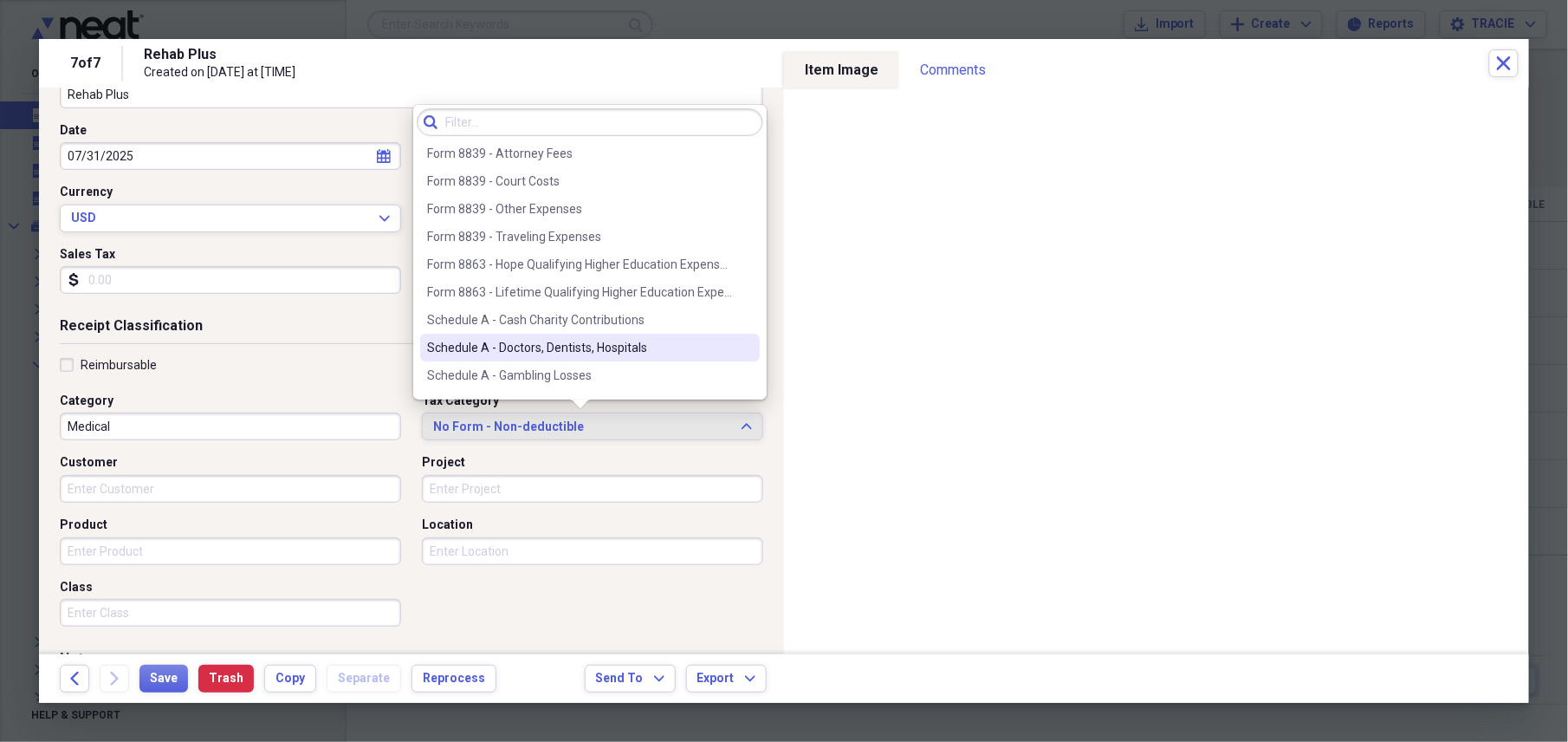 click on "Schedule A - Doctors, Dentists, Hospitals" at bounding box center (580, 348) 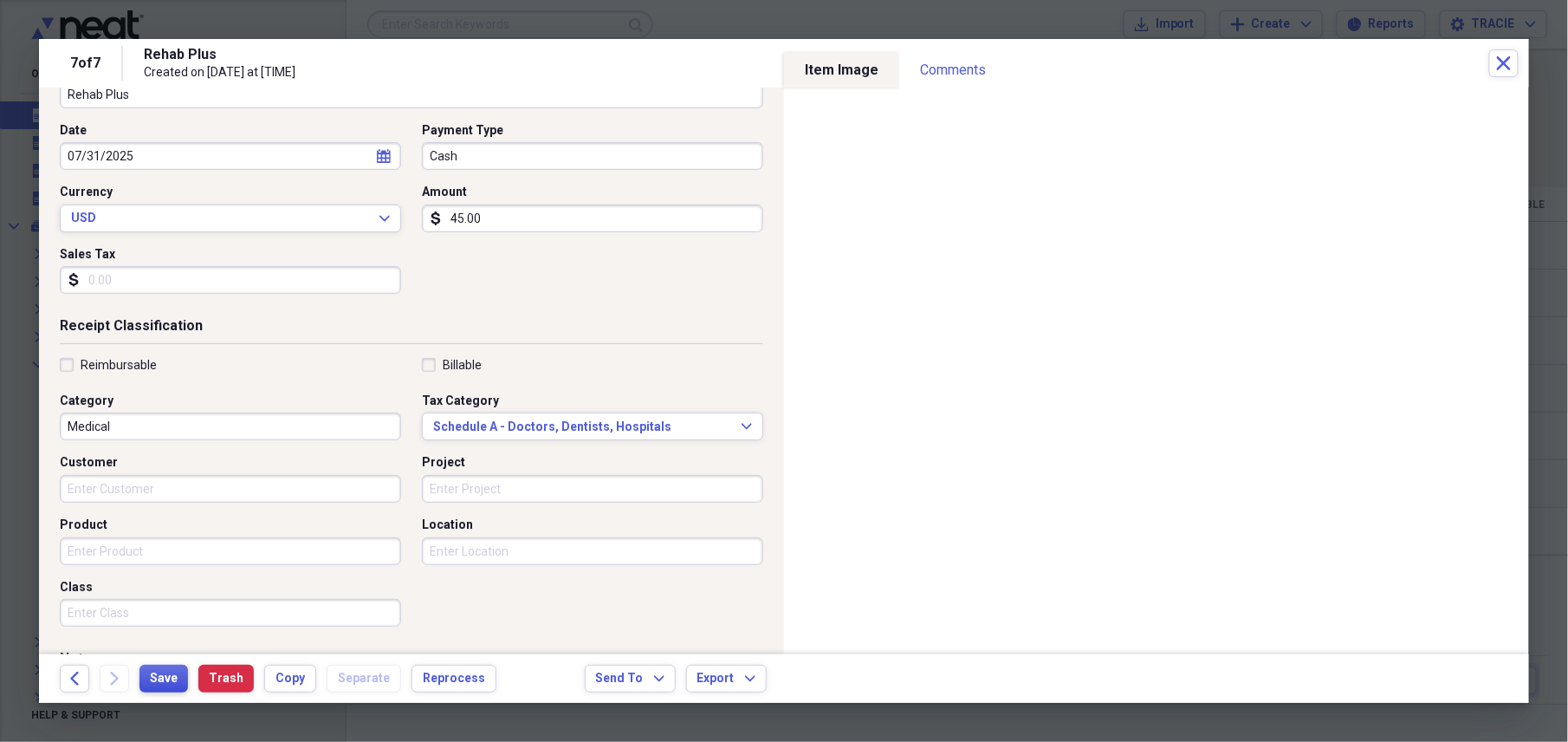click on "Save" at bounding box center (164, 679) 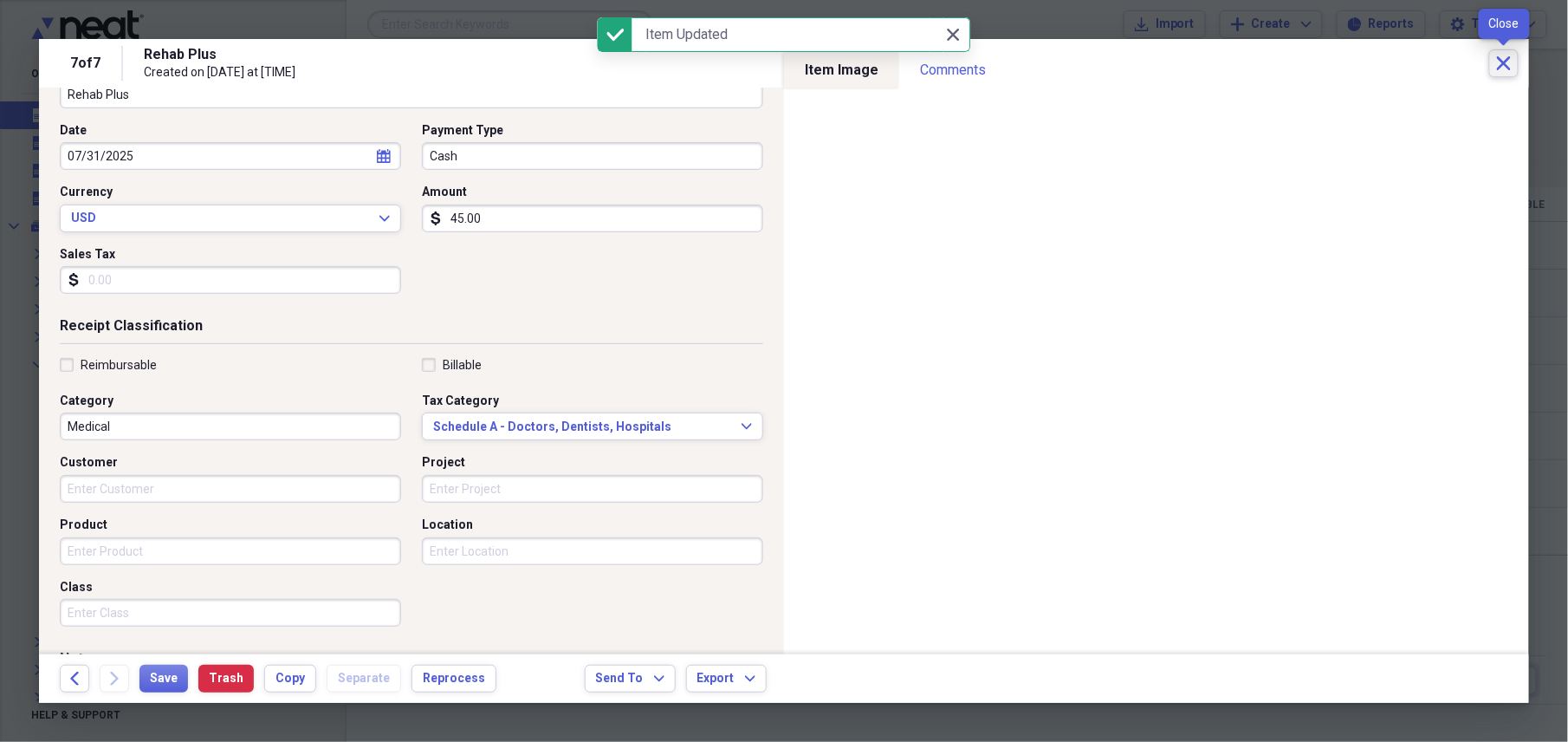 click 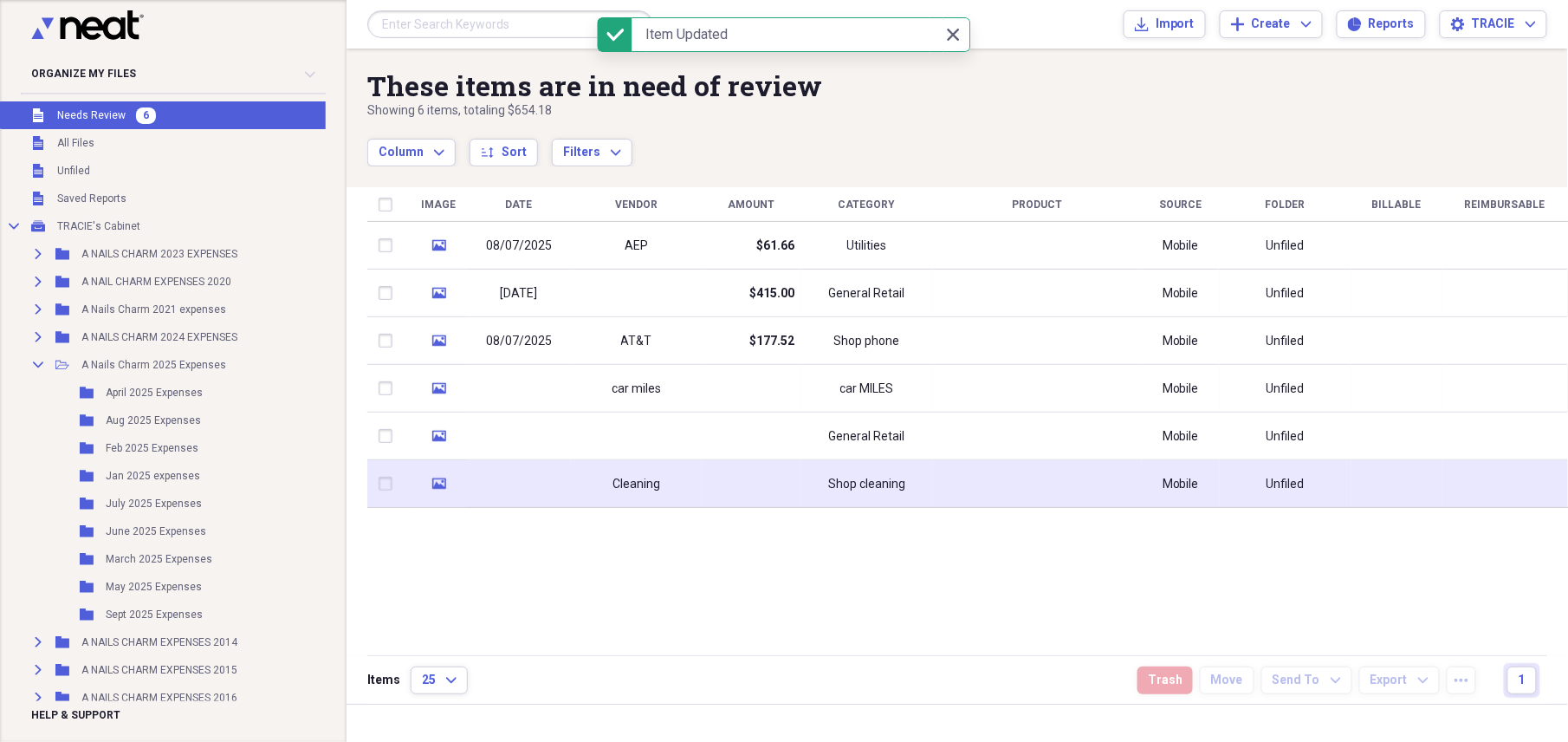 click on "Cleaning" at bounding box center (636, 485) 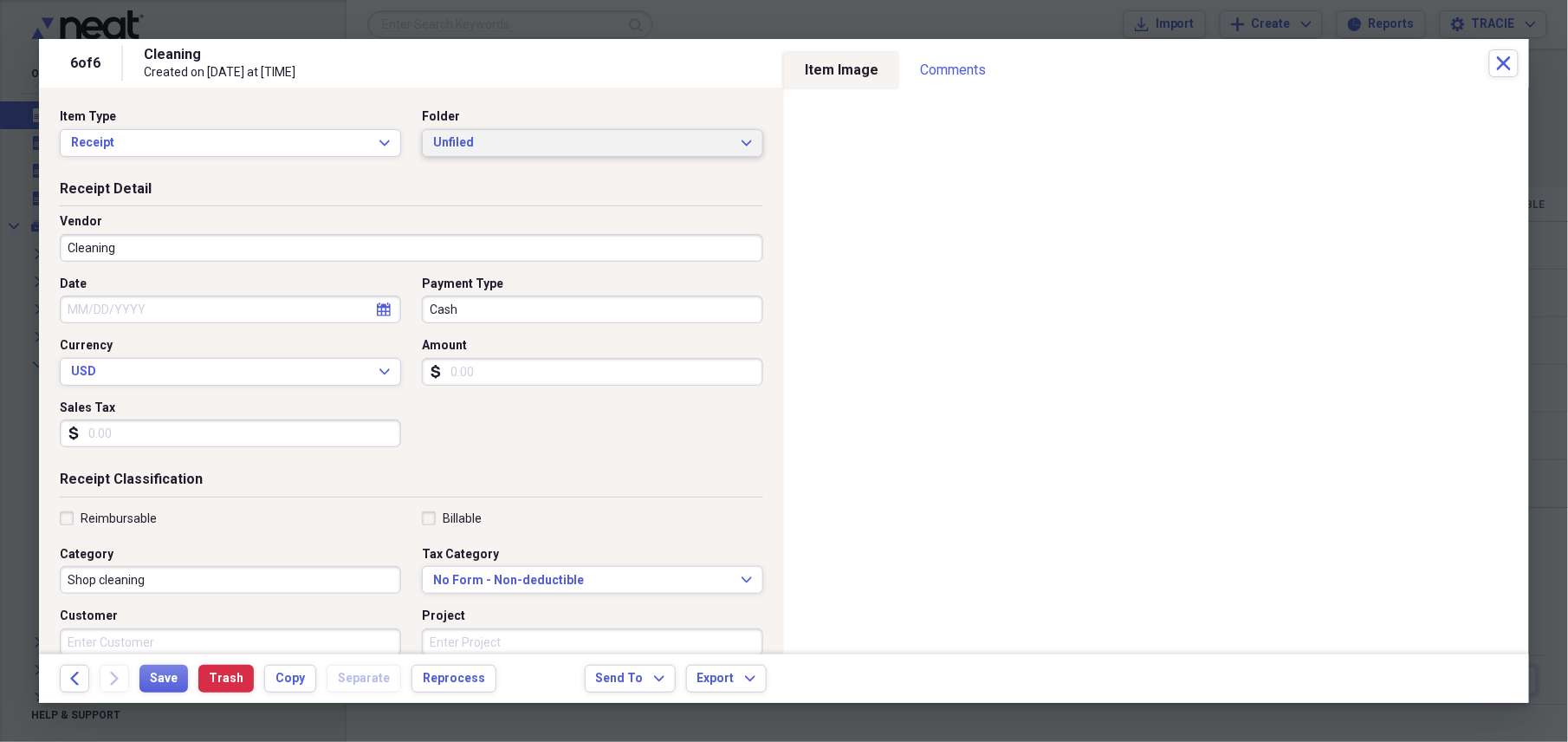 click on "Unfiled Expand" at bounding box center [593, 143] 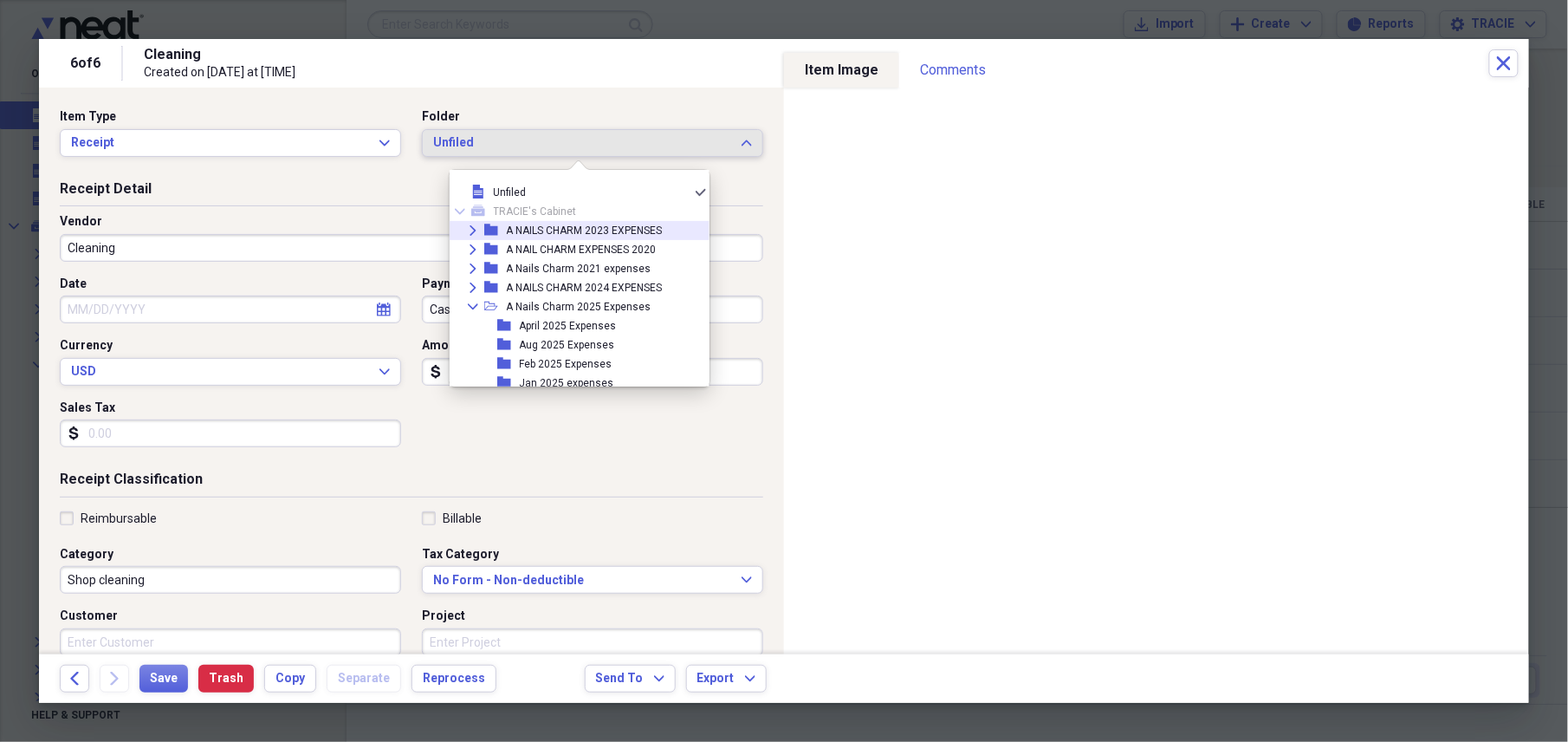 scroll, scrollTop: 77, scrollLeft: 0, axis: vertical 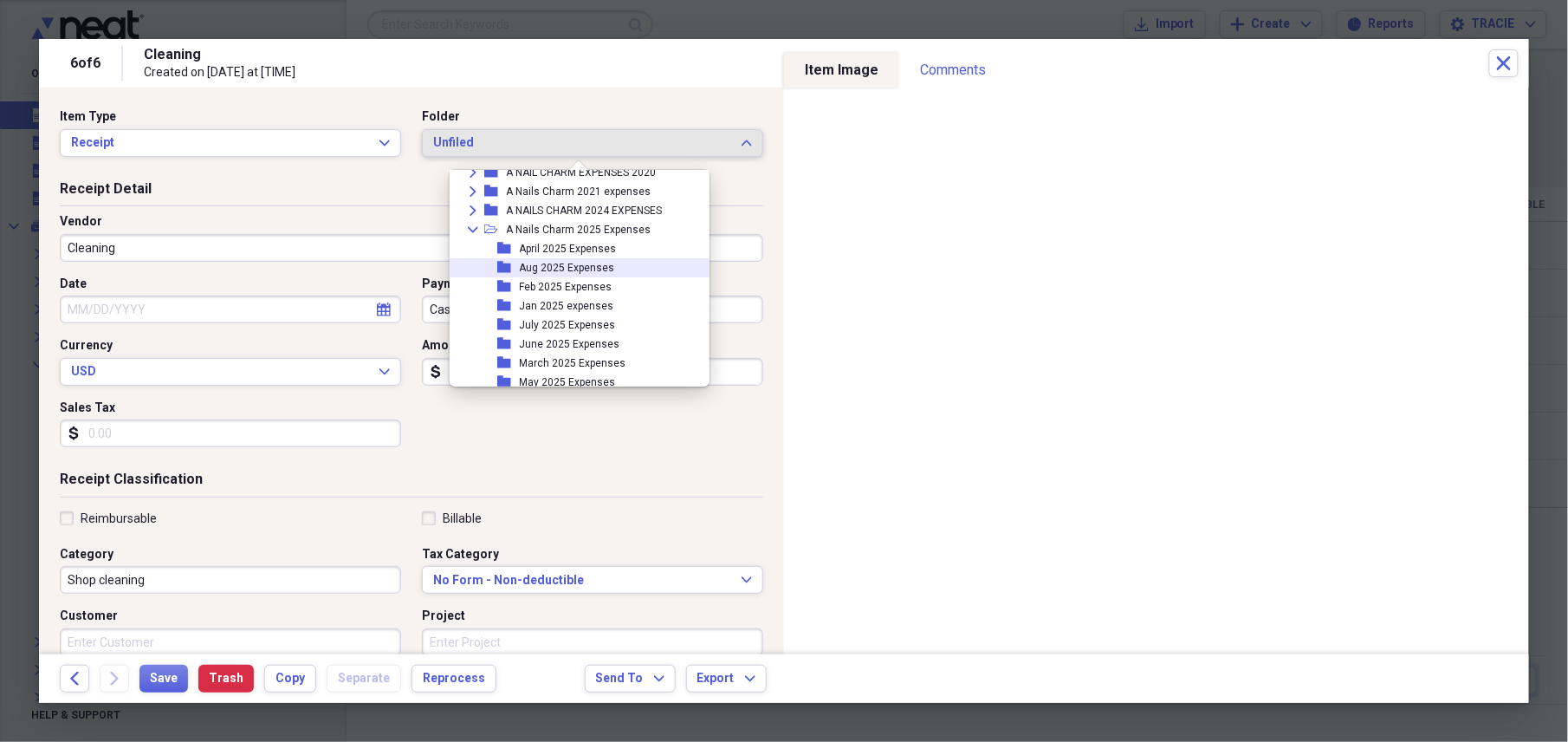 click on "Aug 2025 Expenses" at bounding box center [567, 268] 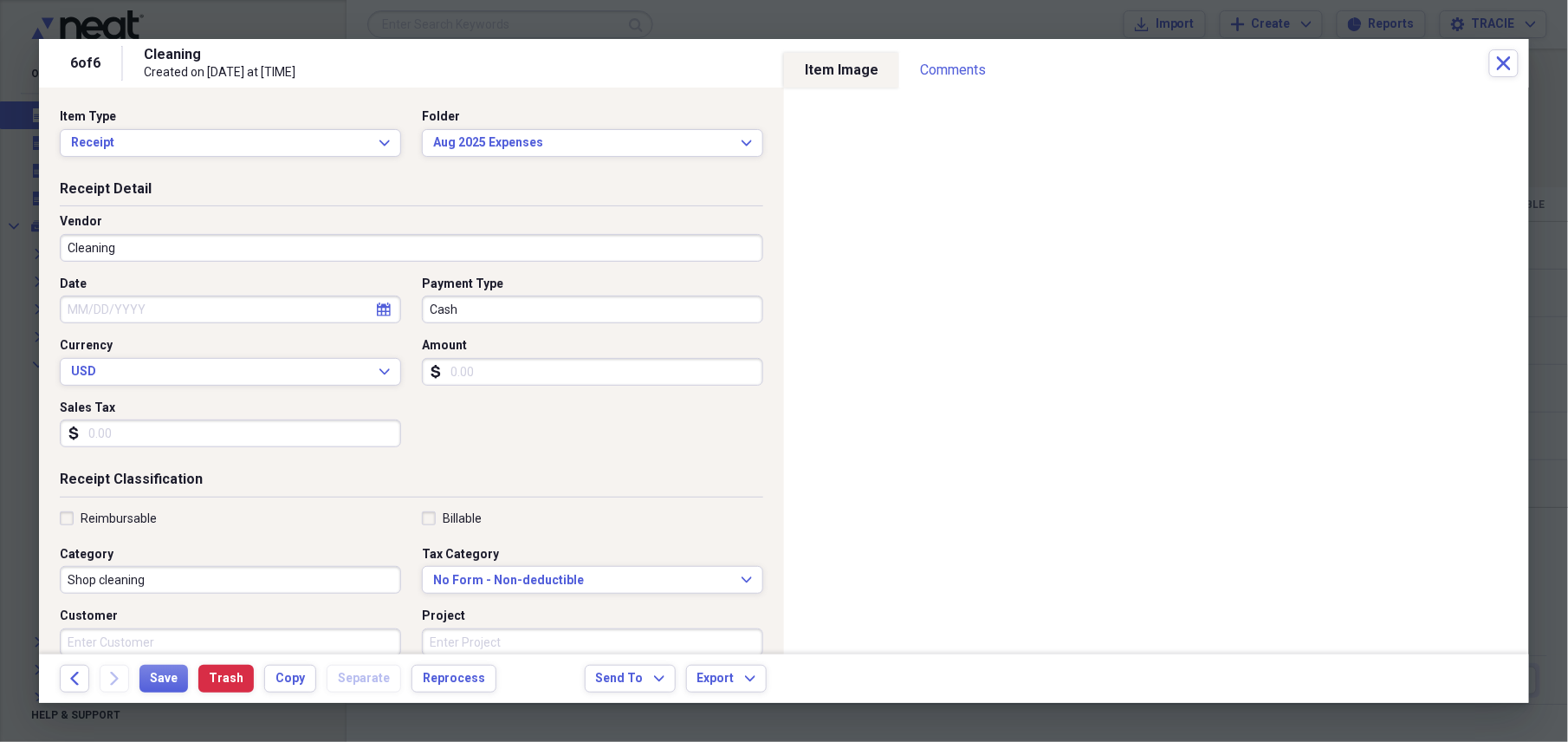 select on "7" 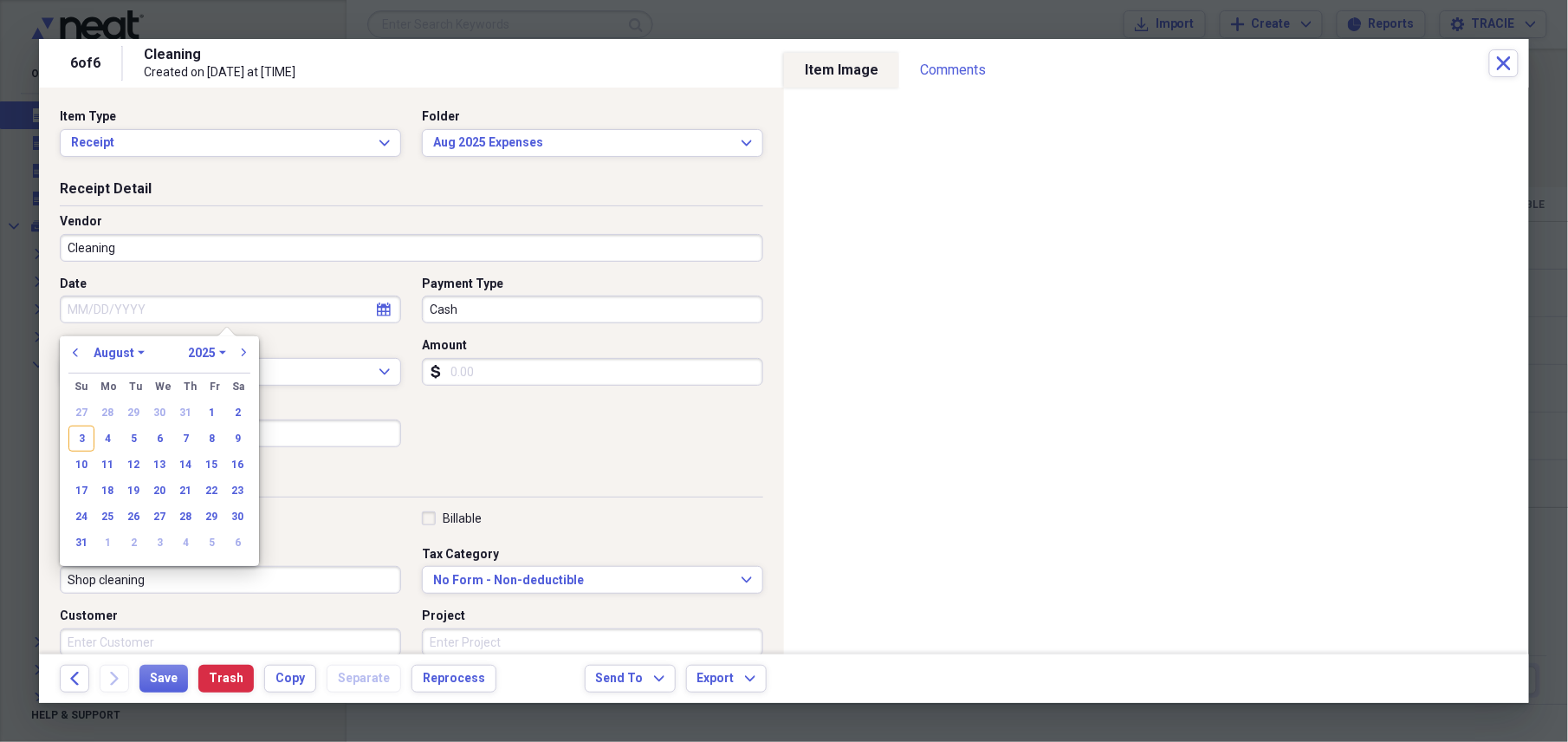 click on "Date" at bounding box center (230, 309) 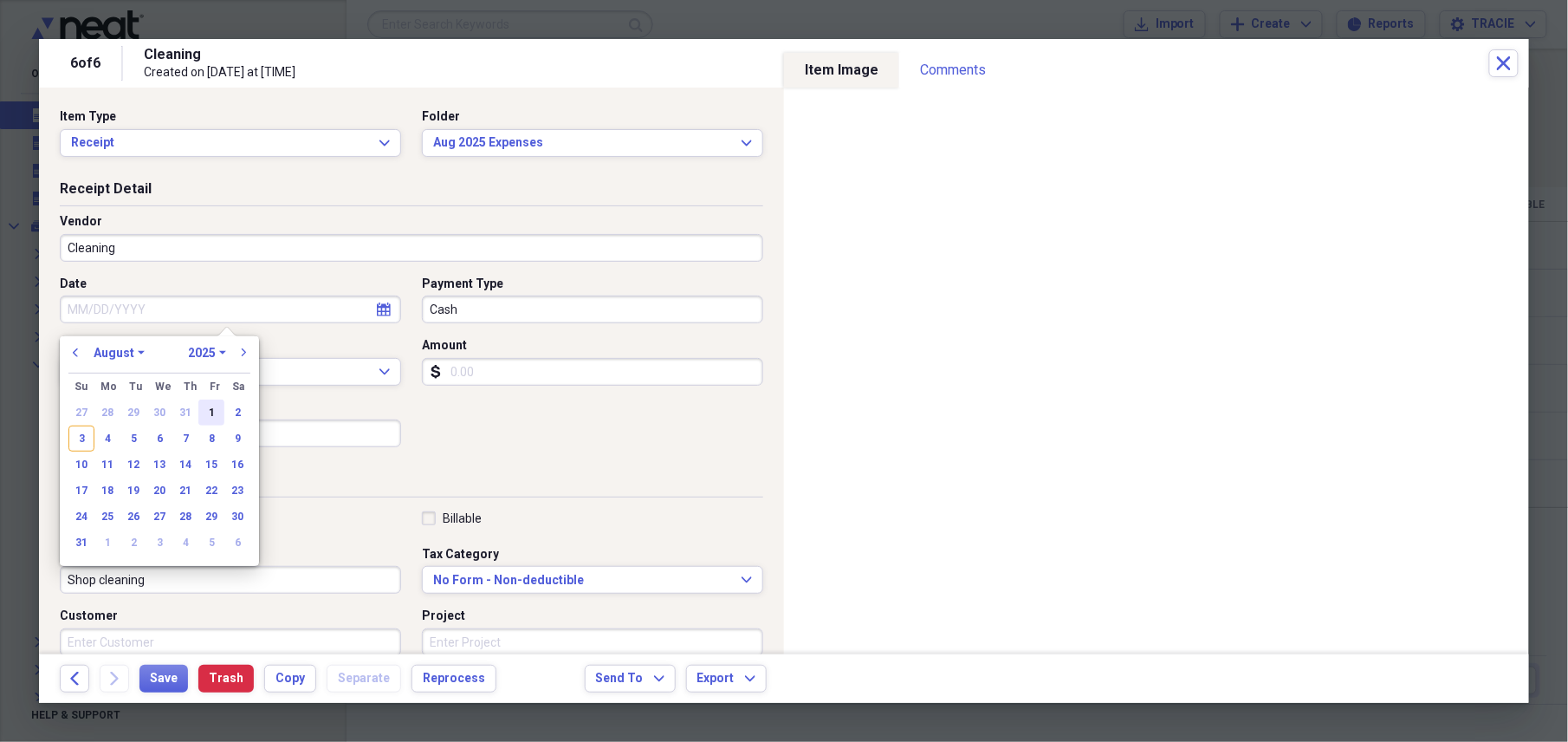 click on "1" at bounding box center [211, 413] 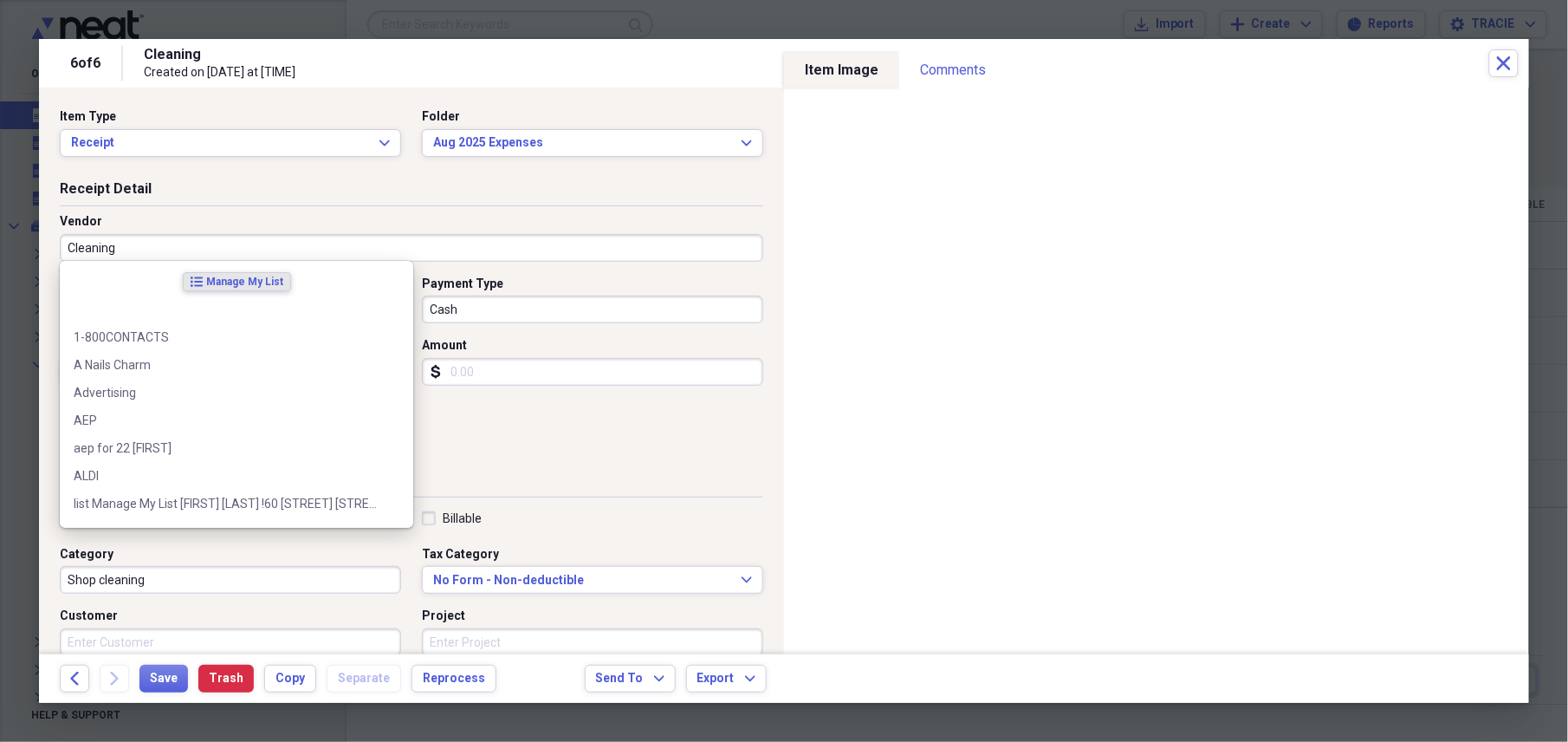 click on "Cleaning" at bounding box center [411, 248] 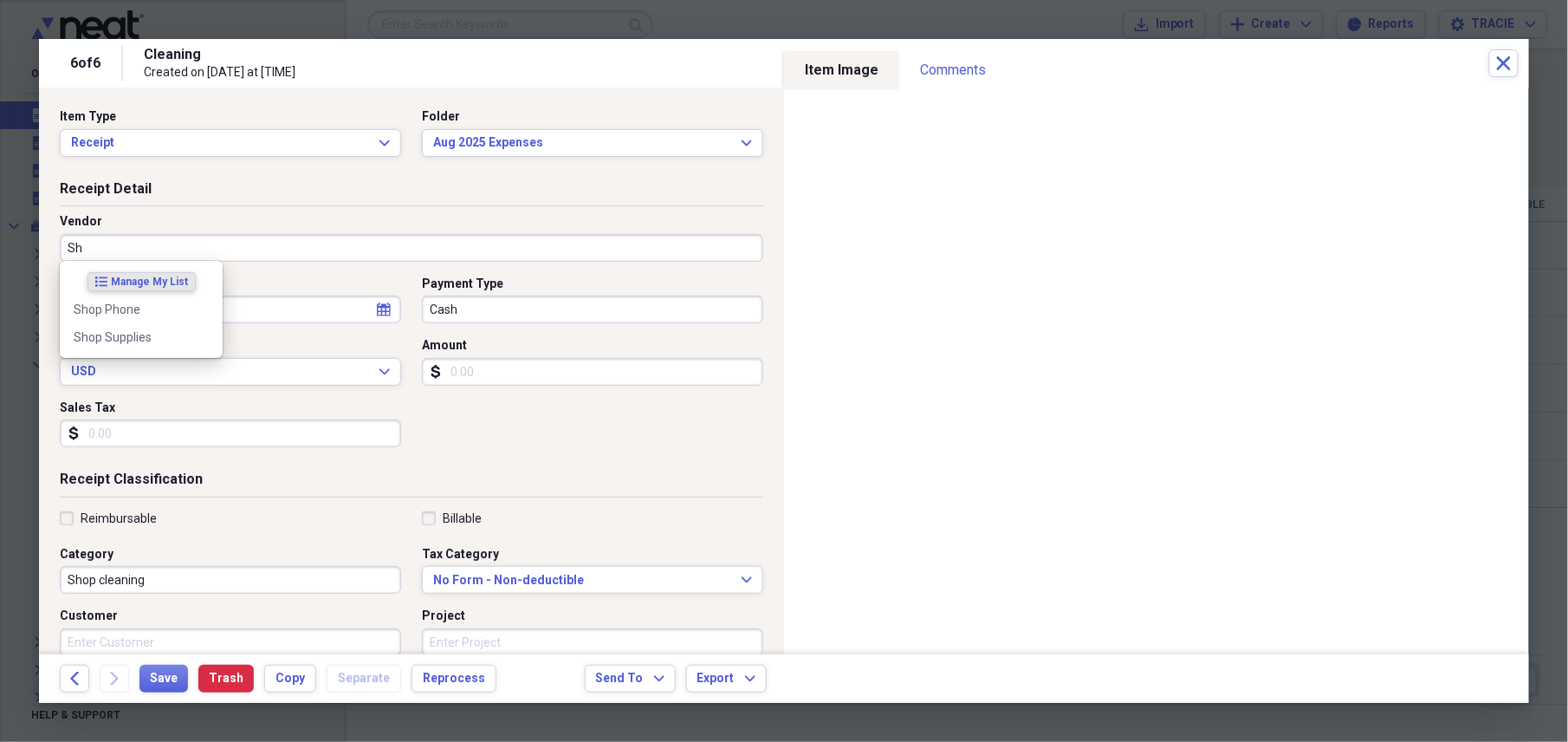 type on "S" 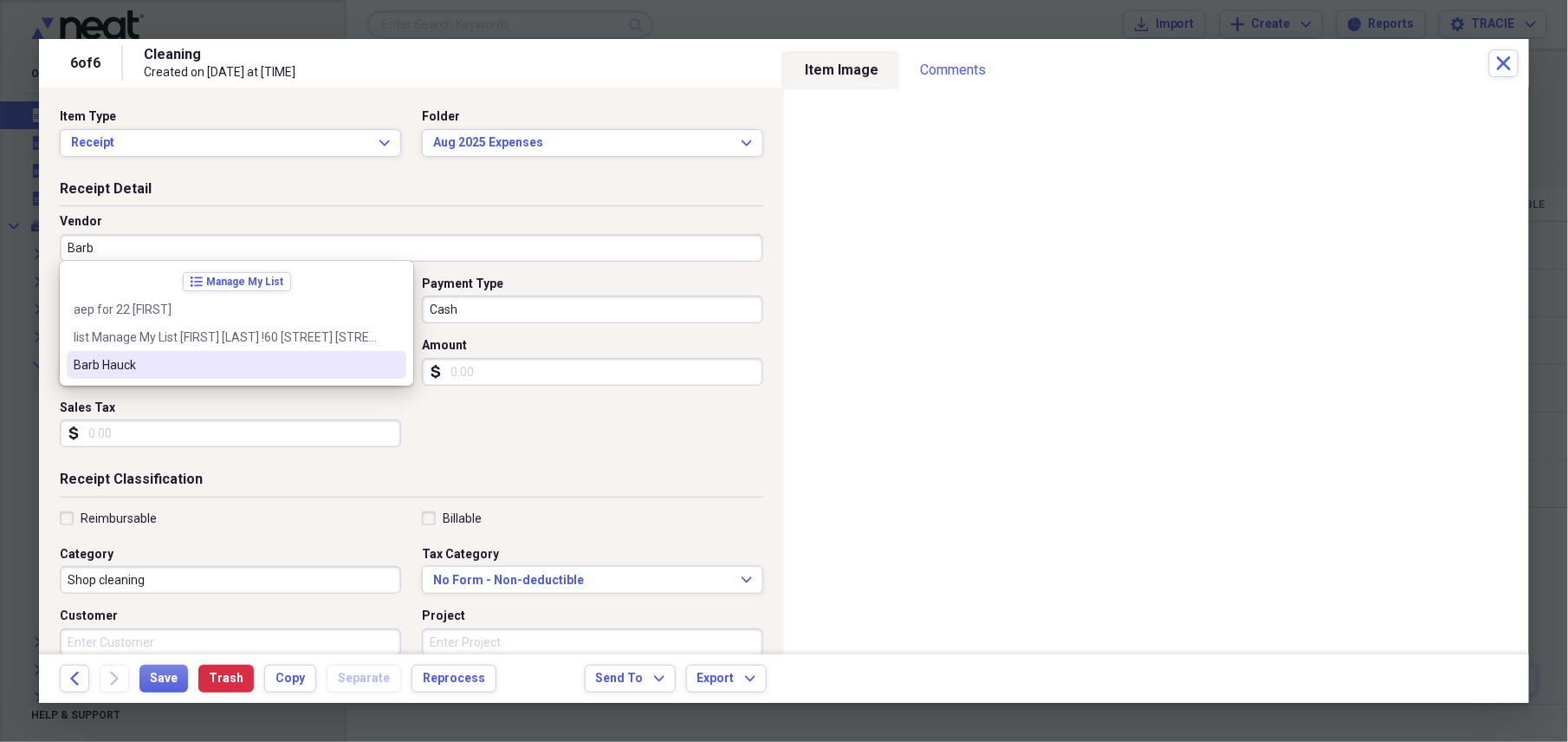 click on "Barb Hauck" at bounding box center (236, 365) 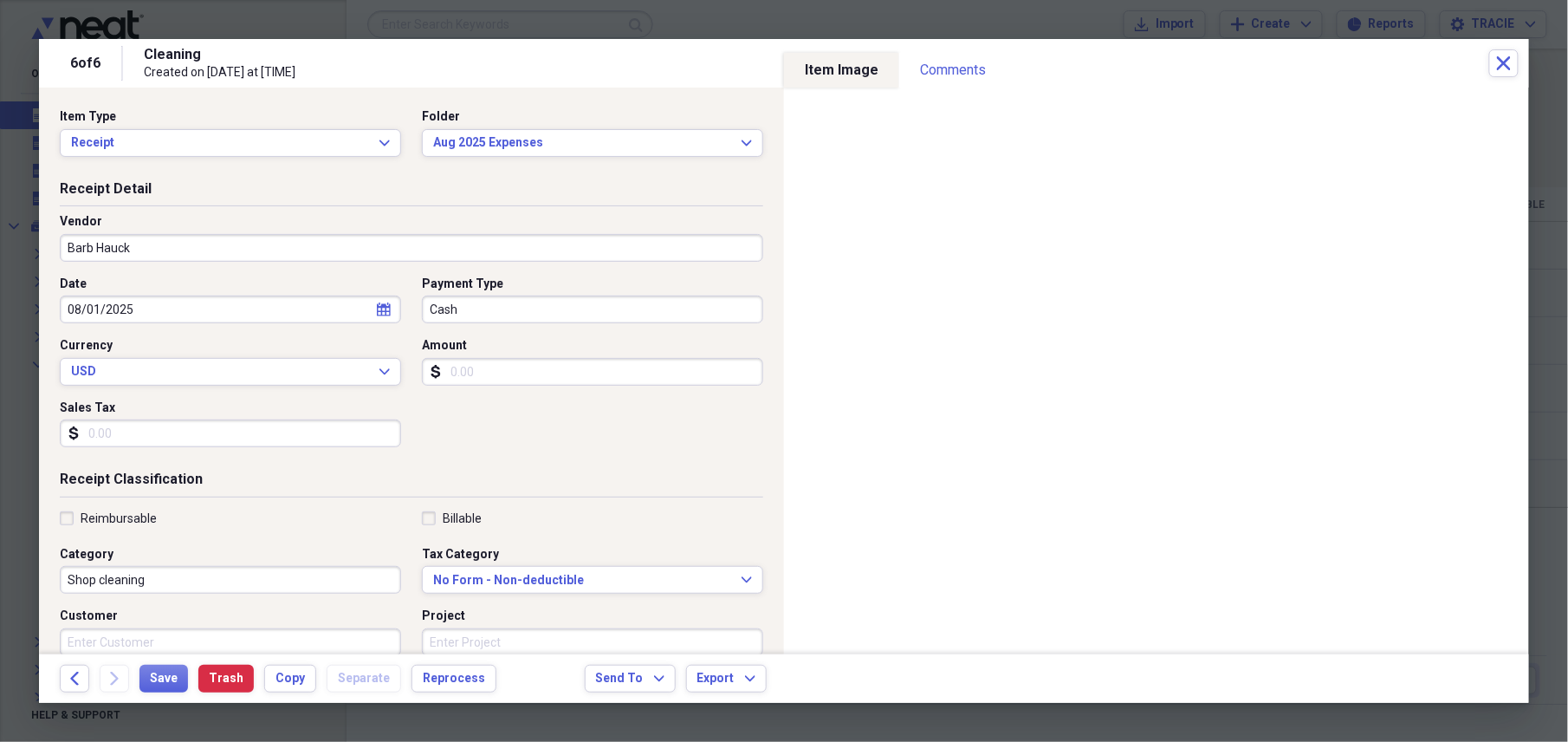 click on "Amount" at bounding box center (593, 372) 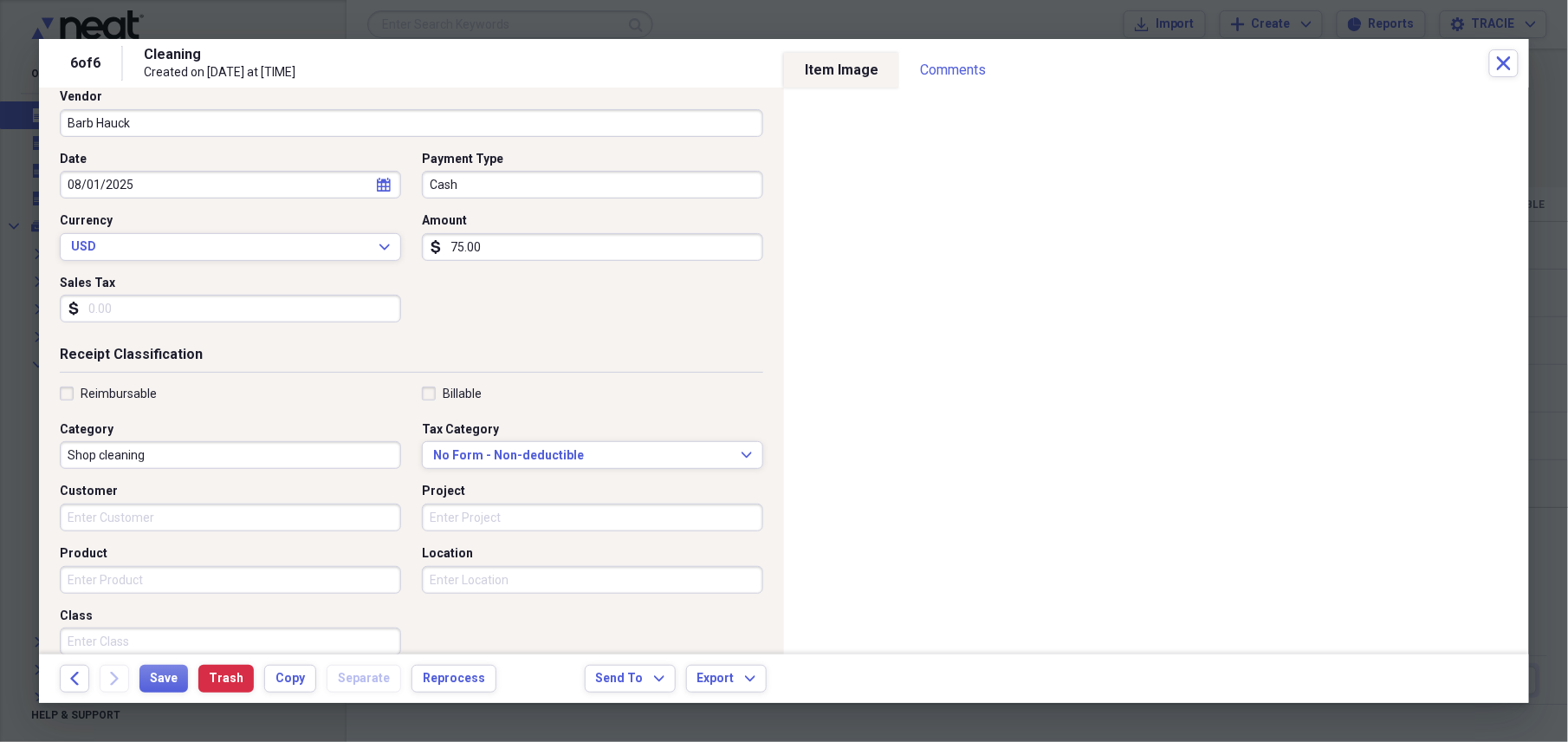 scroll, scrollTop: 153, scrollLeft: 0, axis: vertical 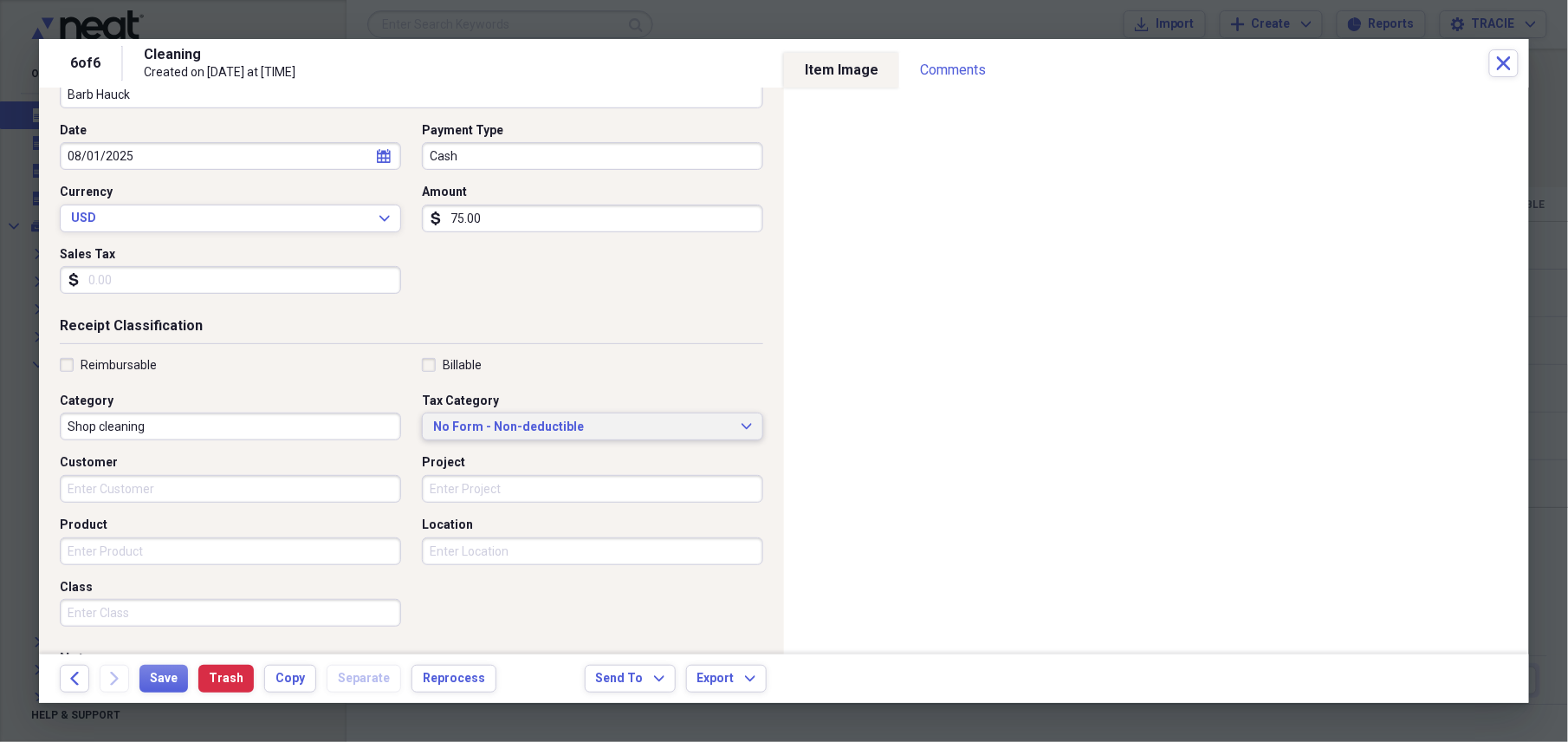 type on "75.00" 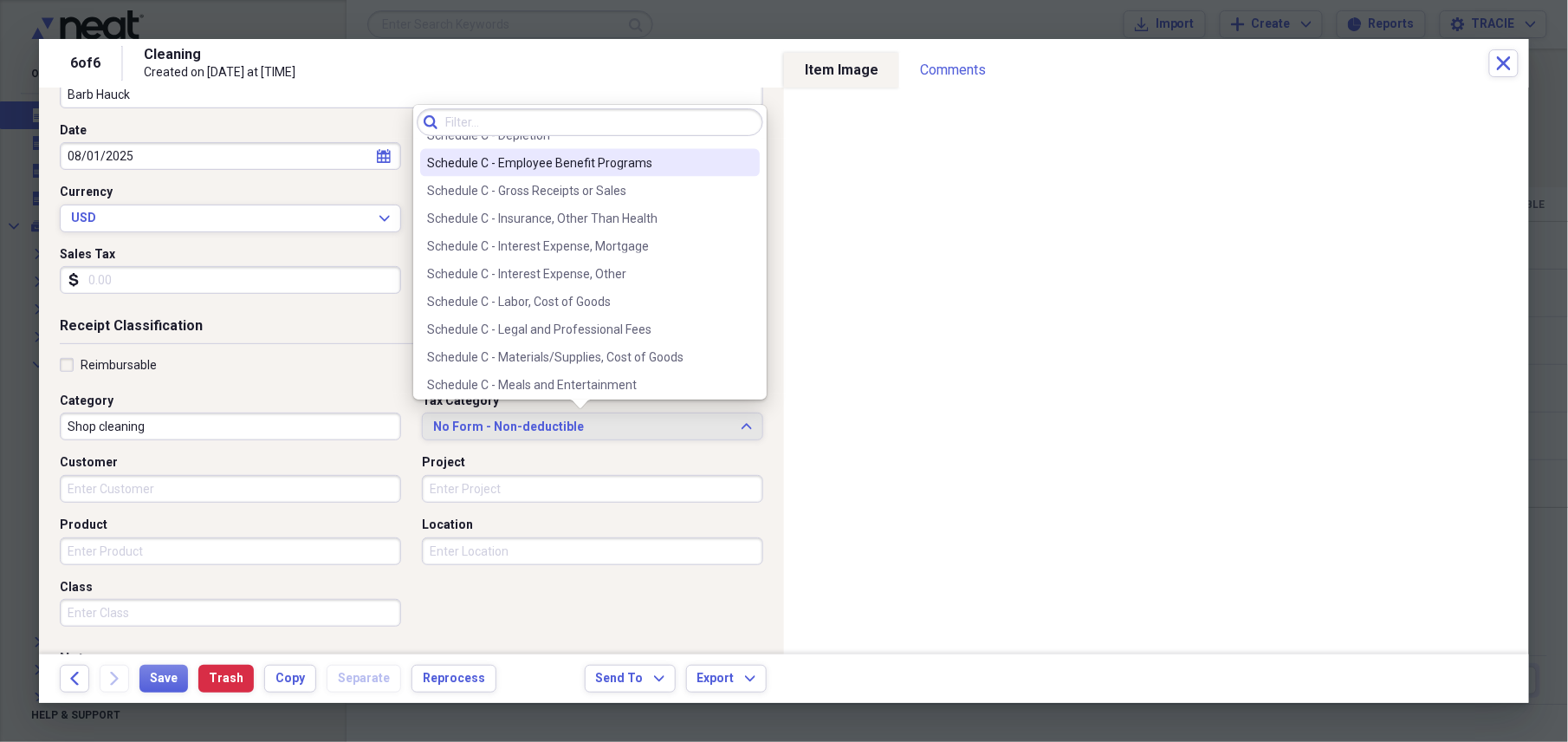 scroll, scrollTop: 3313, scrollLeft: 0, axis: vertical 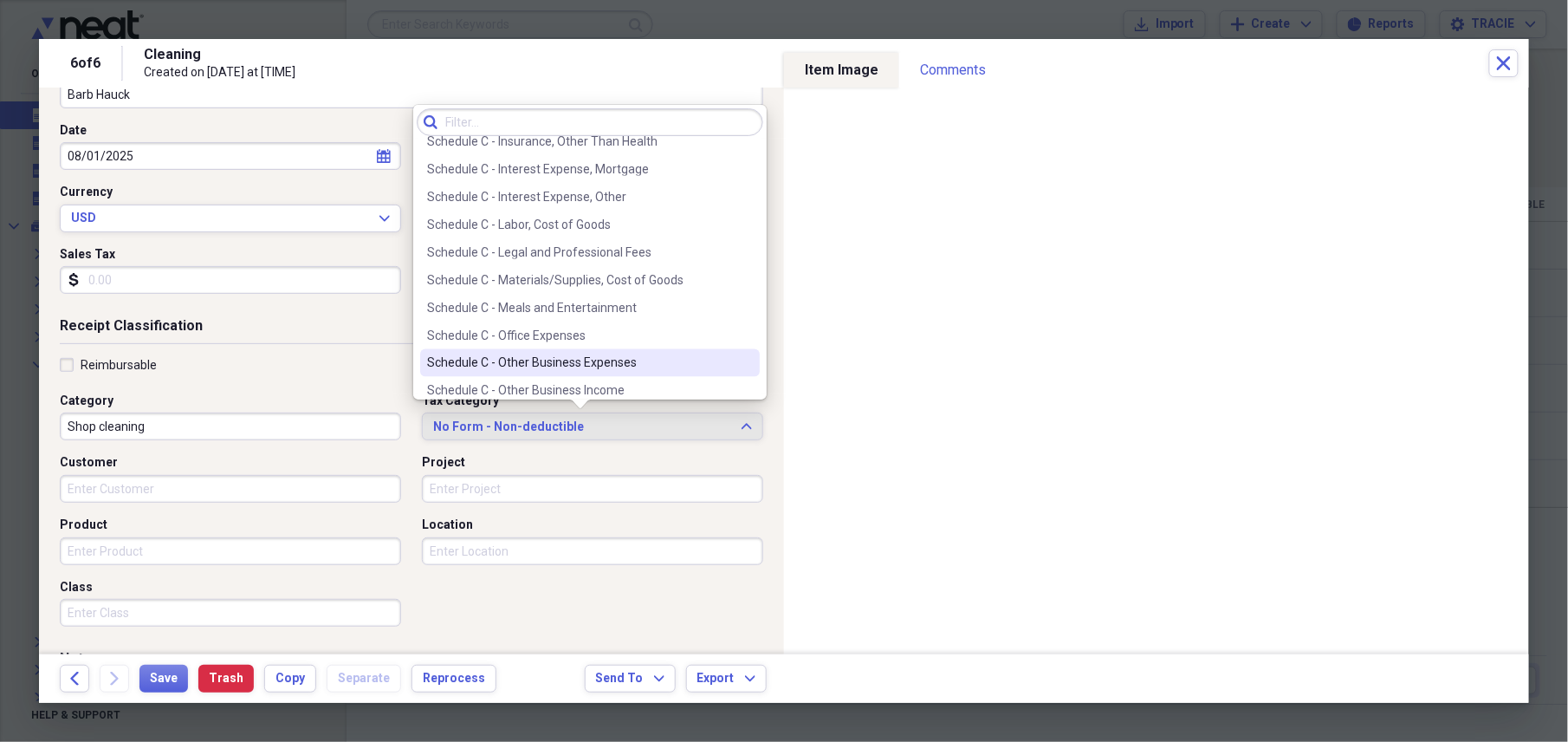 click on "Schedule C - Other Business Expenses" at bounding box center (590, 363) 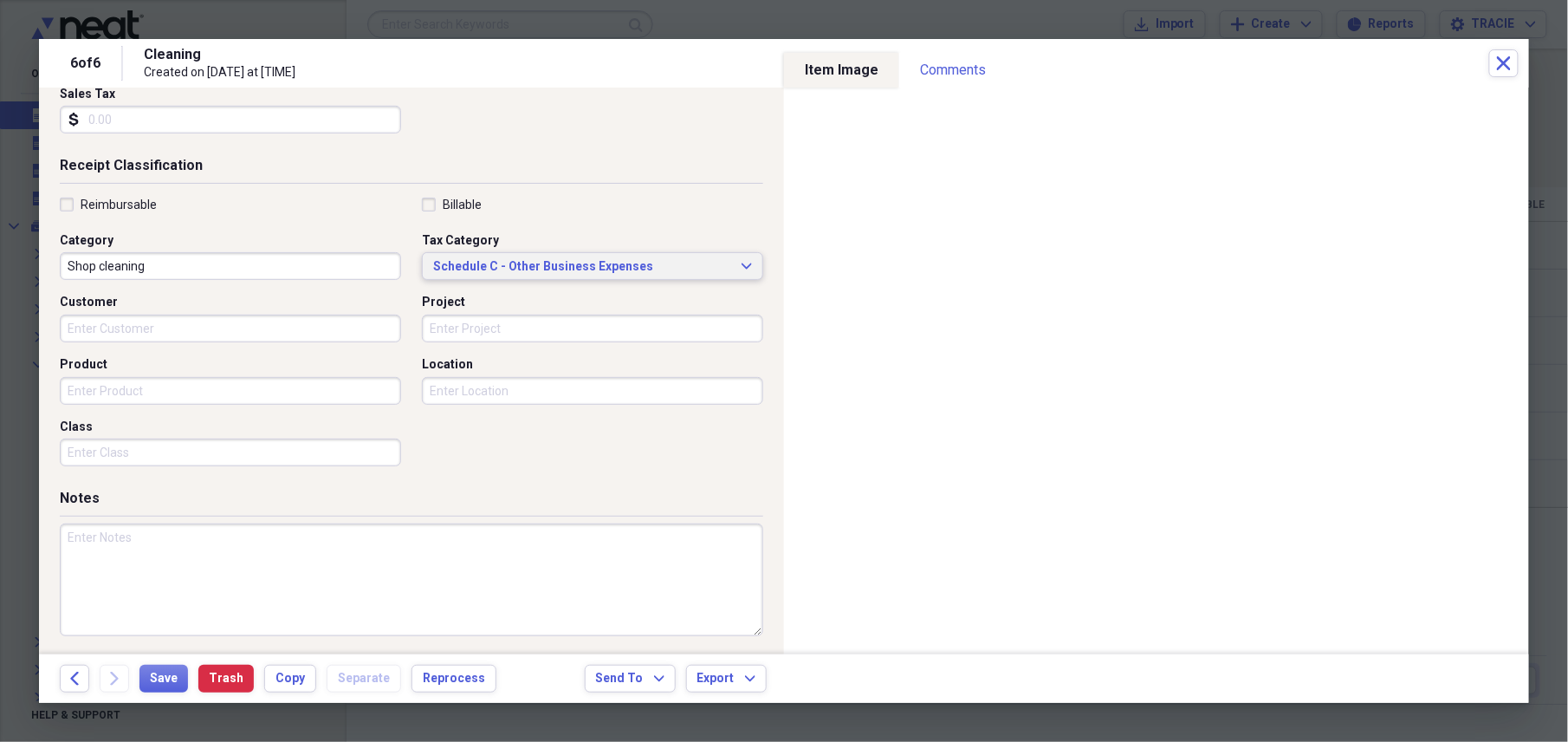 scroll, scrollTop: 319, scrollLeft: 0, axis: vertical 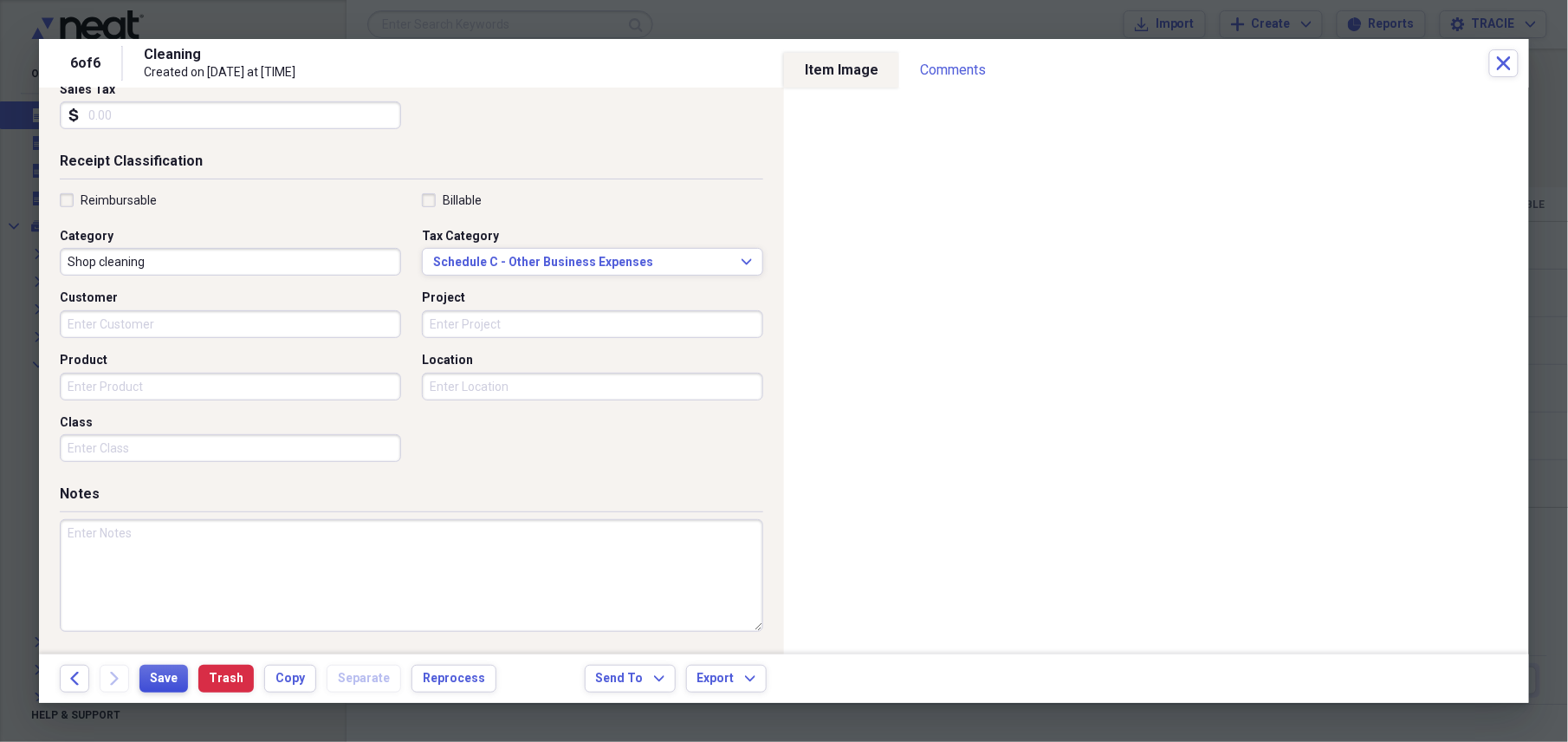 click on "Save" at bounding box center [164, 679] 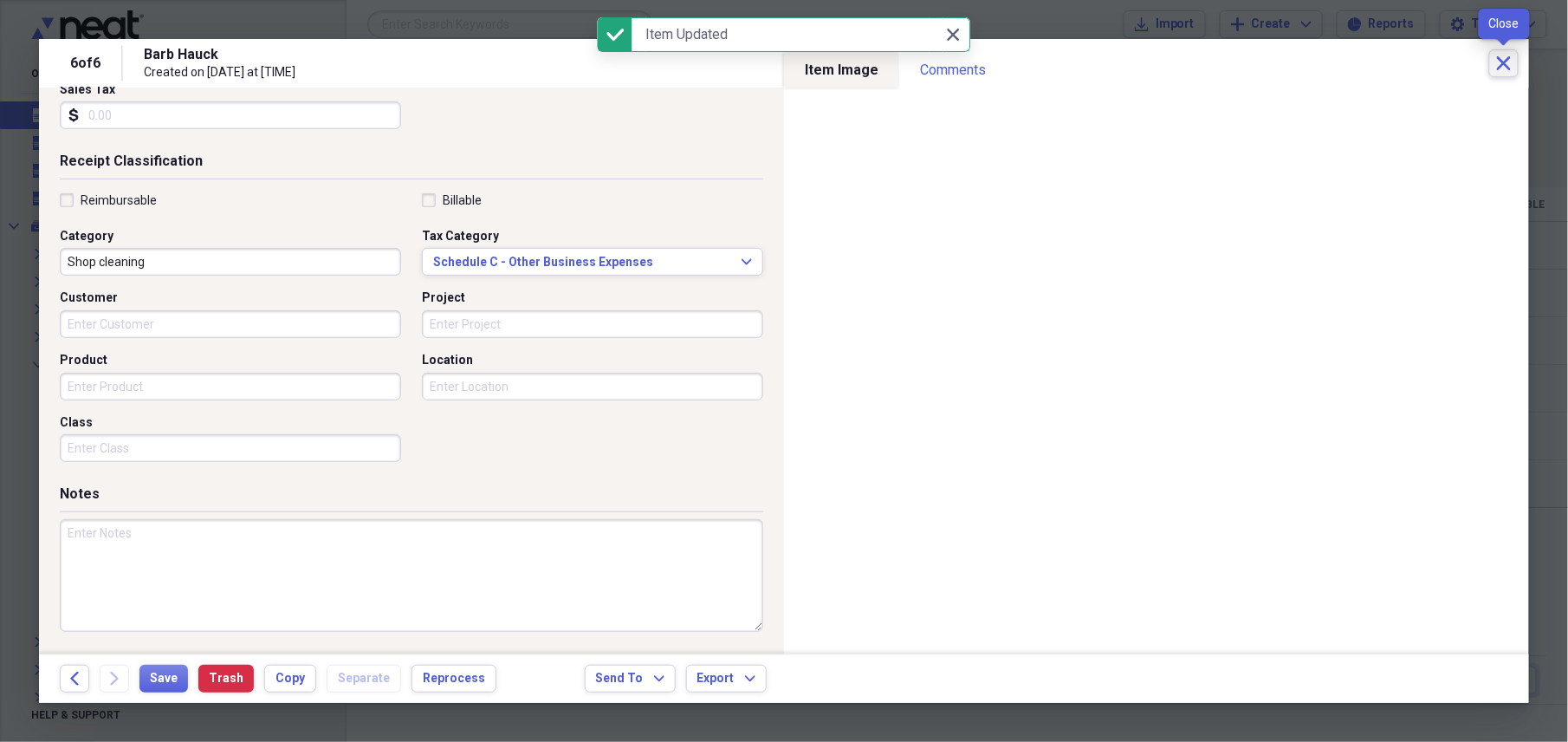 click on "Close" 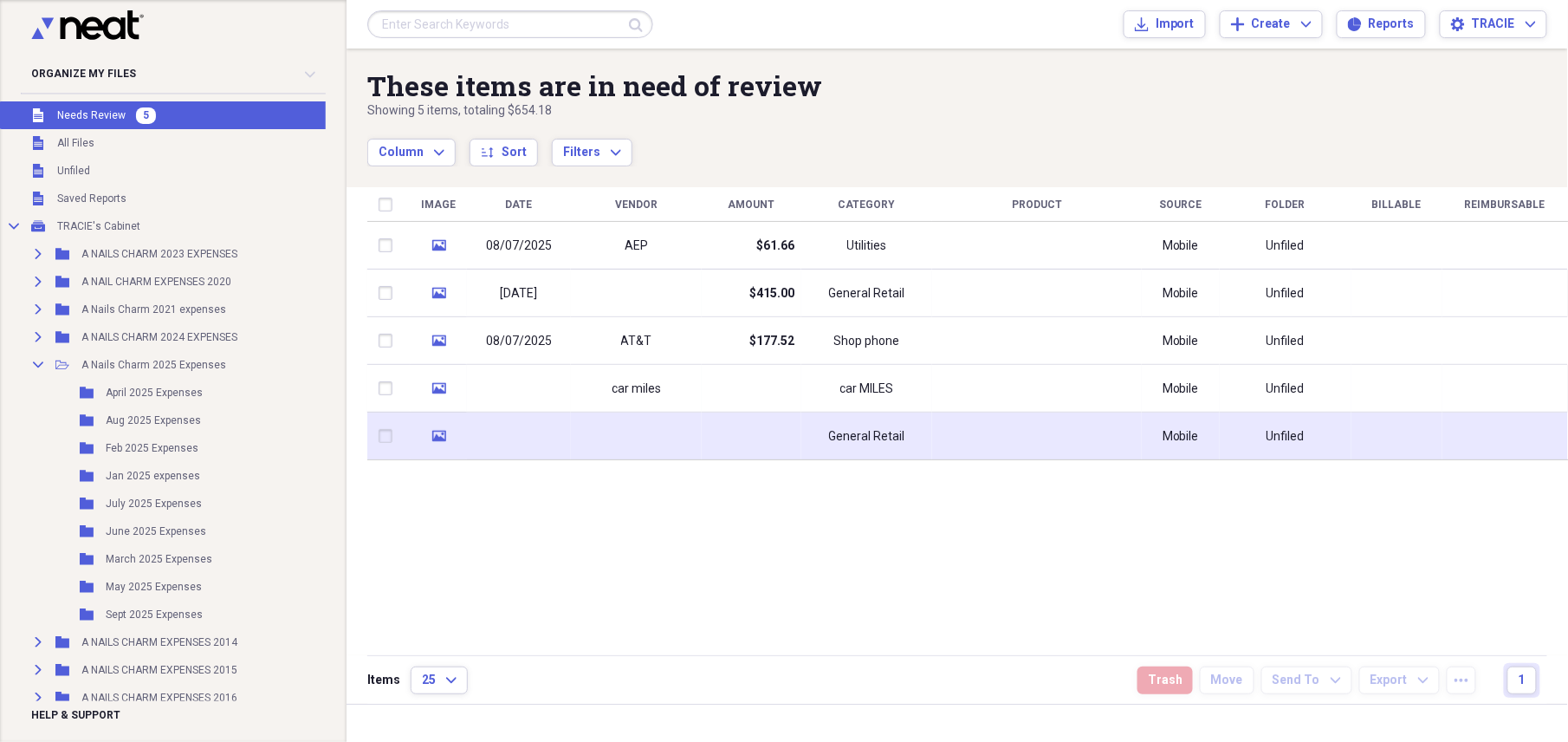 click at bounding box center [751, 436] 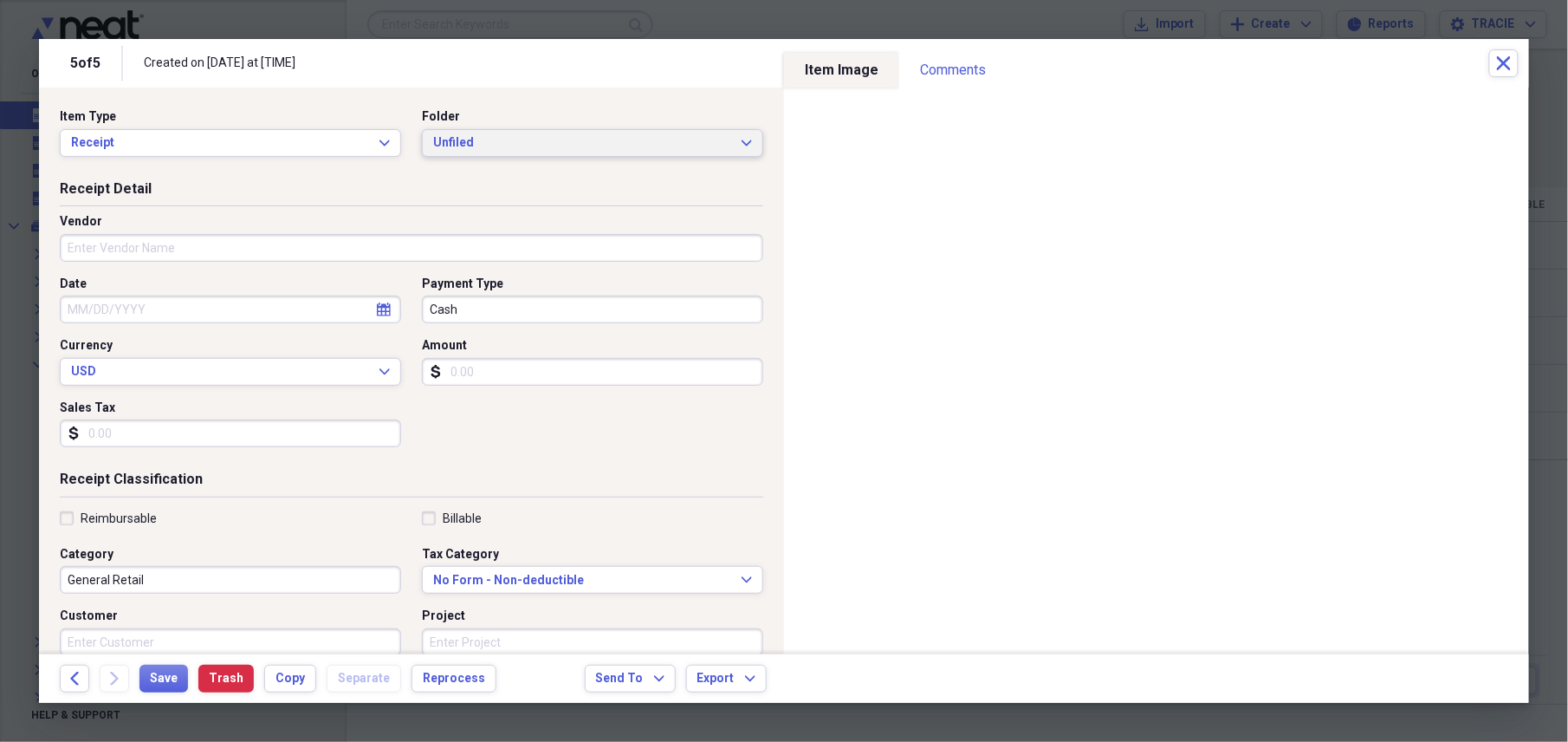 click on "Unfiled Expand" at bounding box center [593, 143] 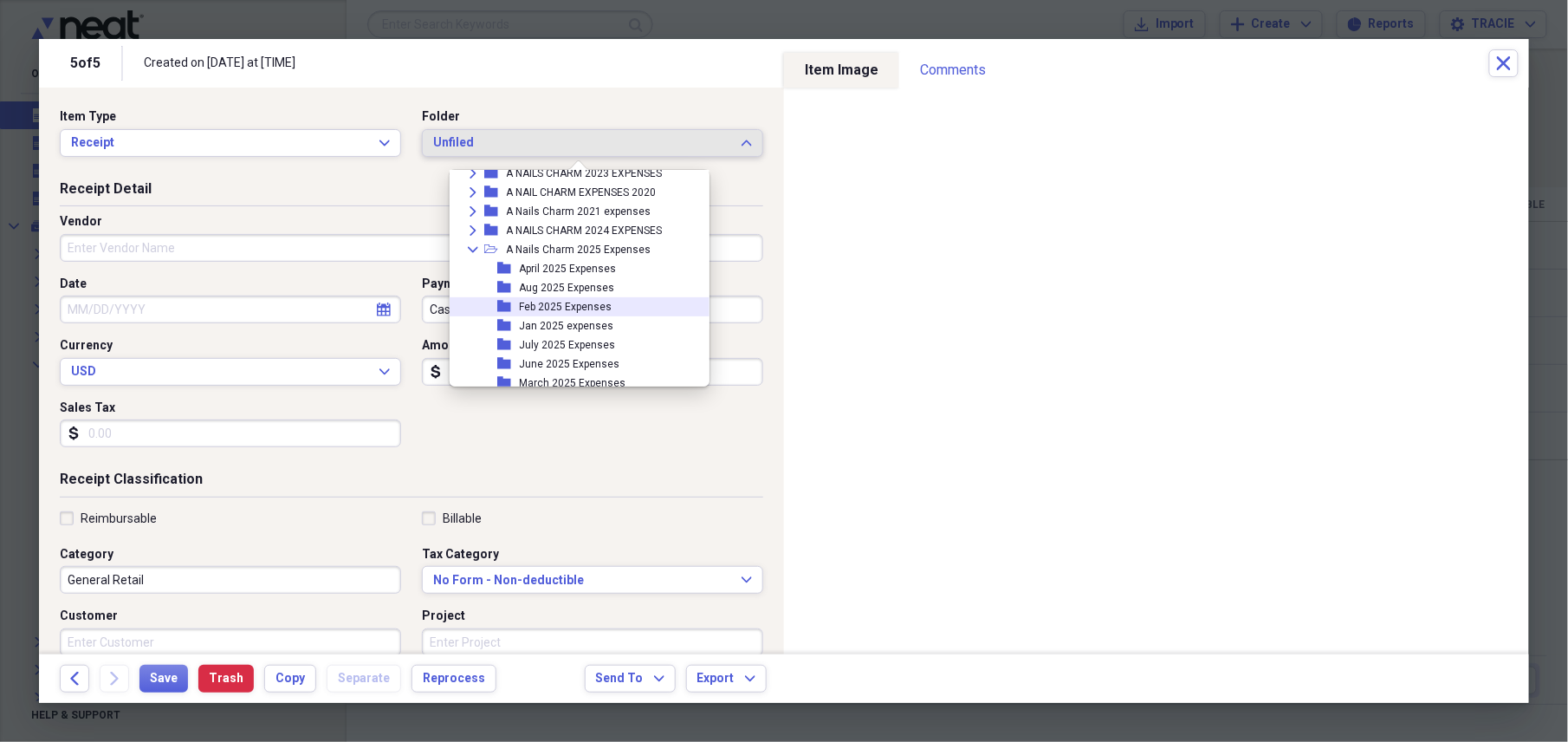 scroll, scrollTop: 77, scrollLeft: 0, axis: vertical 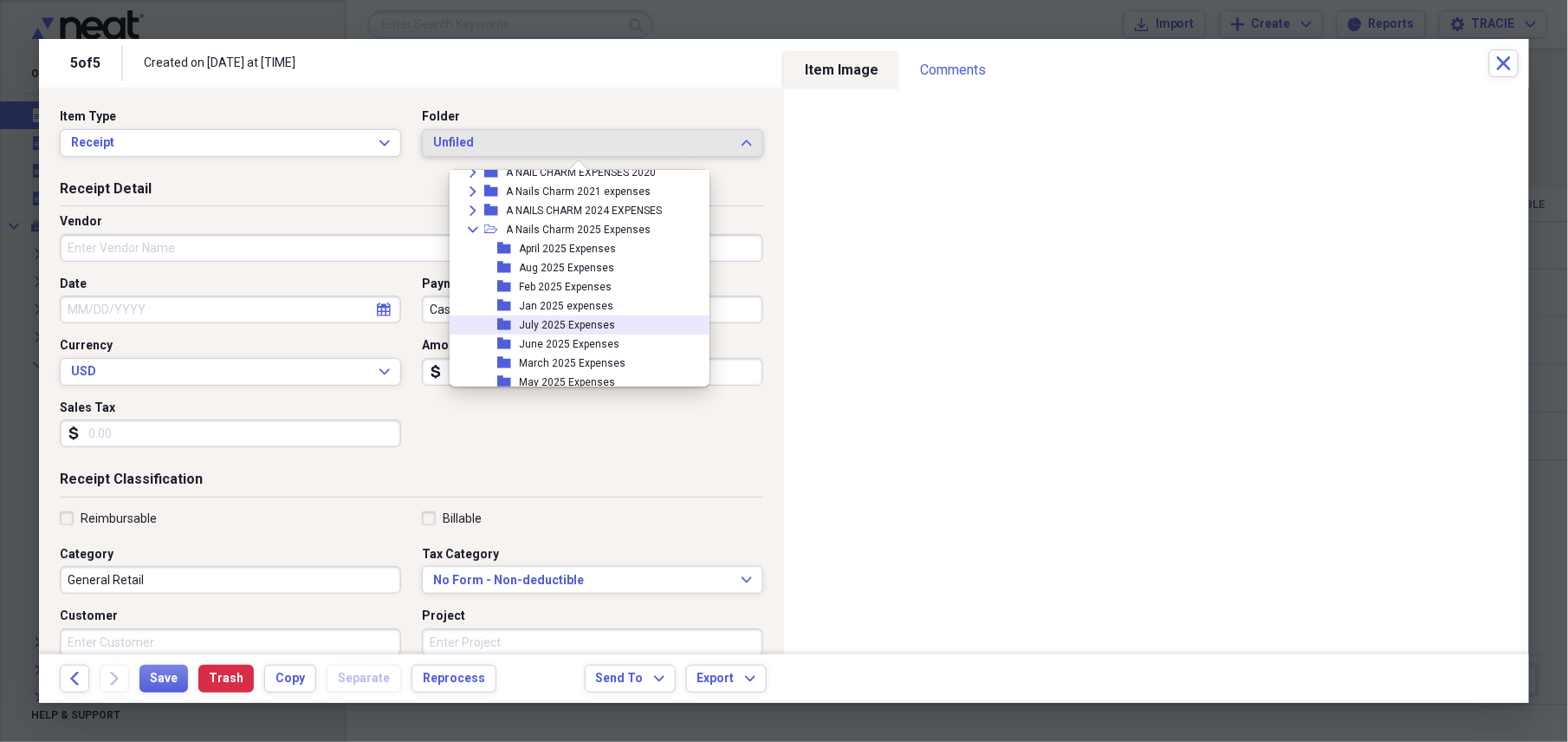 click on "July 2025 Expenses" at bounding box center [567, 325] 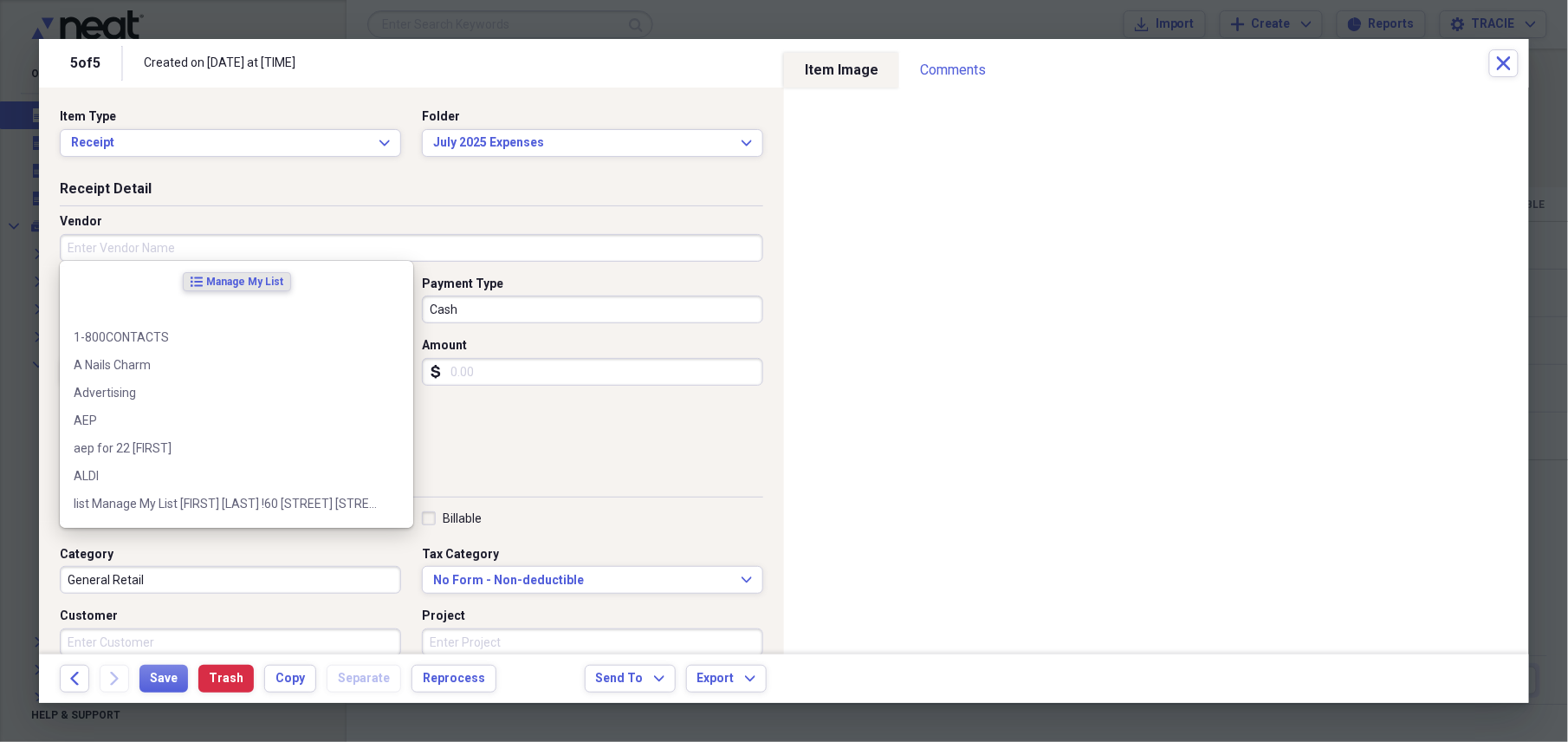 click on "Vendor" at bounding box center [411, 248] 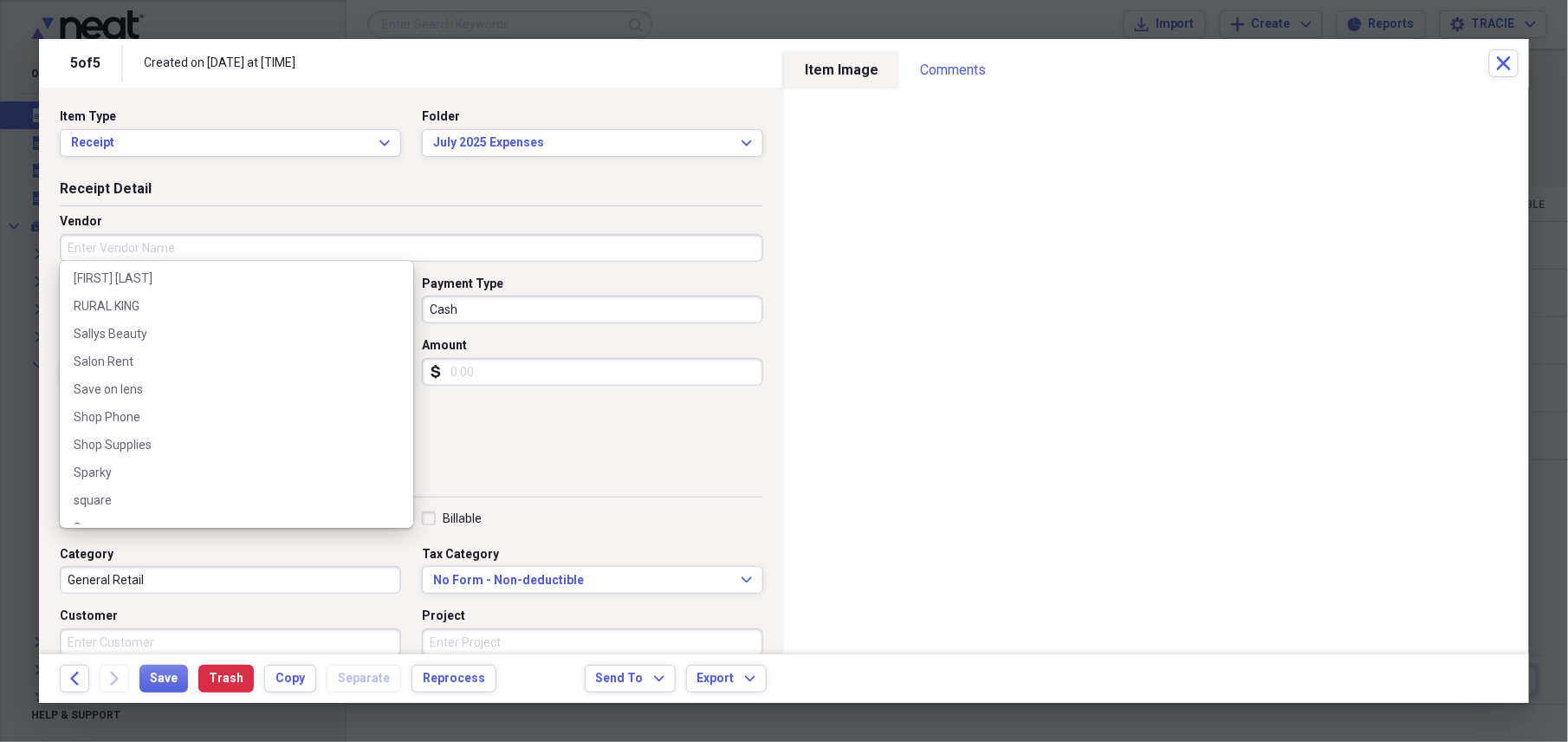 scroll, scrollTop: 4546, scrollLeft: 0, axis: vertical 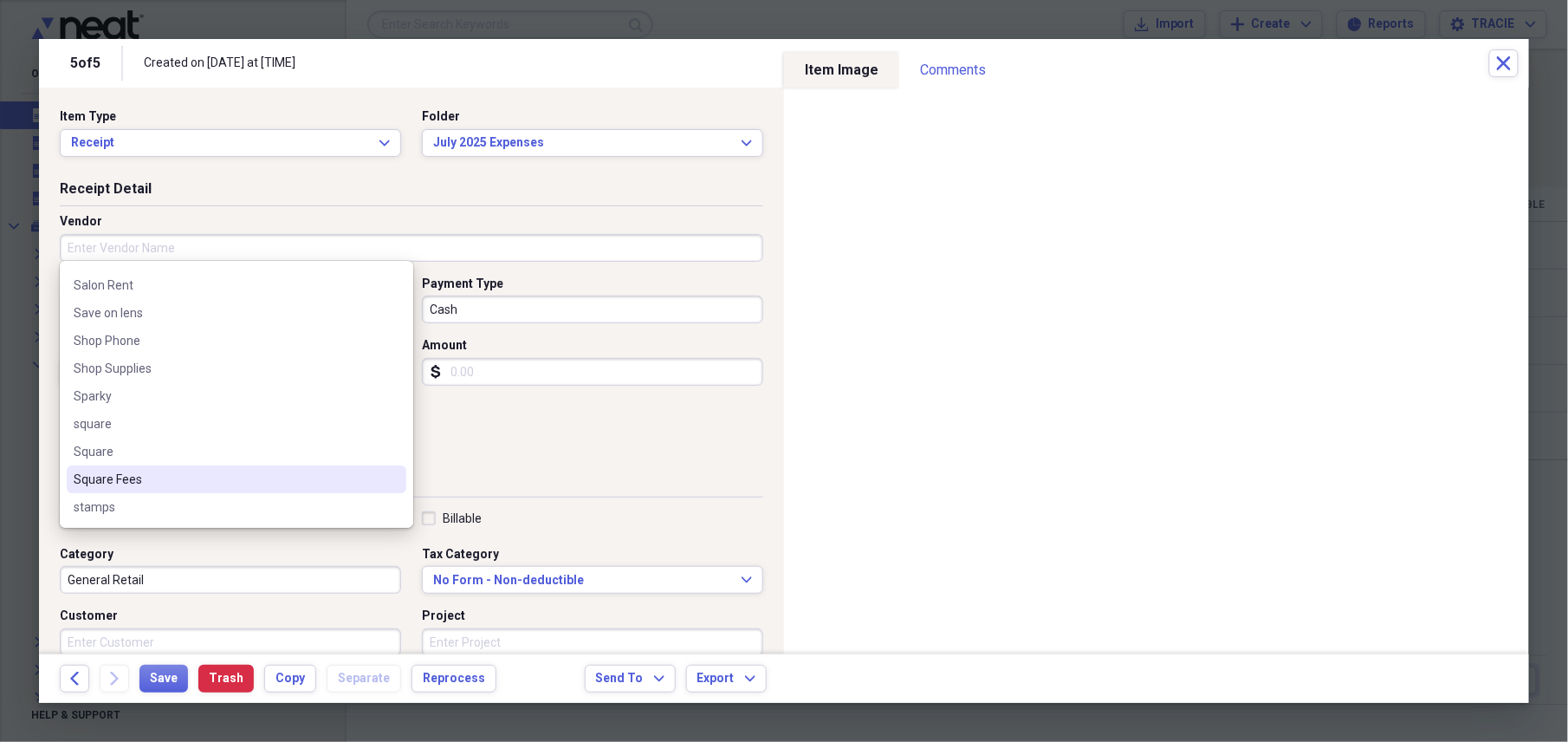 click on "Square Fees" at bounding box center [226, 479] 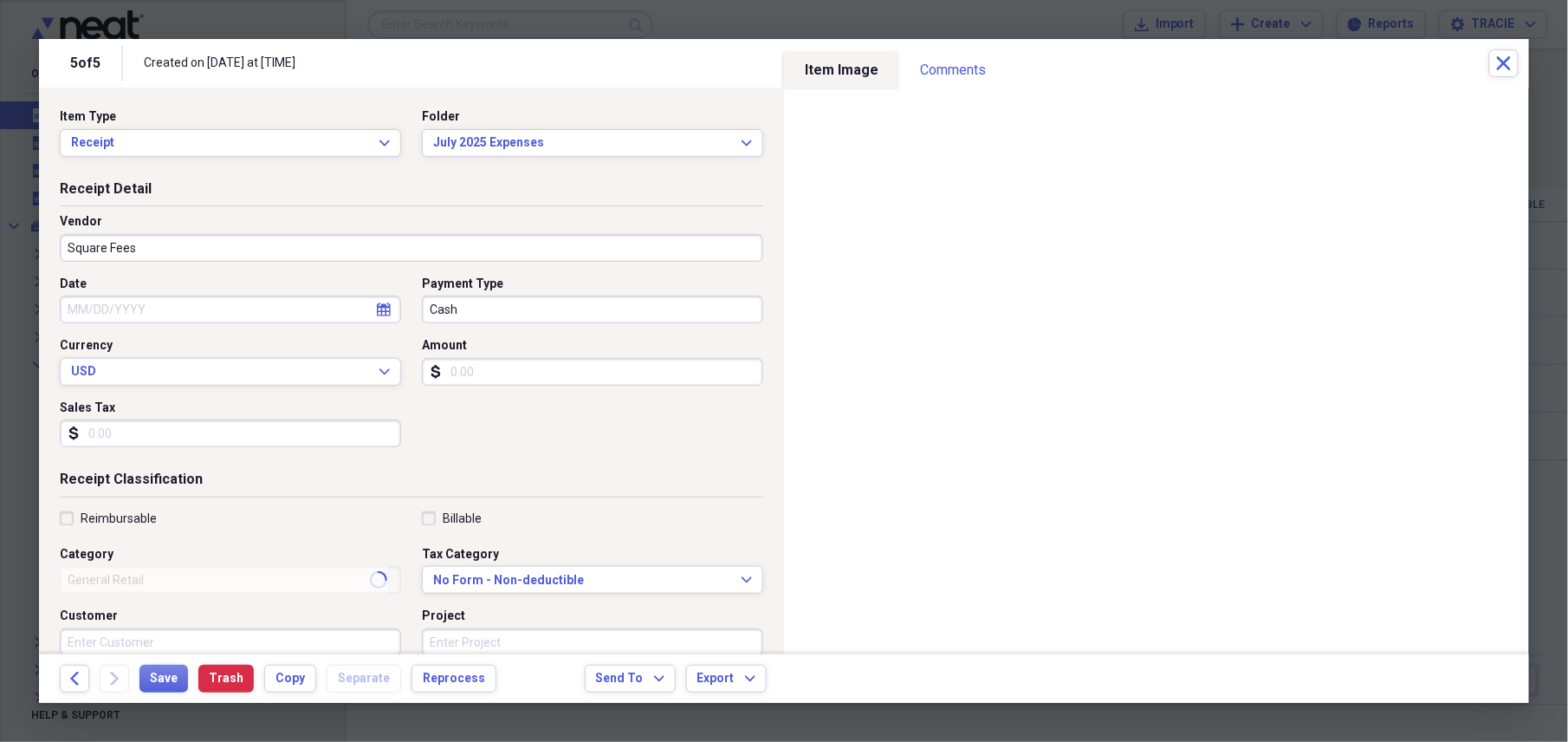 type on "Square fees" 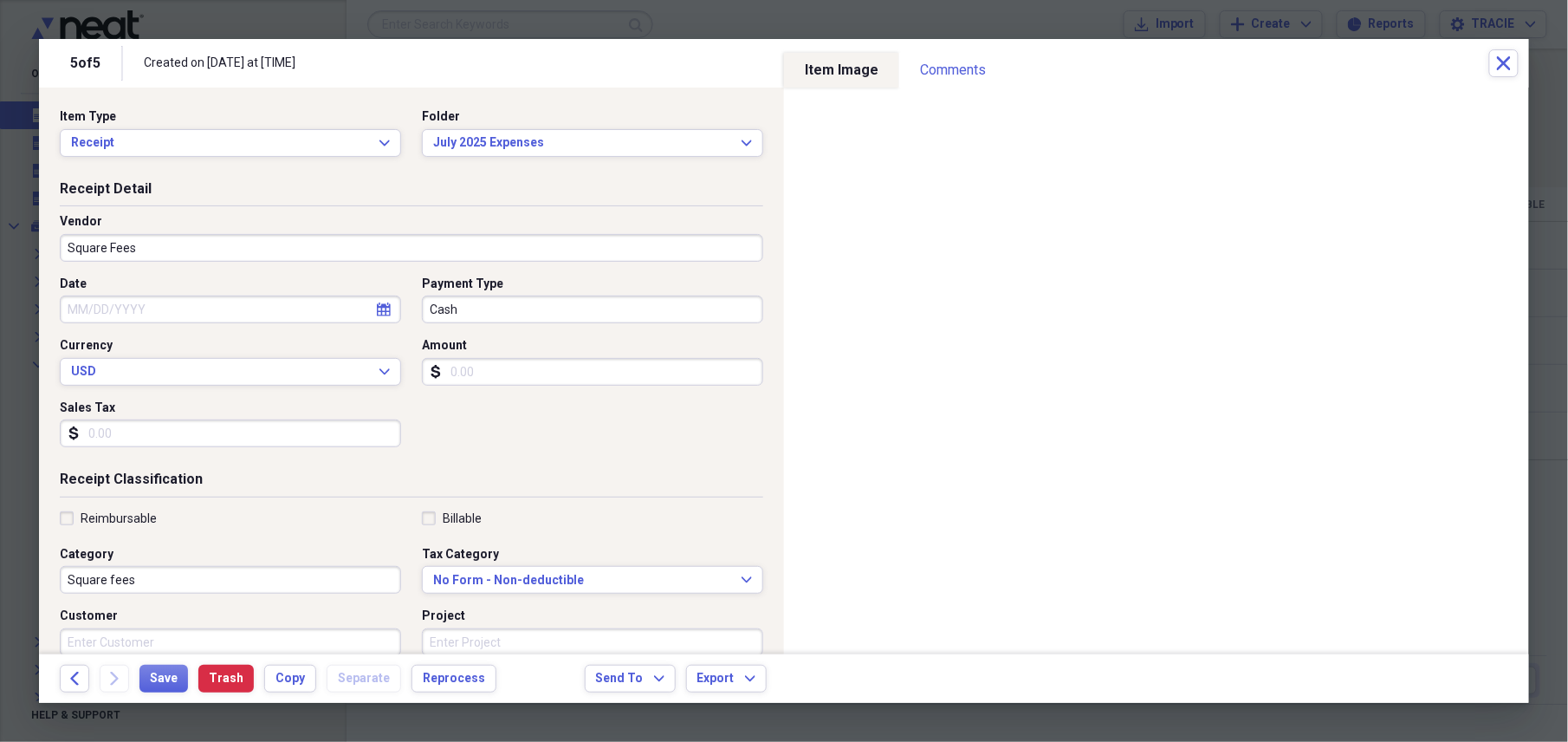 select on "7" 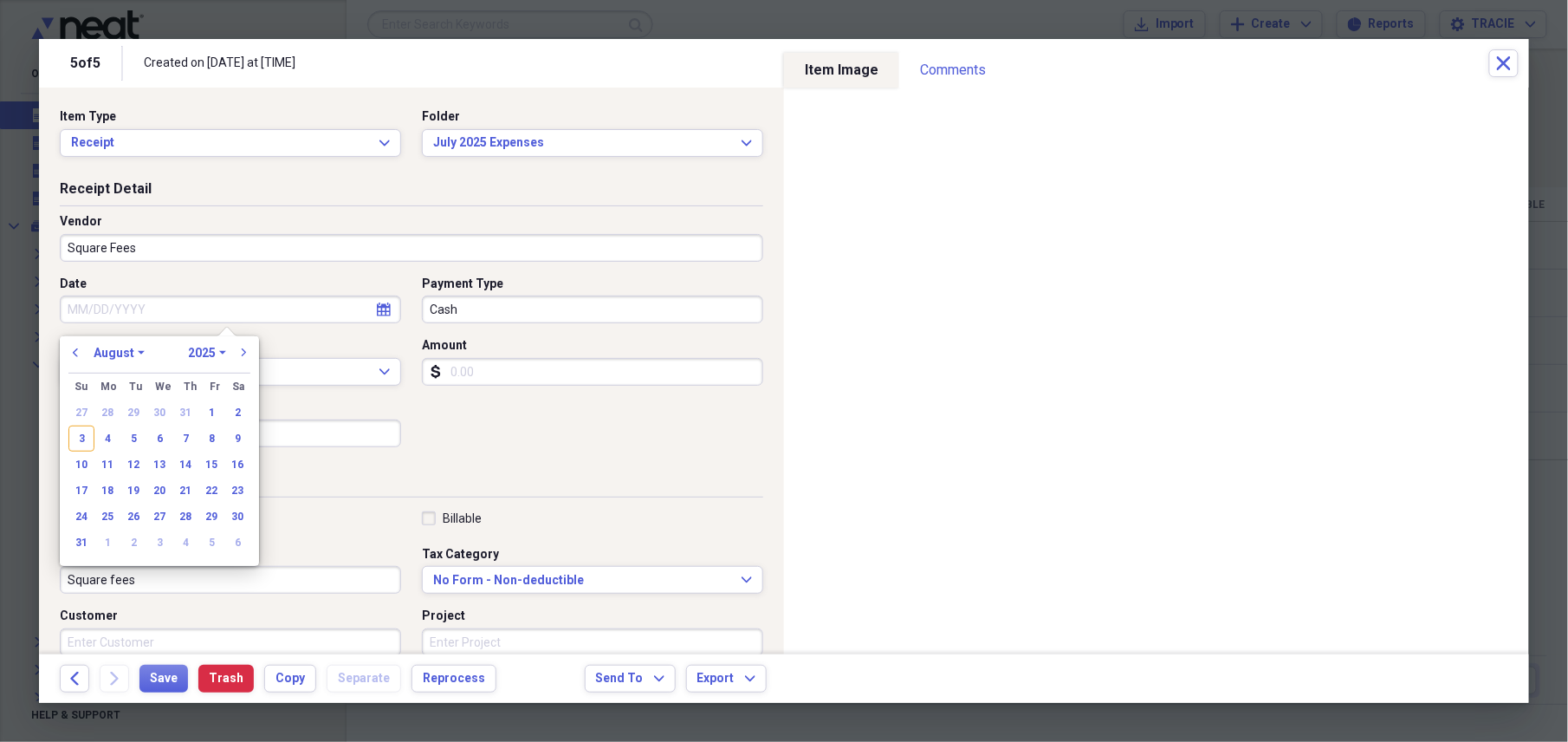 click on "Date" at bounding box center [230, 309] 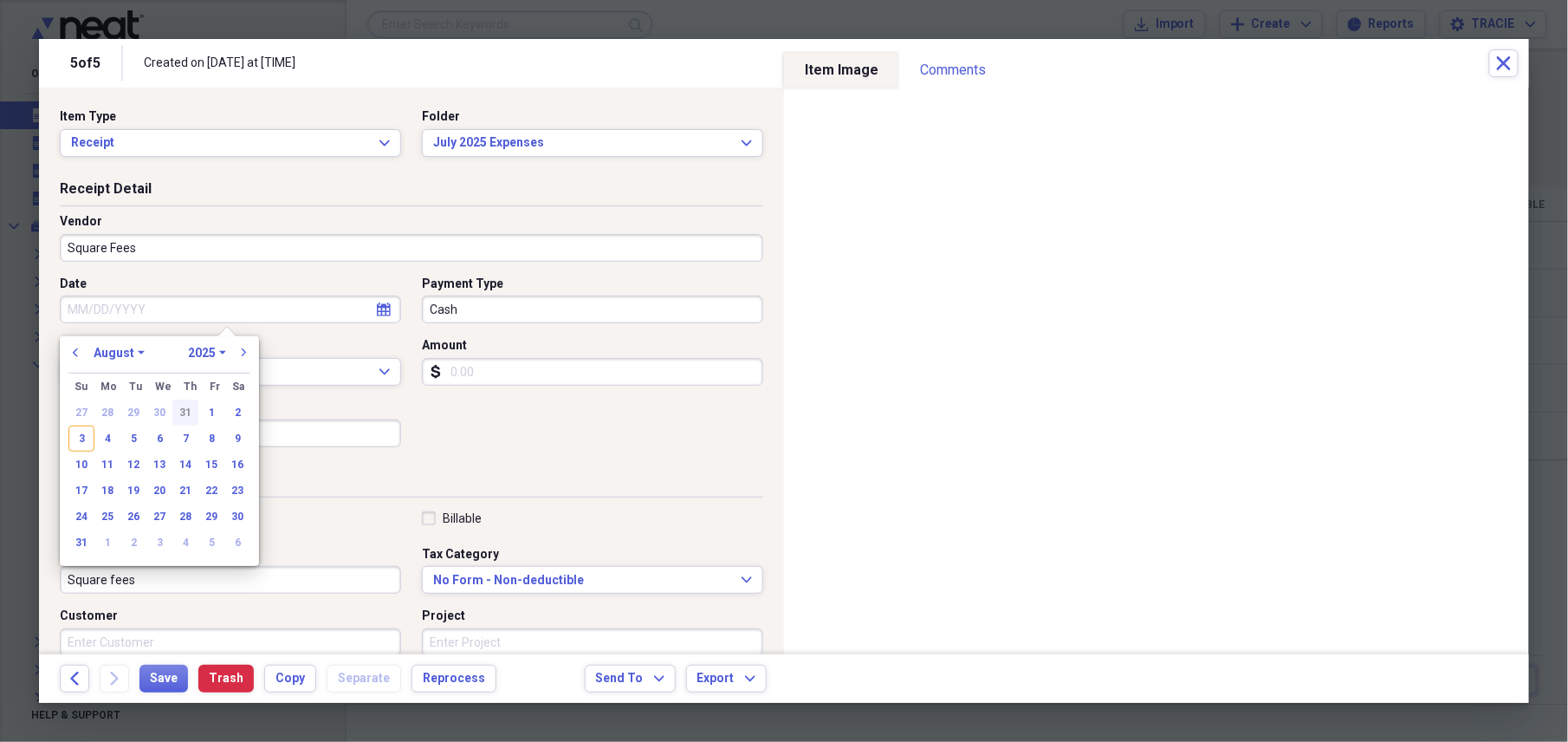 click on "31" at bounding box center (185, 413) 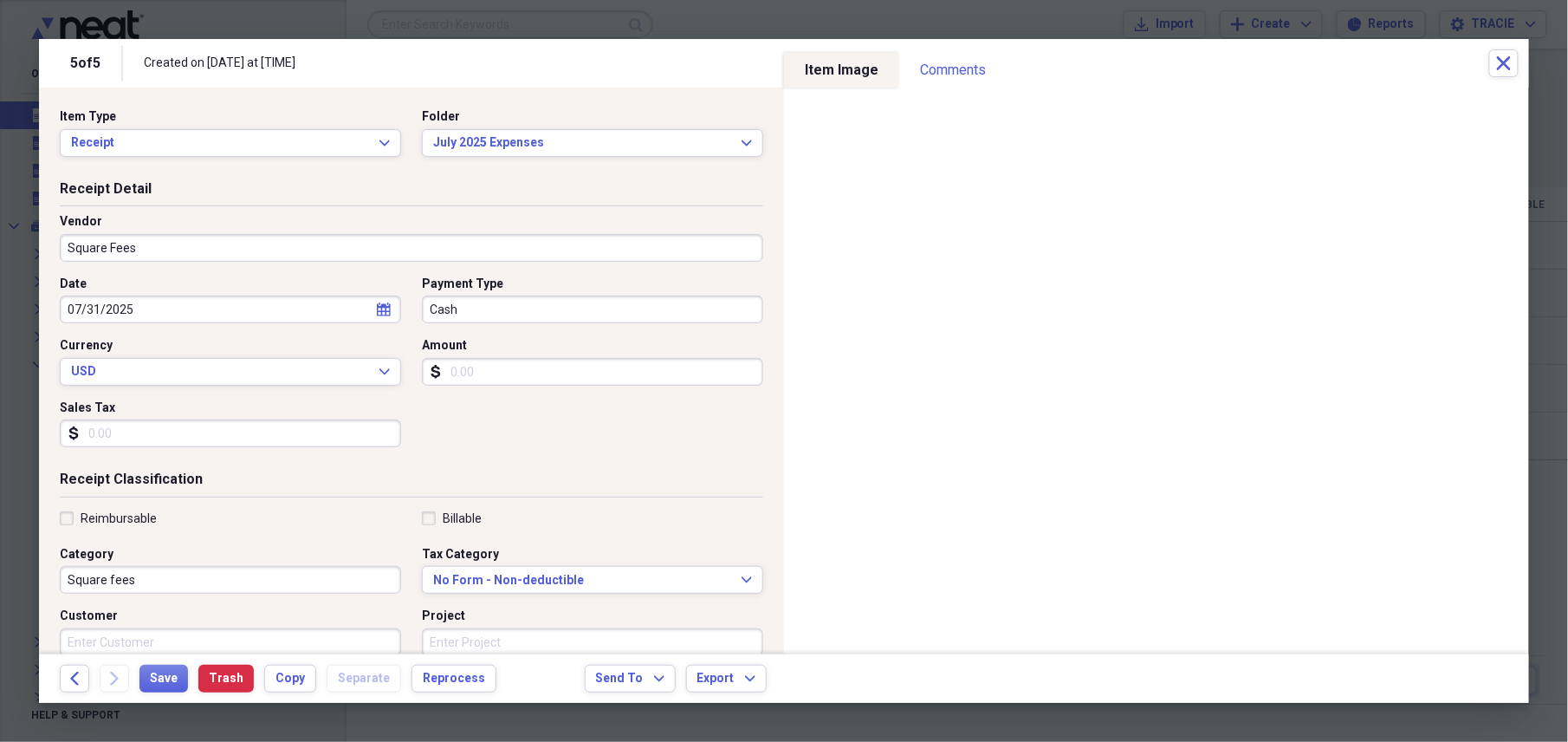 click on "Amount" at bounding box center [593, 372] 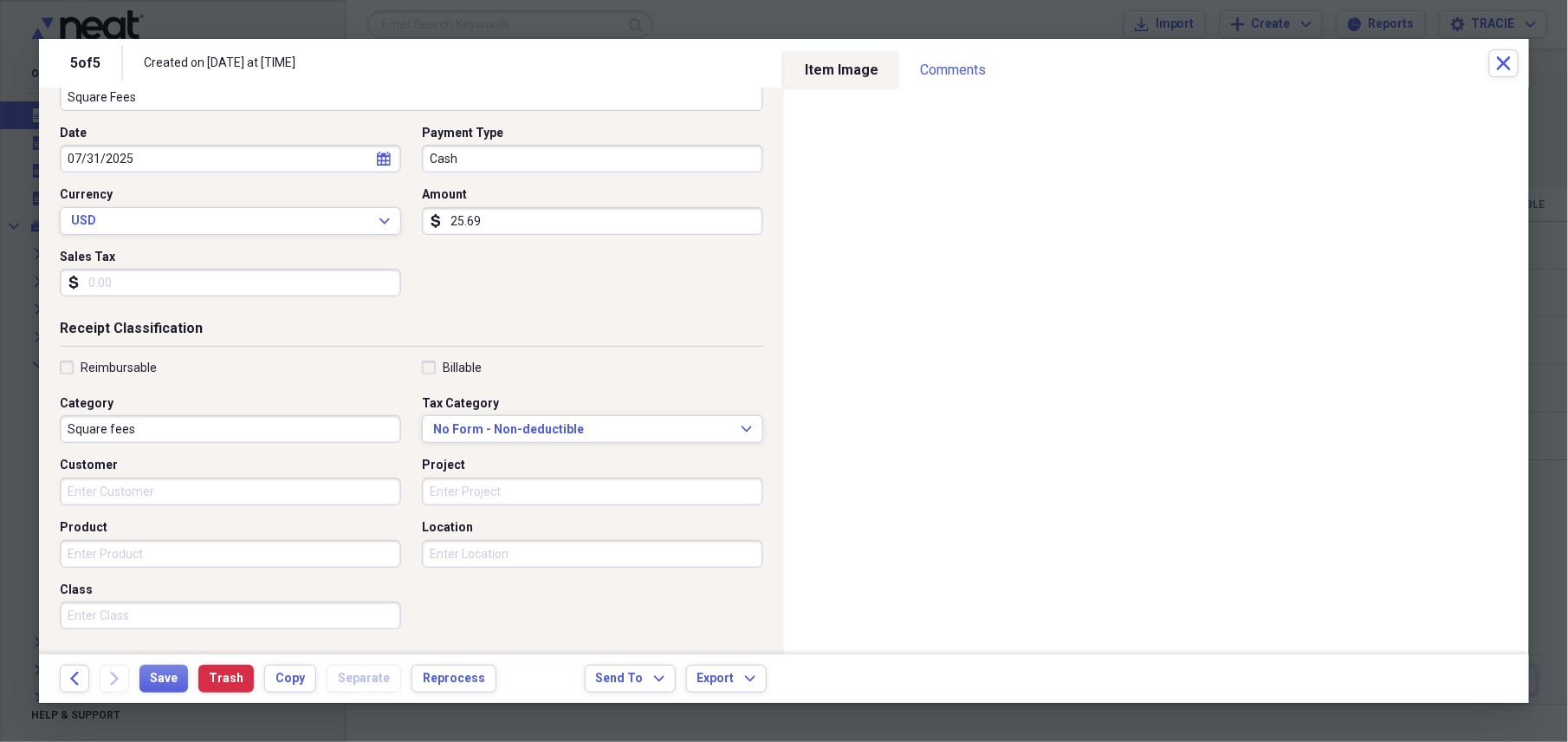 scroll, scrollTop: 153, scrollLeft: 0, axis: vertical 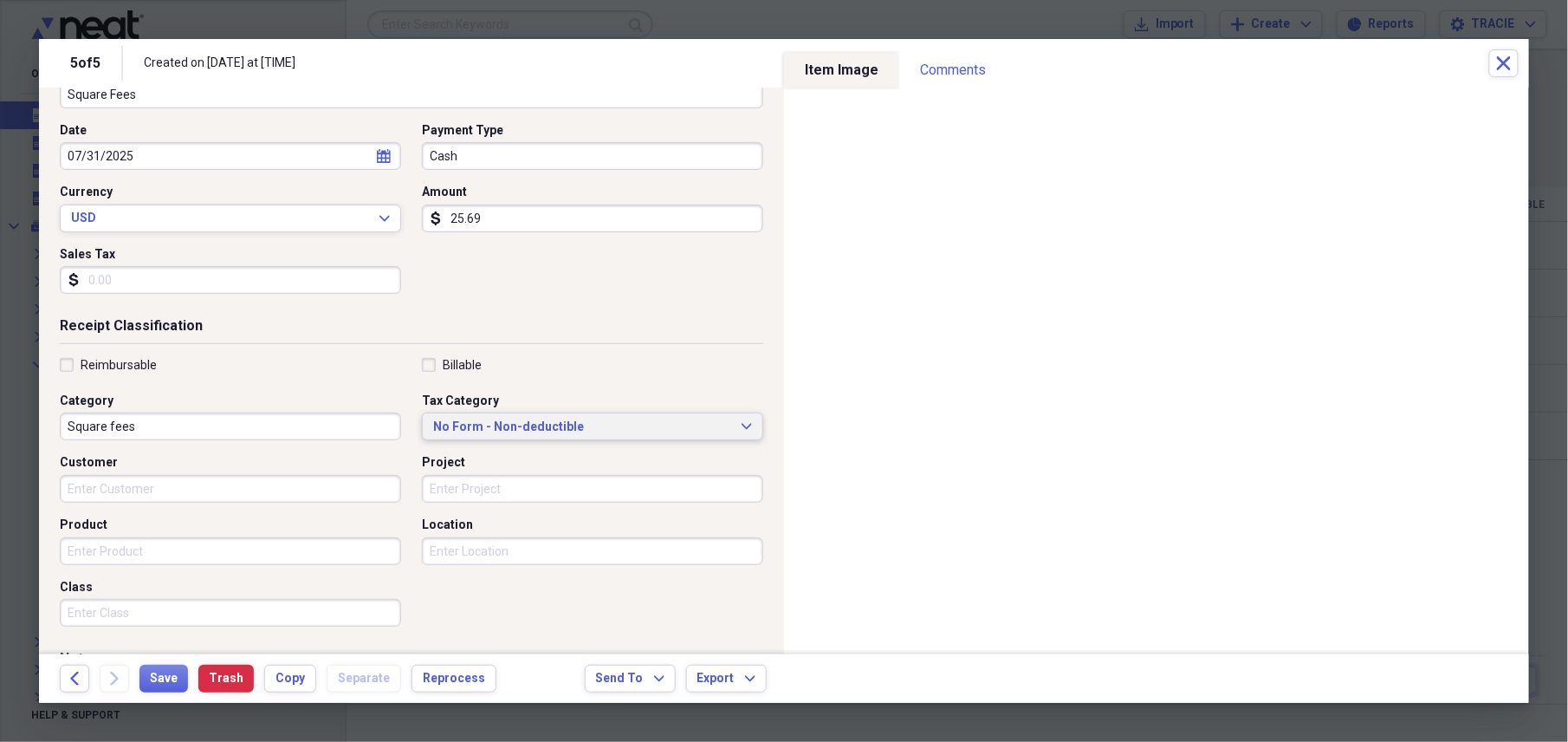 type on "25.69" 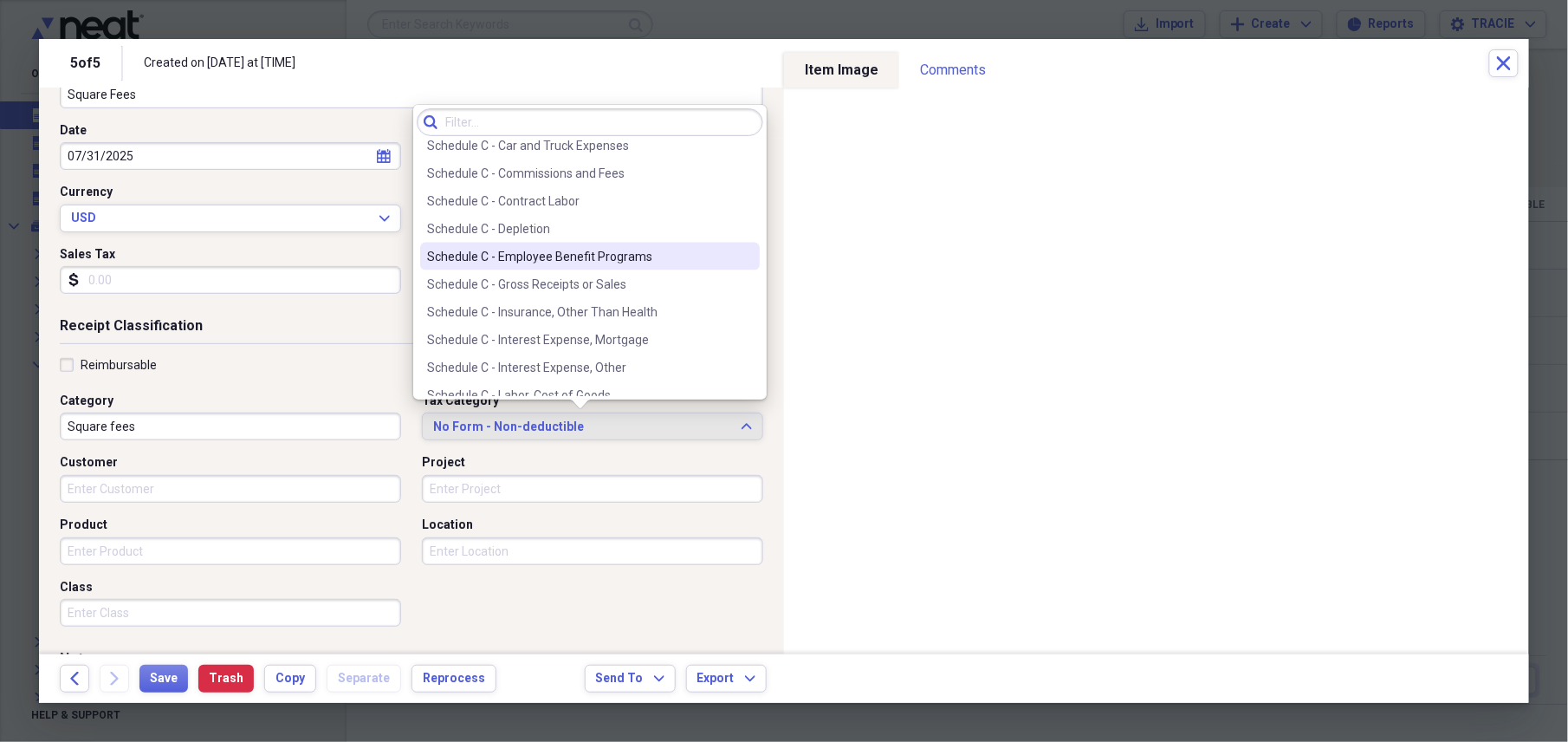 scroll, scrollTop: 3313, scrollLeft: 0, axis: vertical 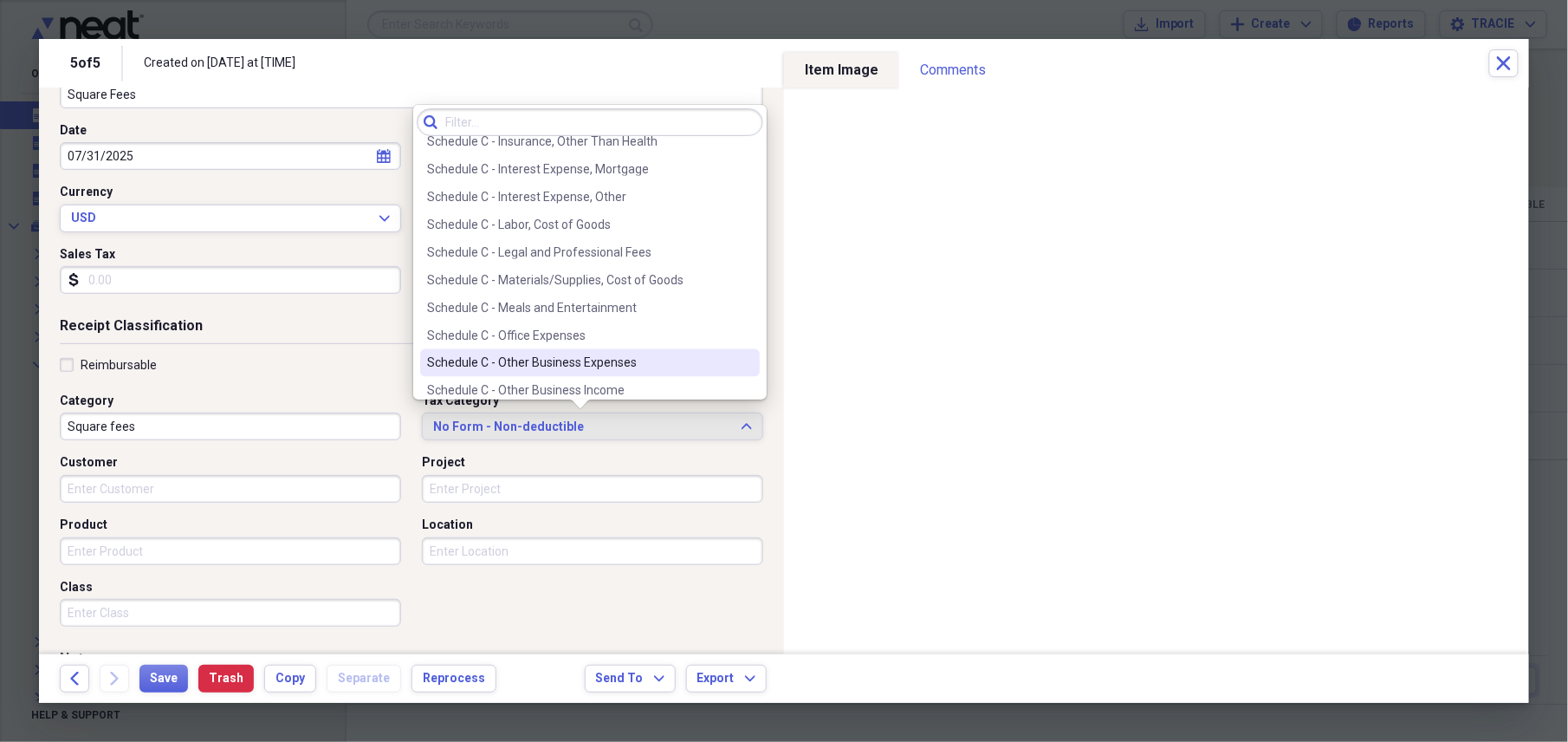 click on "Schedule C - Other Business Expenses" at bounding box center [580, 363] 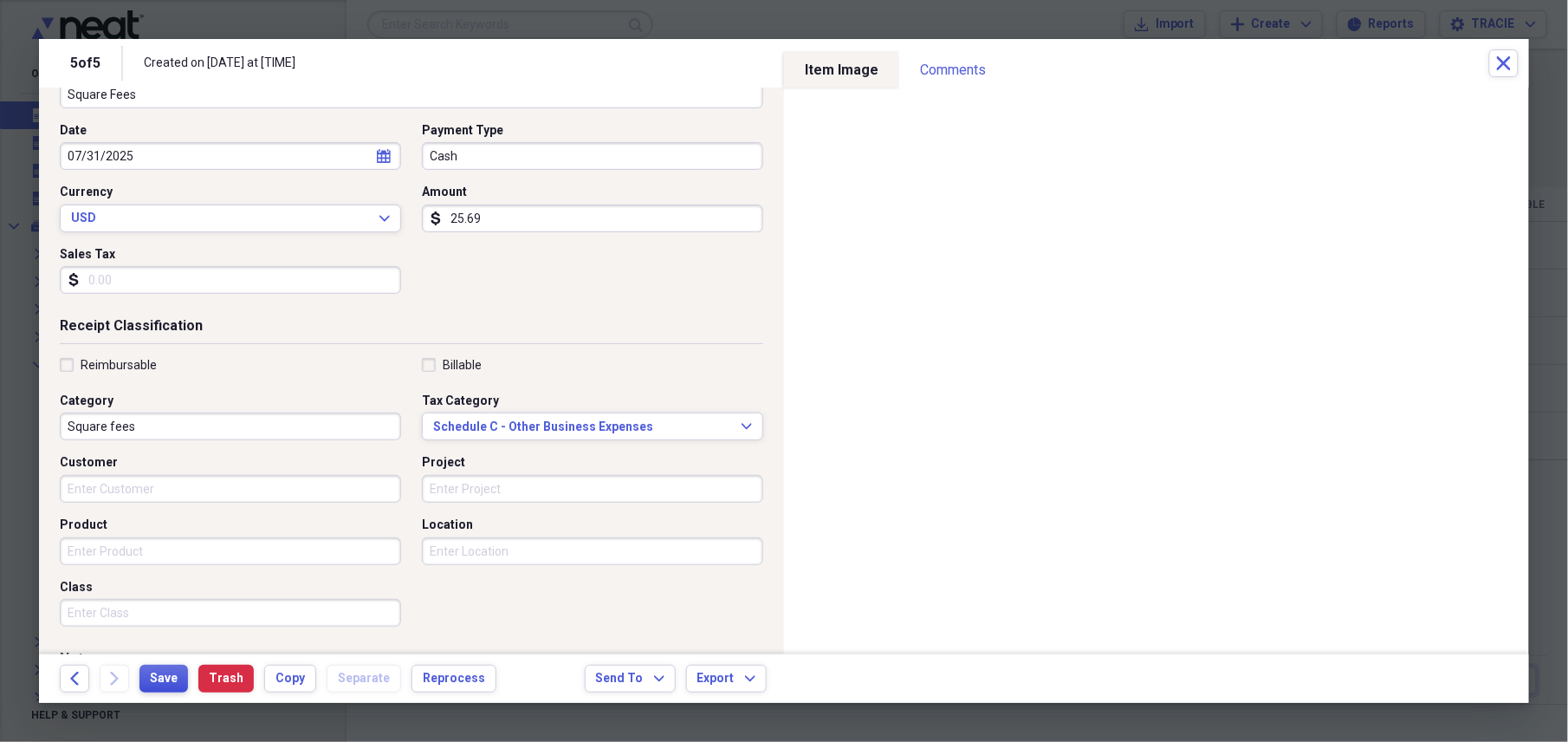 click on "Save" at bounding box center (164, 679) 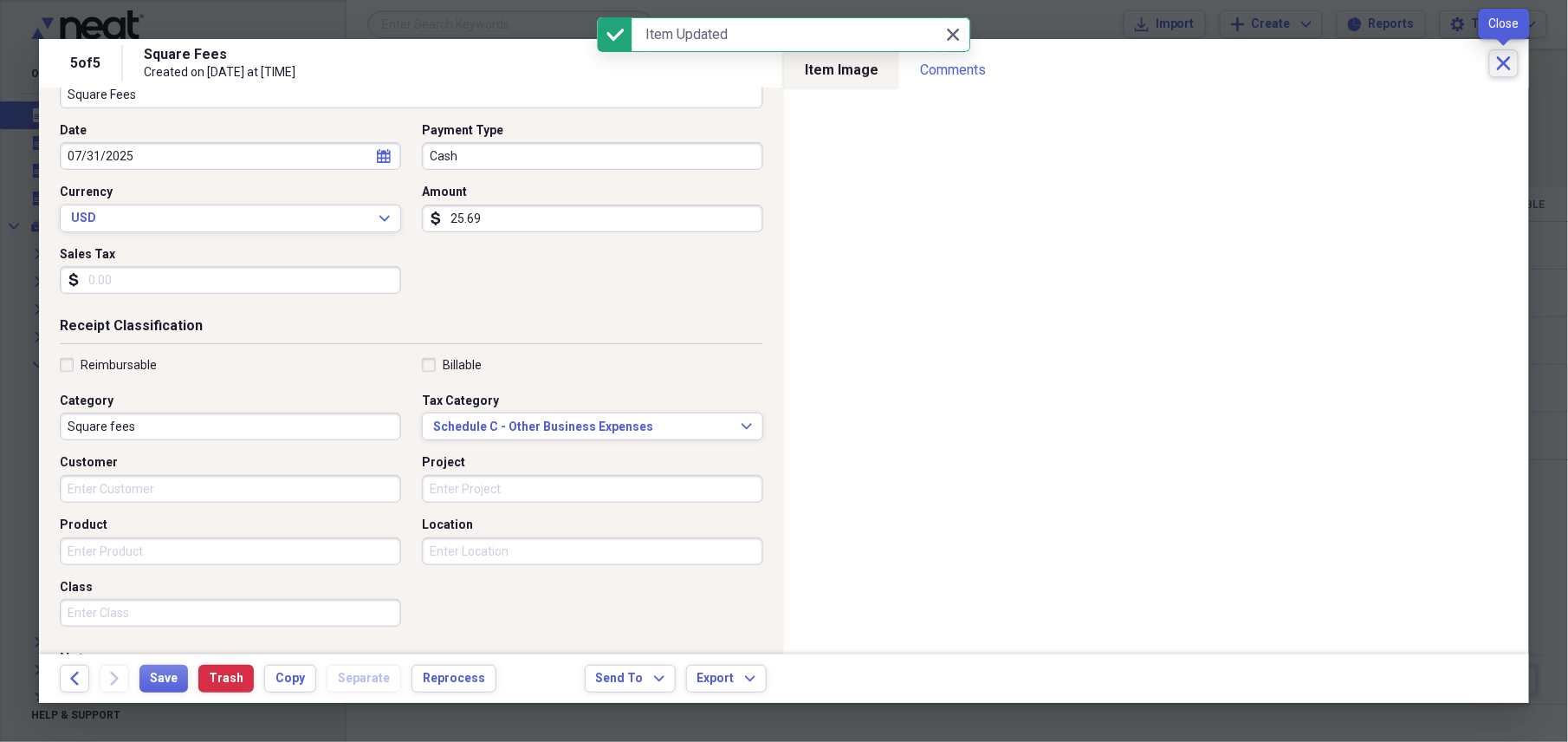 click on "Close" at bounding box center [1504, 63] 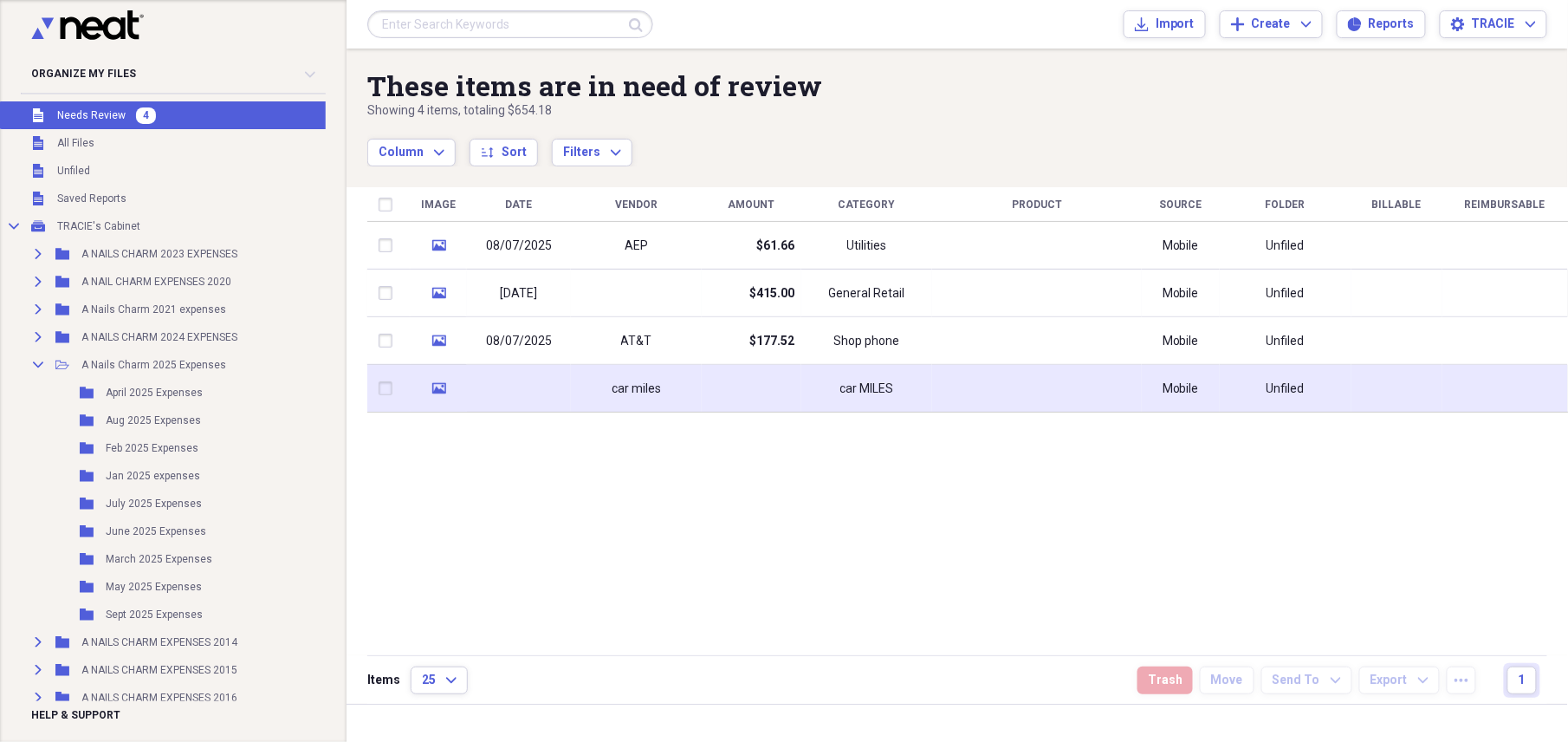 click at bounding box center (751, 388) 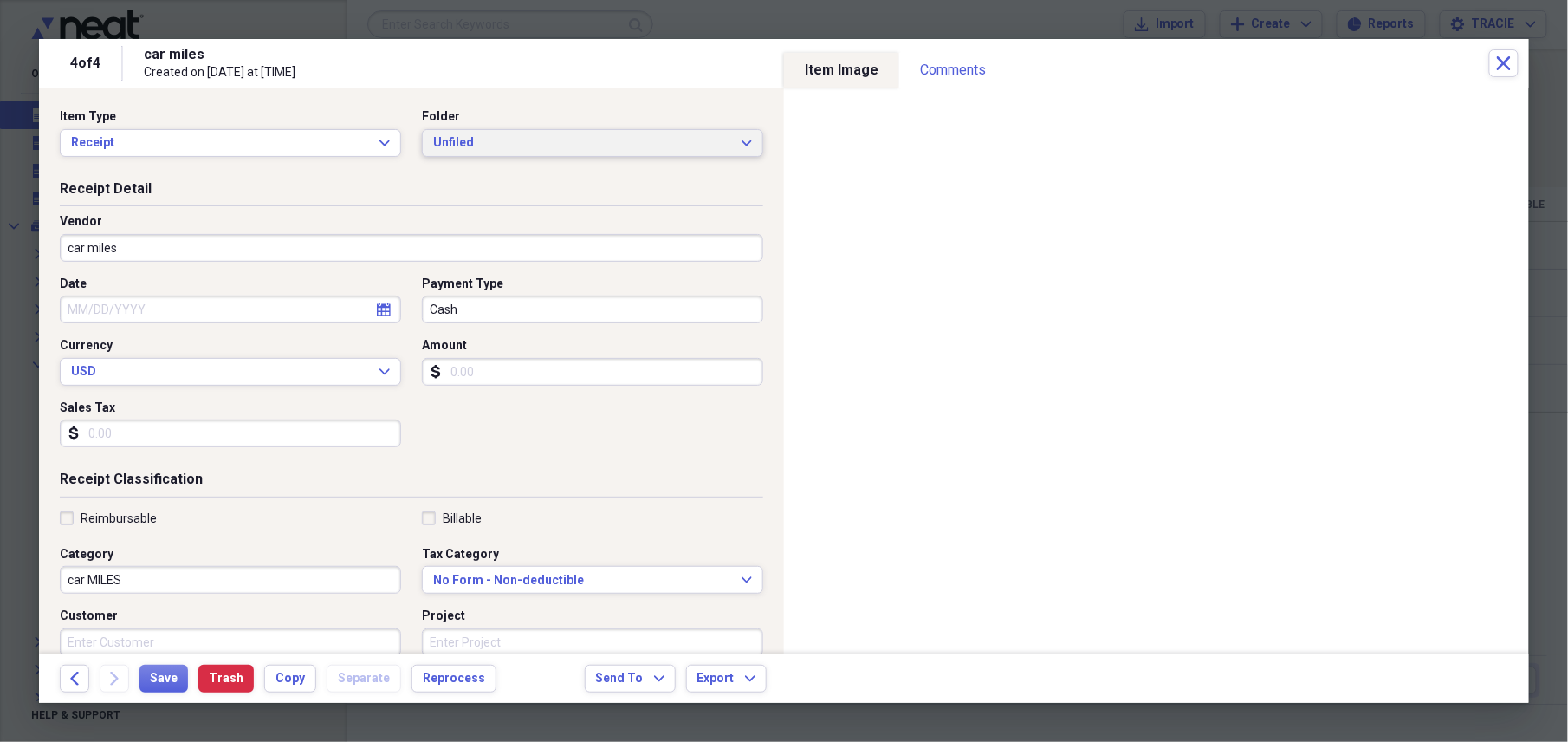 click on "Unfiled Expand" at bounding box center (593, 143) 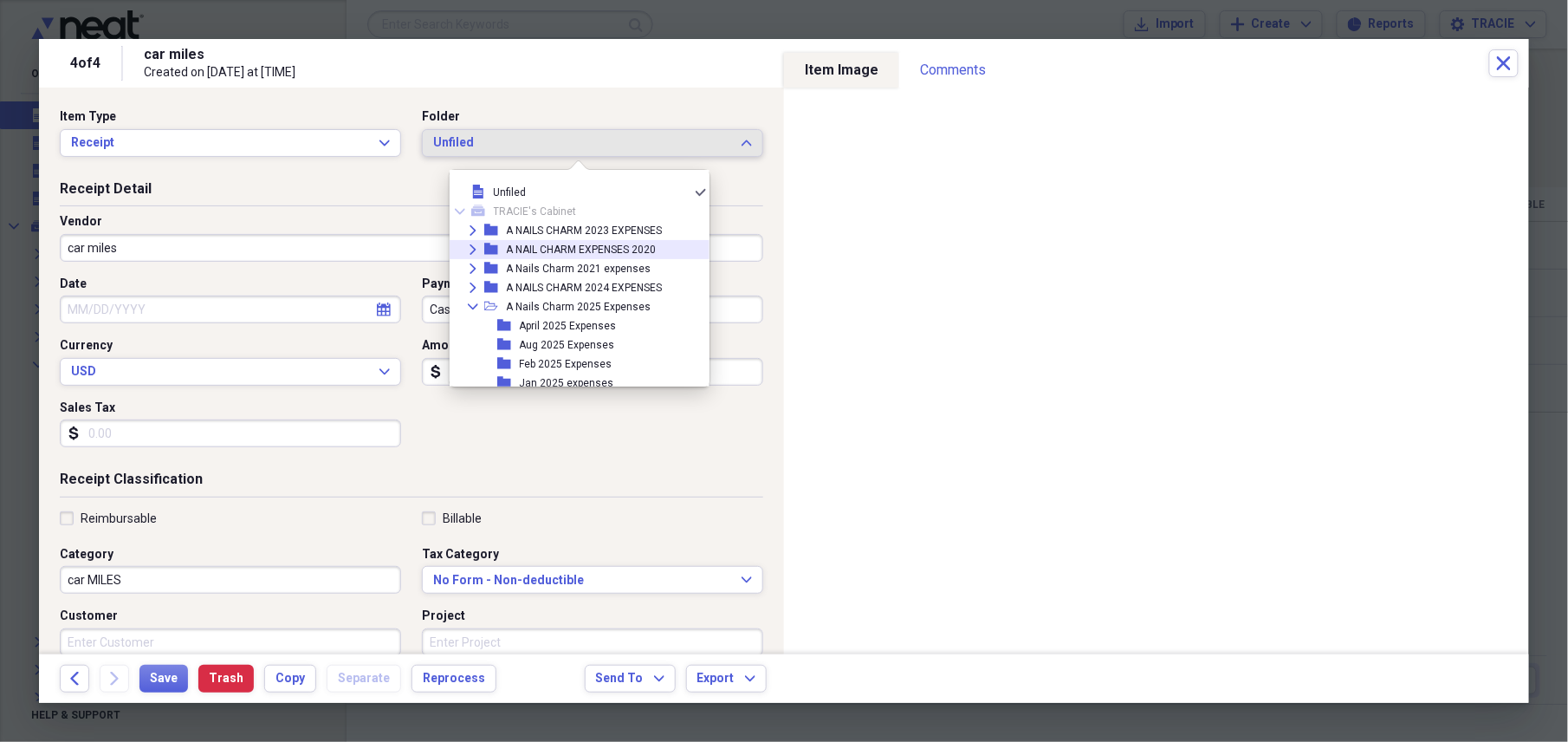 scroll, scrollTop: 77, scrollLeft: 0, axis: vertical 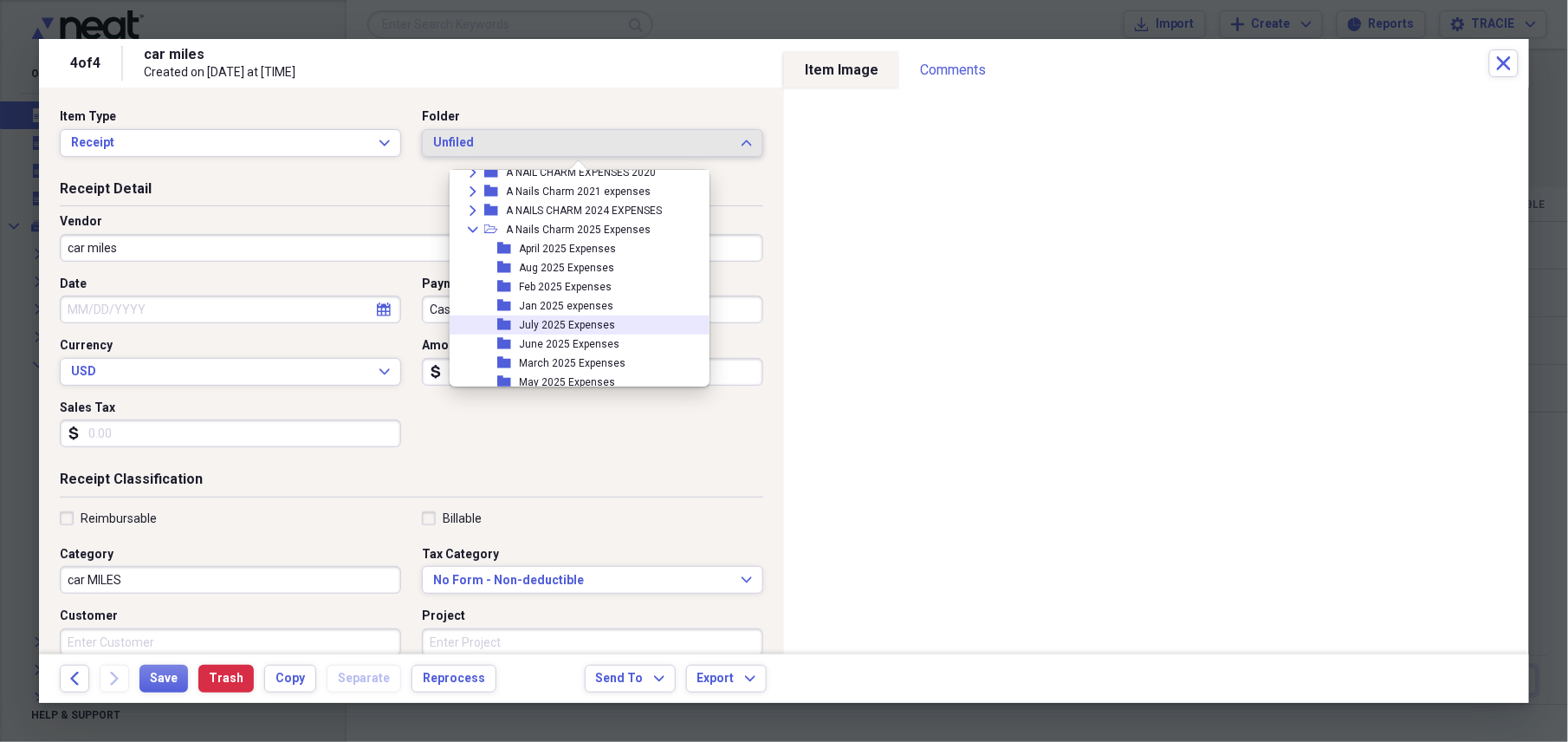 click on "July 2025 Expenses" at bounding box center [567, 325] 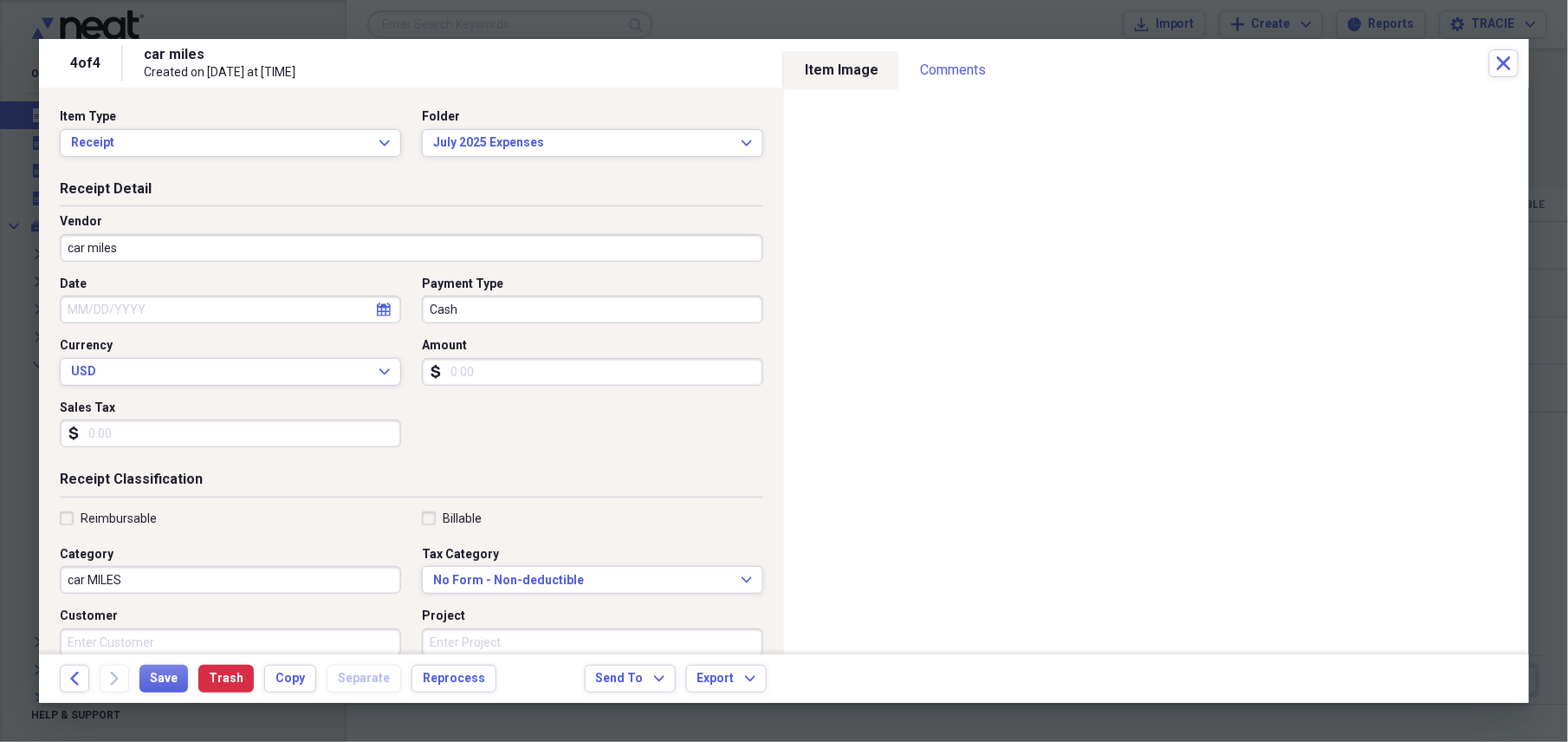 click on "Date" at bounding box center [230, 309] 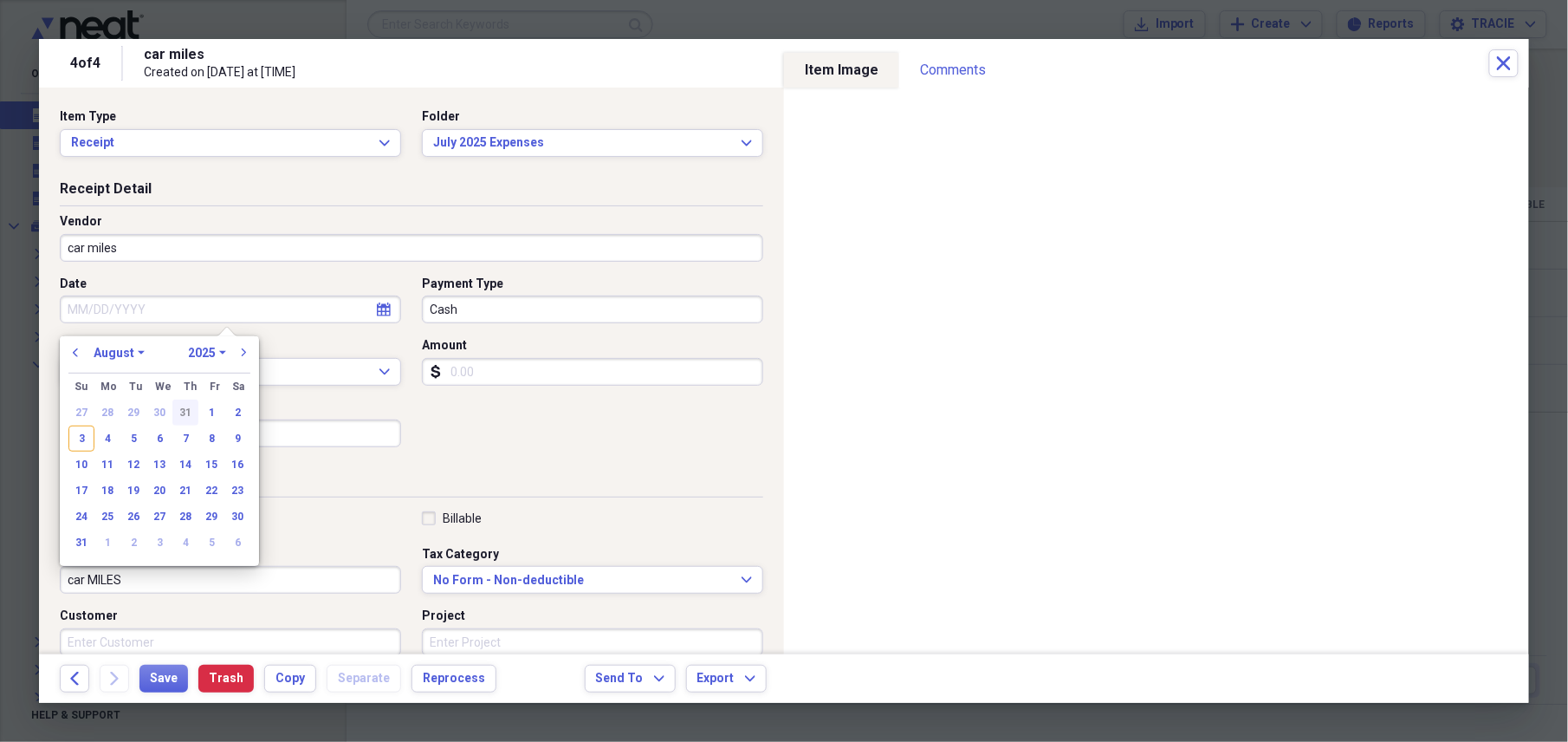 click on "31" at bounding box center [185, 413] 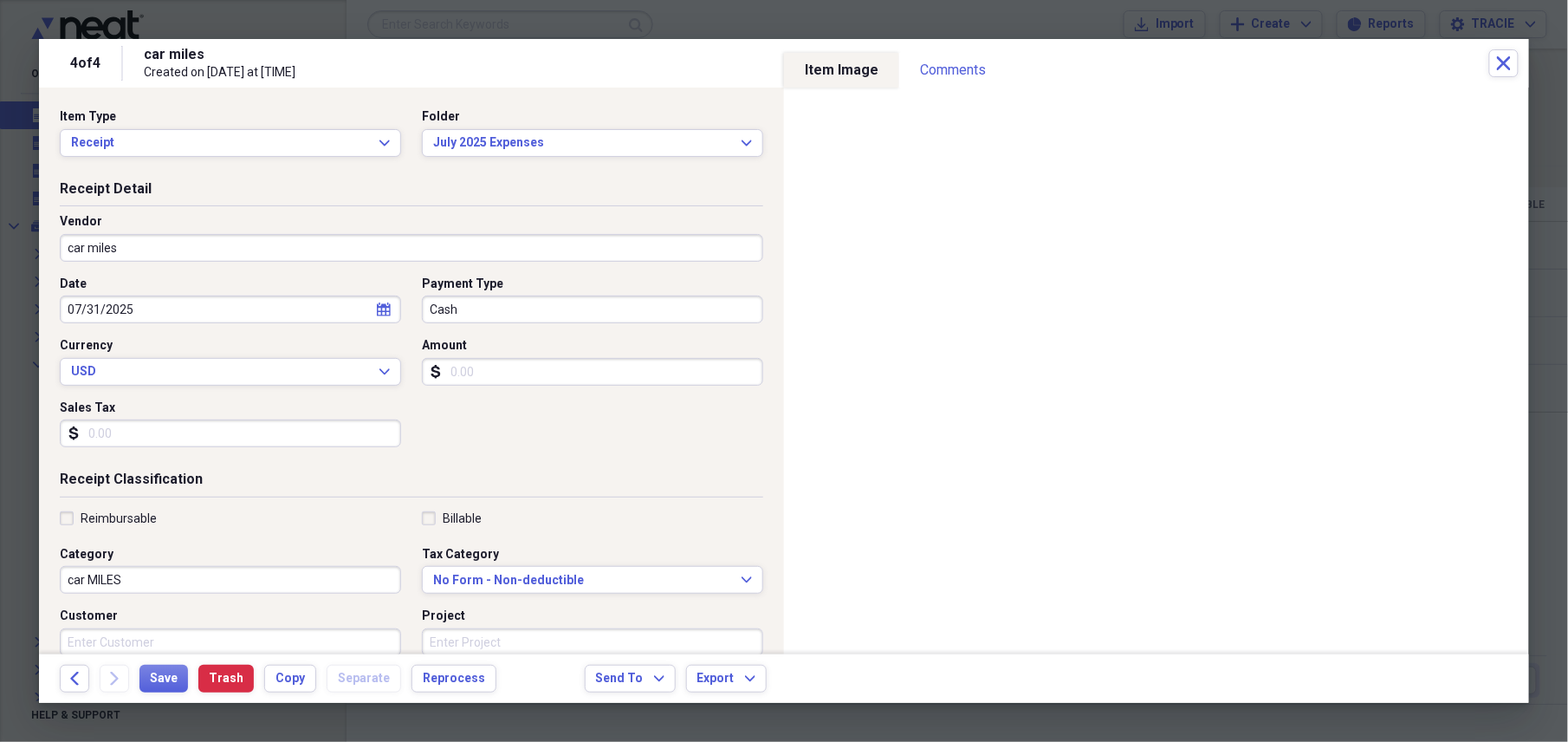 click on "Amount" at bounding box center [593, 372] 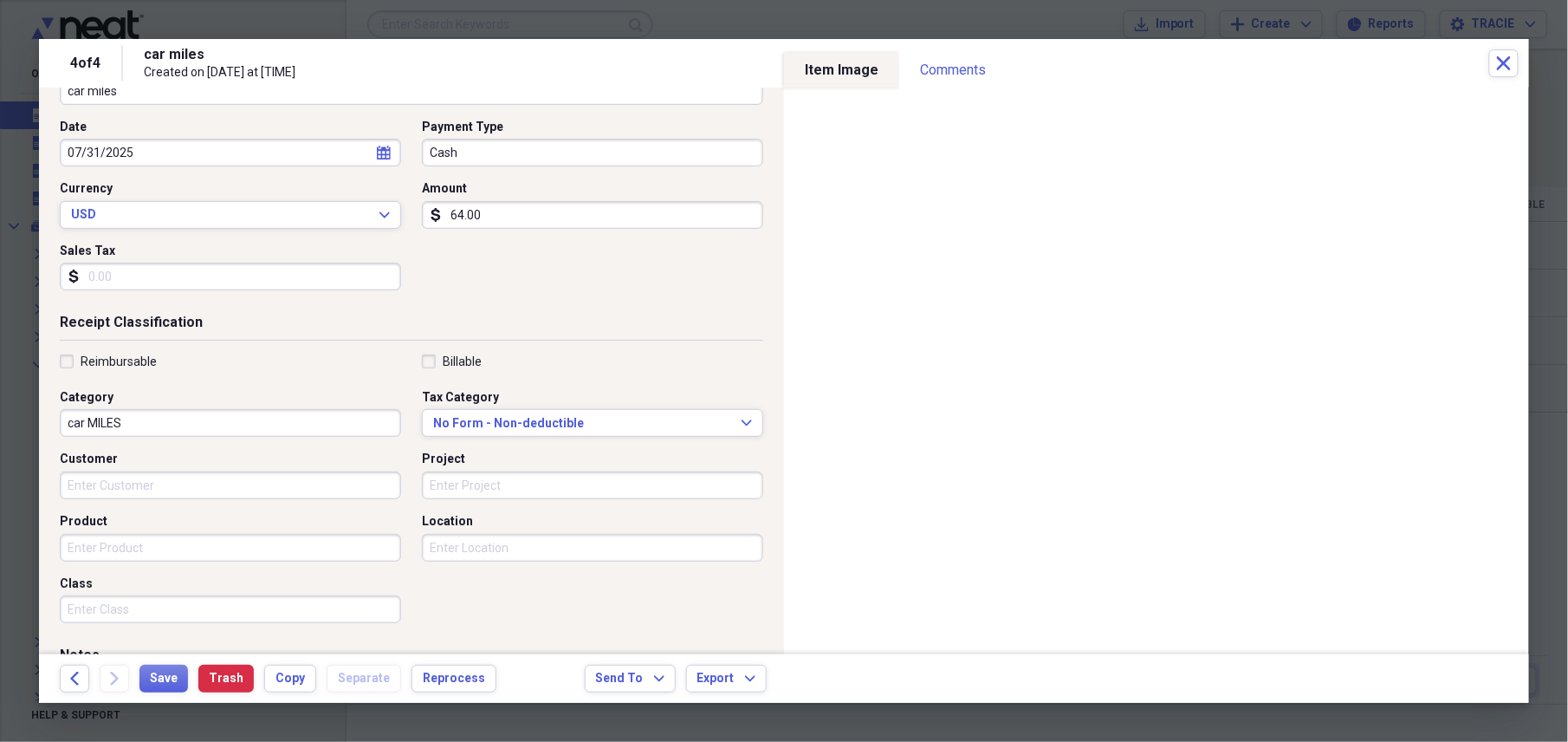 scroll, scrollTop: 231, scrollLeft: 0, axis: vertical 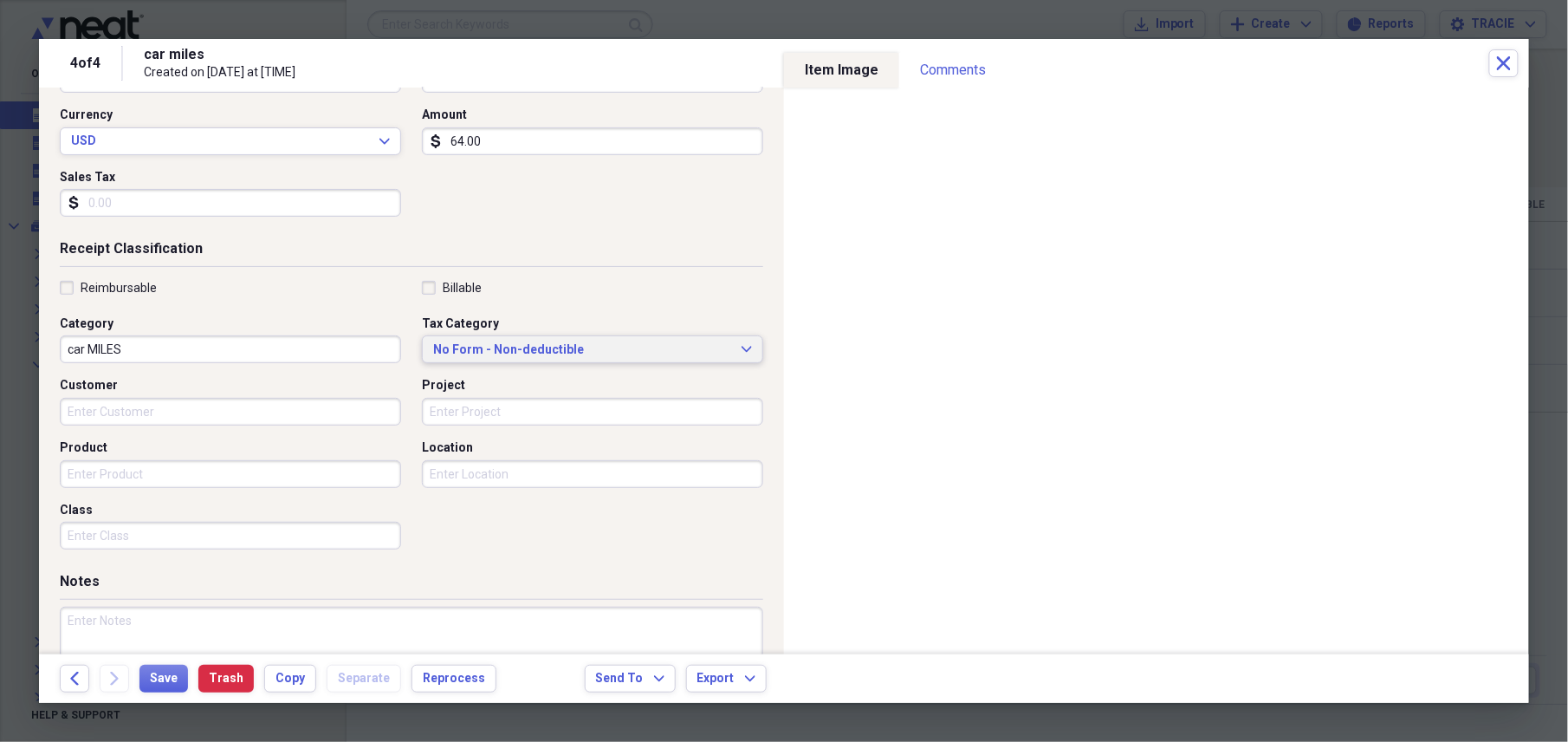 type on "64.00" 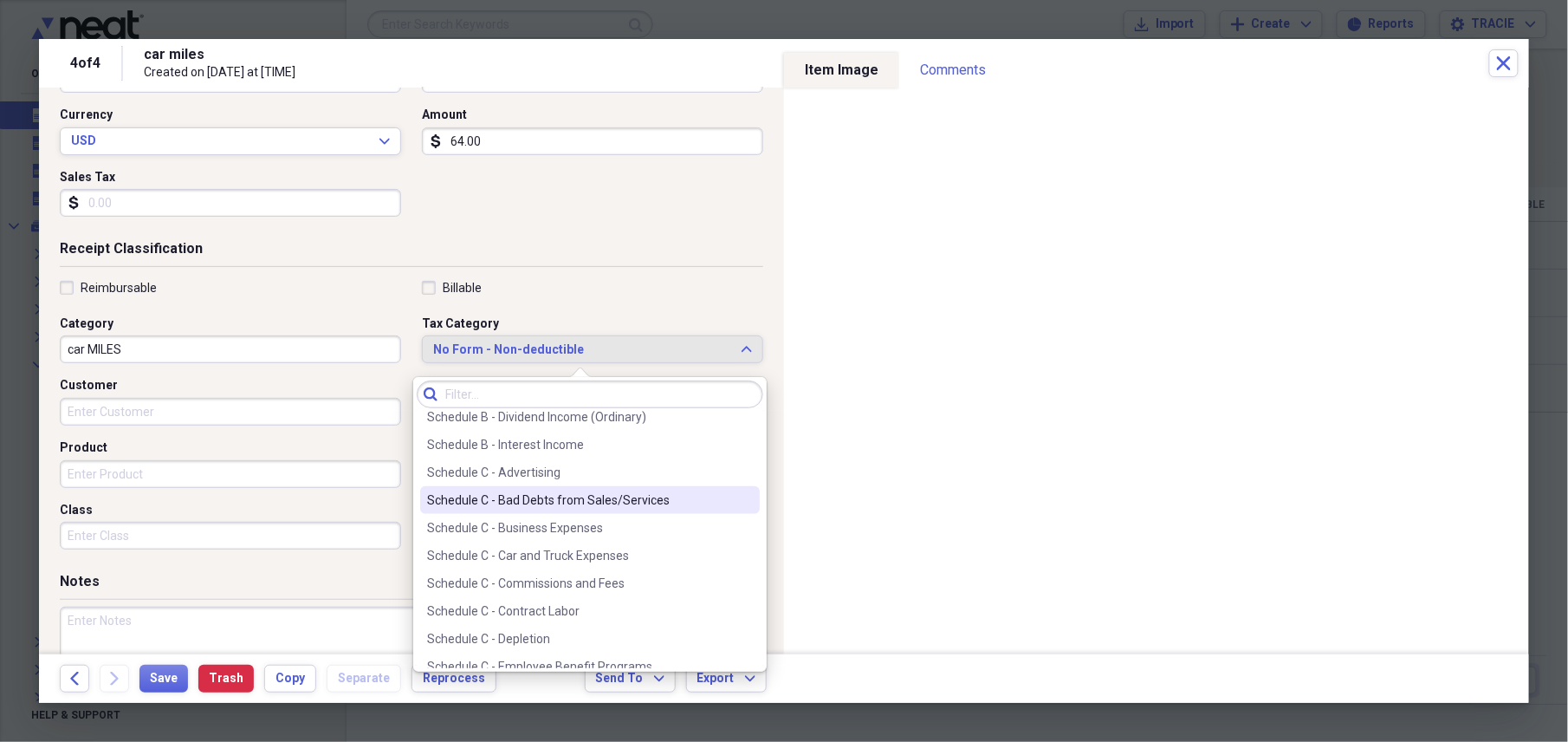 scroll, scrollTop: 3082, scrollLeft: 0, axis: vertical 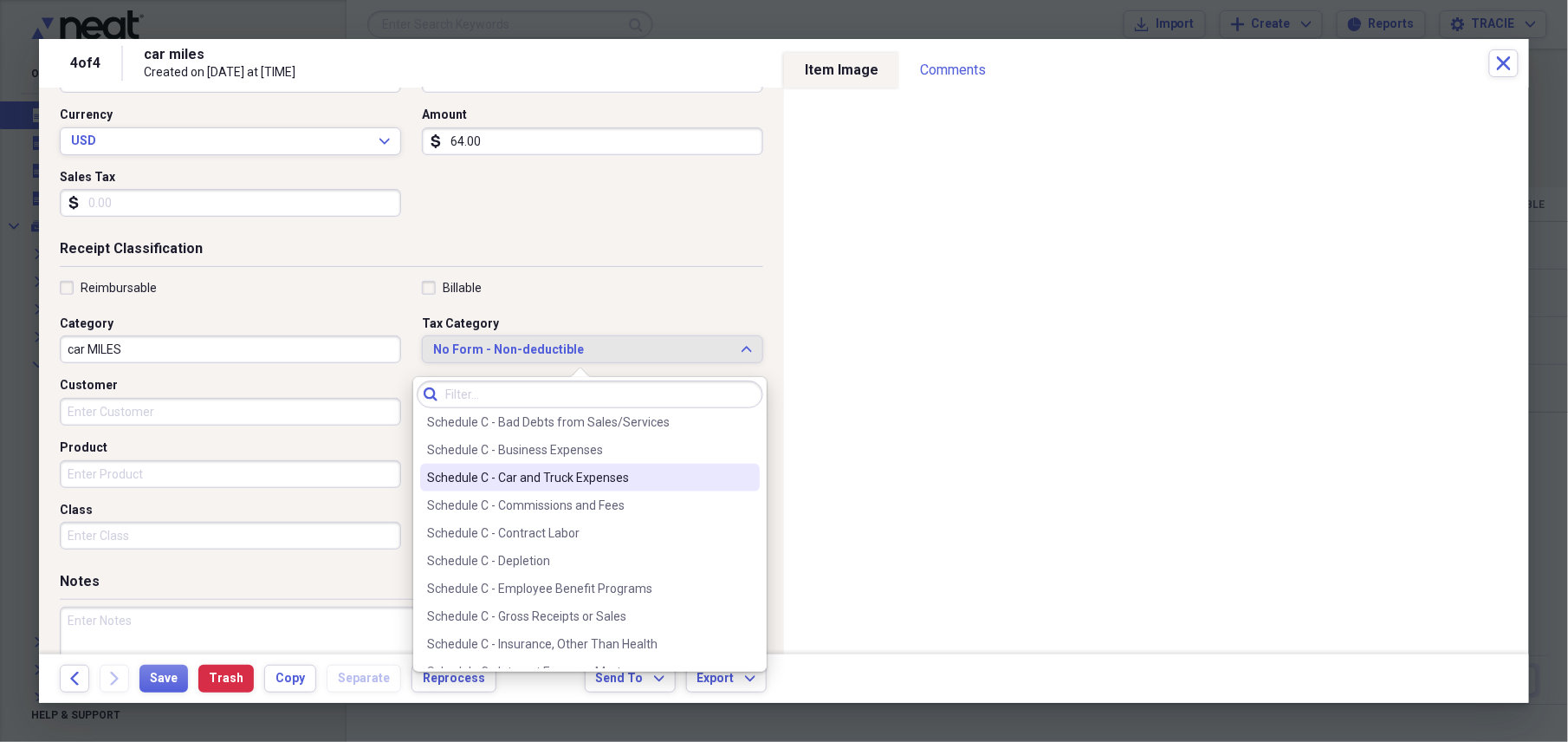 click on "Schedule C - Car and Truck Expenses" at bounding box center (580, 478) 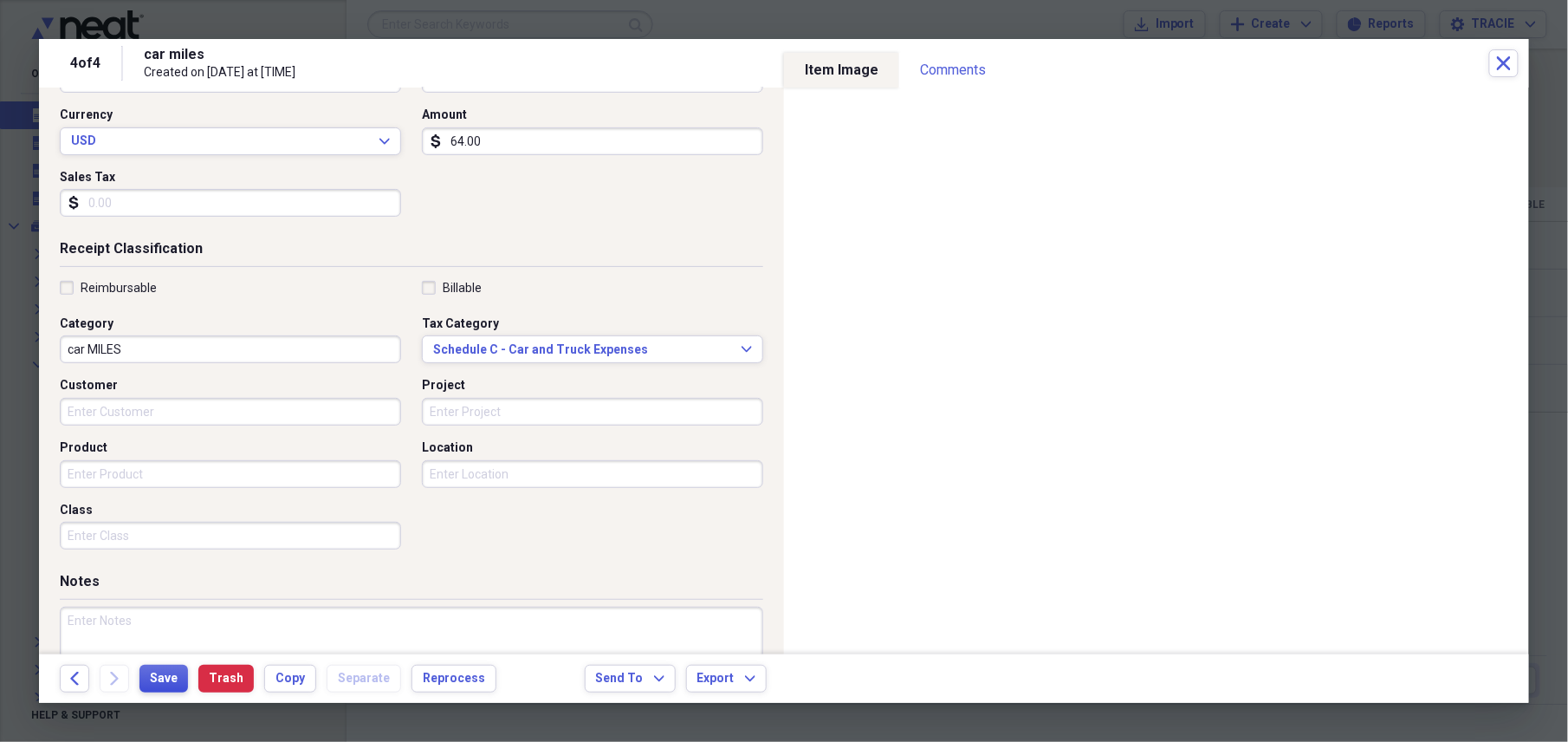click on "Save" at bounding box center [164, 679] 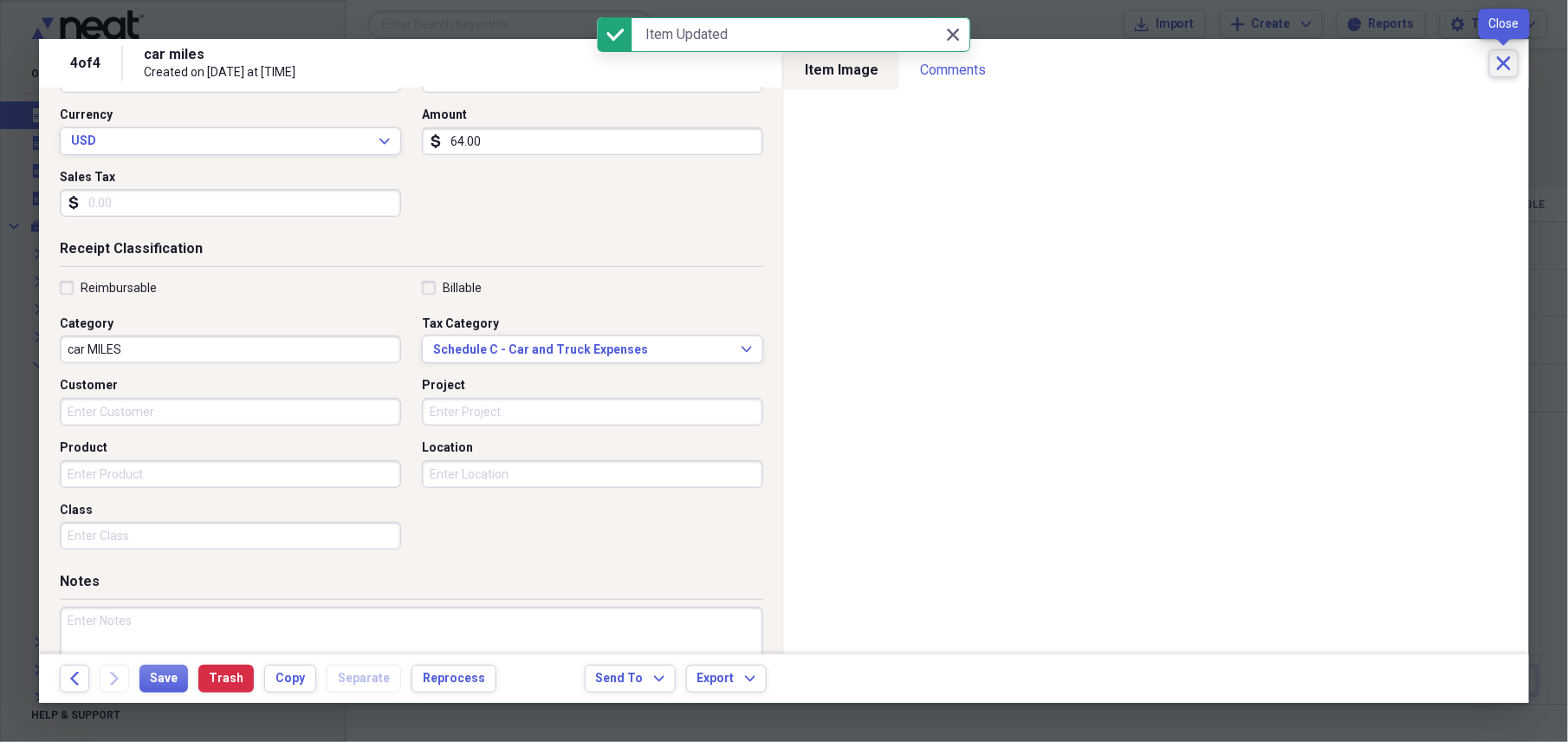 click on "Close" at bounding box center (1504, 63) 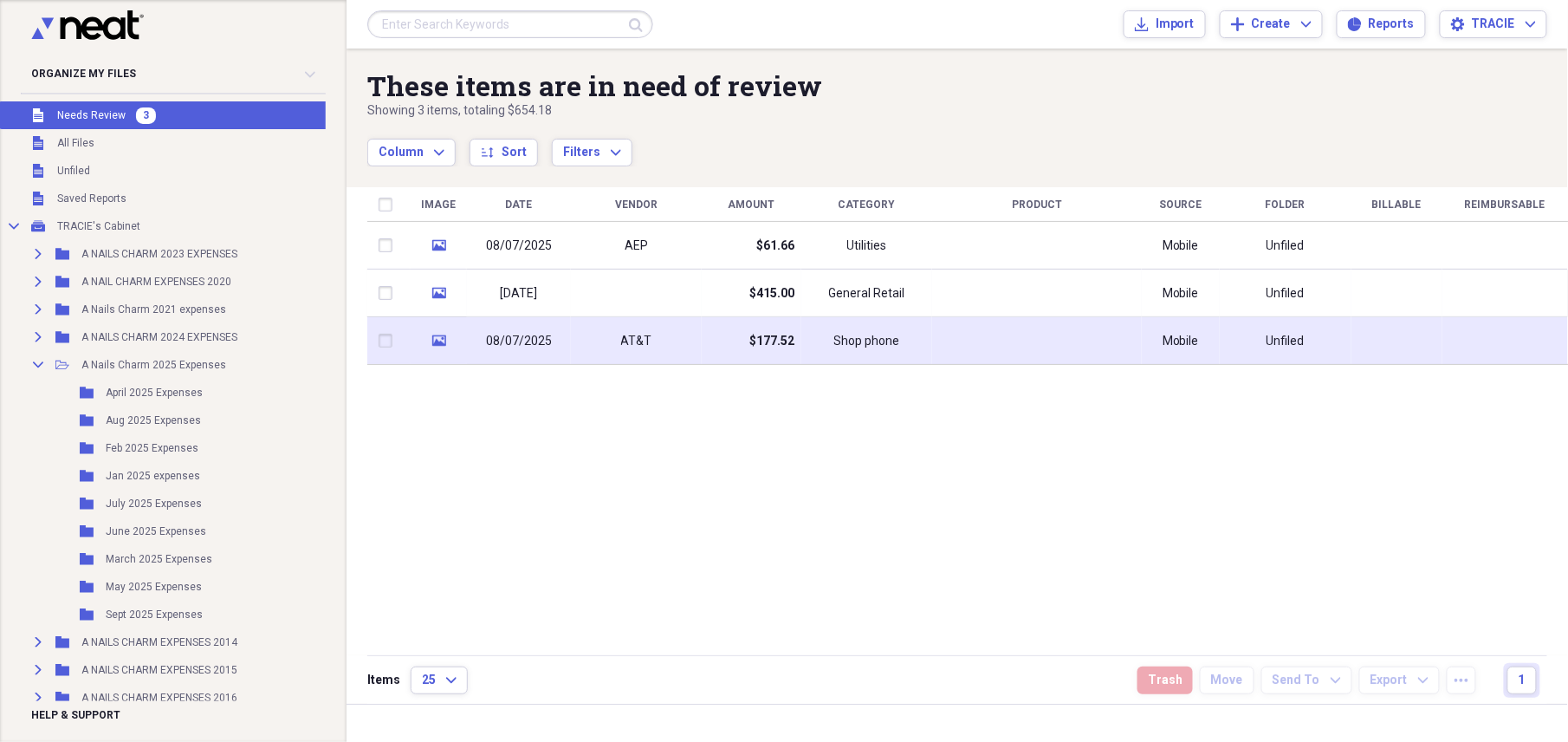 click on "AT&T" at bounding box center [637, 342] 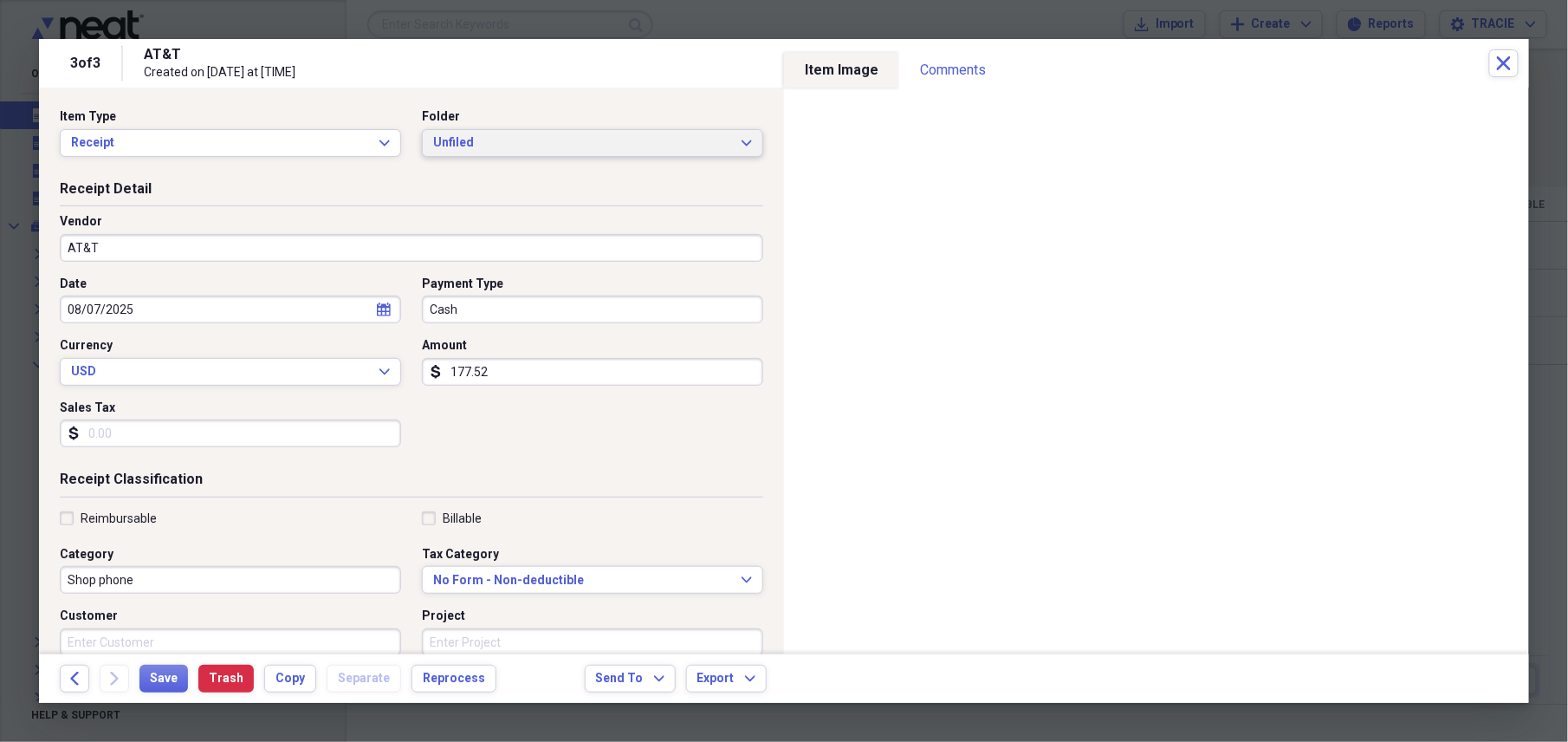 click on "Expand" 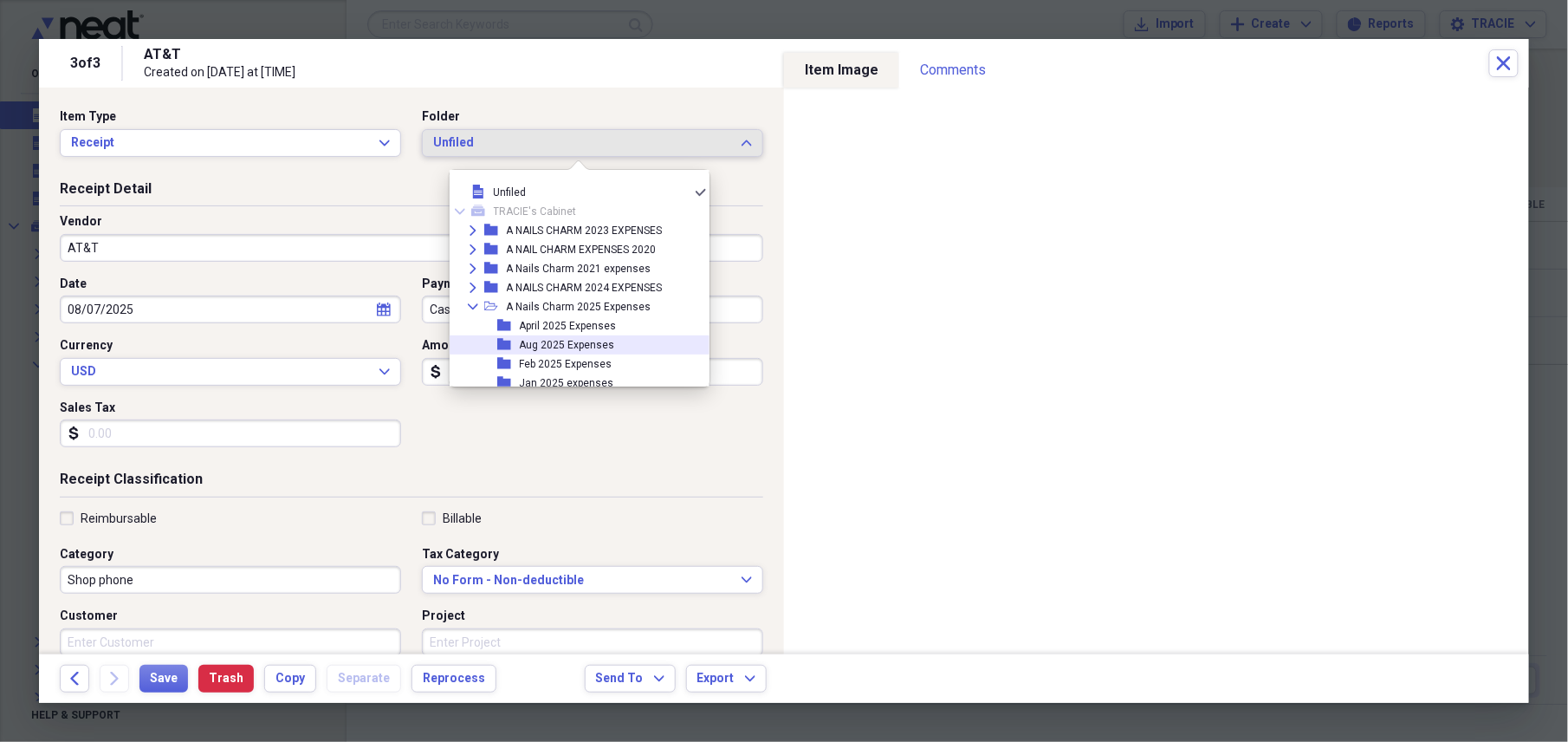 click on "Aug 2025 Expenses" at bounding box center (567, 345) 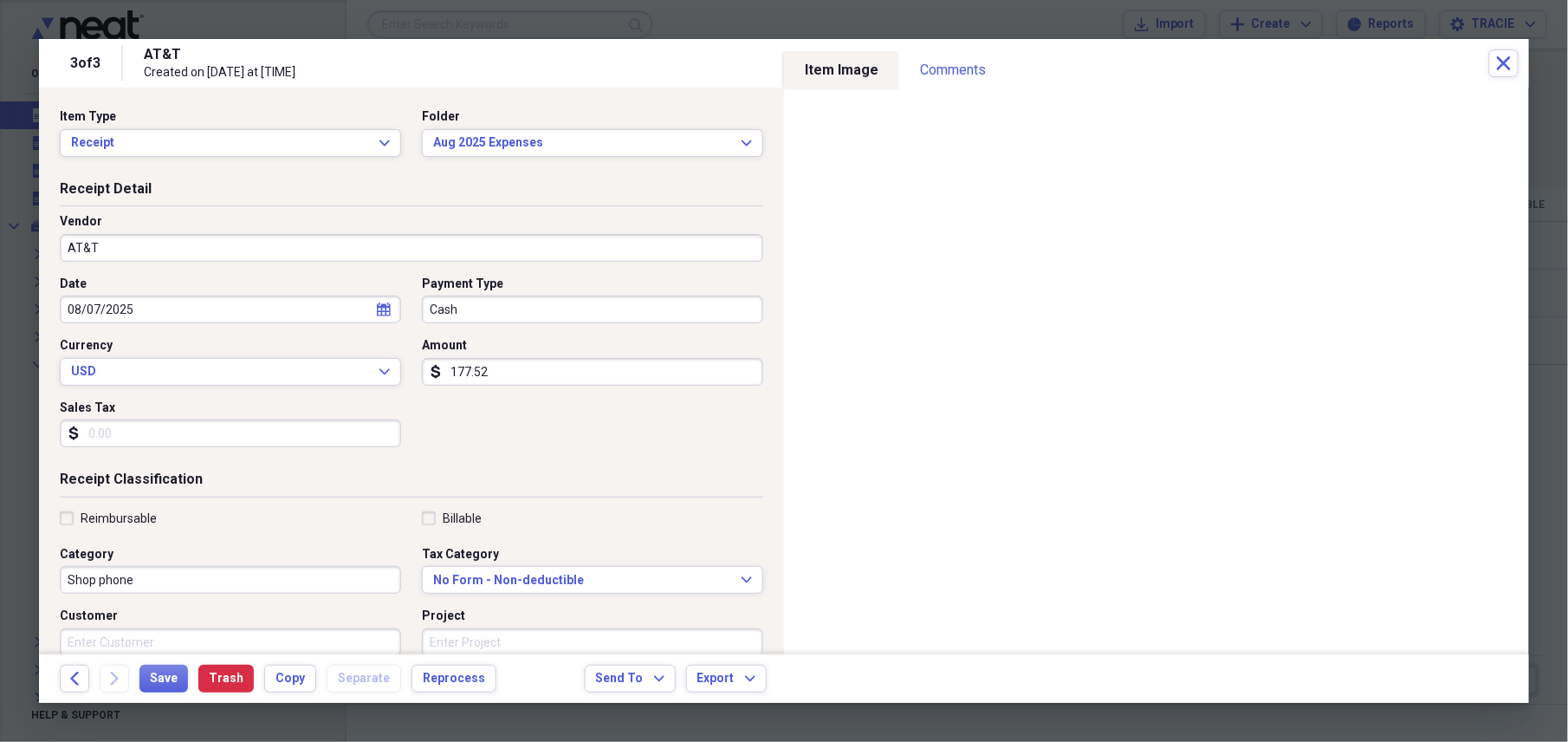 click on "calendar" 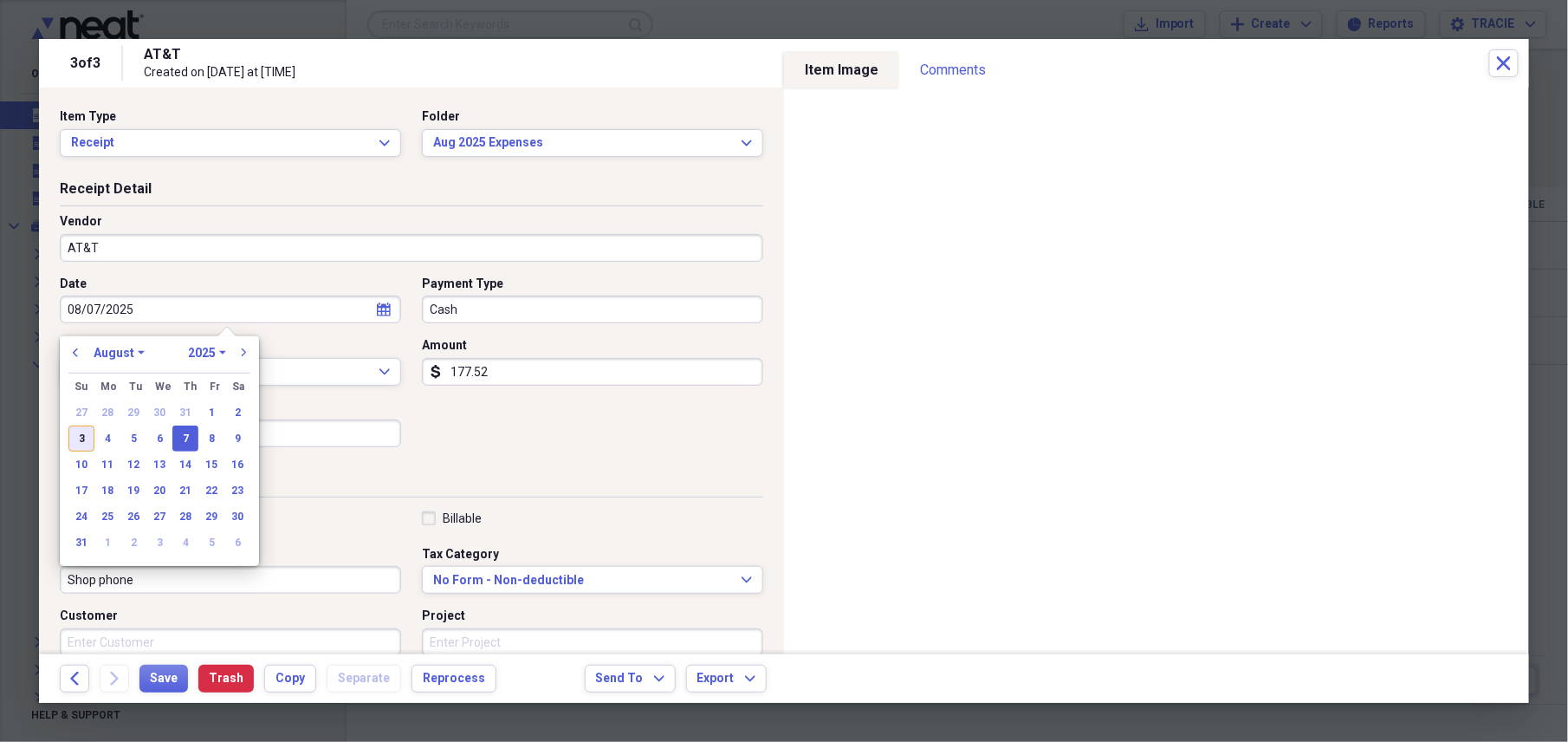 click on "3" at bounding box center (81, 439) 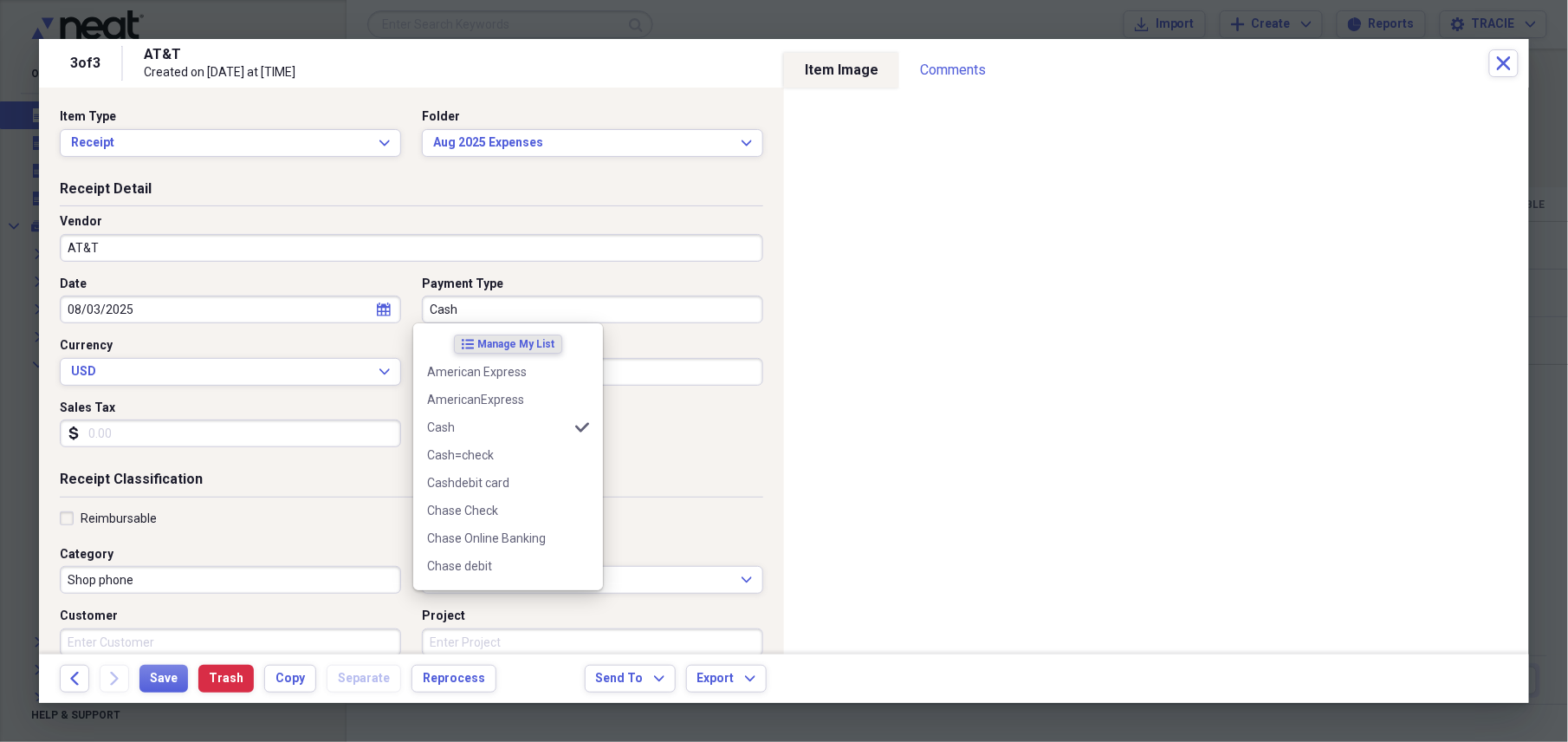 click on "Cash" at bounding box center [593, 309] 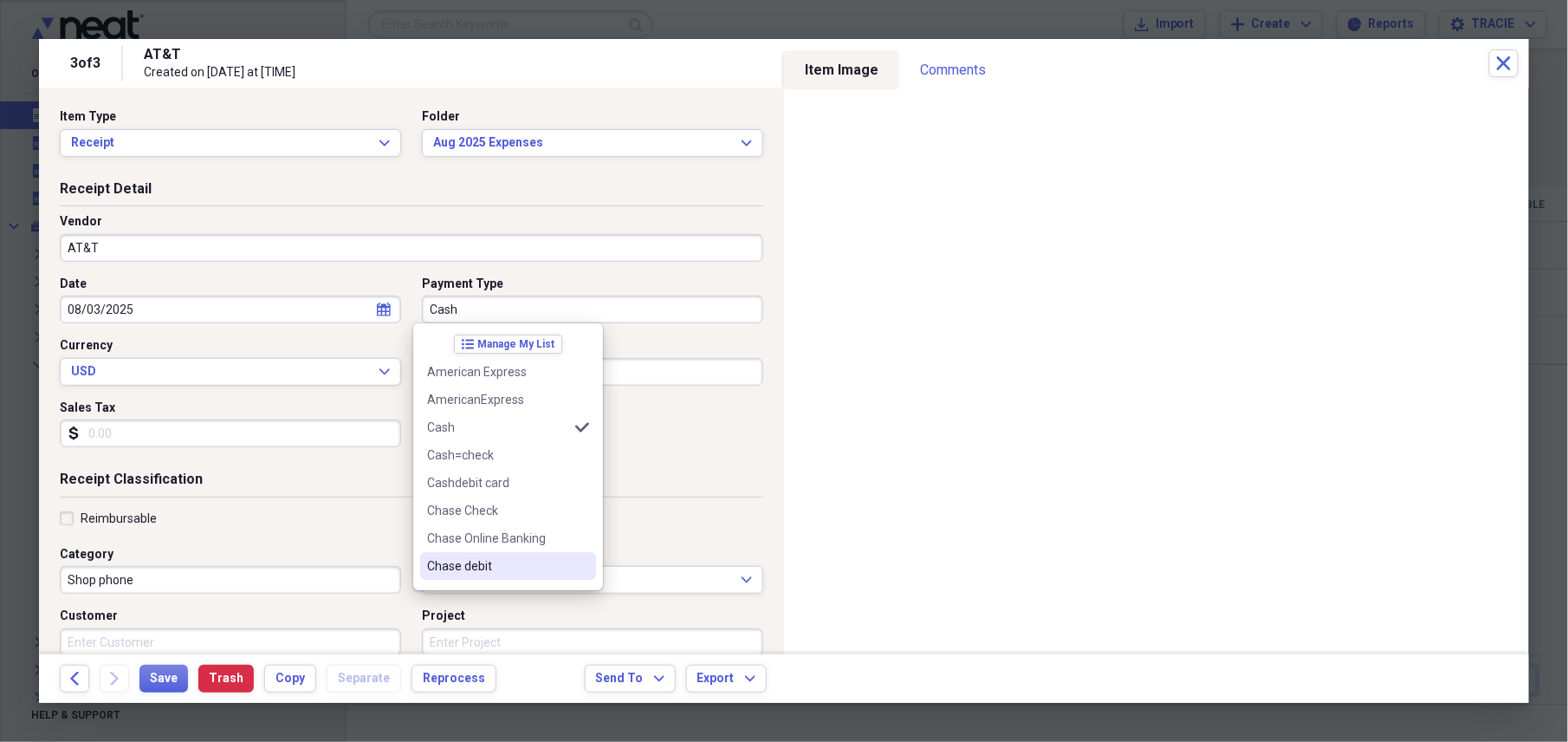 click on "Chase debit" at bounding box center (508, 566) 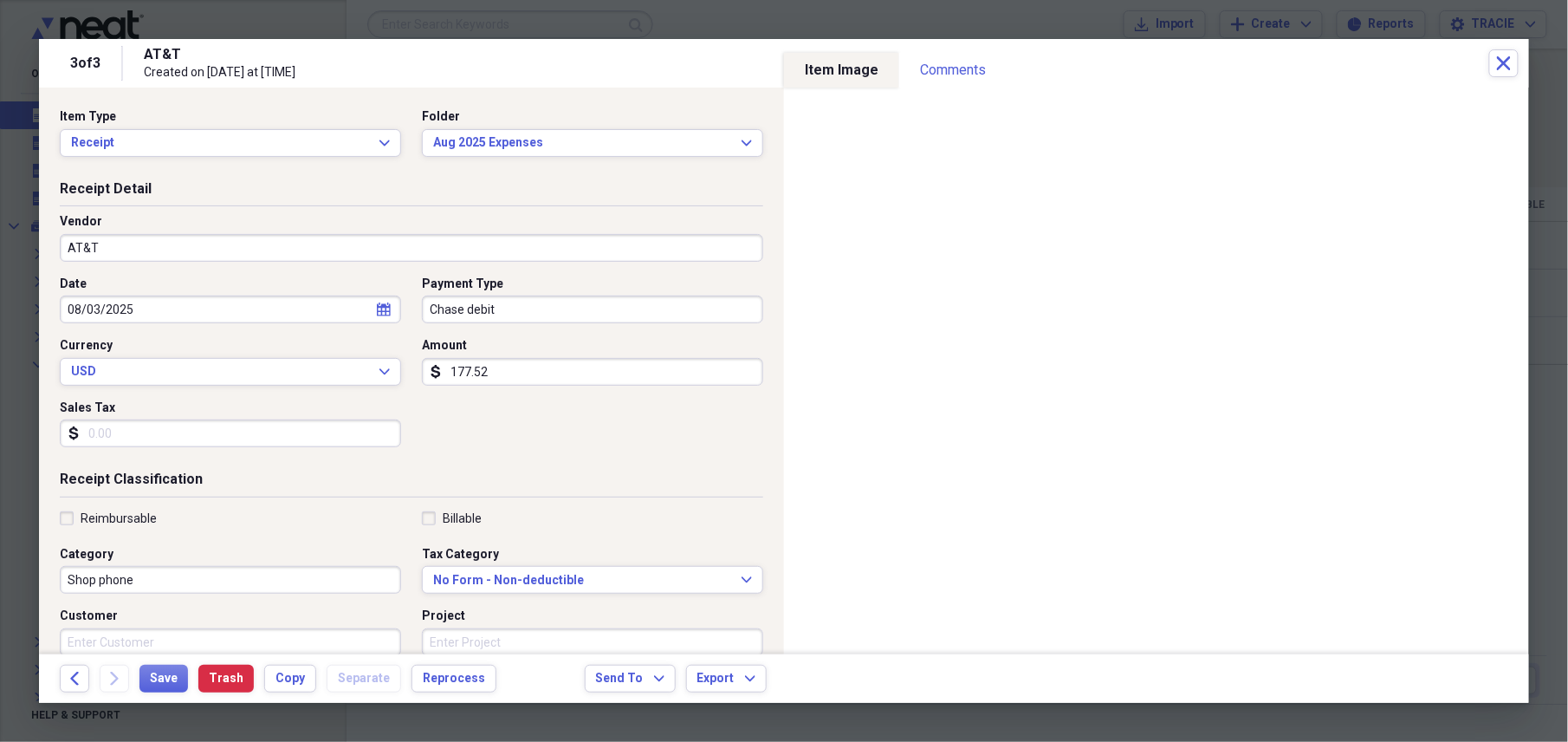 click on "177.52" at bounding box center (593, 372) 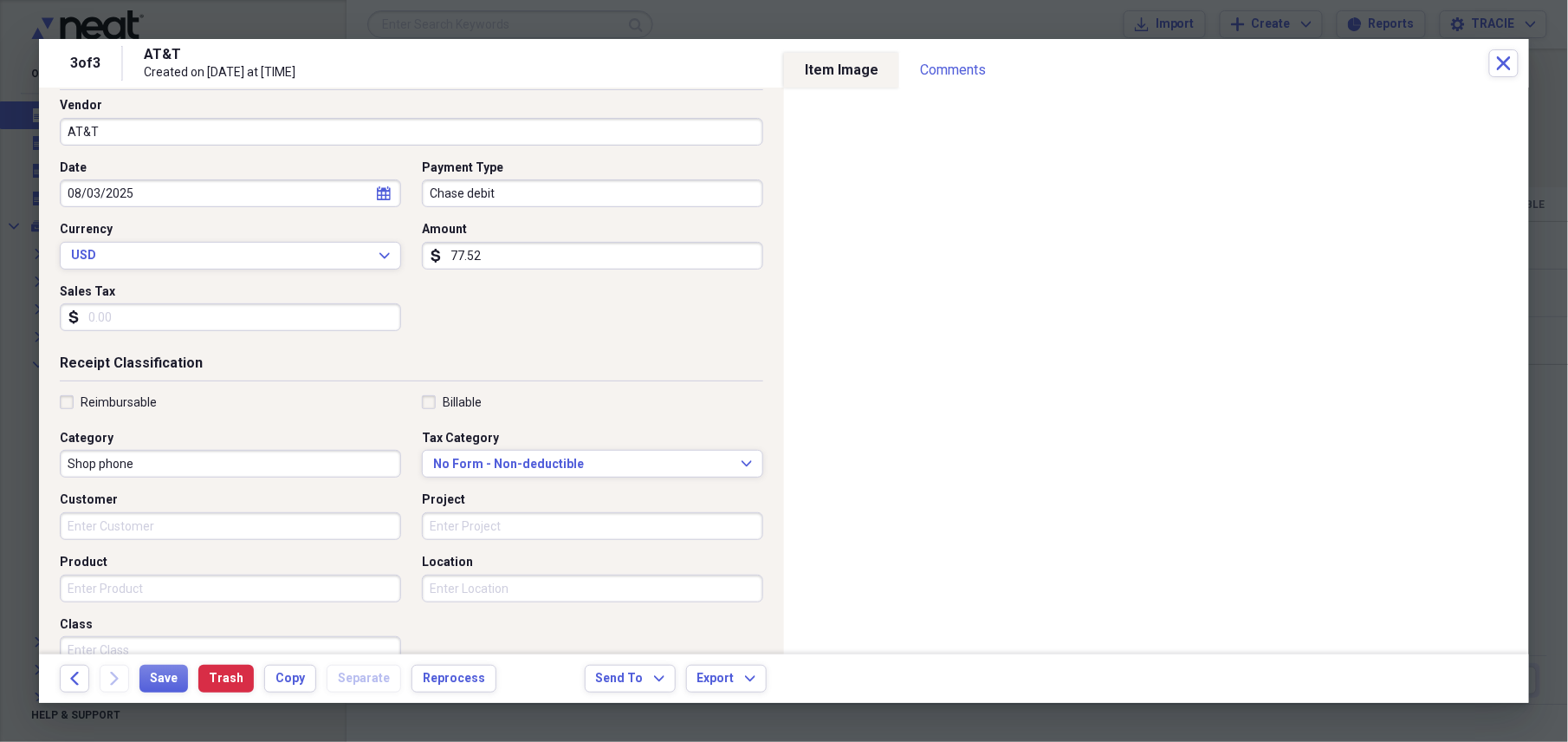 scroll, scrollTop: 153, scrollLeft: 0, axis: vertical 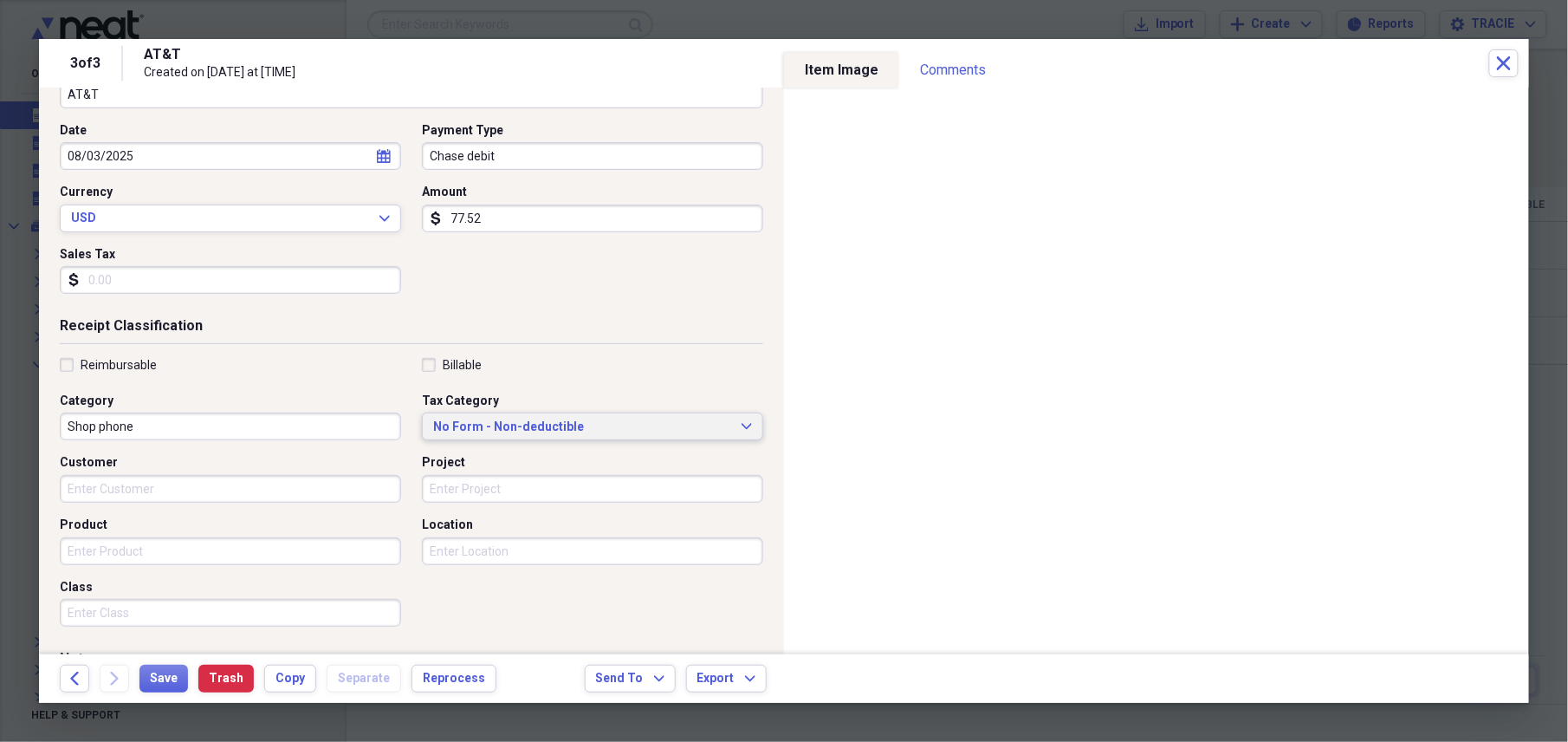 type on "77.52" 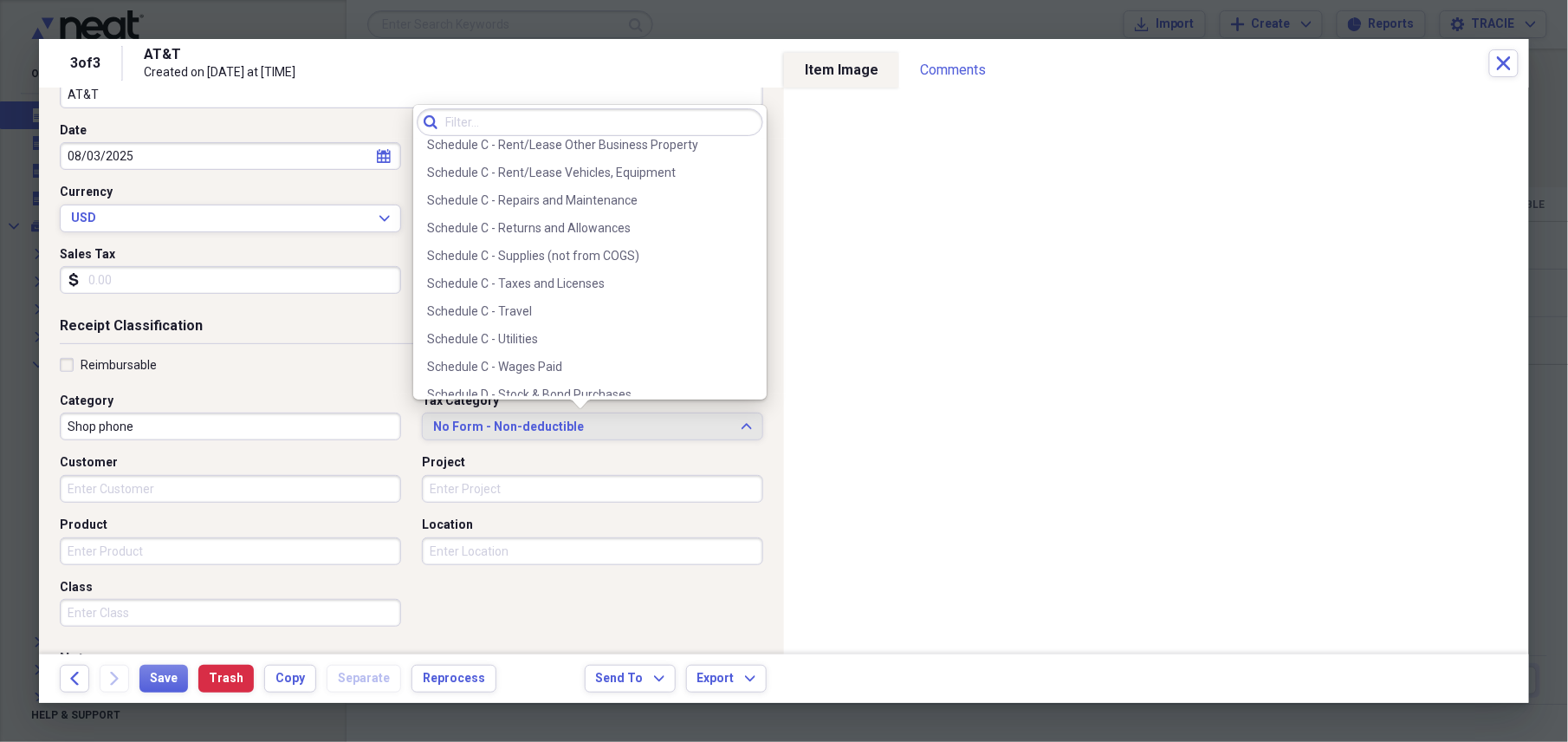 scroll, scrollTop: 3698, scrollLeft: 0, axis: vertical 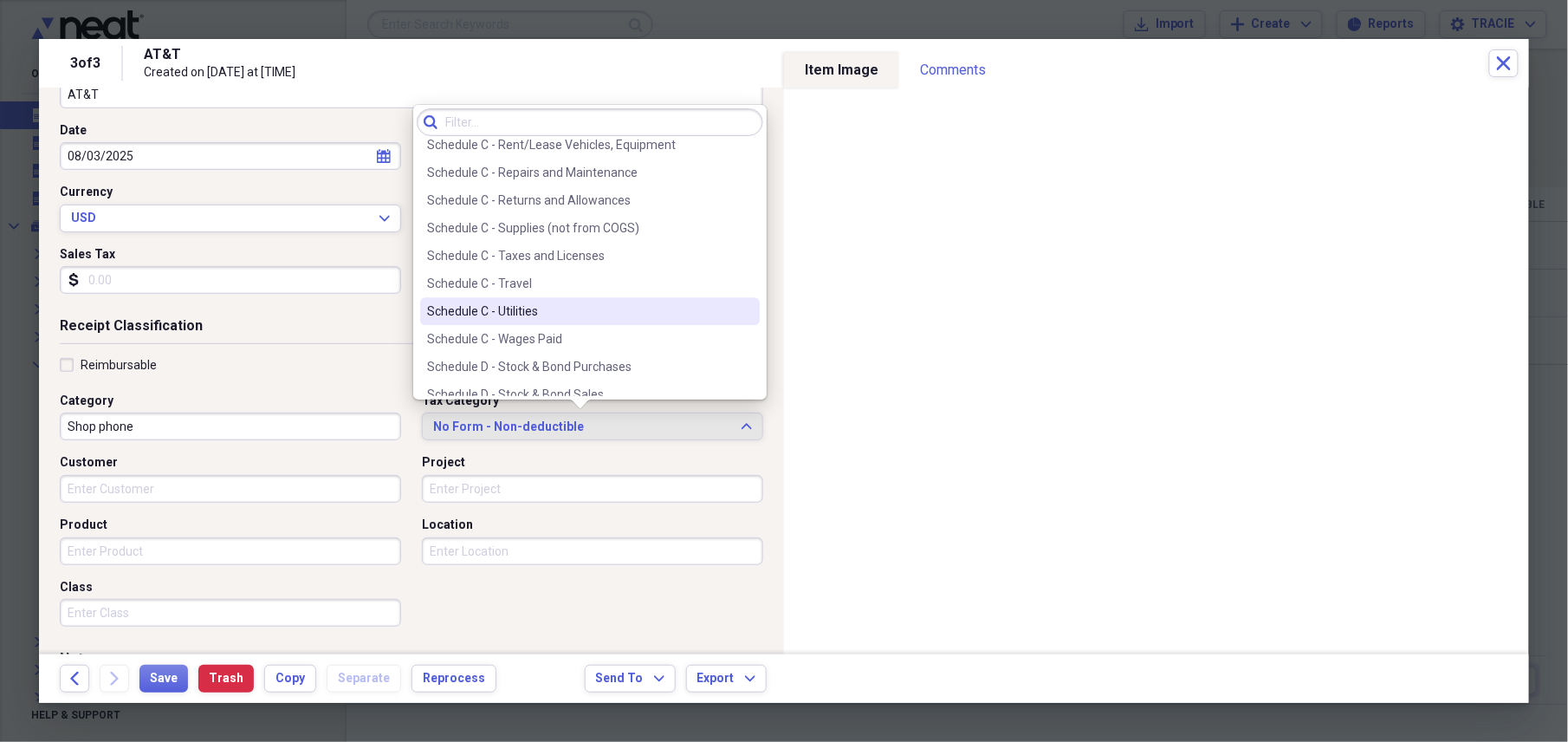 click on "Schedule C - Utilities" at bounding box center [580, 311] 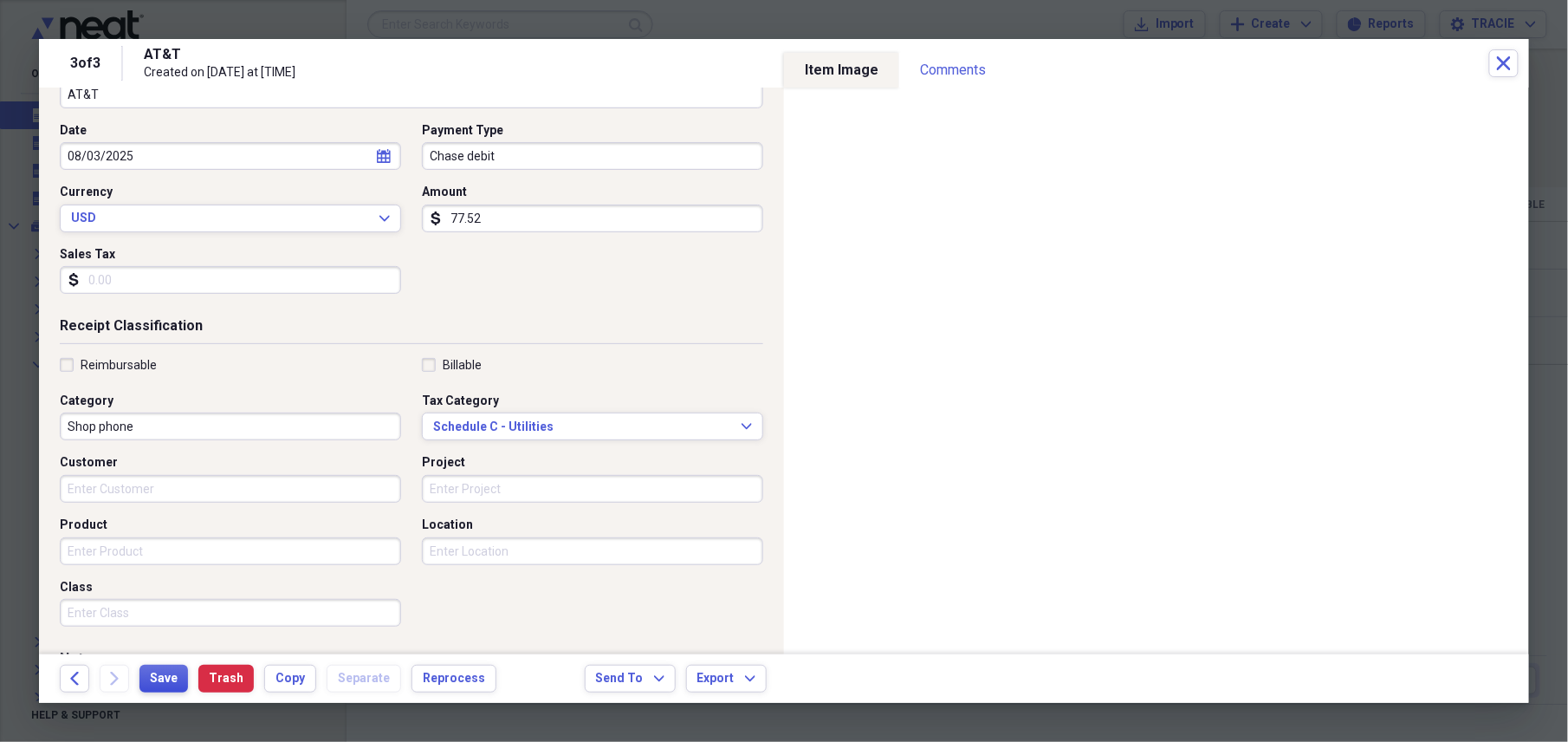 click on "Save" at bounding box center [164, 679] 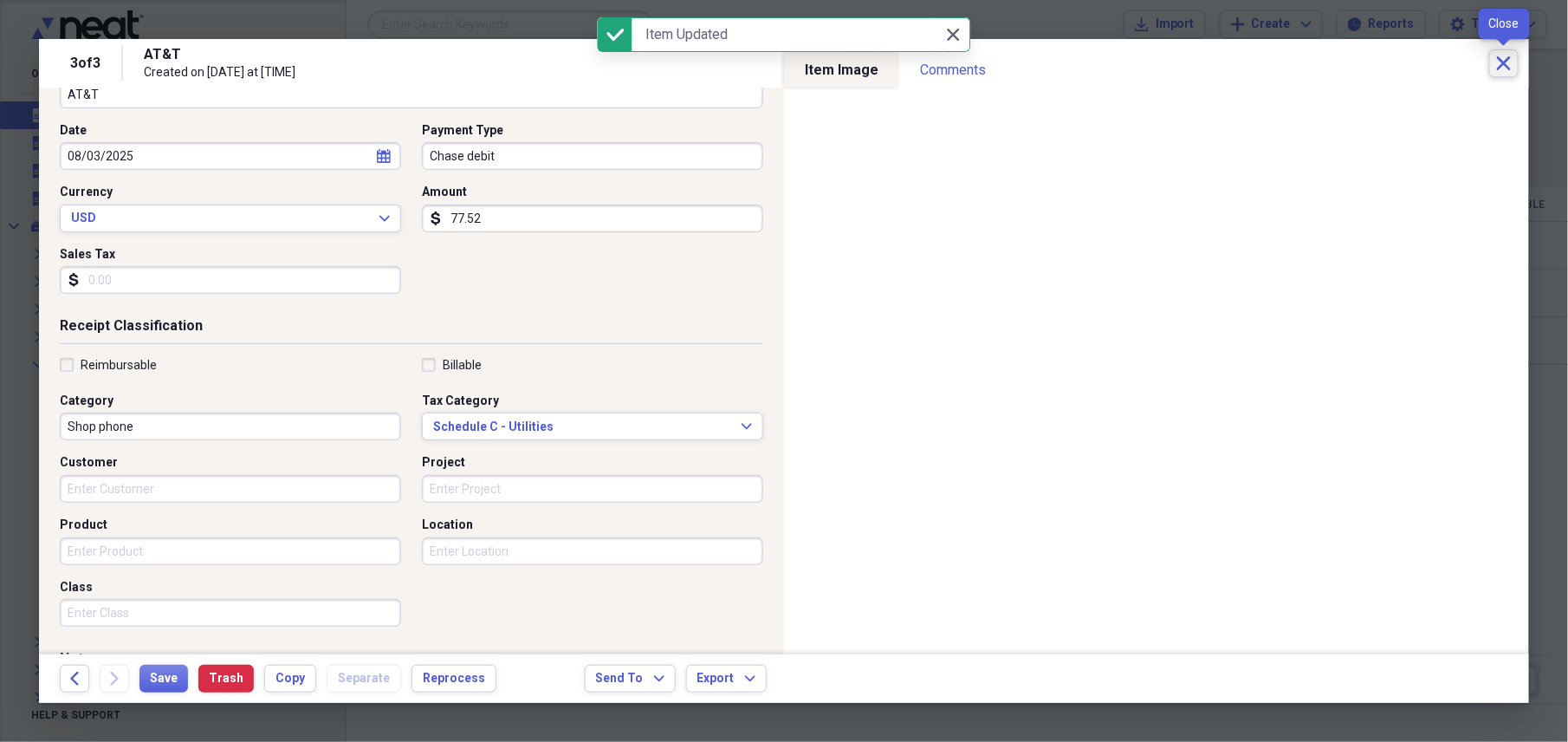 click on "Close" 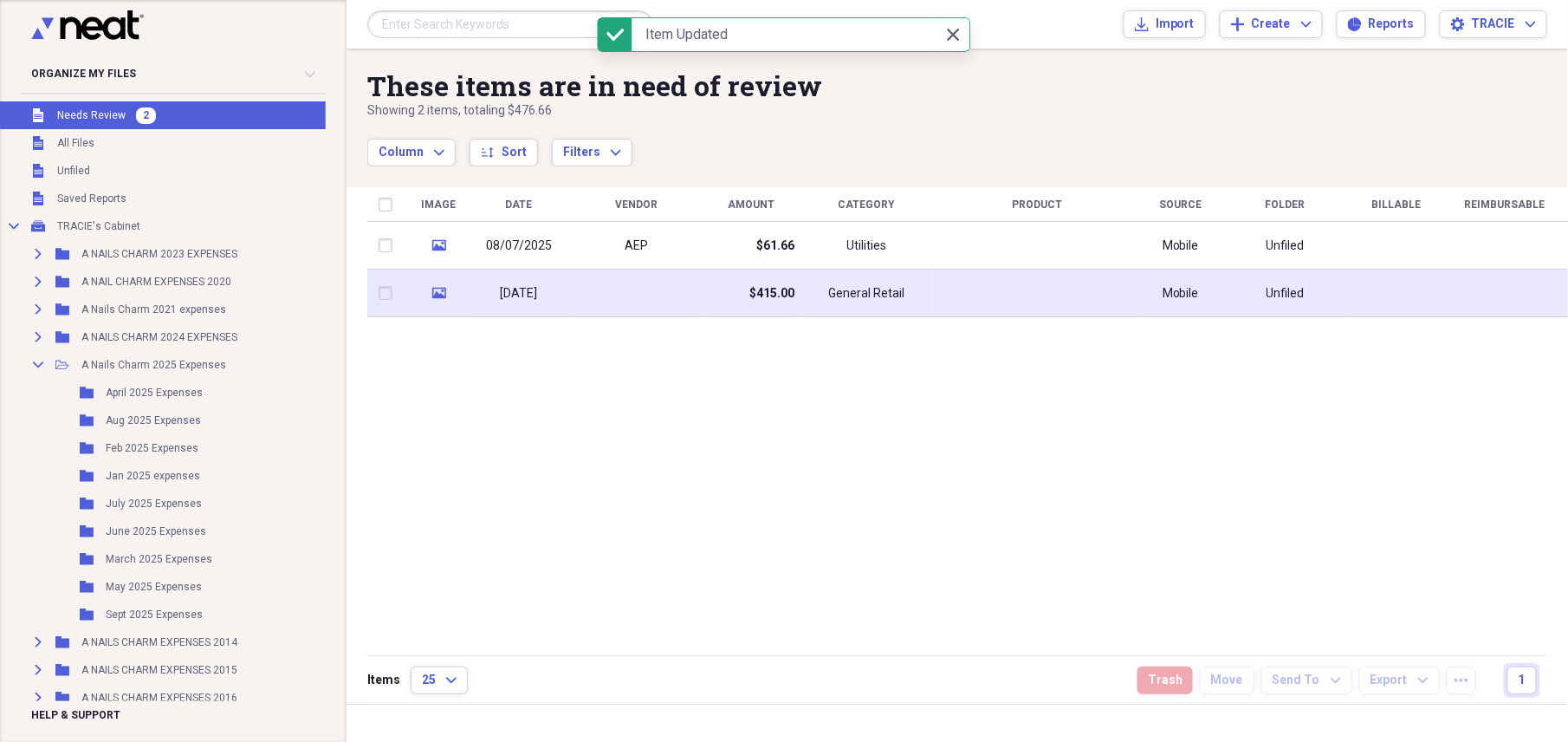 click at bounding box center (636, 293) 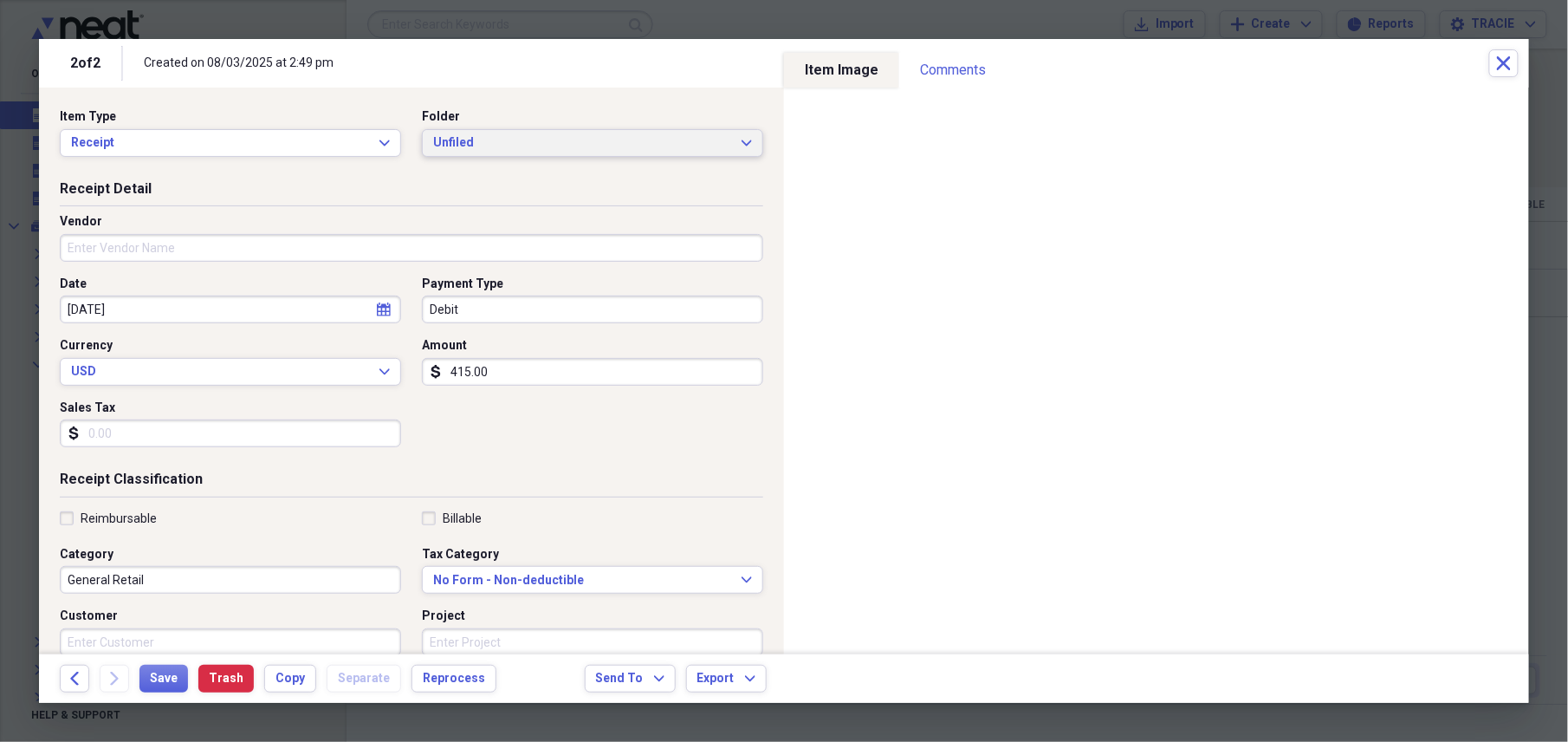 drag, startPoint x: 729, startPoint y: 143, endPoint x: 729, endPoint y: 153, distance: 10 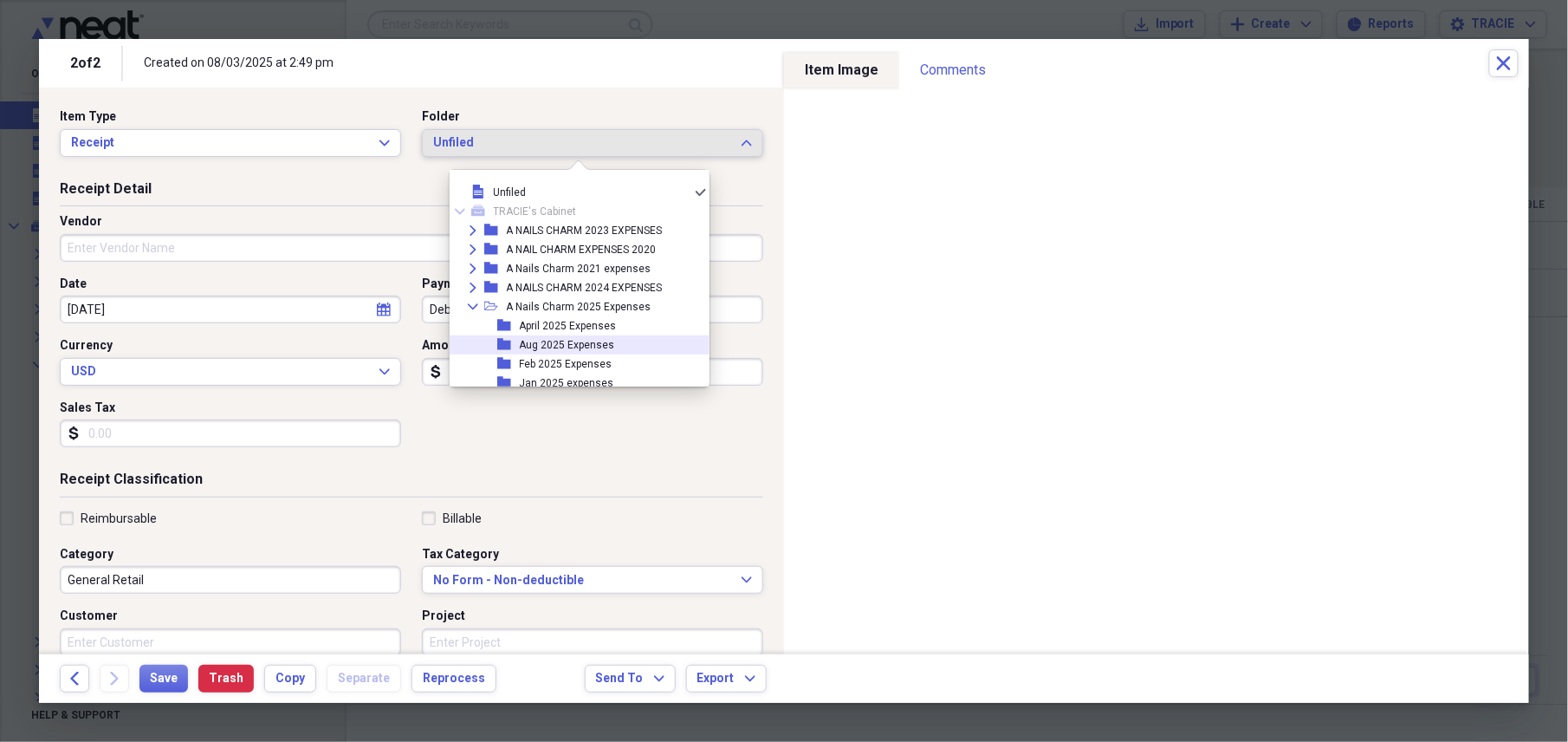 click on "Aug 2025 Expenses" at bounding box center (567, 345) 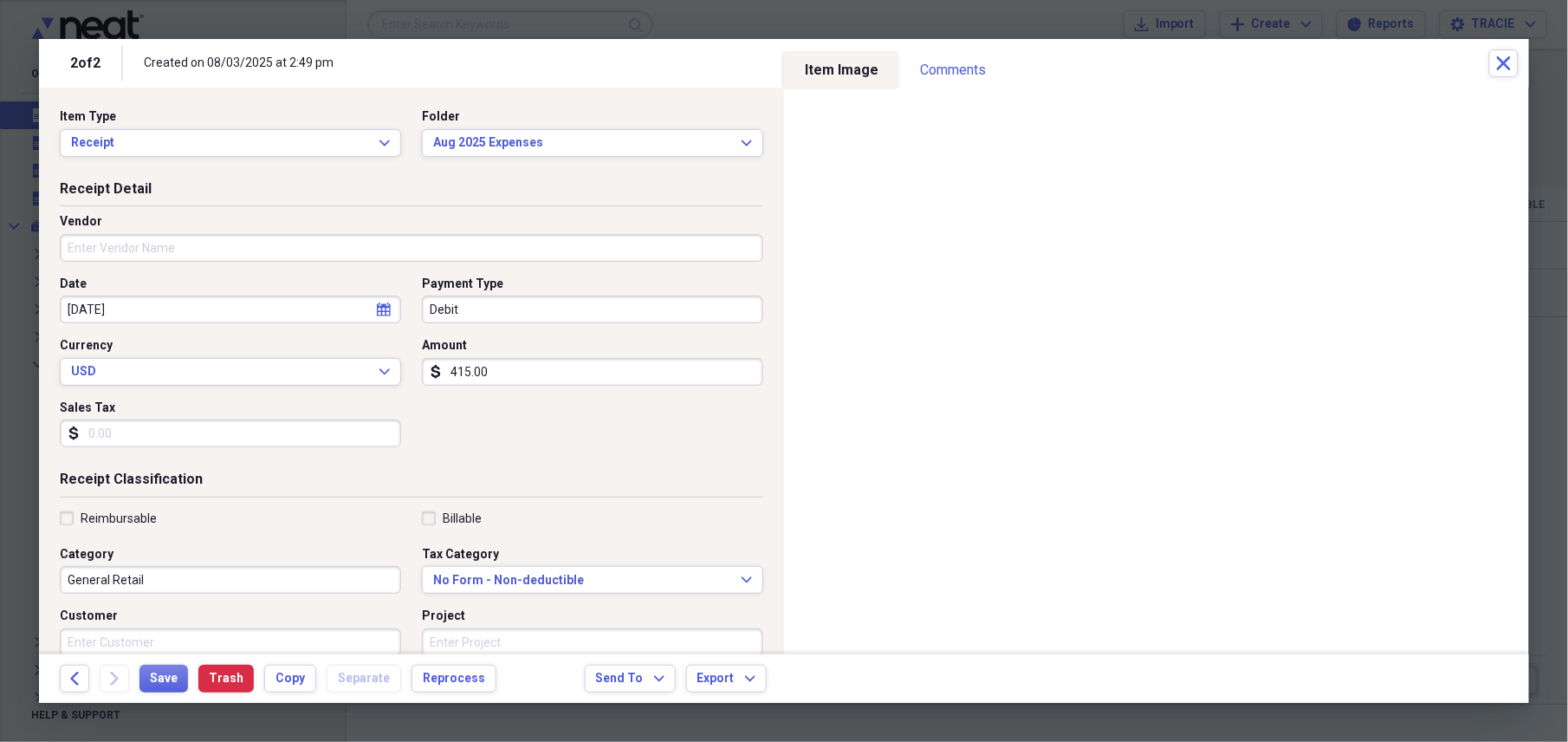 click on "Vendor" at bounding box center [411, 248] 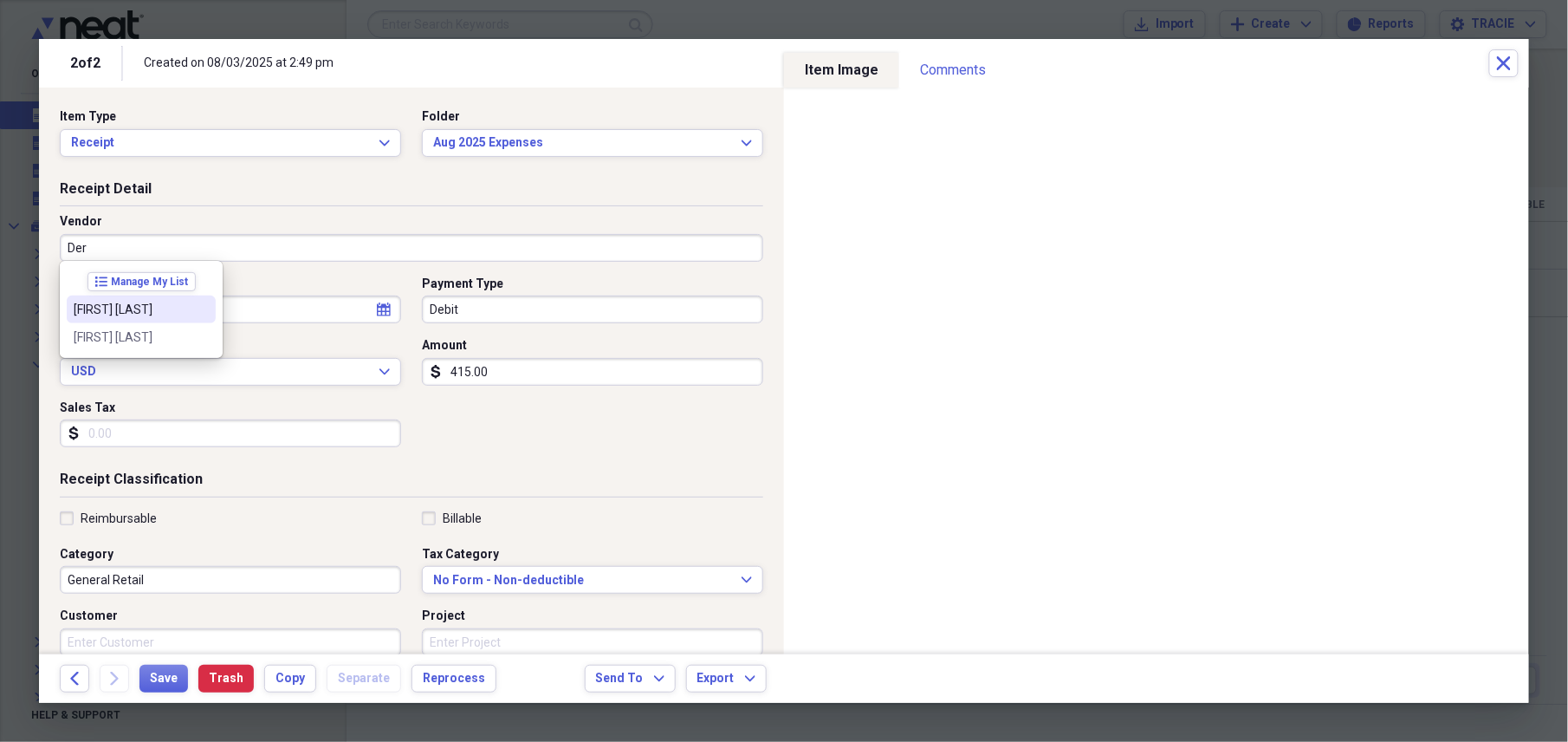 click on "list Manage My List" at bounding box center [141, 282] 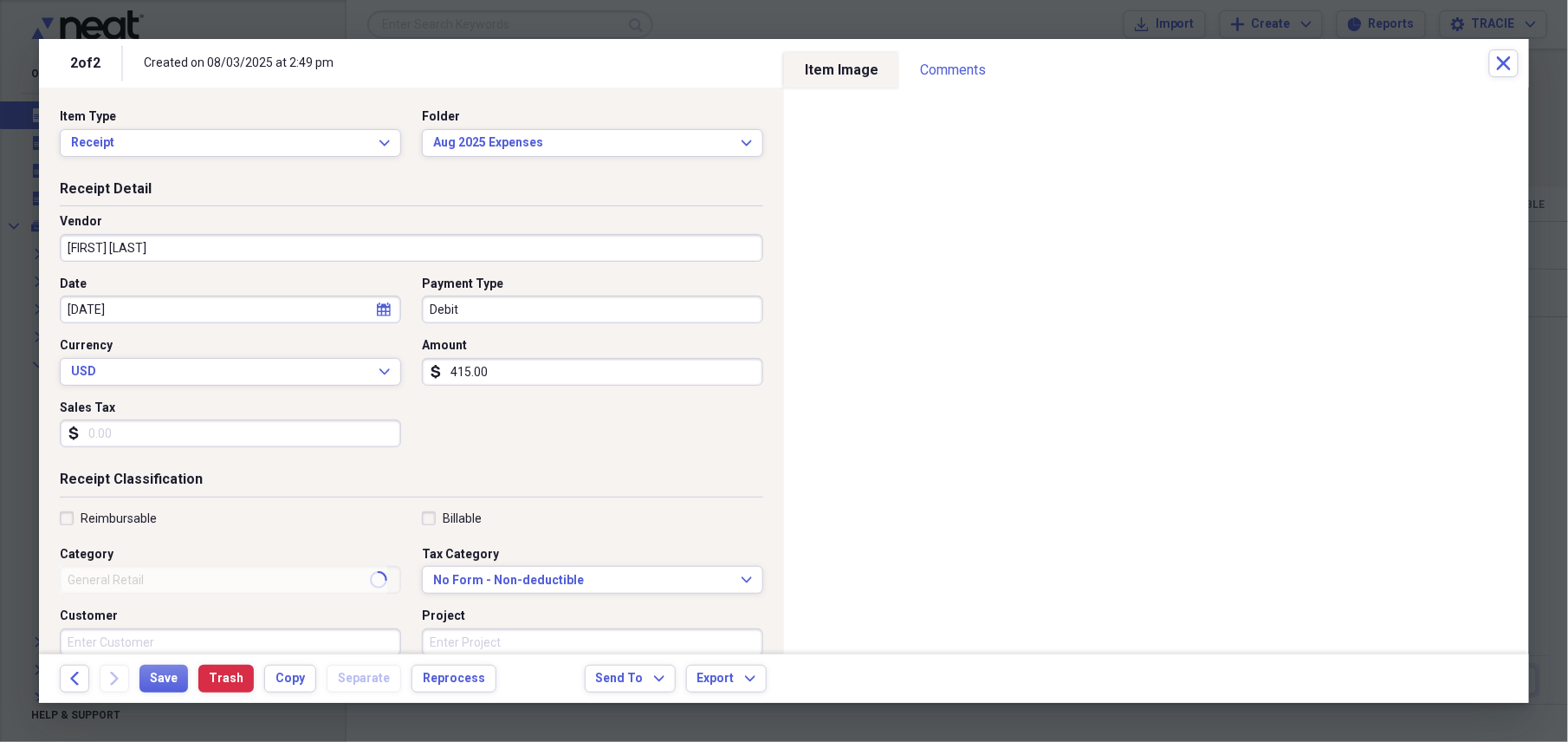 type on "Shop Rent" 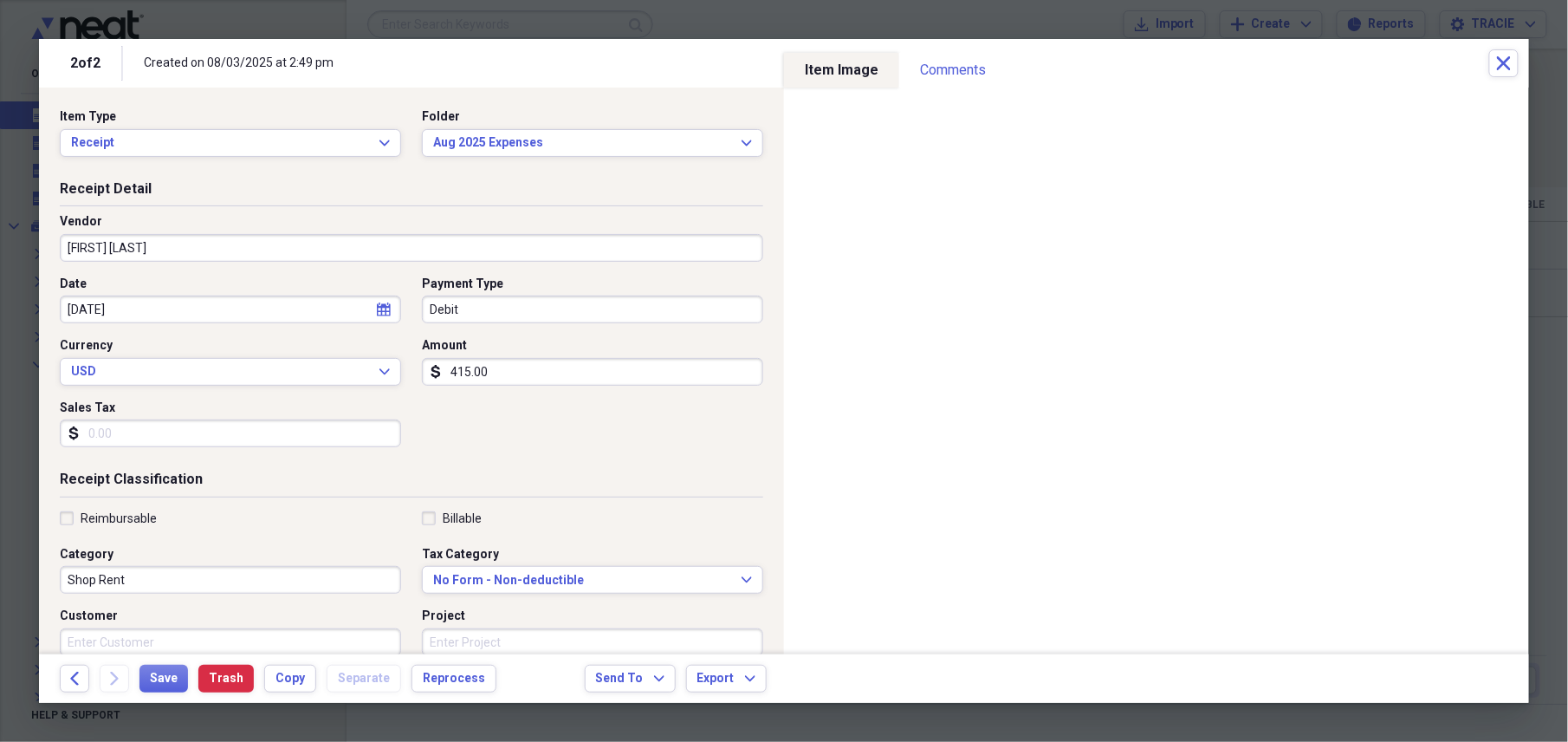 select on "6" 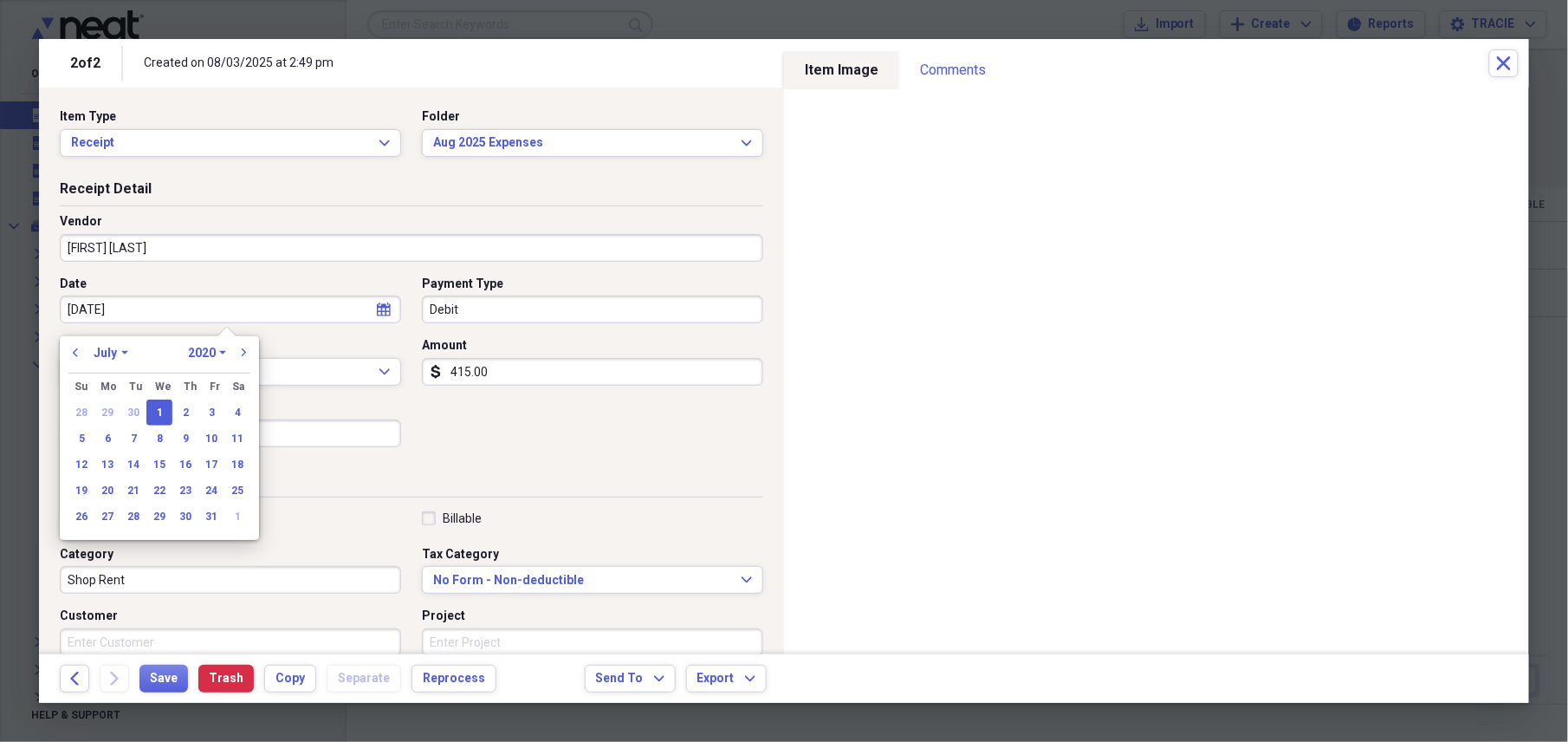 drag, startPoint x: 158, startPoint y: 309, endPoint x: -5, endPoint y: 309, distance: 163 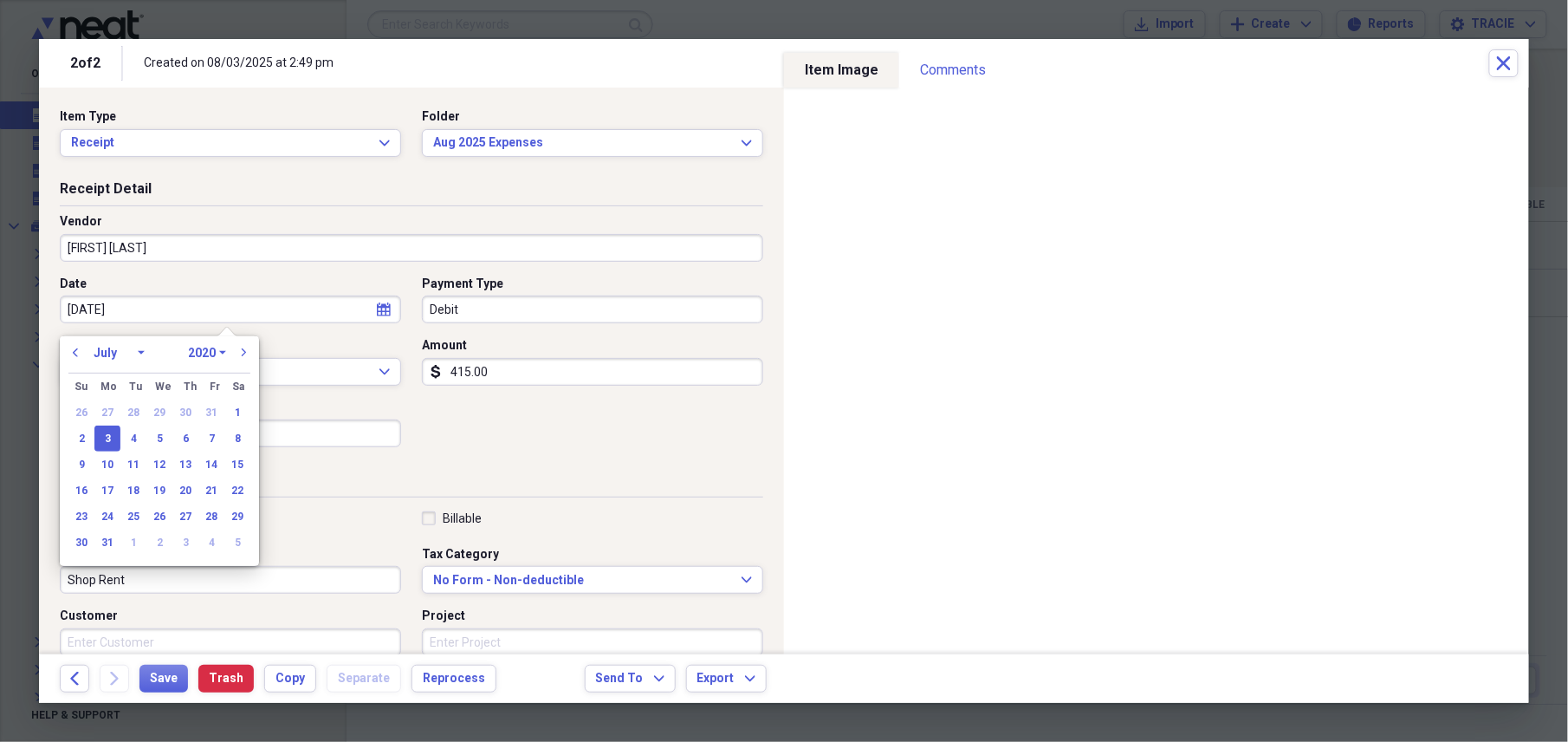 select on "7" 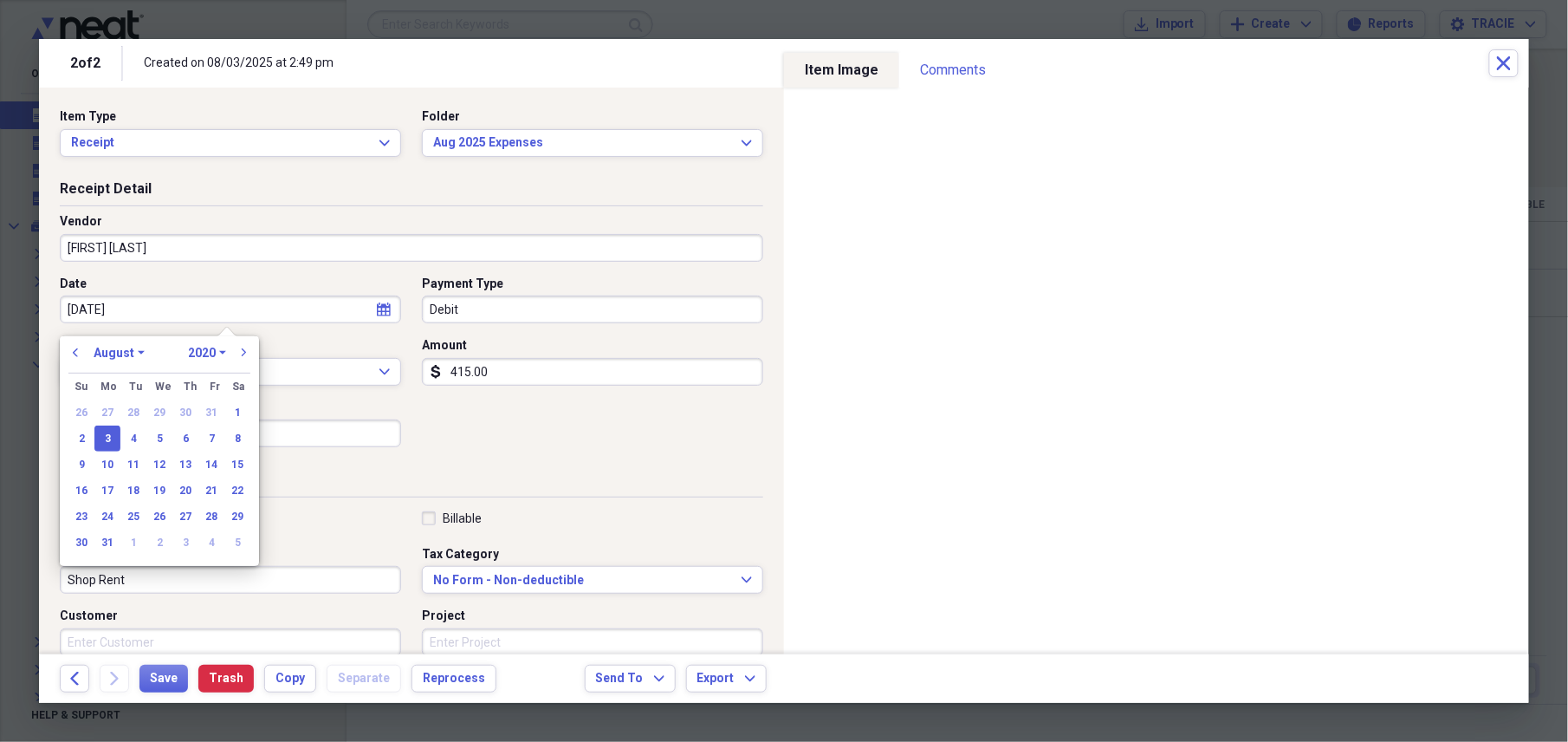 type on "08/03/2025" 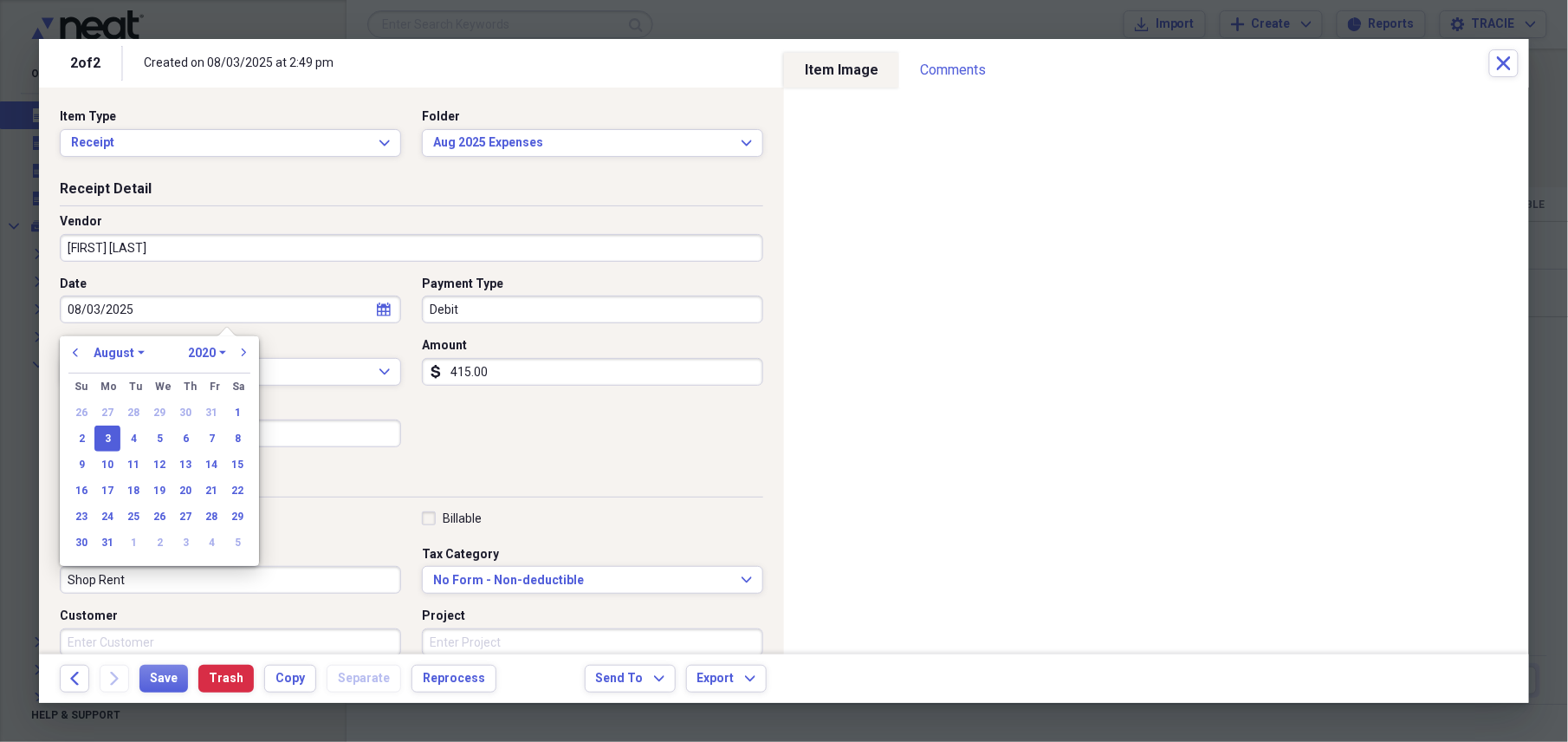 select on "2025" 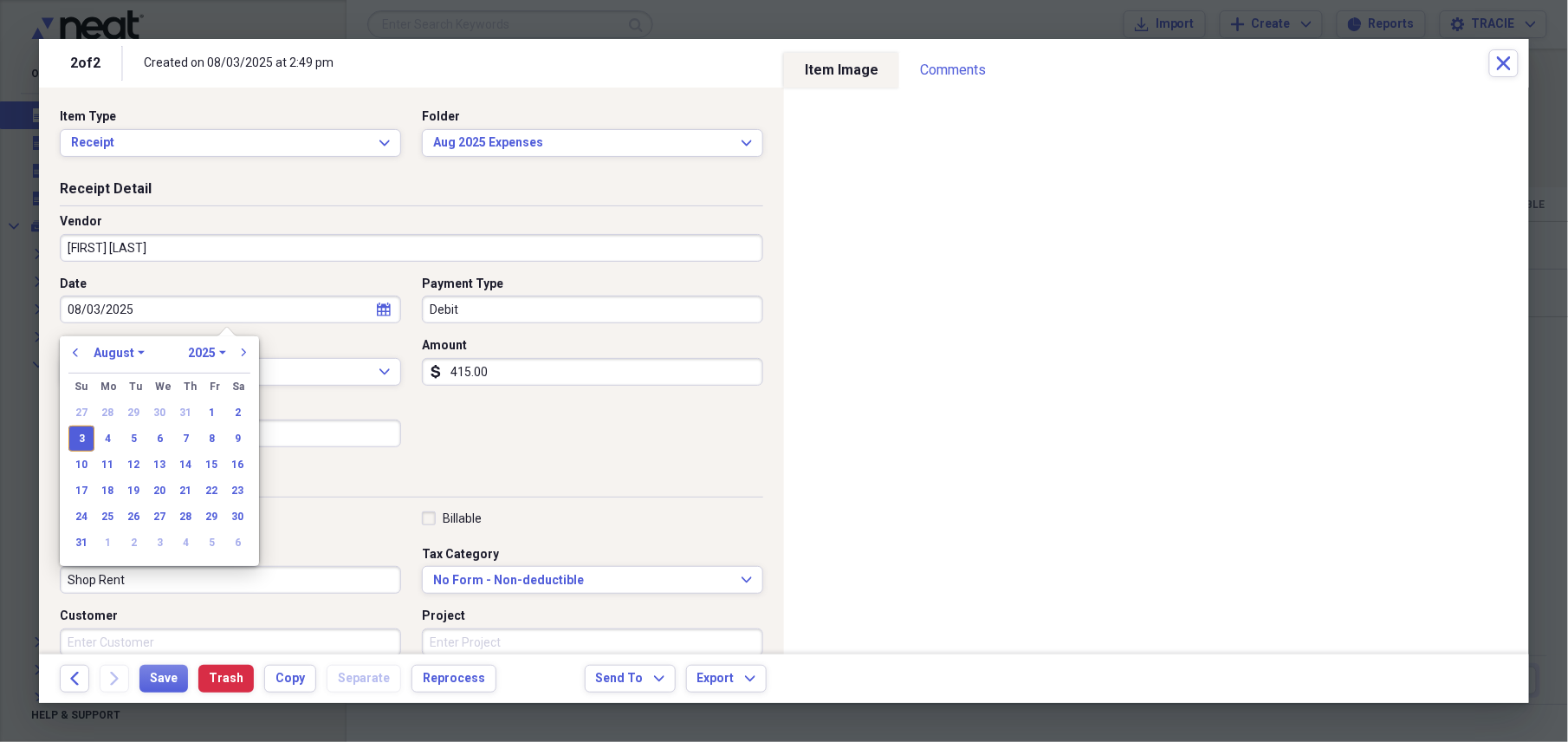 type on "08/03/2025" 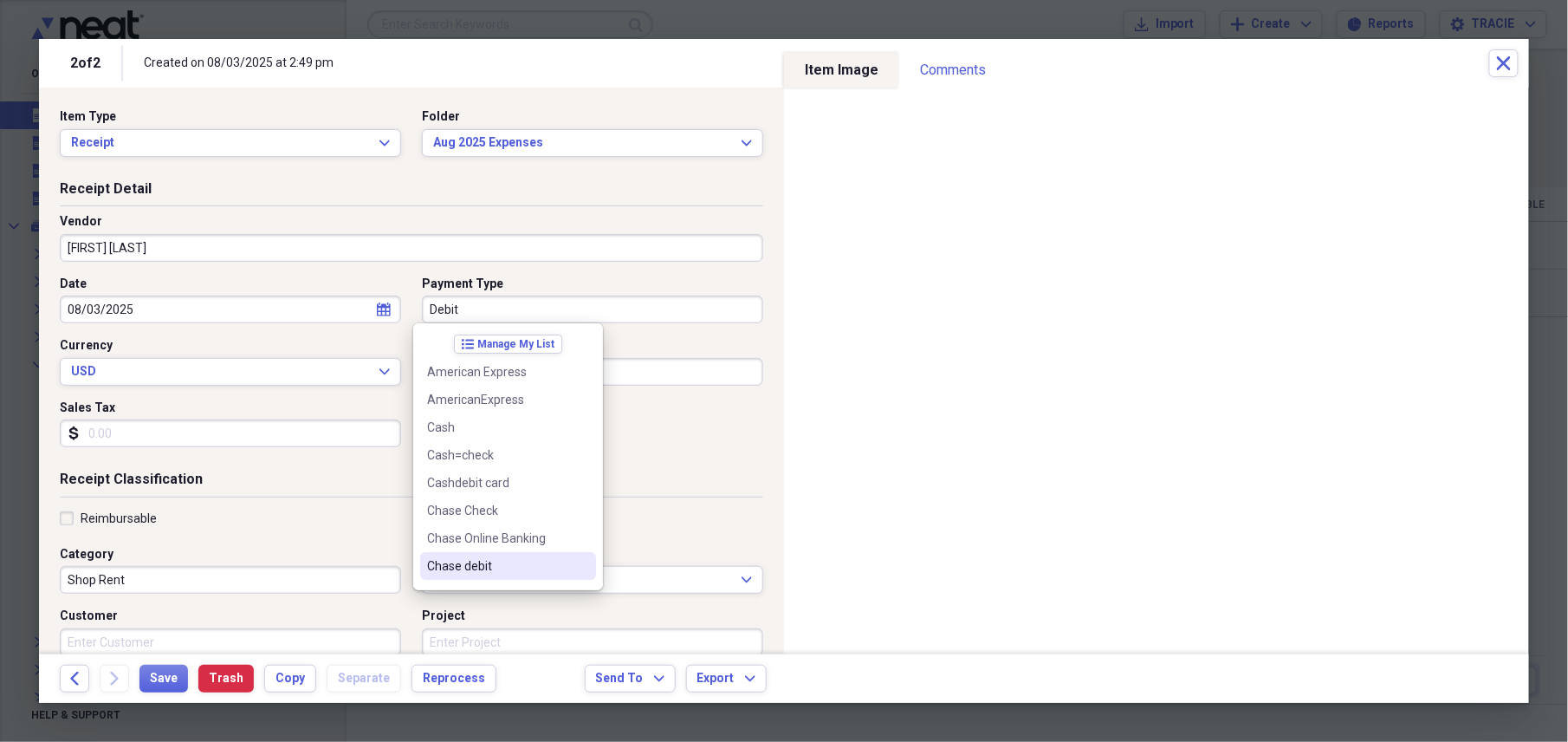 click on "Chase debit" at bounding box center (497, 566) 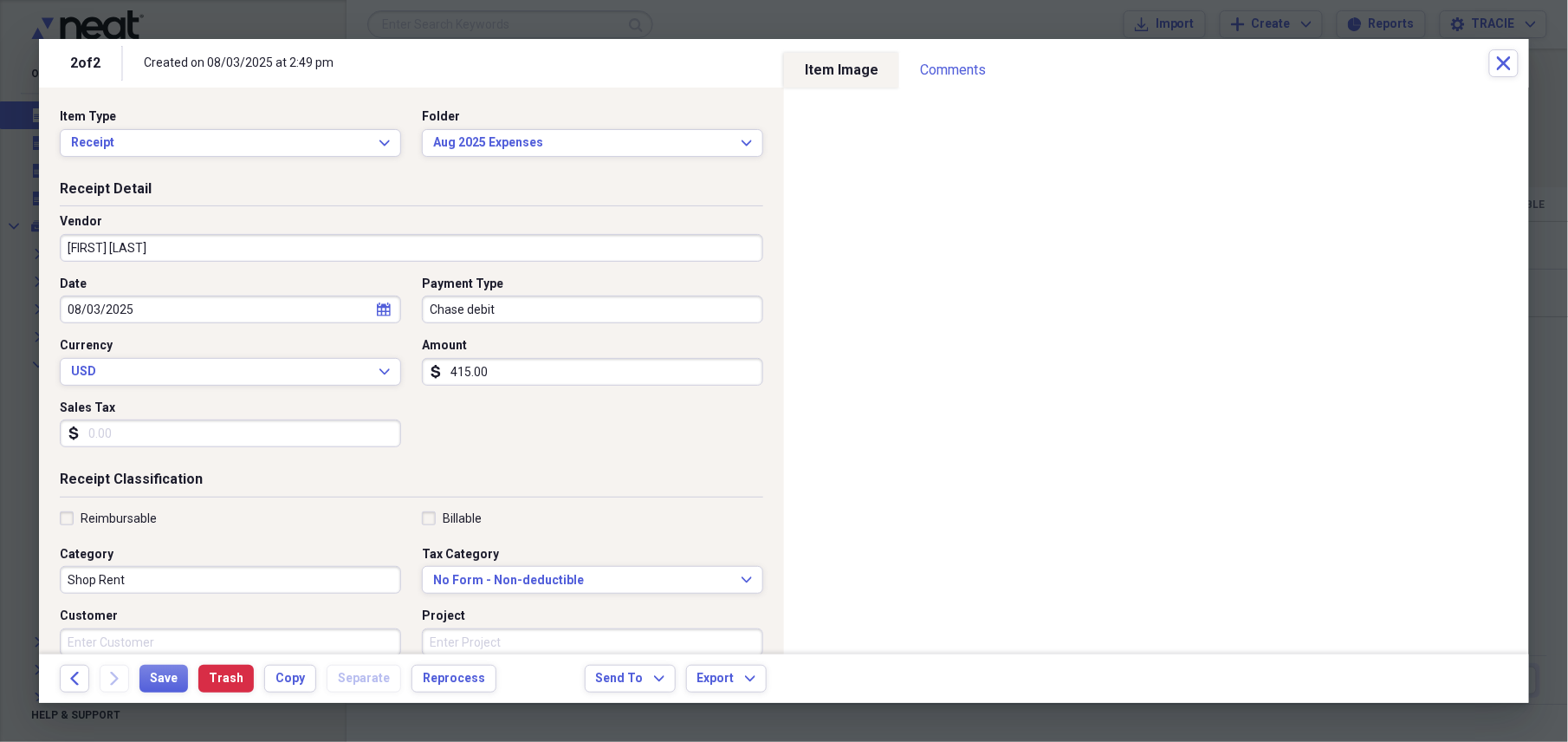 click on "415.00" at bounding box center [593, 372] 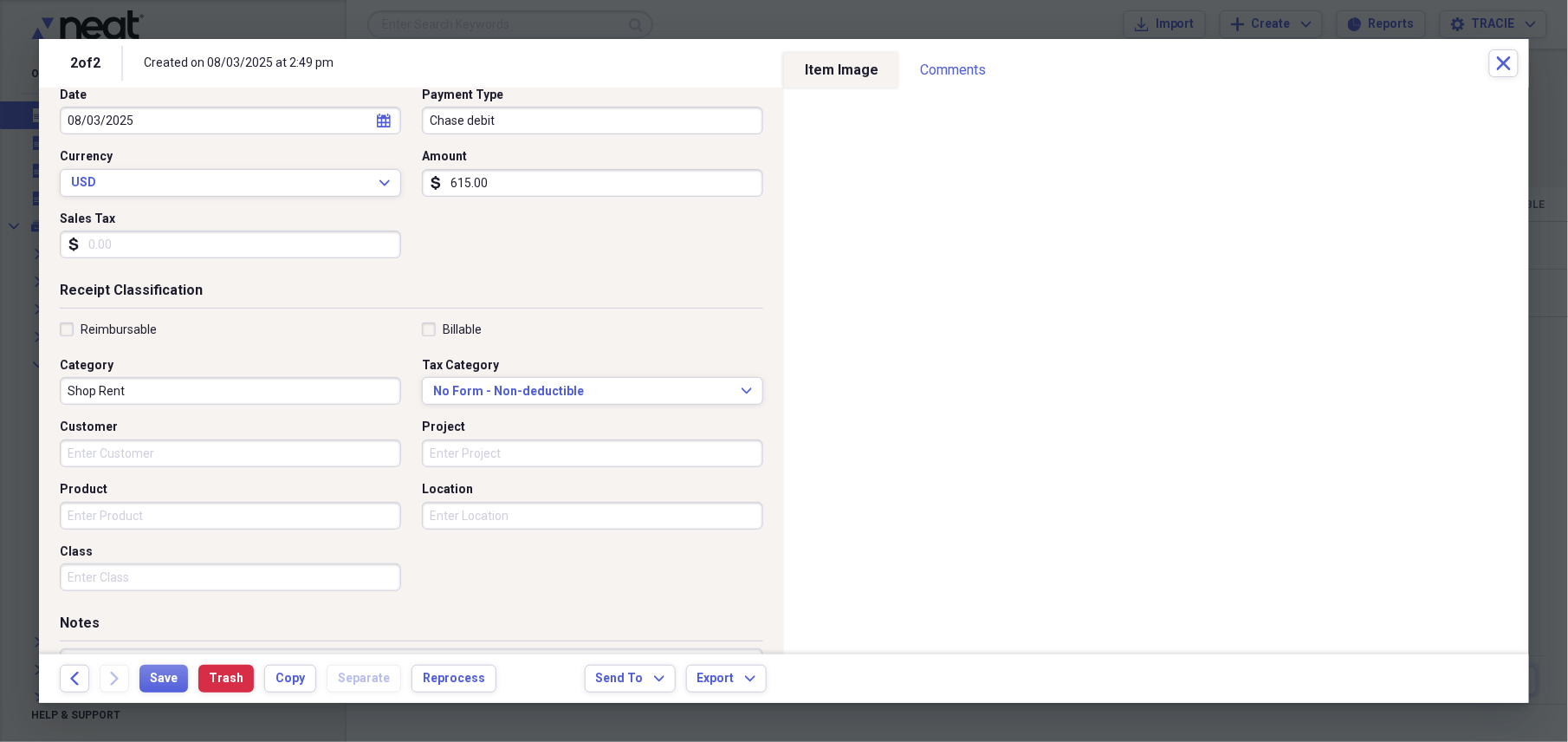 scroll, scrollTop: 231, scrollLeft: 0, axis: vertical 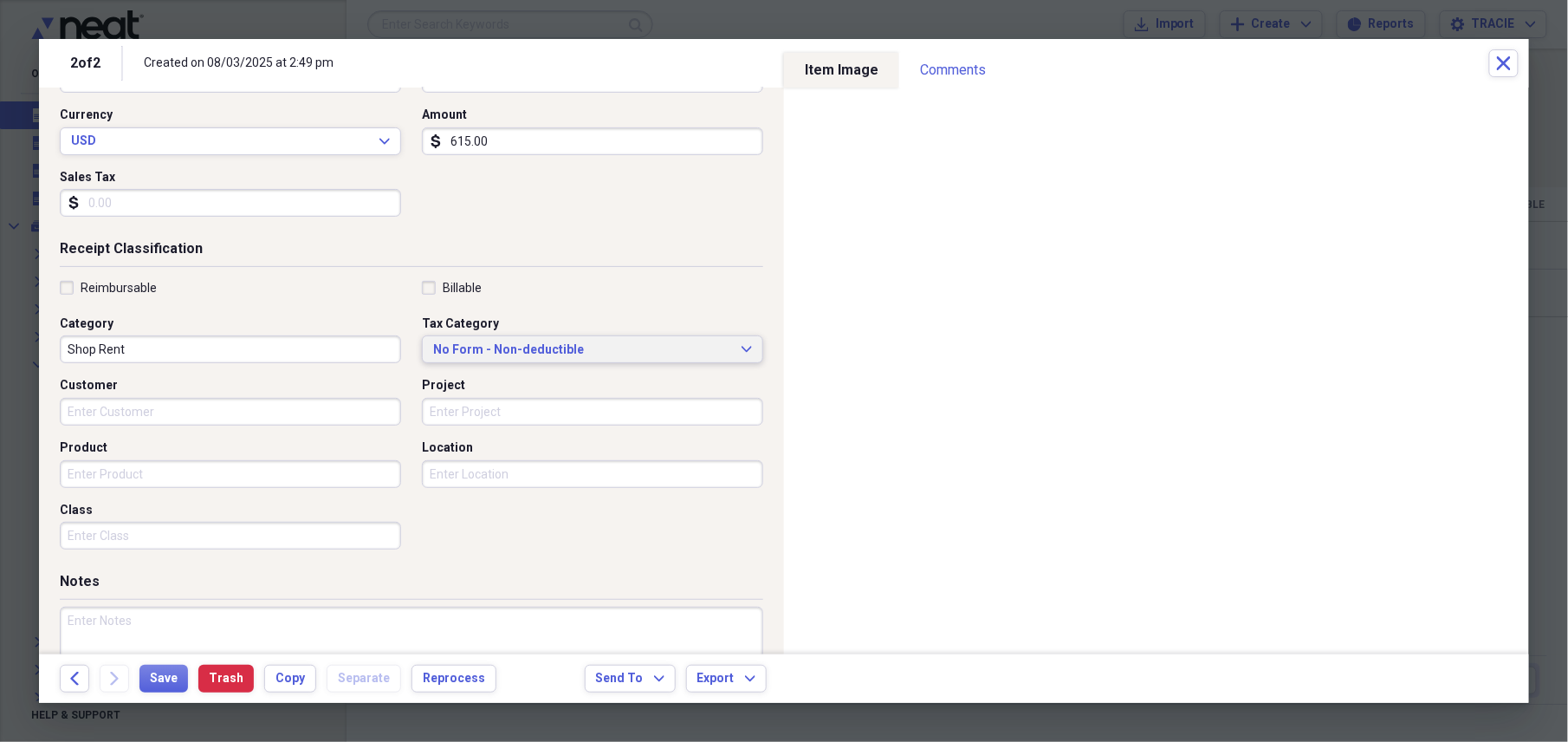 type on "615.00" 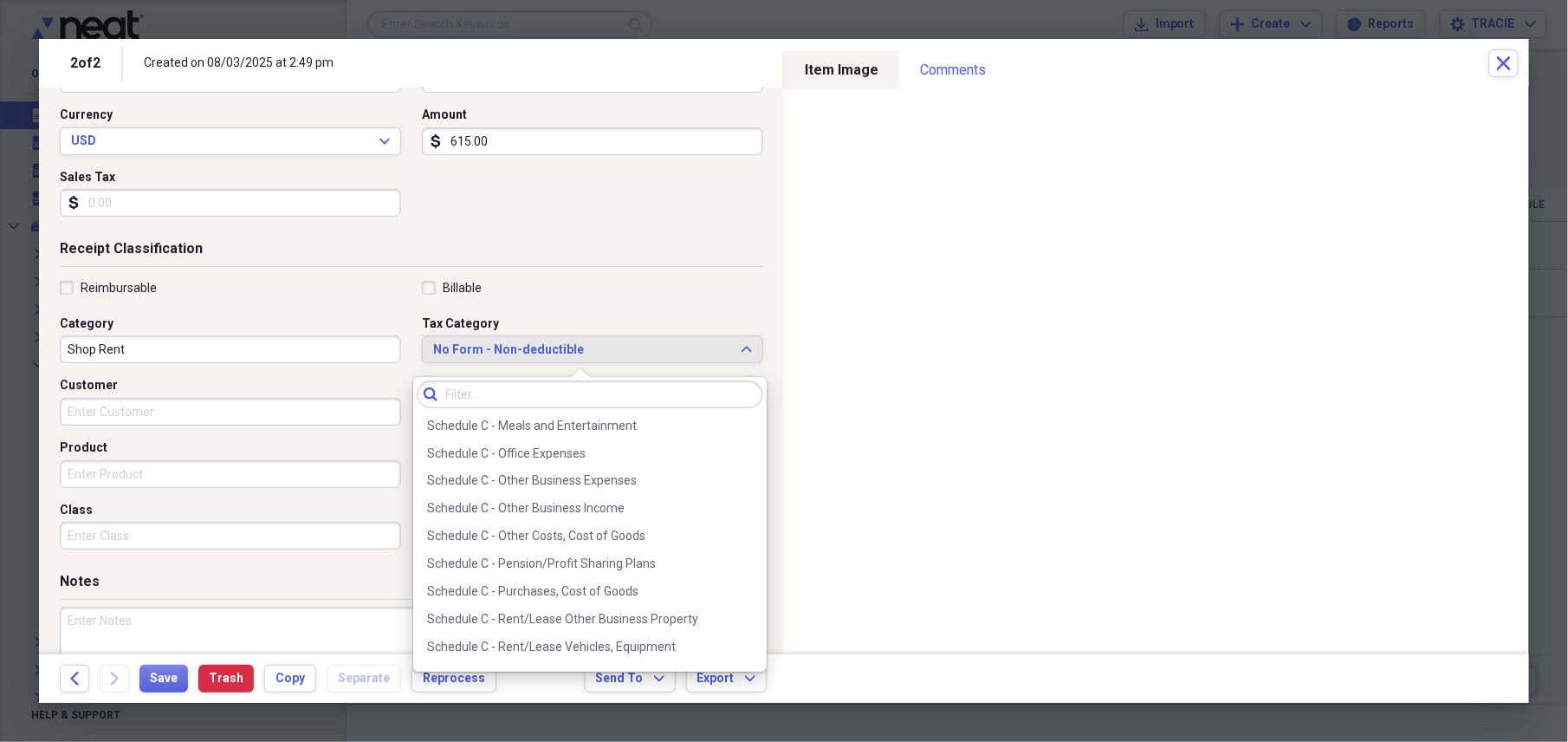 scroll, scrollTop: 3544, scrollLeft: 0, axis: vertical 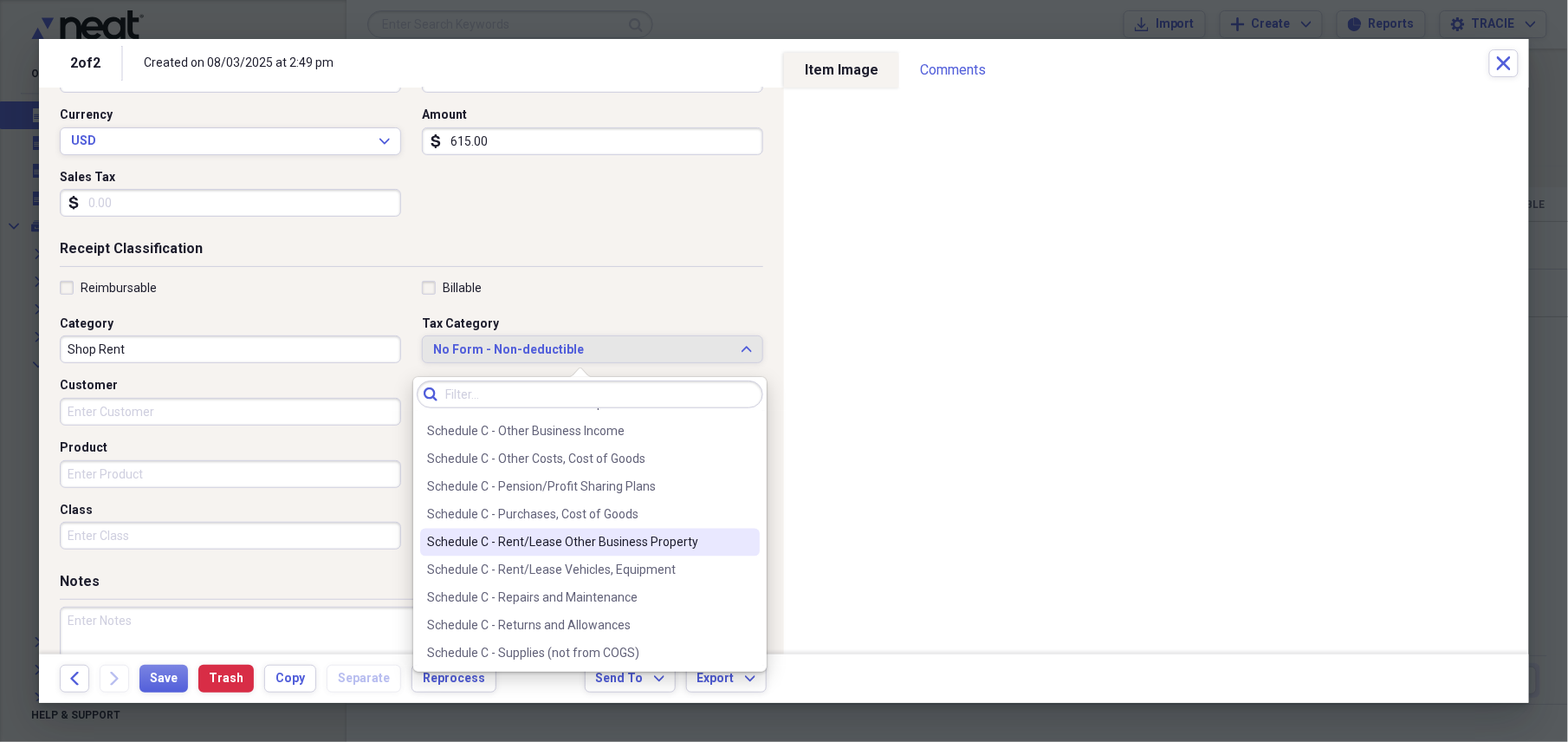 click on "Schedule C - Rent/Lease Other Business Property" at bounding box center (580, 543) 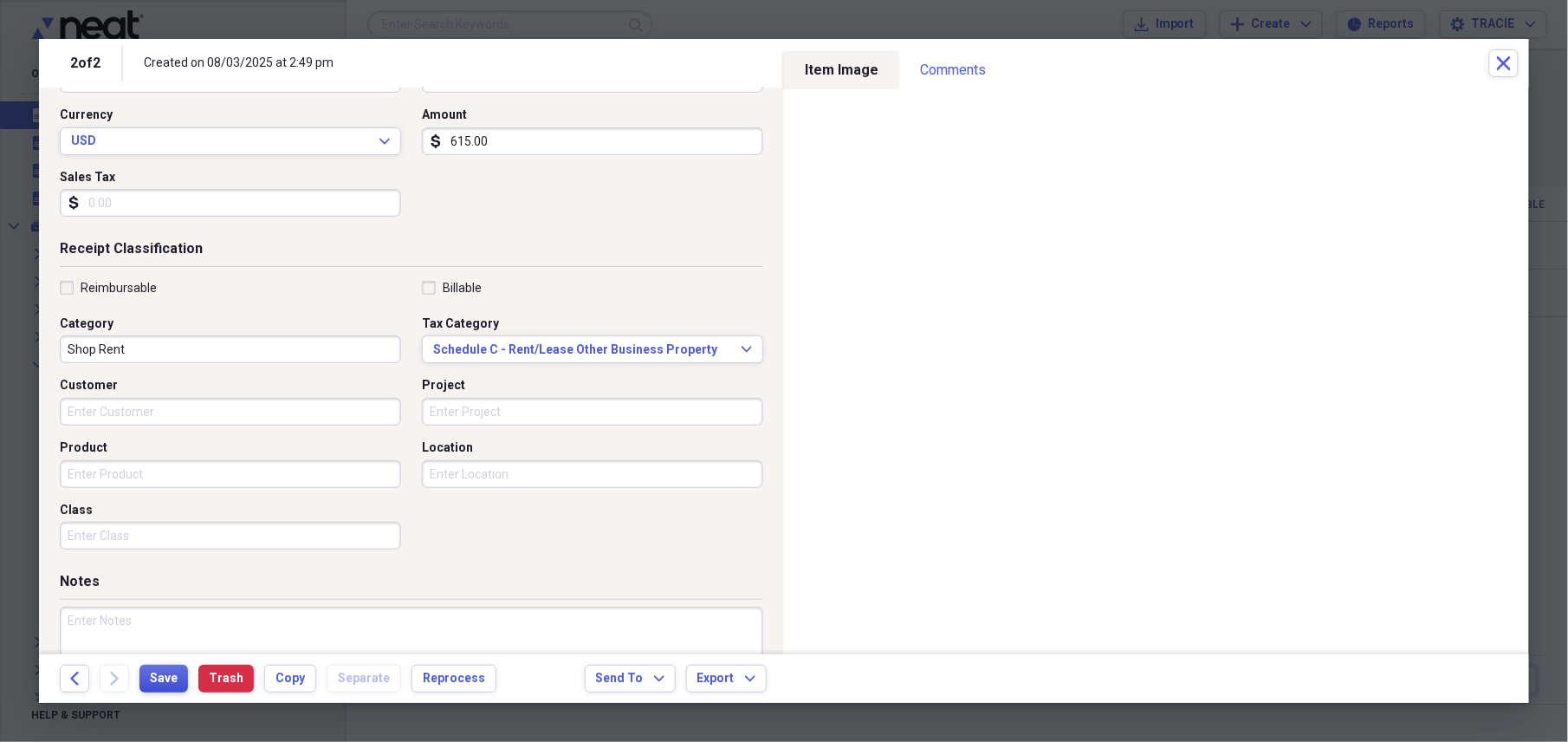 click on "Save" at bounding box center [164, 679] 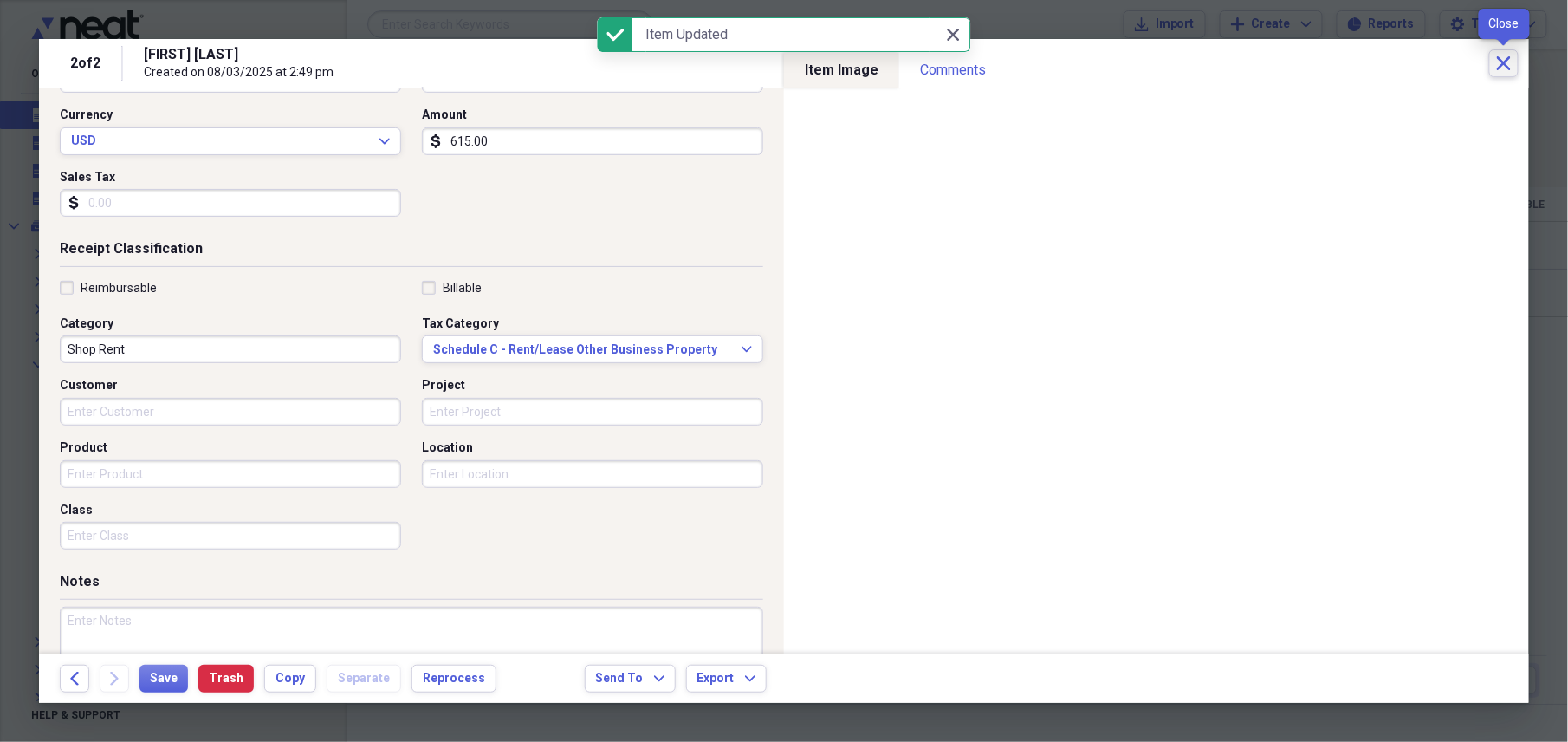 click on "Close" 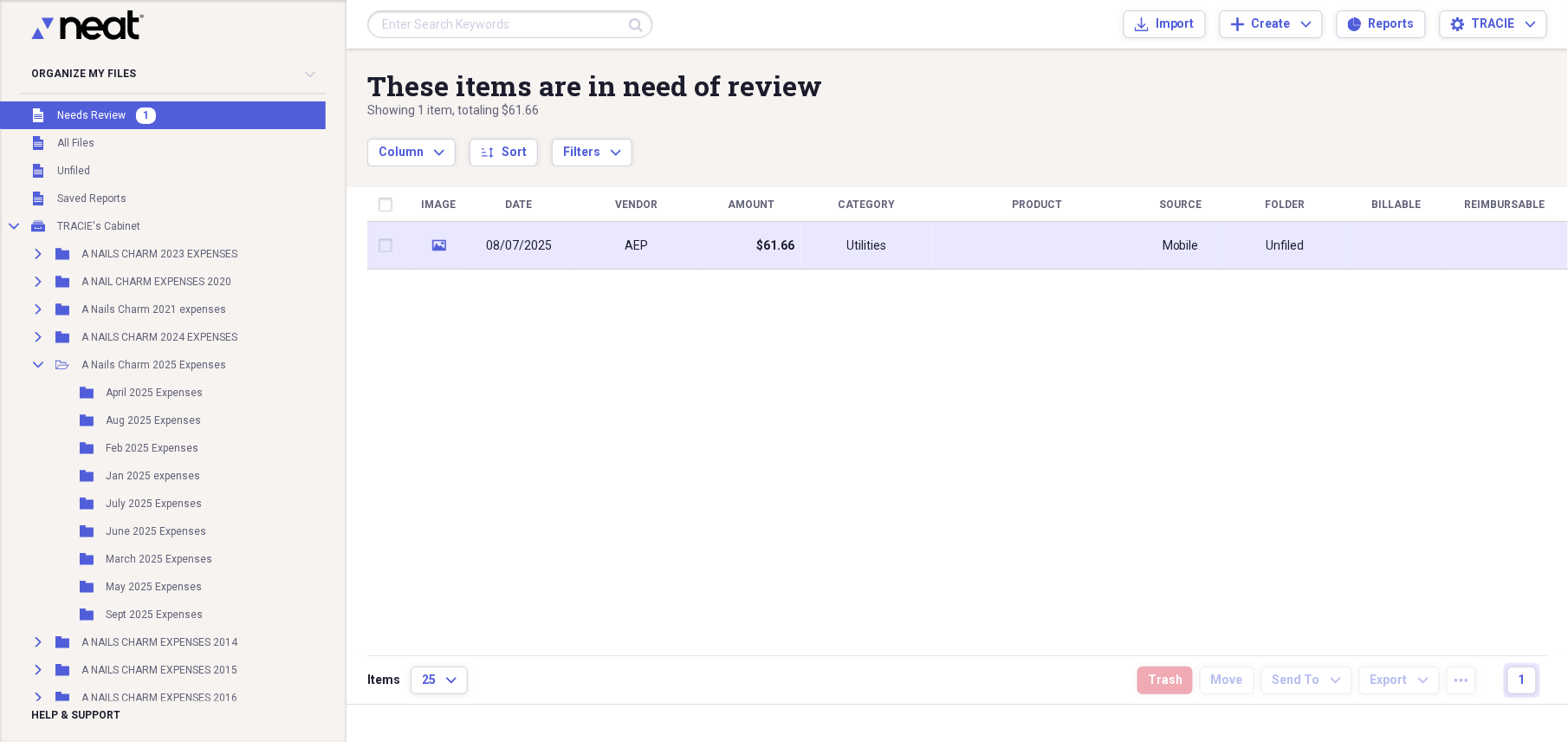 click on "AEP" at bounding box center (636, 245) 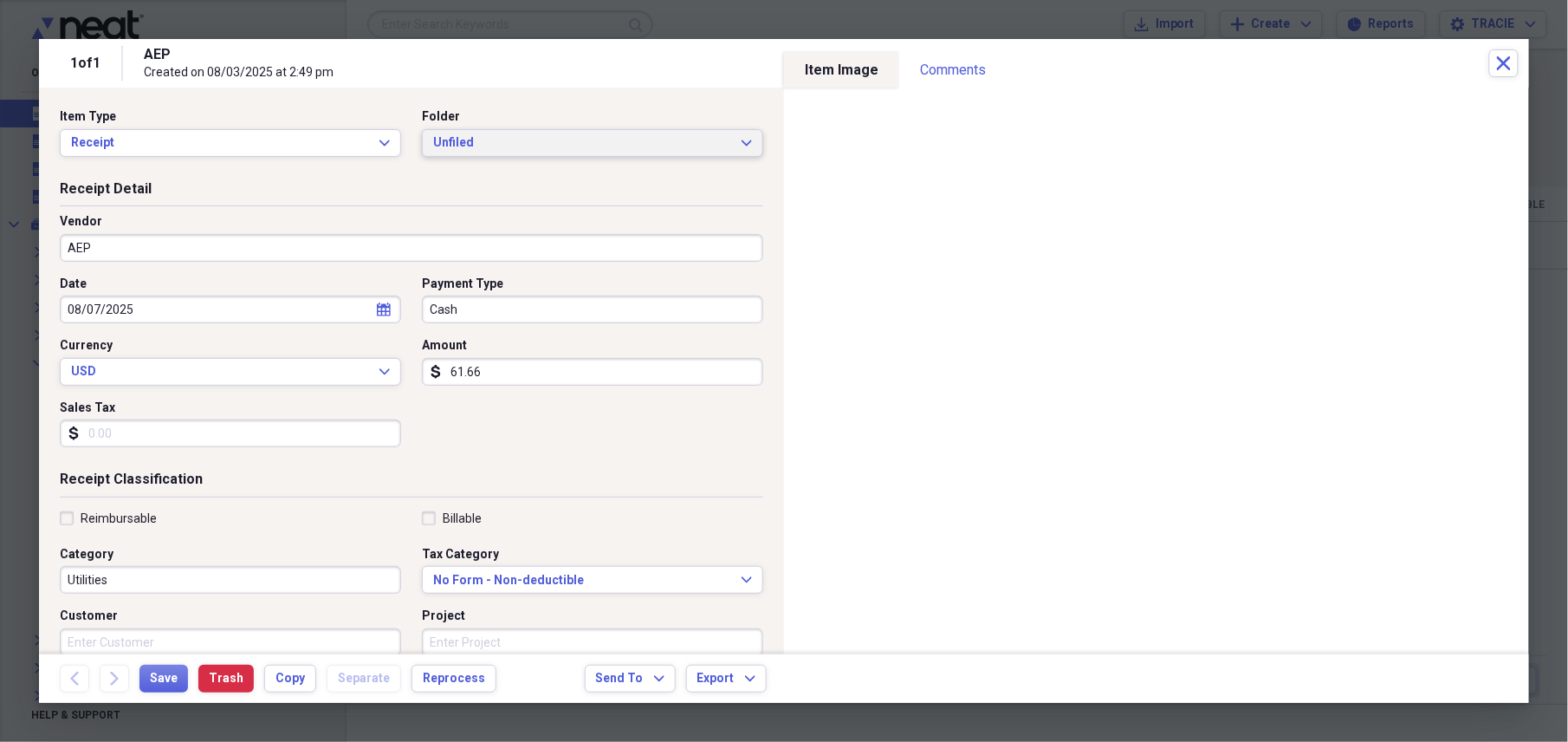 click on "Expand" 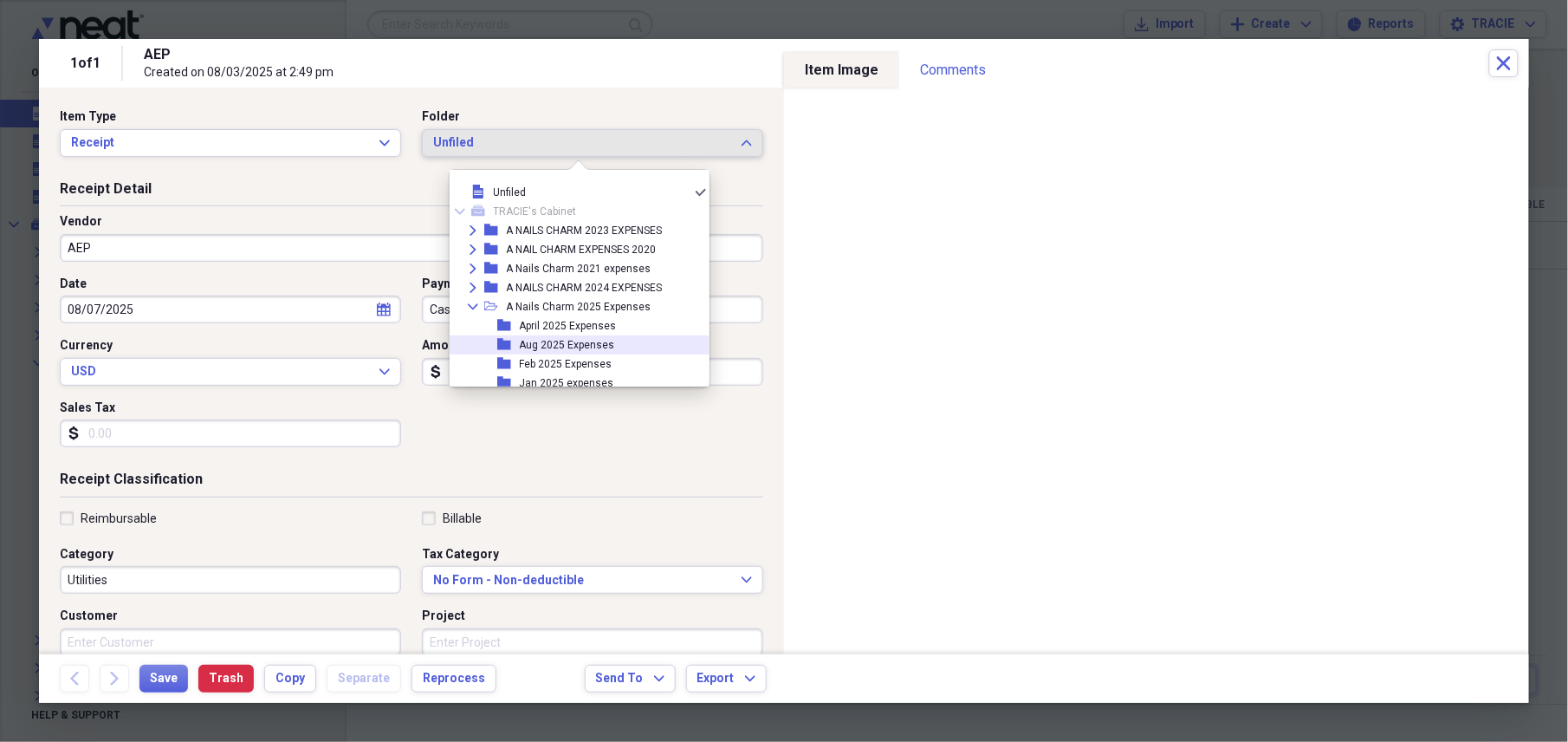 click on "Aug 2025 Expenses" at bounding box center [567, 345] 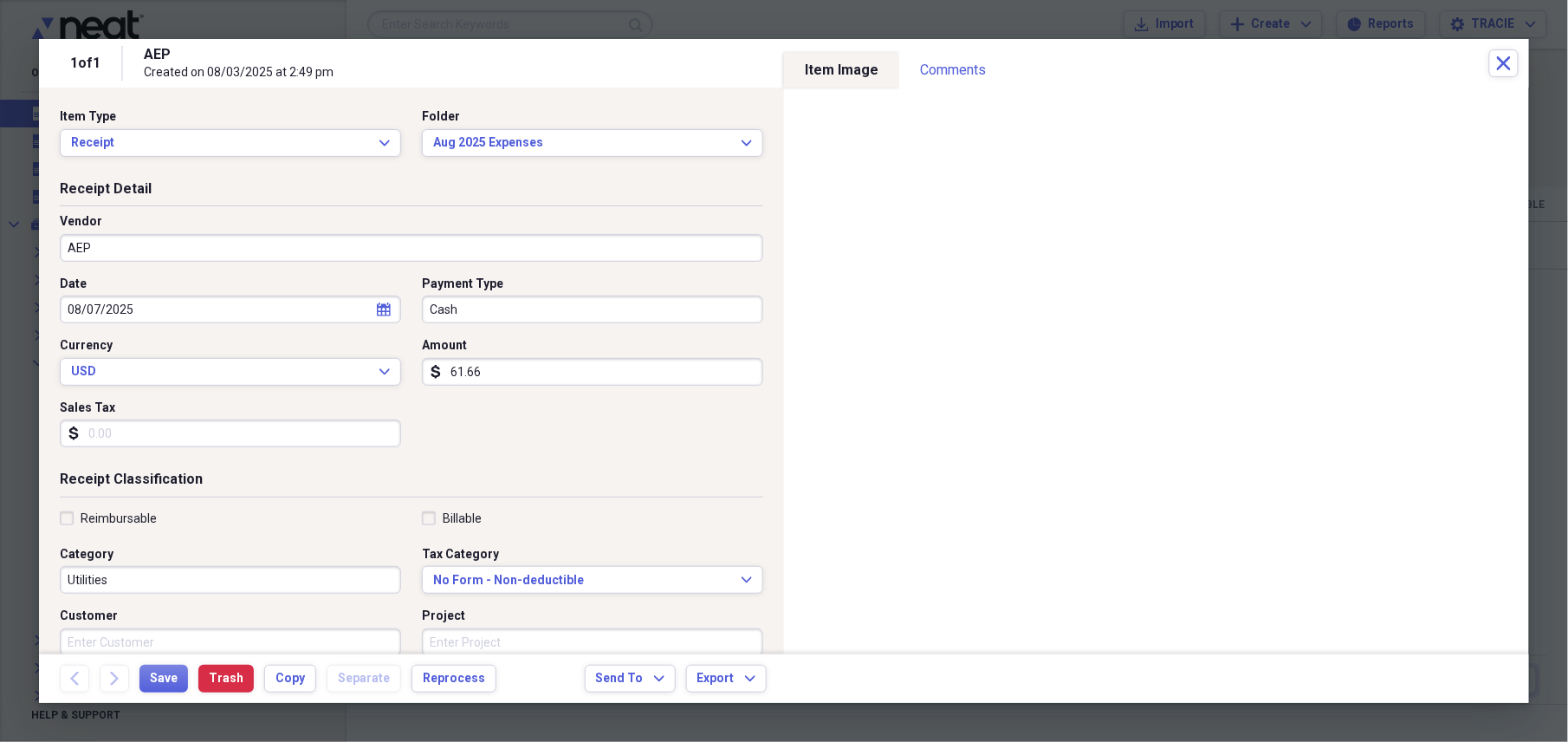 click on "calendar" 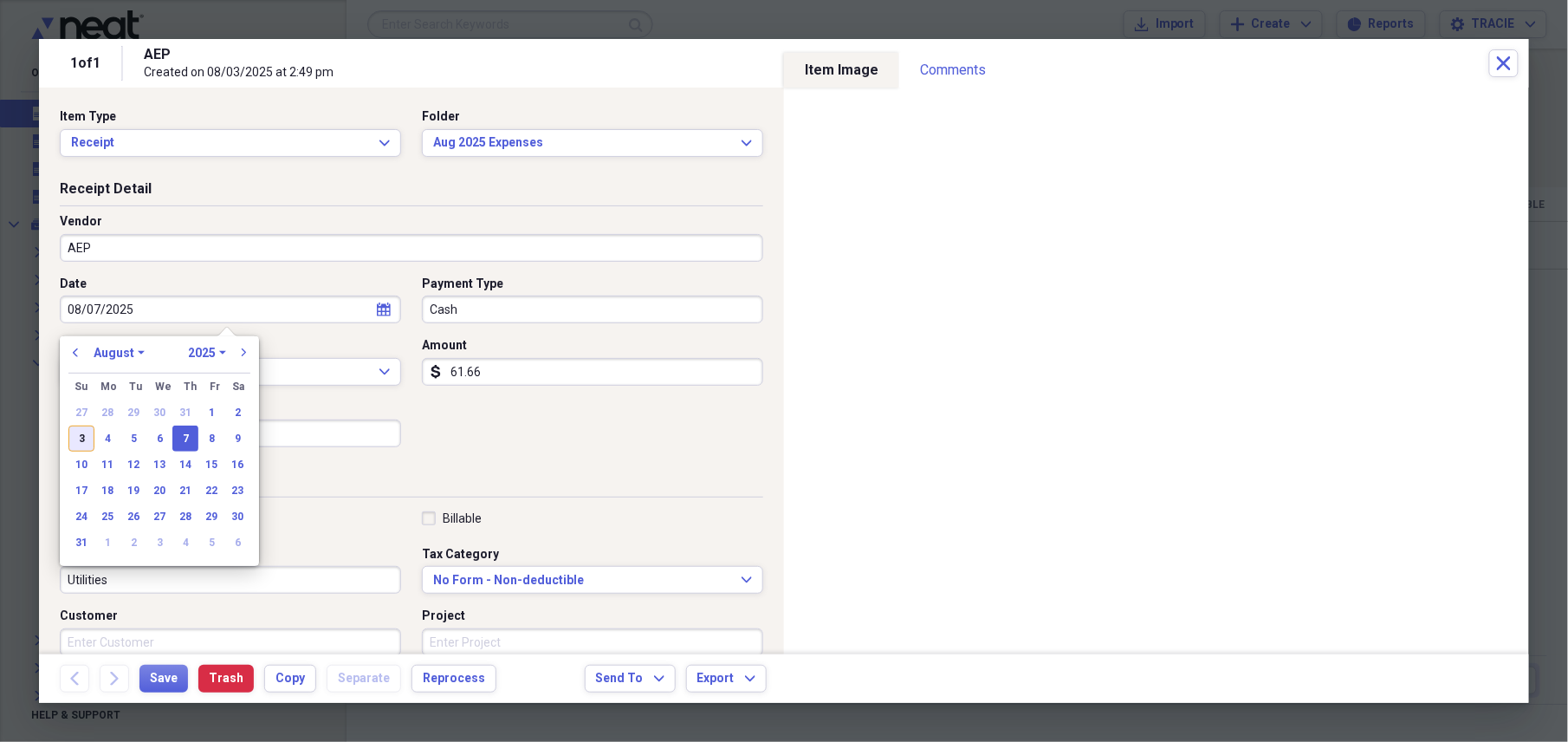 click on "3" at bounding box center [81, 439] 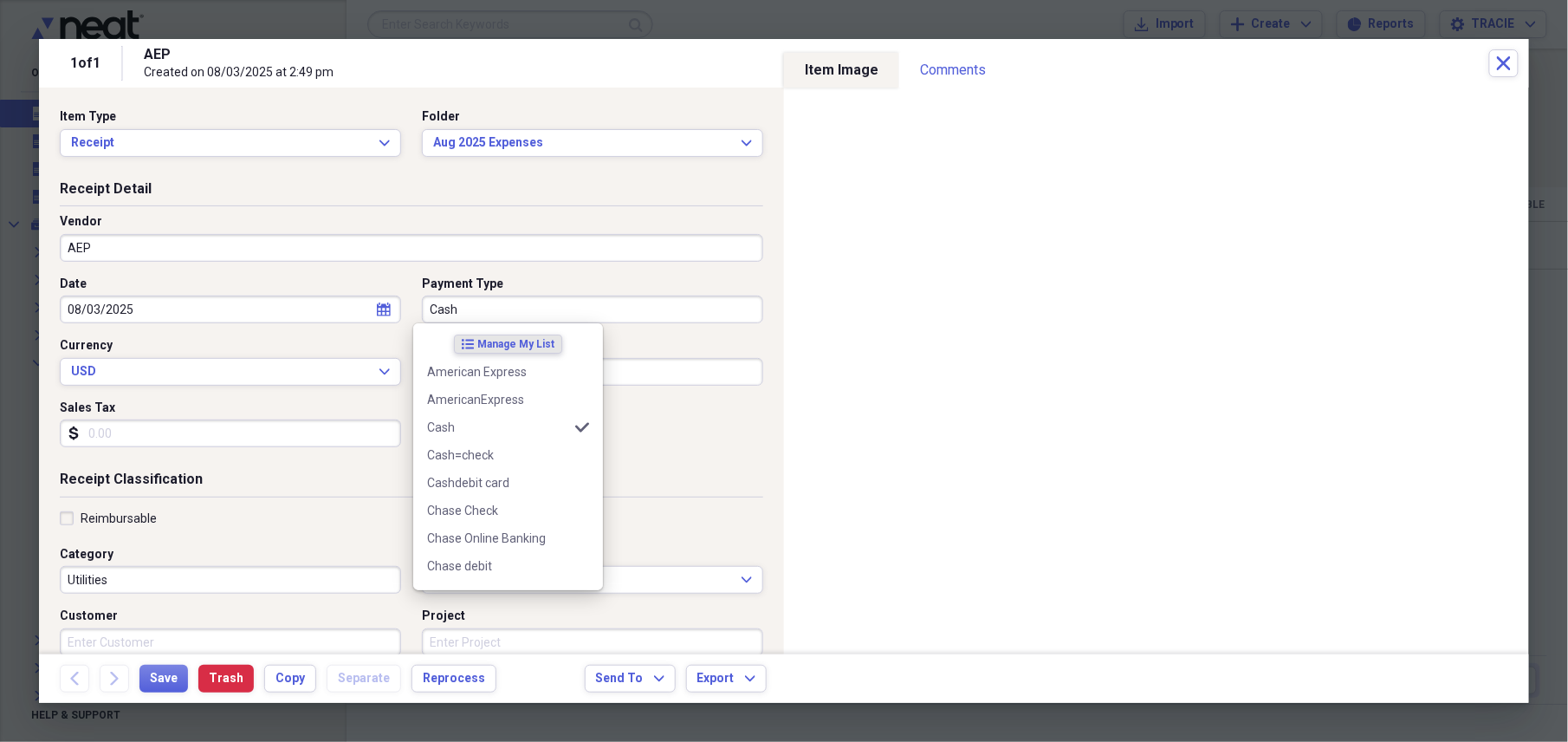 click on "Cash" at bounding box center (593, 309) 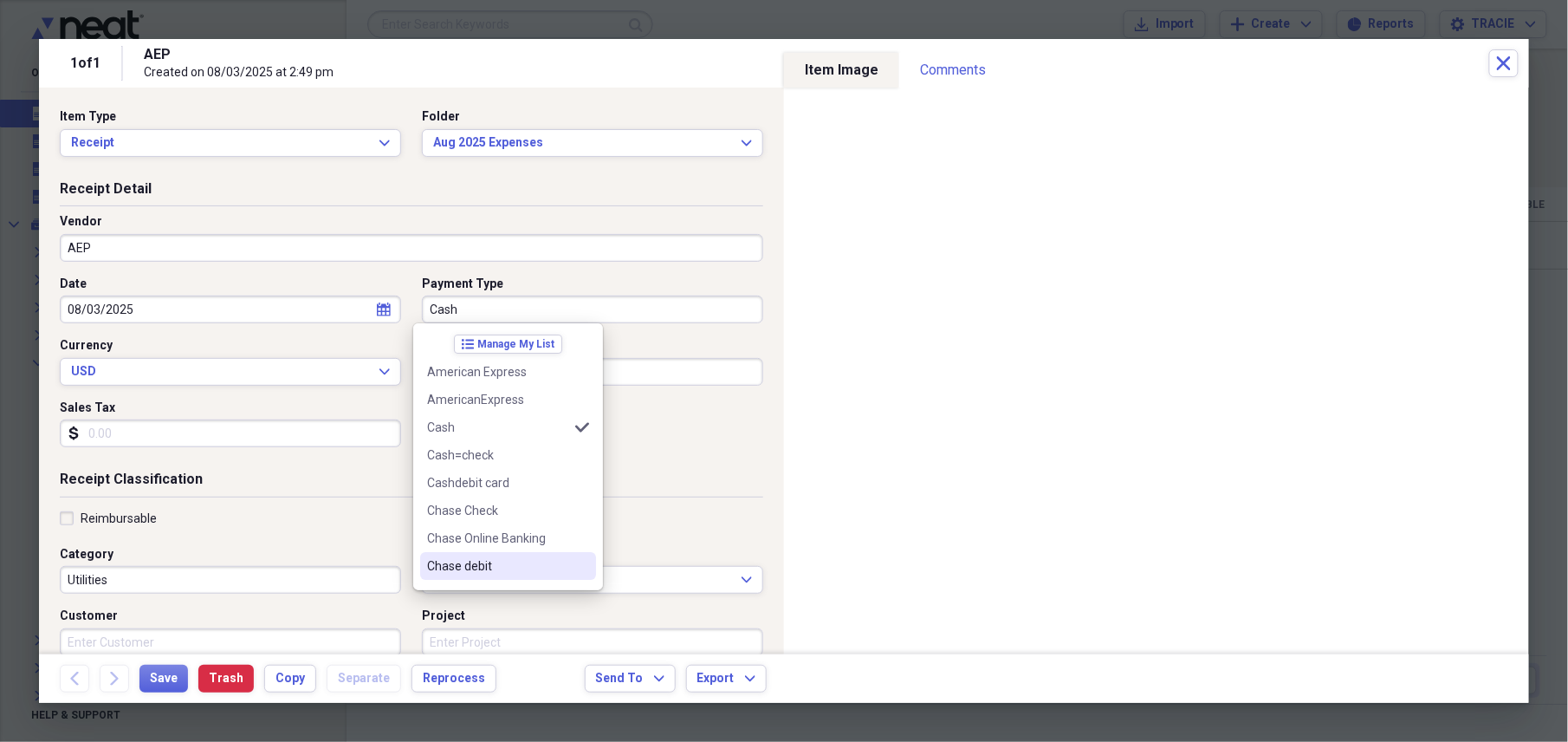 click on "Chase debit" at bounding box center [497, 566] 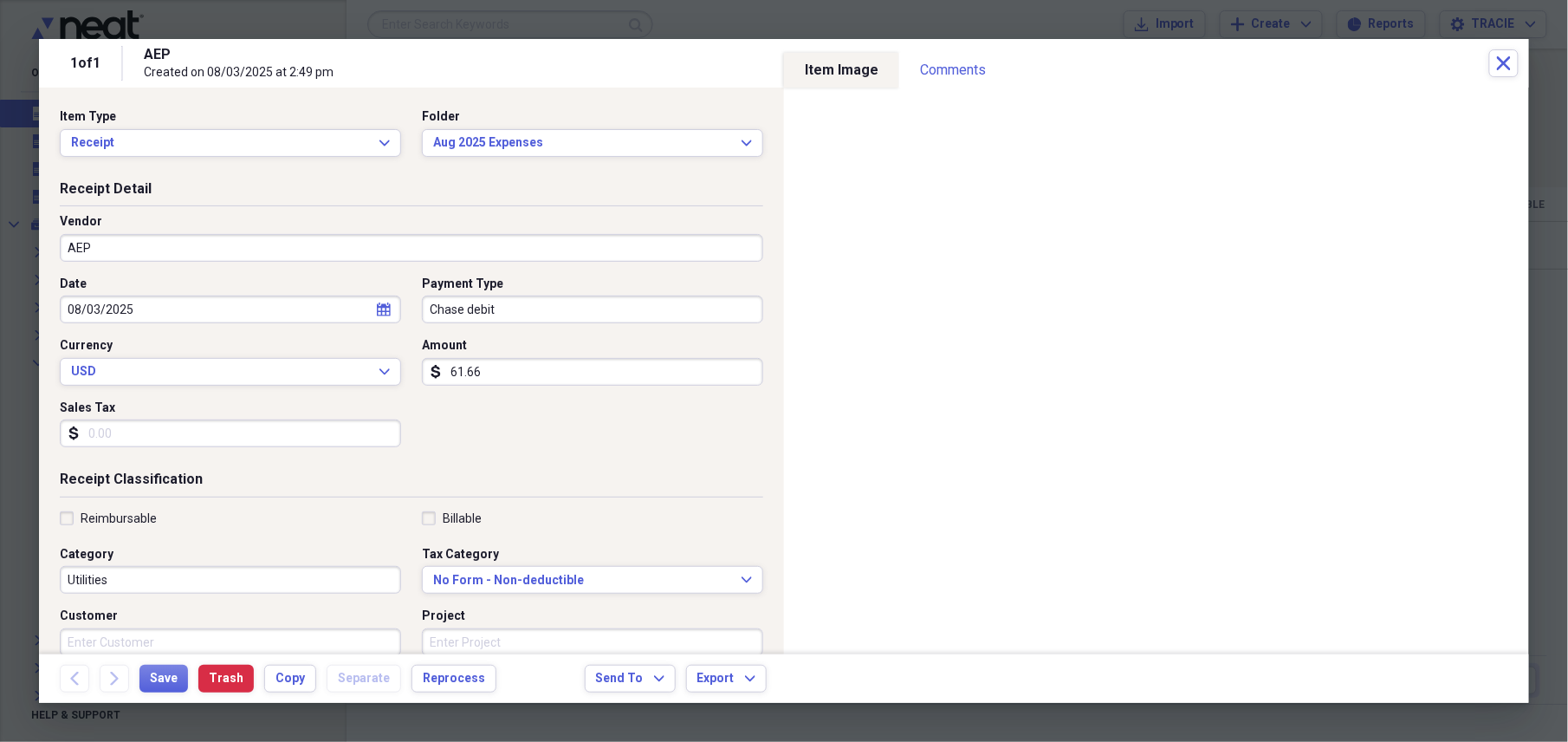 click on "Chase debit" at bounding box center (593, 309) 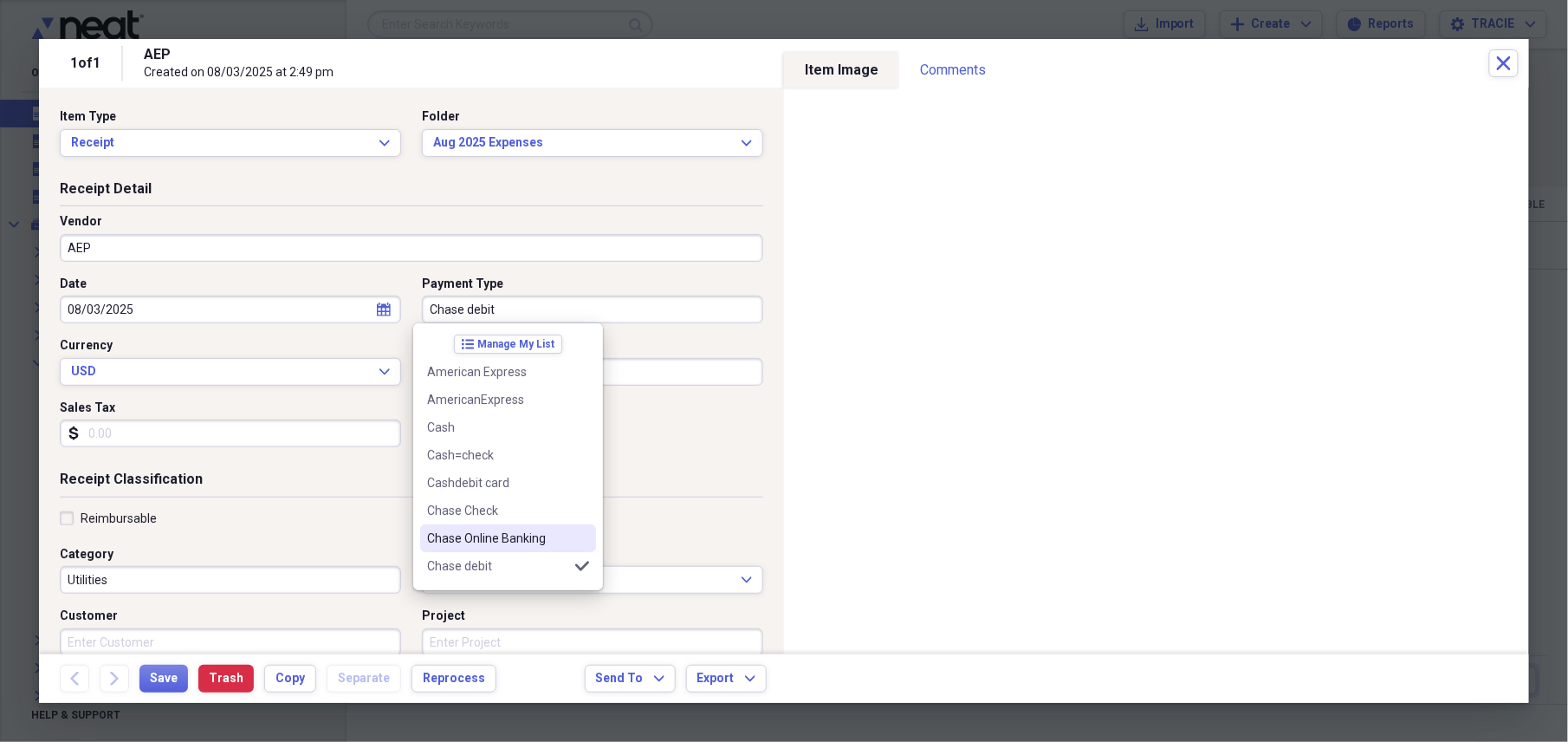 click on "Chase Online Banking" at bounding box center (497, 538) 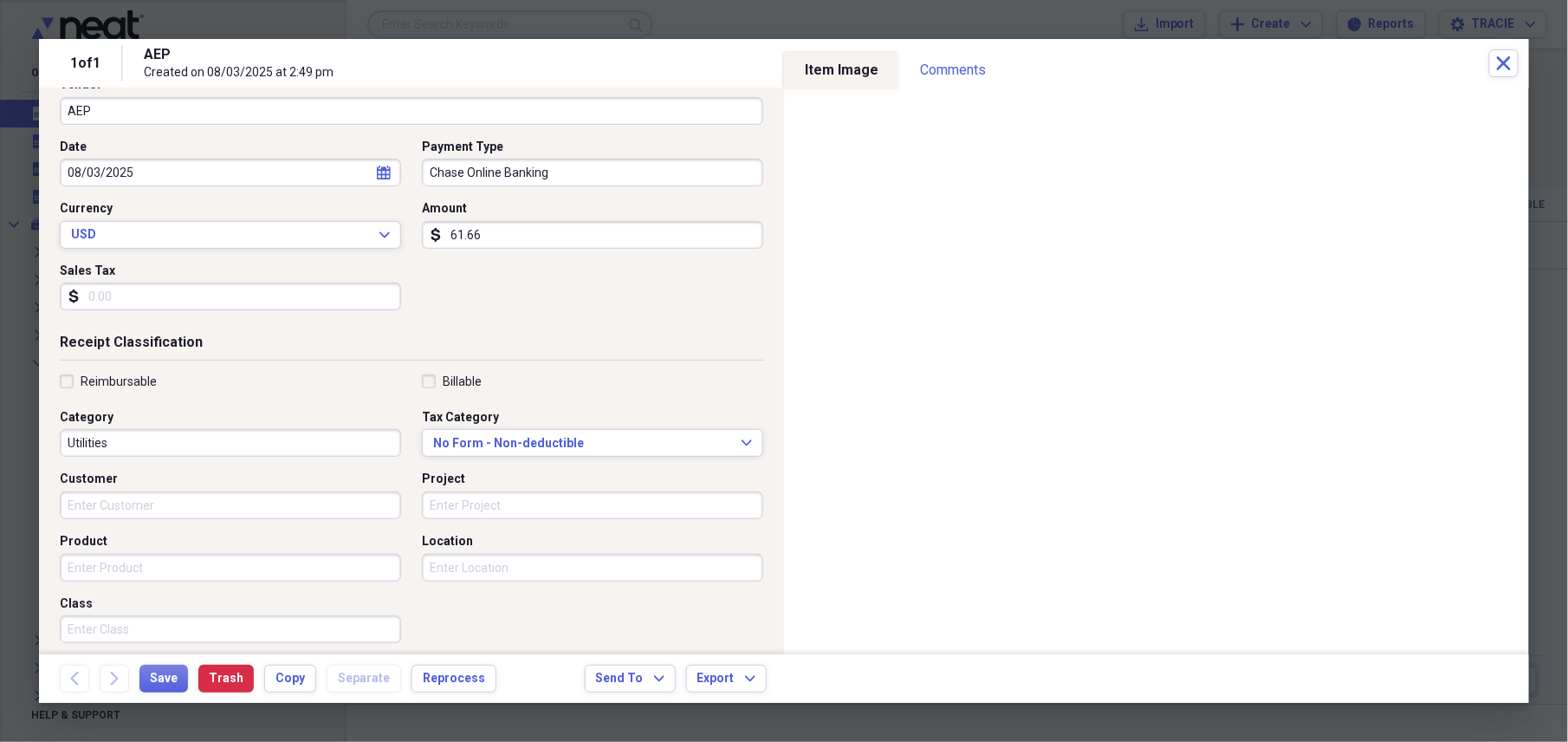 scroll, scrollTop: 153, scrollLeft: 0, axis: vertical 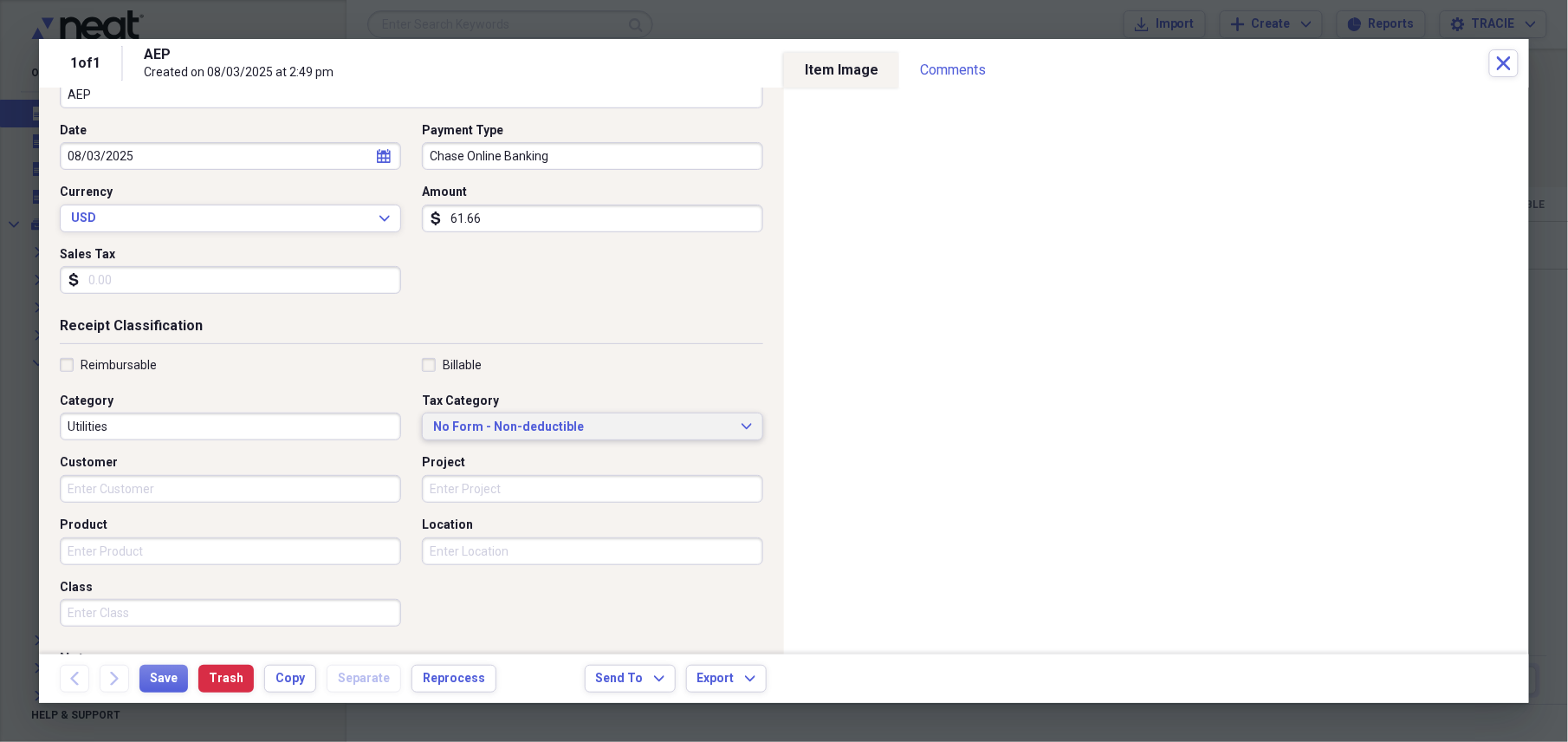 click on "No Form - Non-deductible" at bounding box center (582, 427) 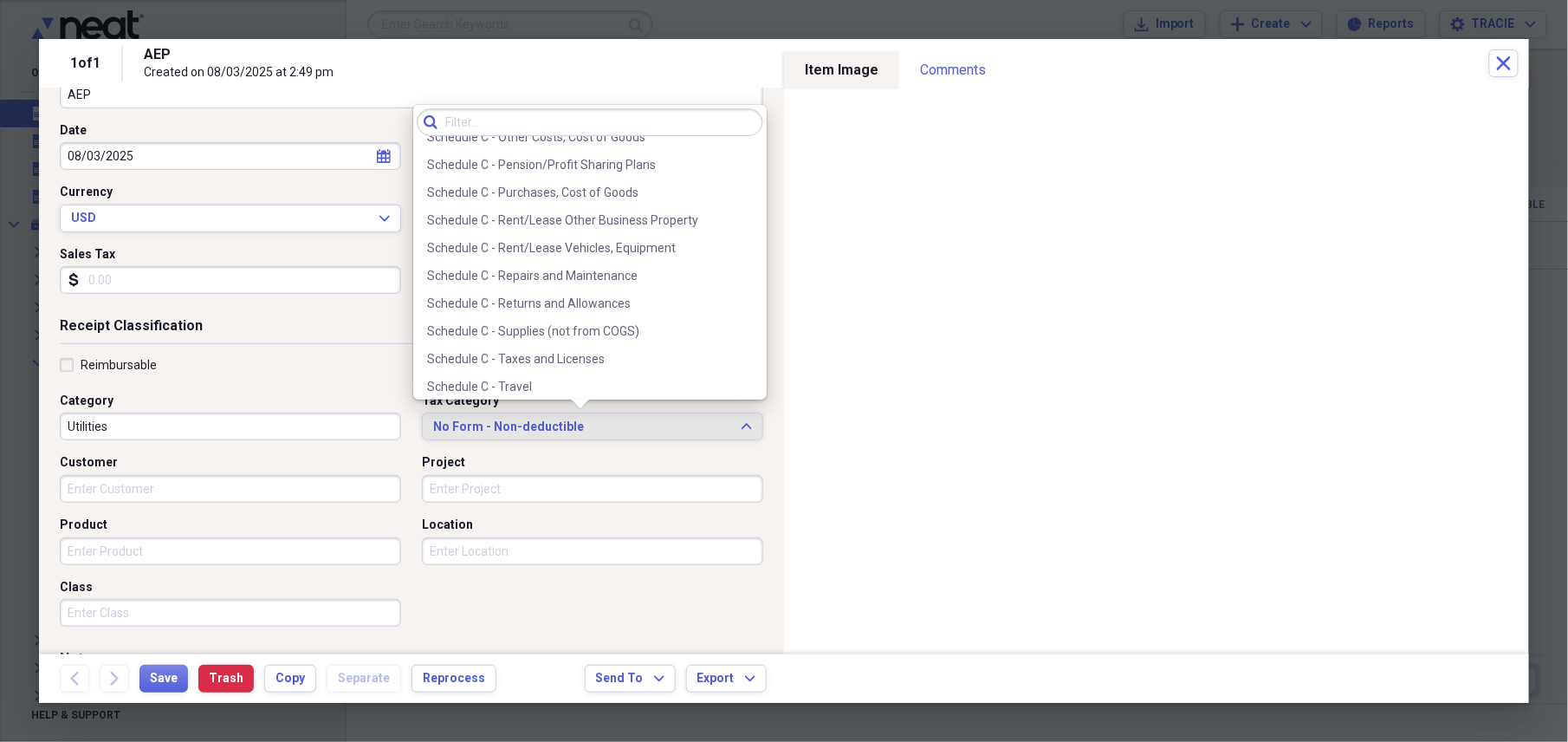 scroll, scrollTop: 3621, scrollLeft: 0, axis: vertical 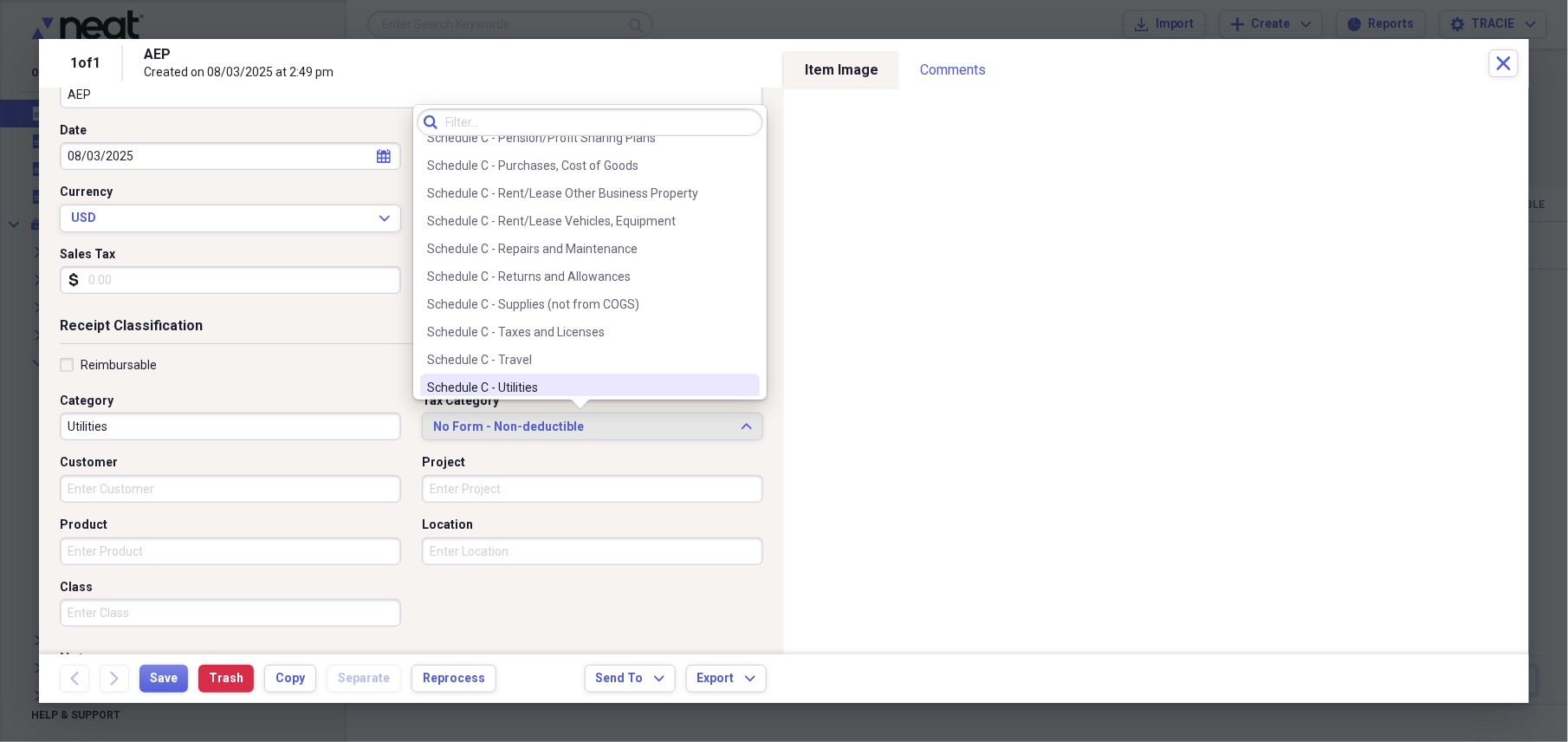 click on "Schedule C - Utilities" at bounding box center (580, 388) 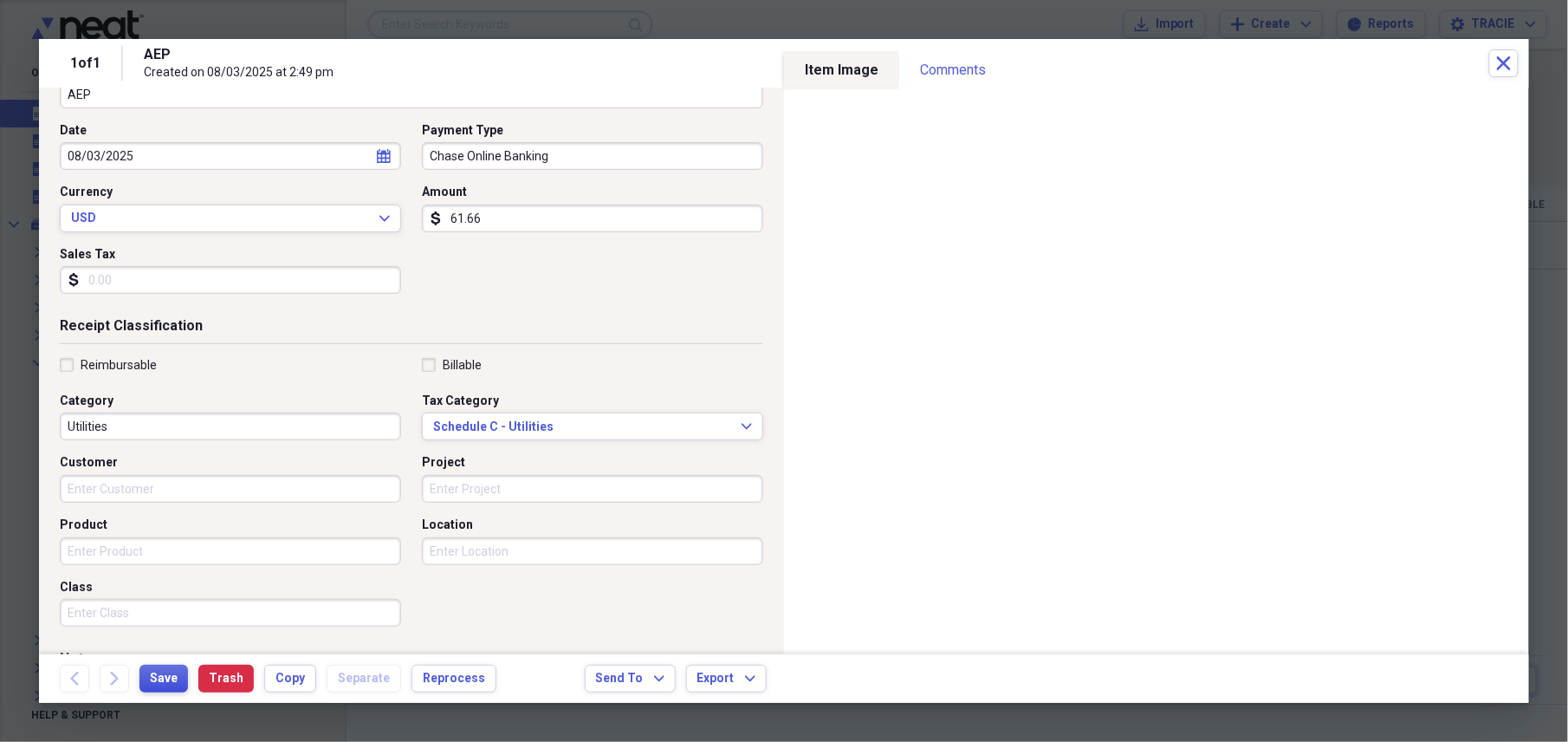 click on "Save" at bounding box center [164, 679] 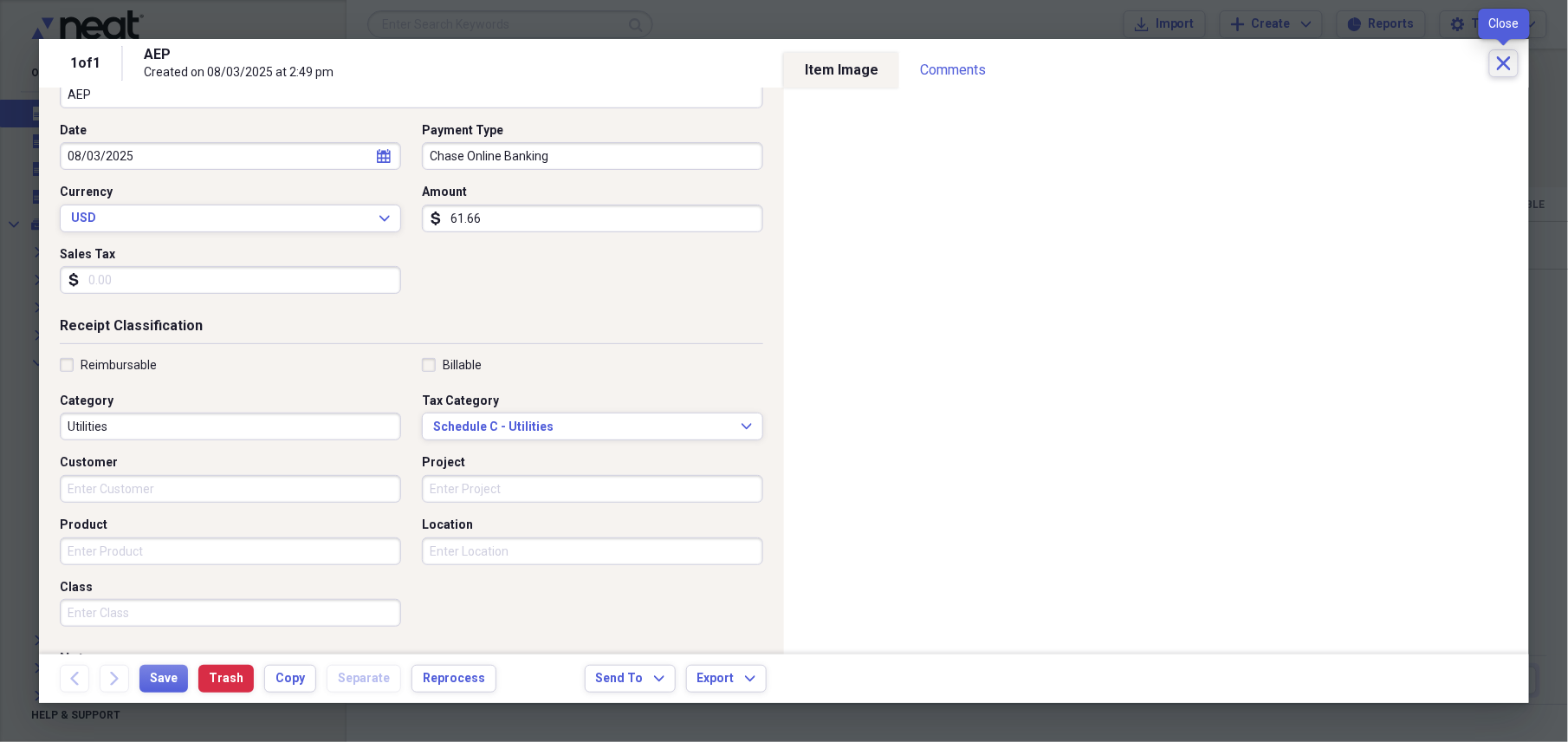 click 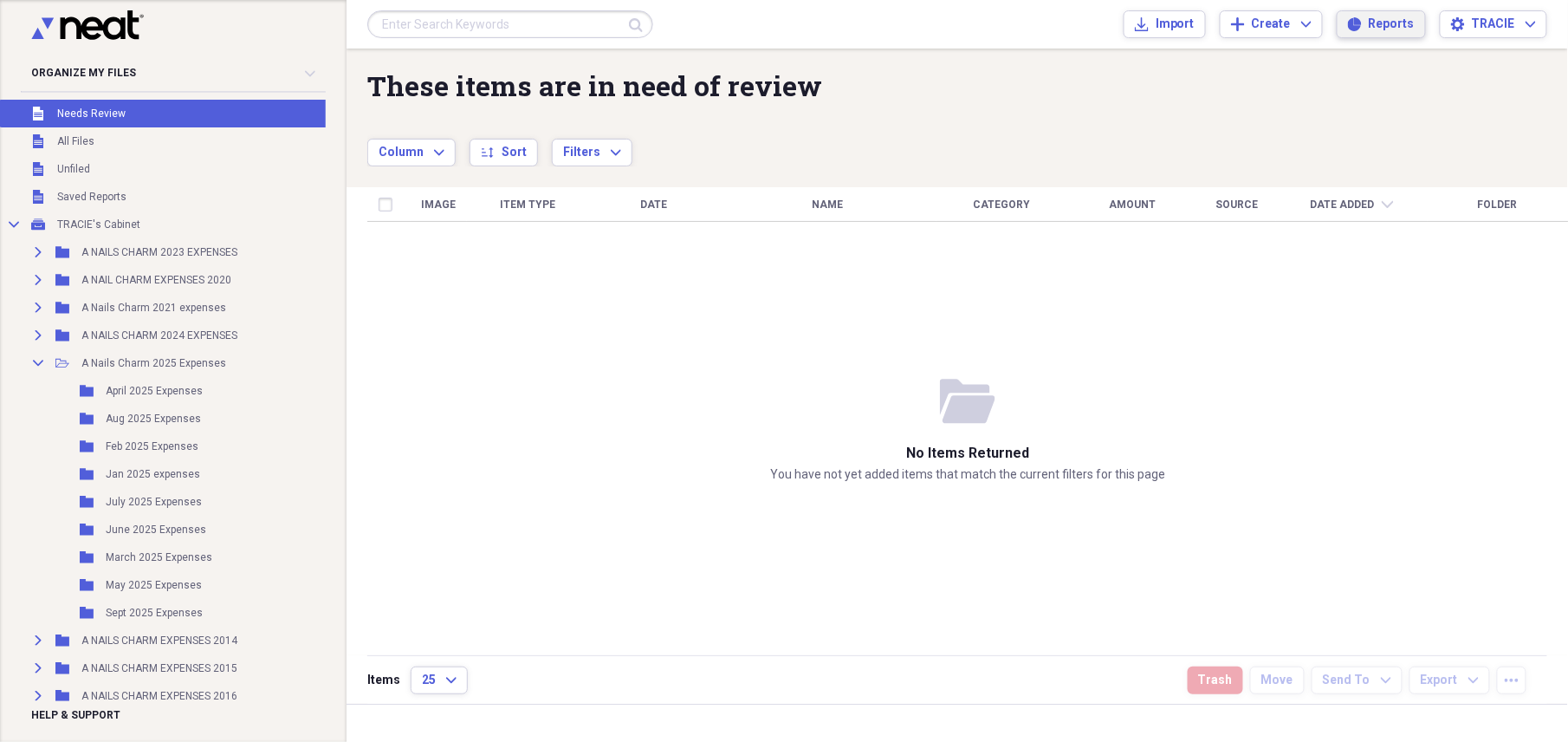 click on "Reports" at bounding box center [1391, 24] 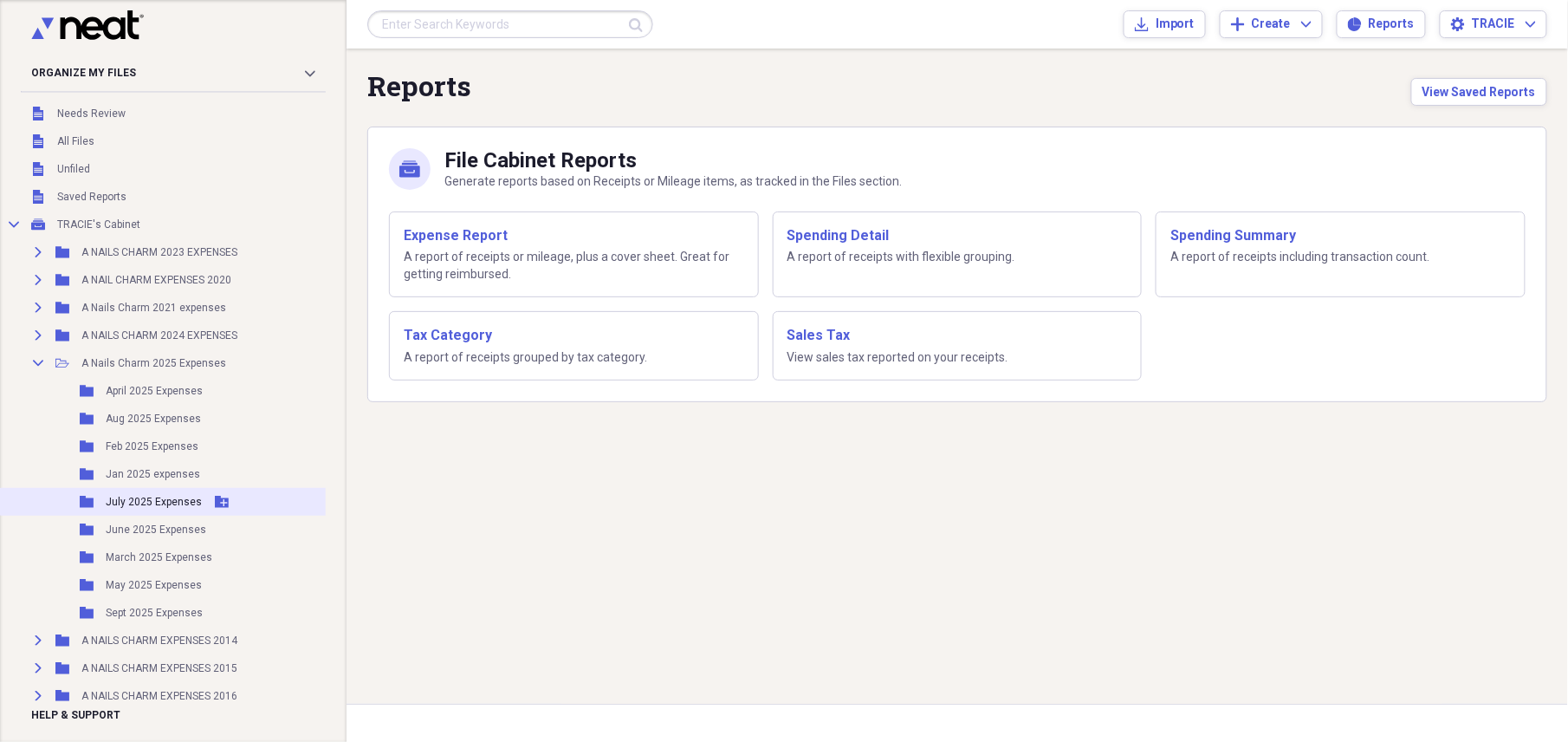 click on "July 2025 Expenses" at bounding box center [153, 502] 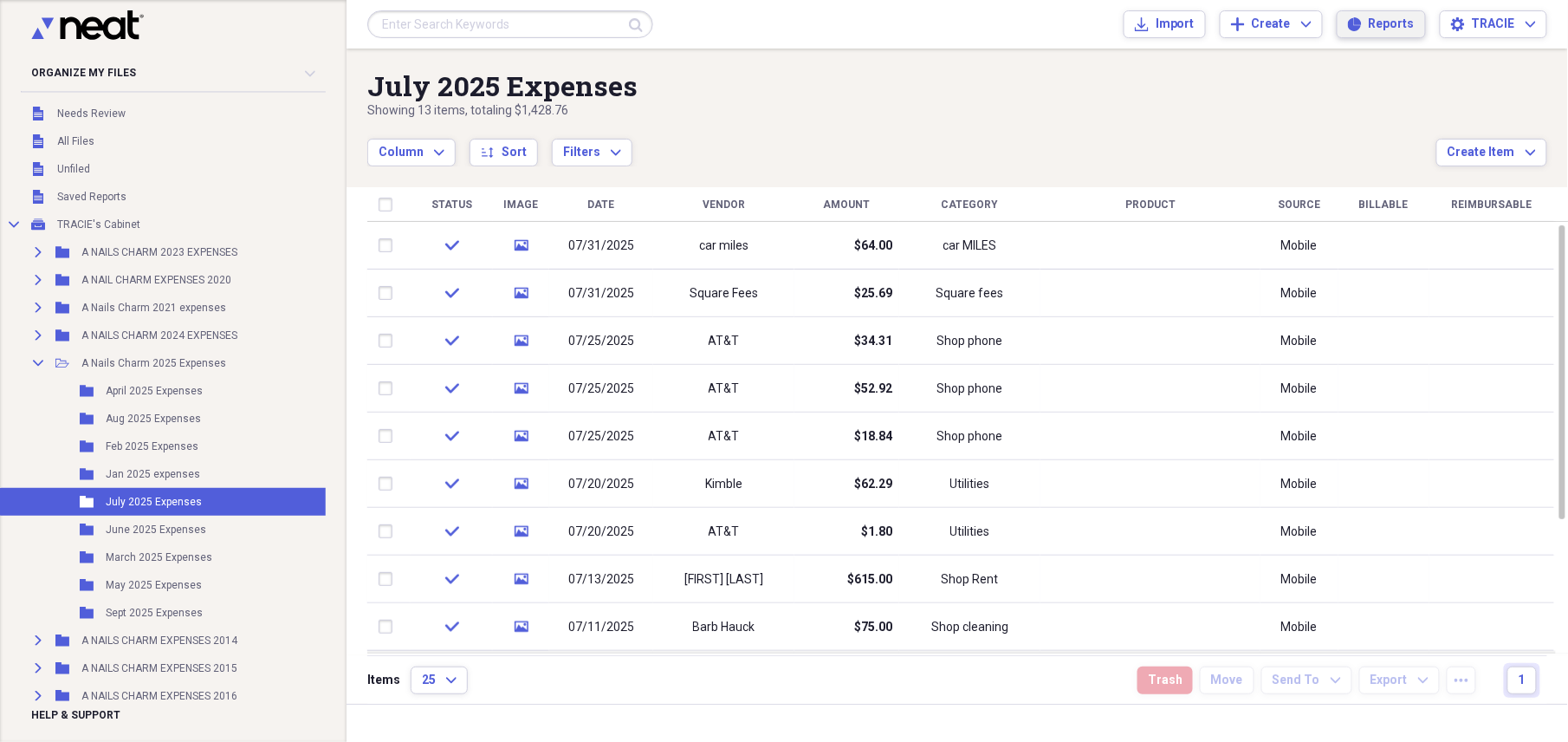 drag, startPoint x: 1401, startPoint y: 23, endPoint x: 1394, endPoint y: 33, distance: 12.206556 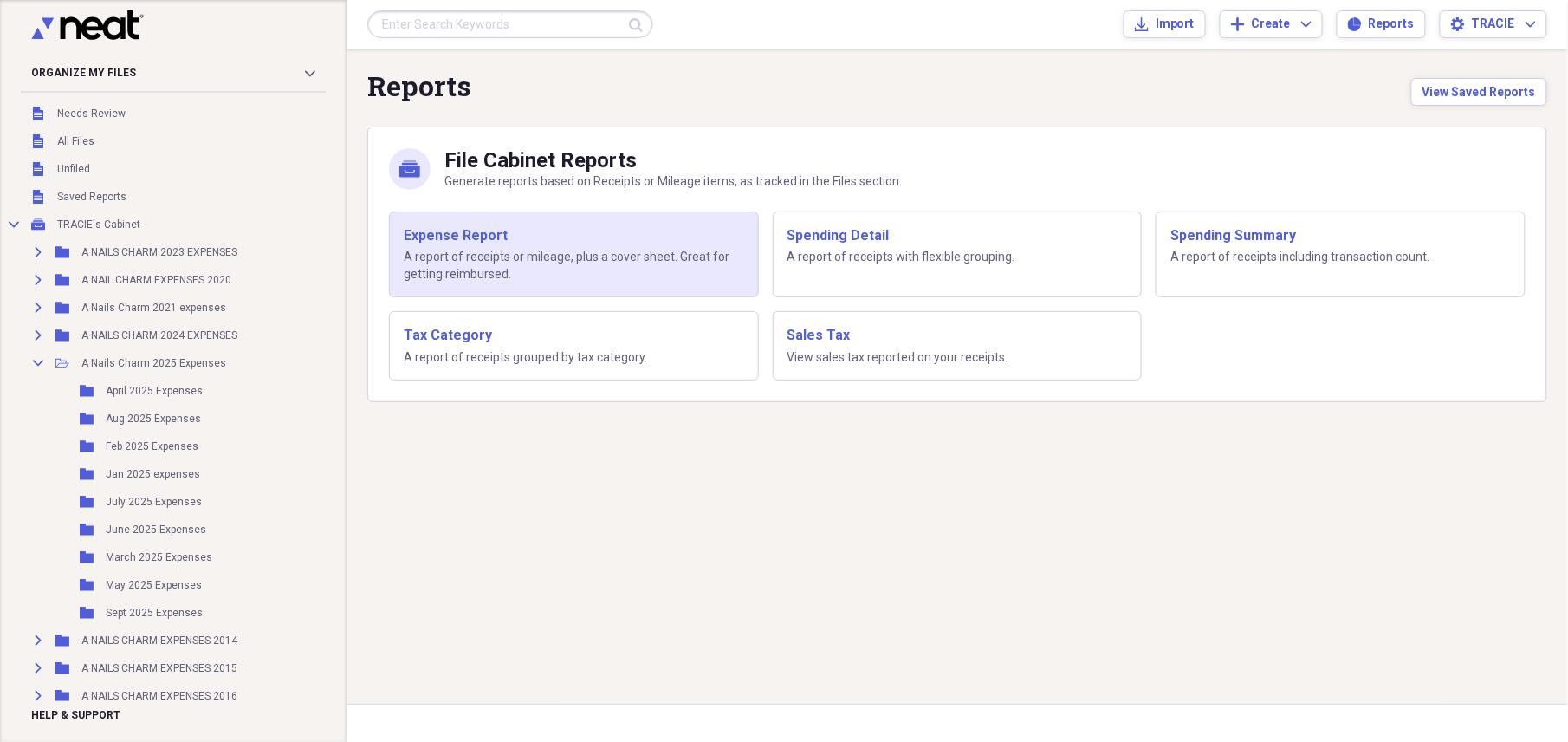 click on "Expense Report A report of receipts or mileage, plus a cover sheet. Great for getting reimbursed." at bounding box center (573, 255) 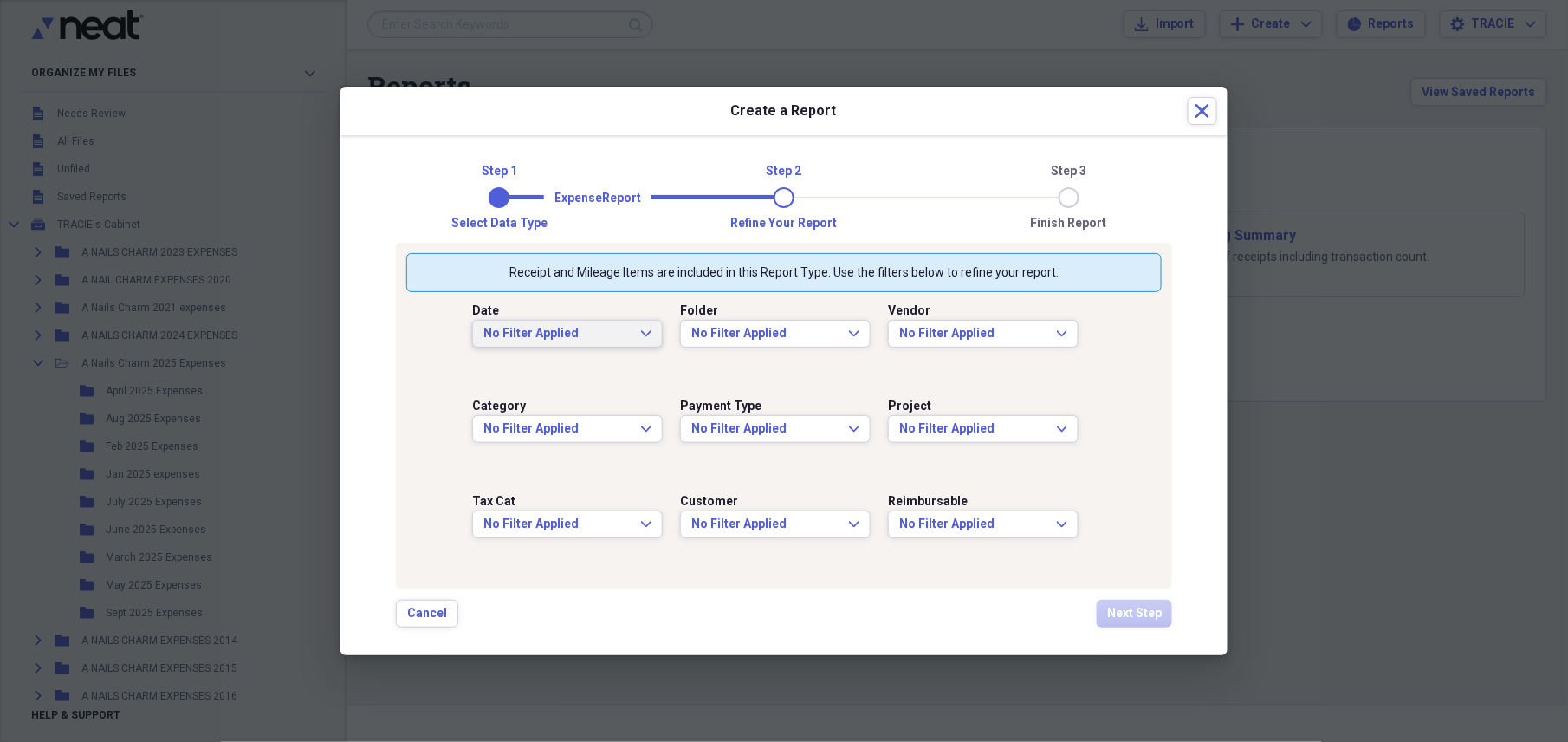click on "No Filter Applied" at bounding box center (557, 334) 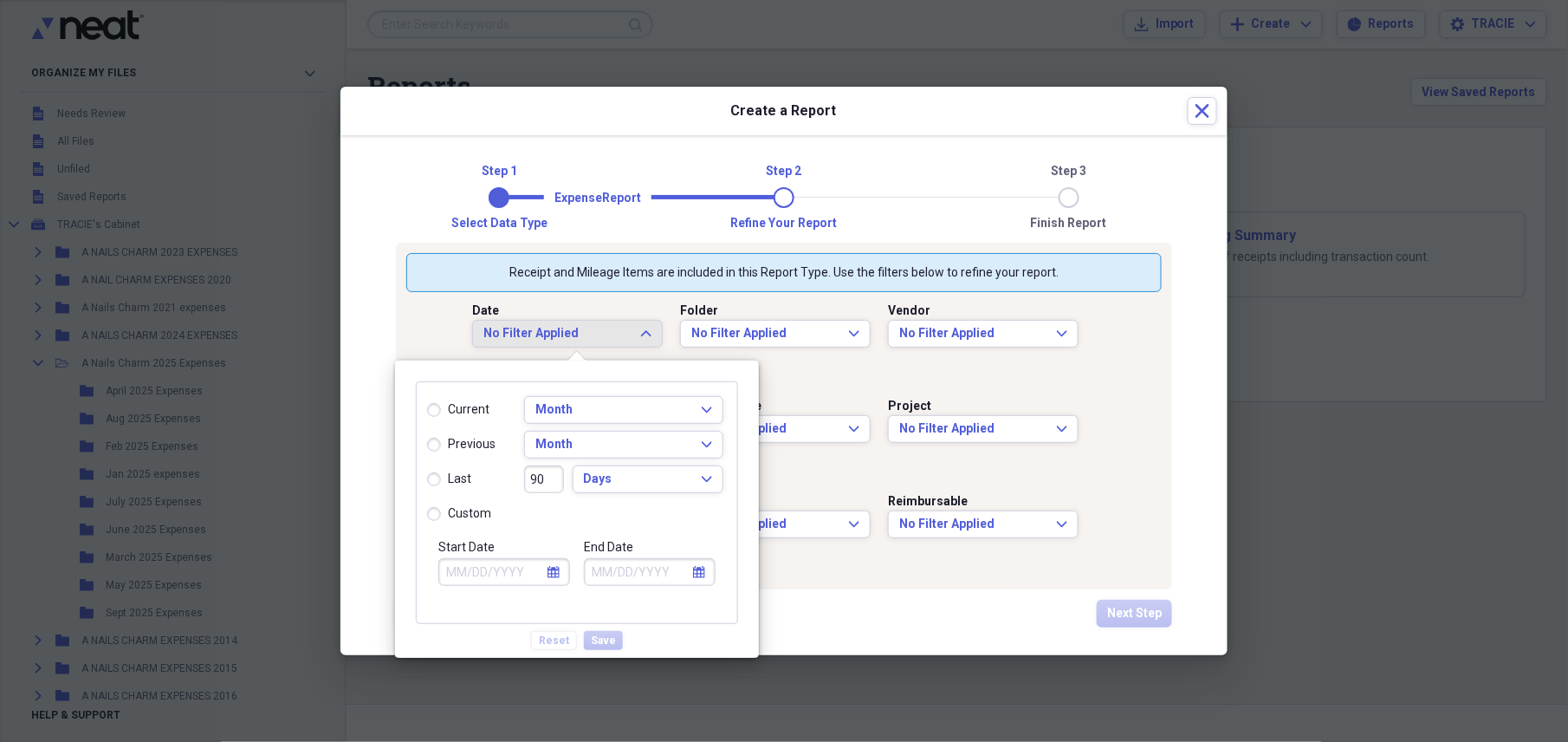 select on "7" 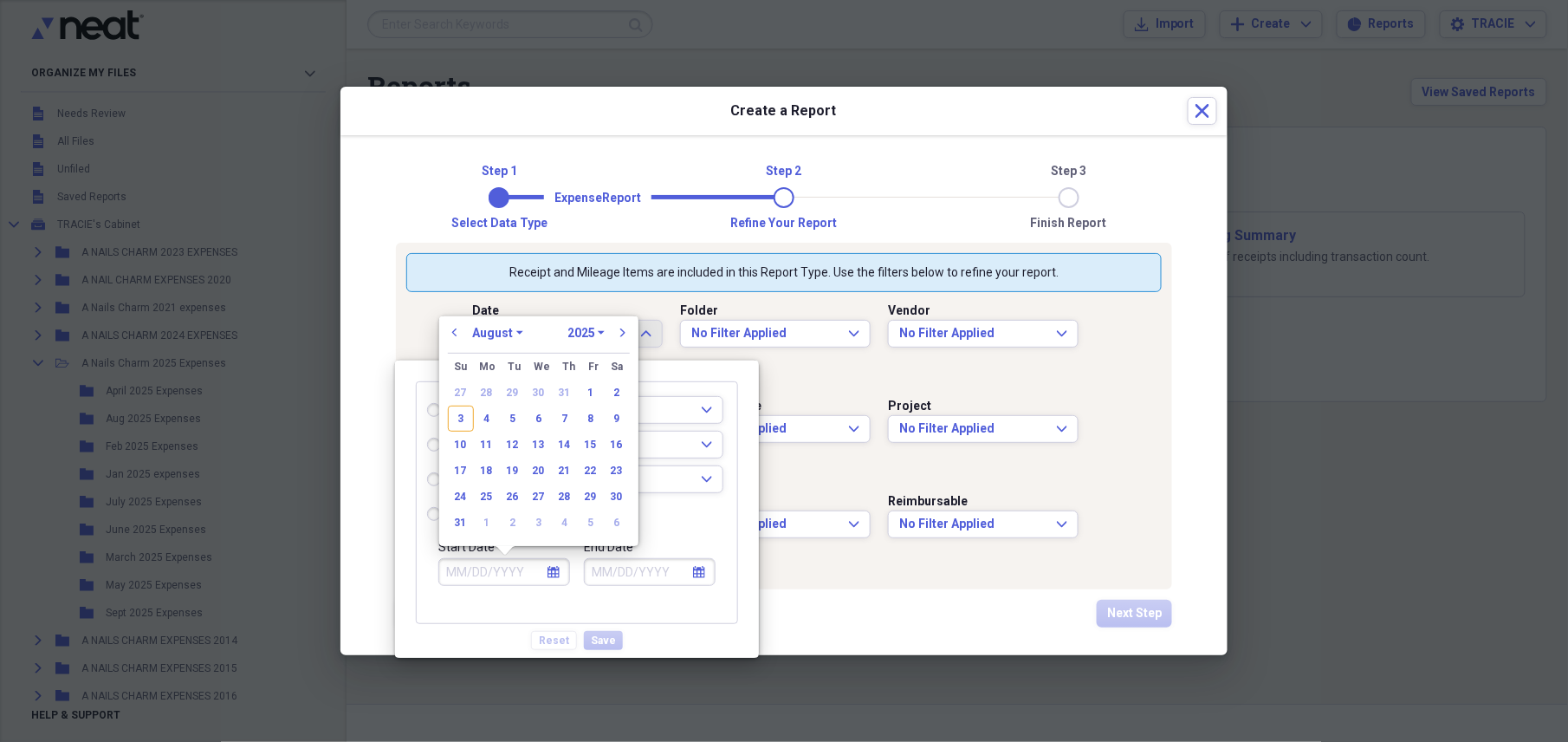 click on "Start Date" at bounding box center (504, 572) 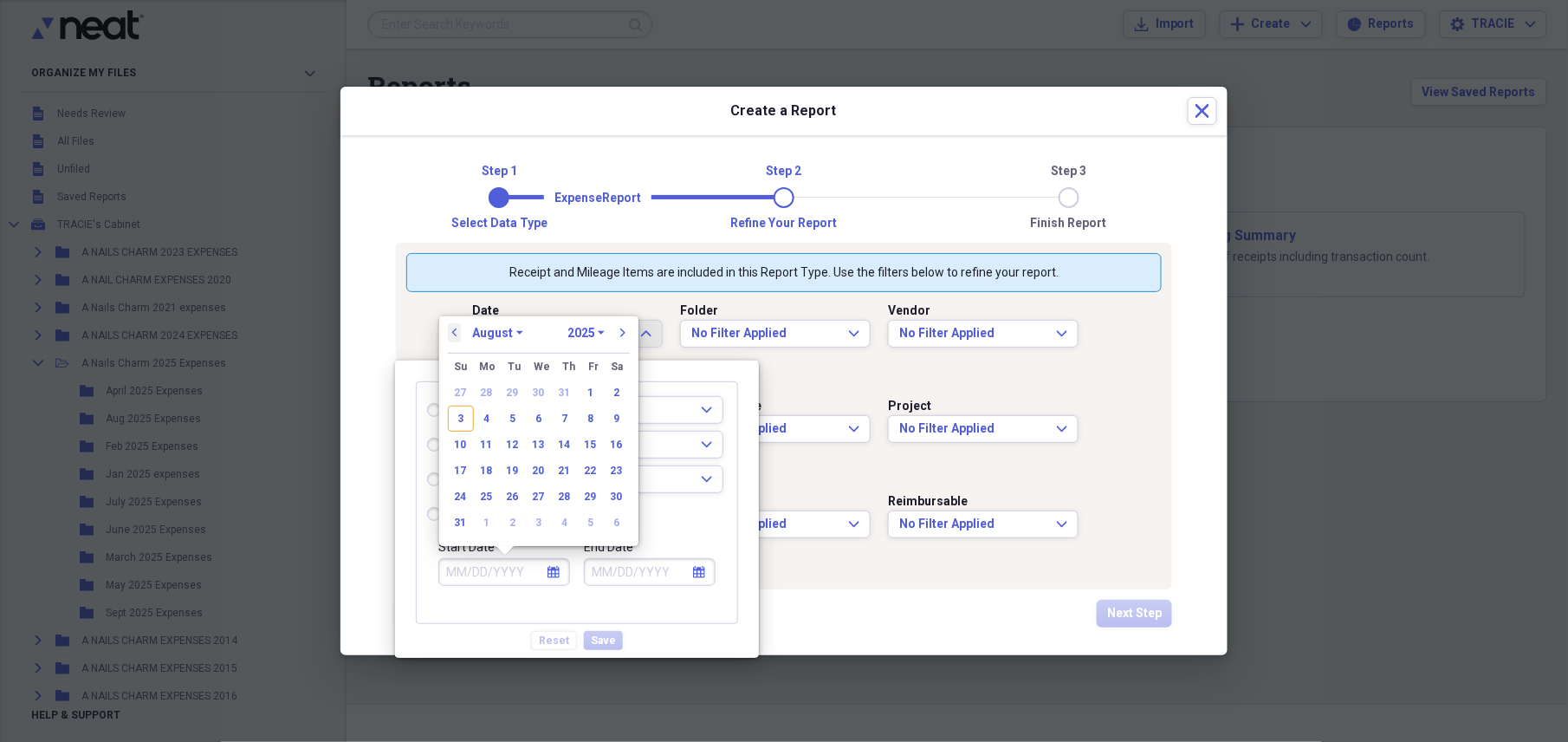 click on "previous" at bounding box center (455, 333) 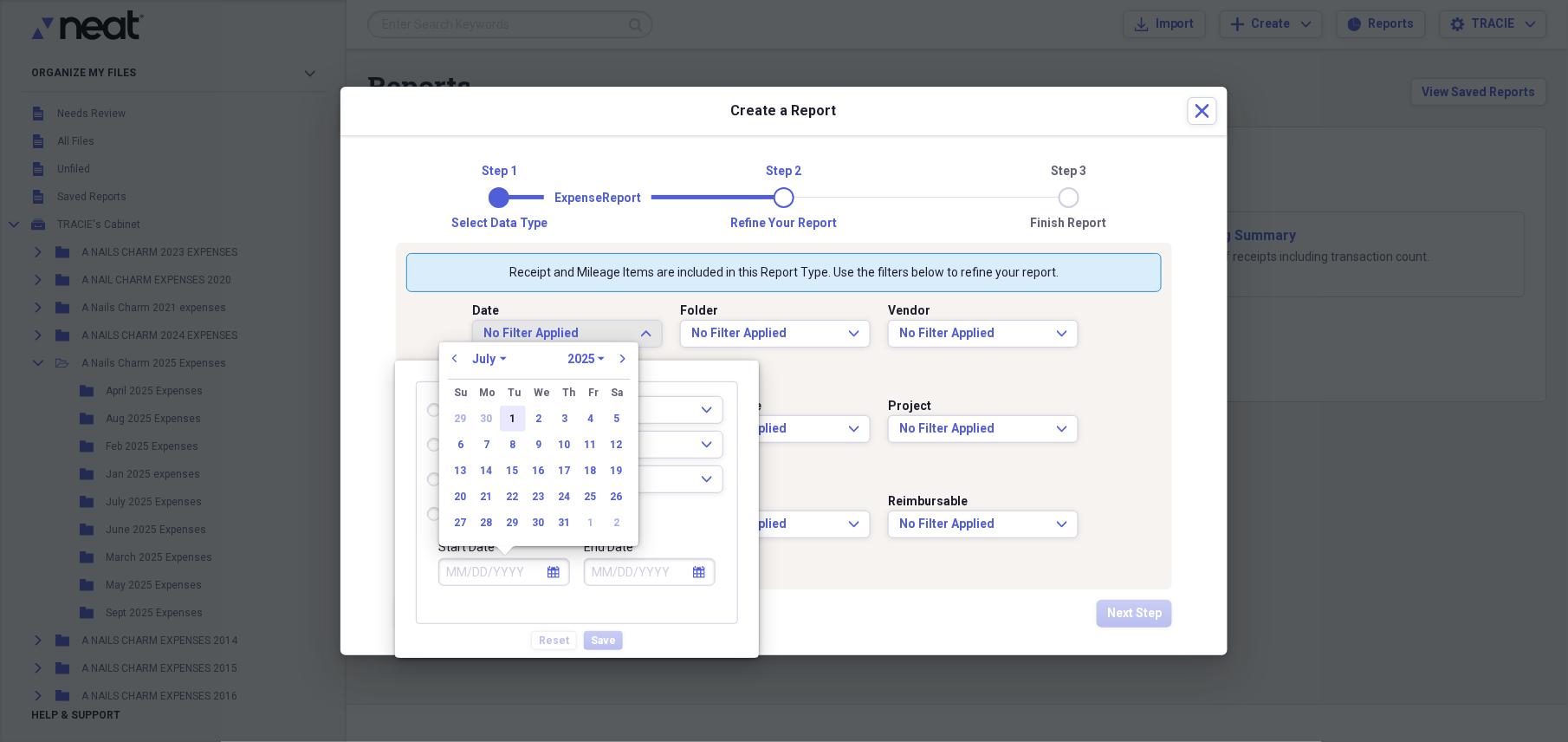 click on "1" at bounding box center (513, 419) 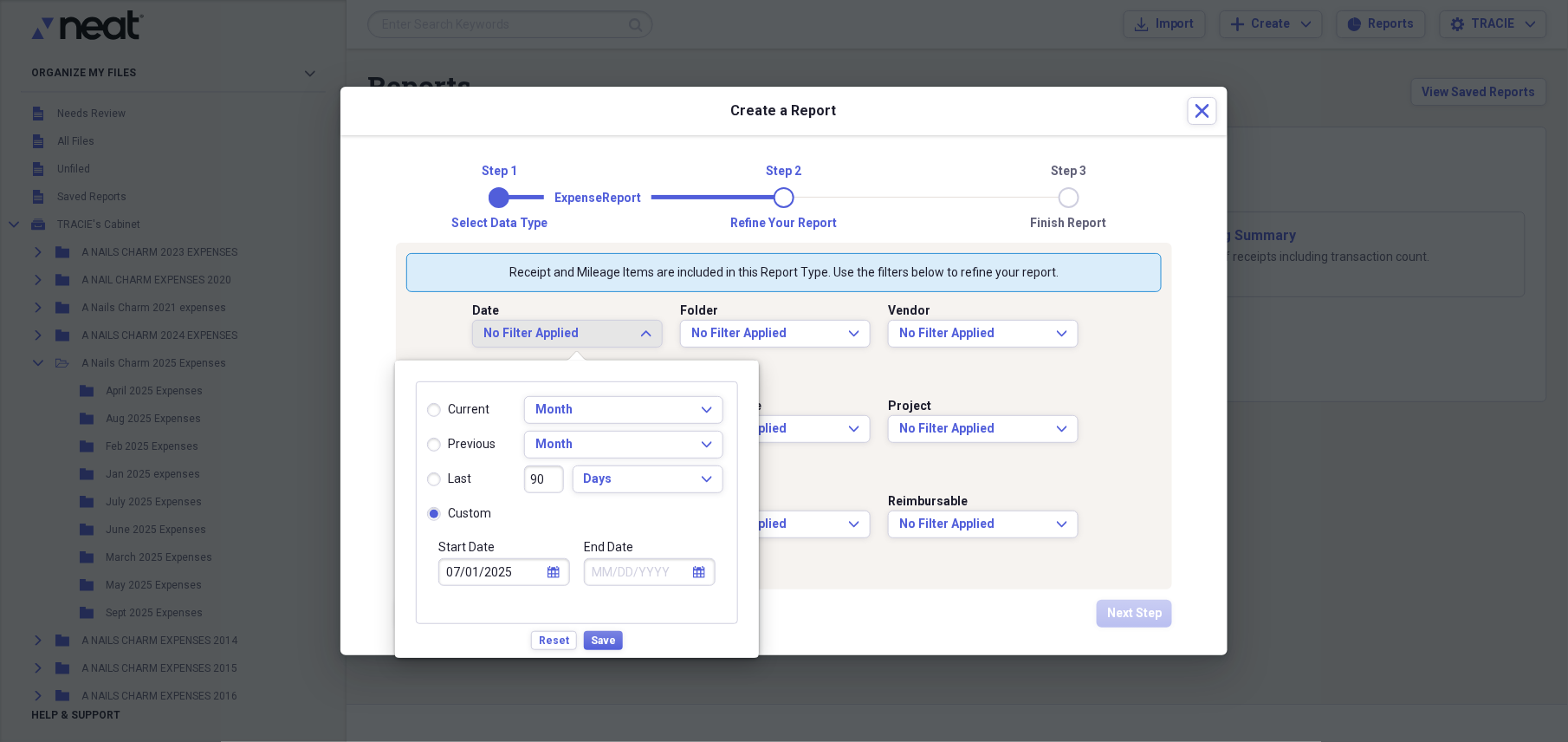 click on "End Date" at bounding box center (650, 572) 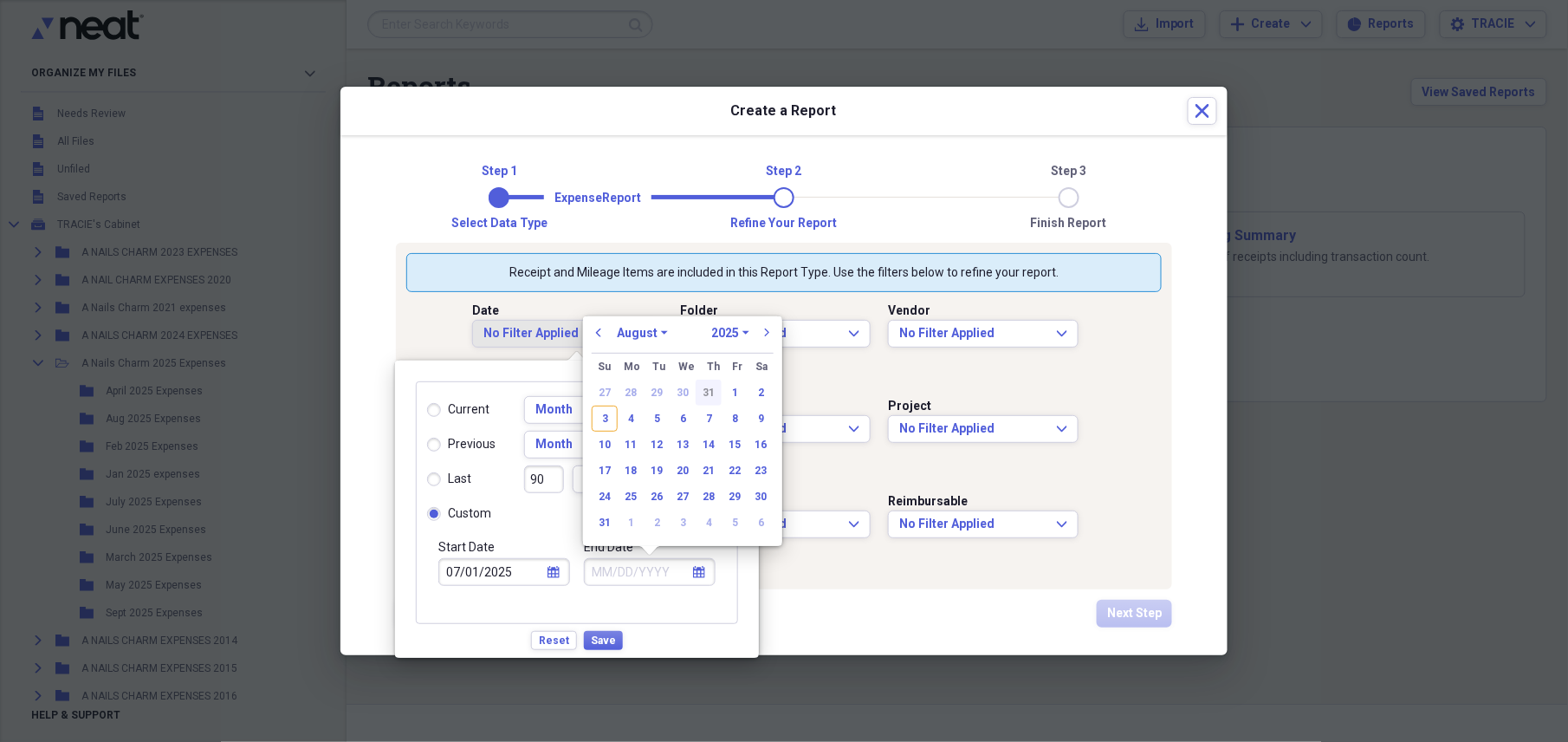 click on "31" at bounding box center (709, 393) 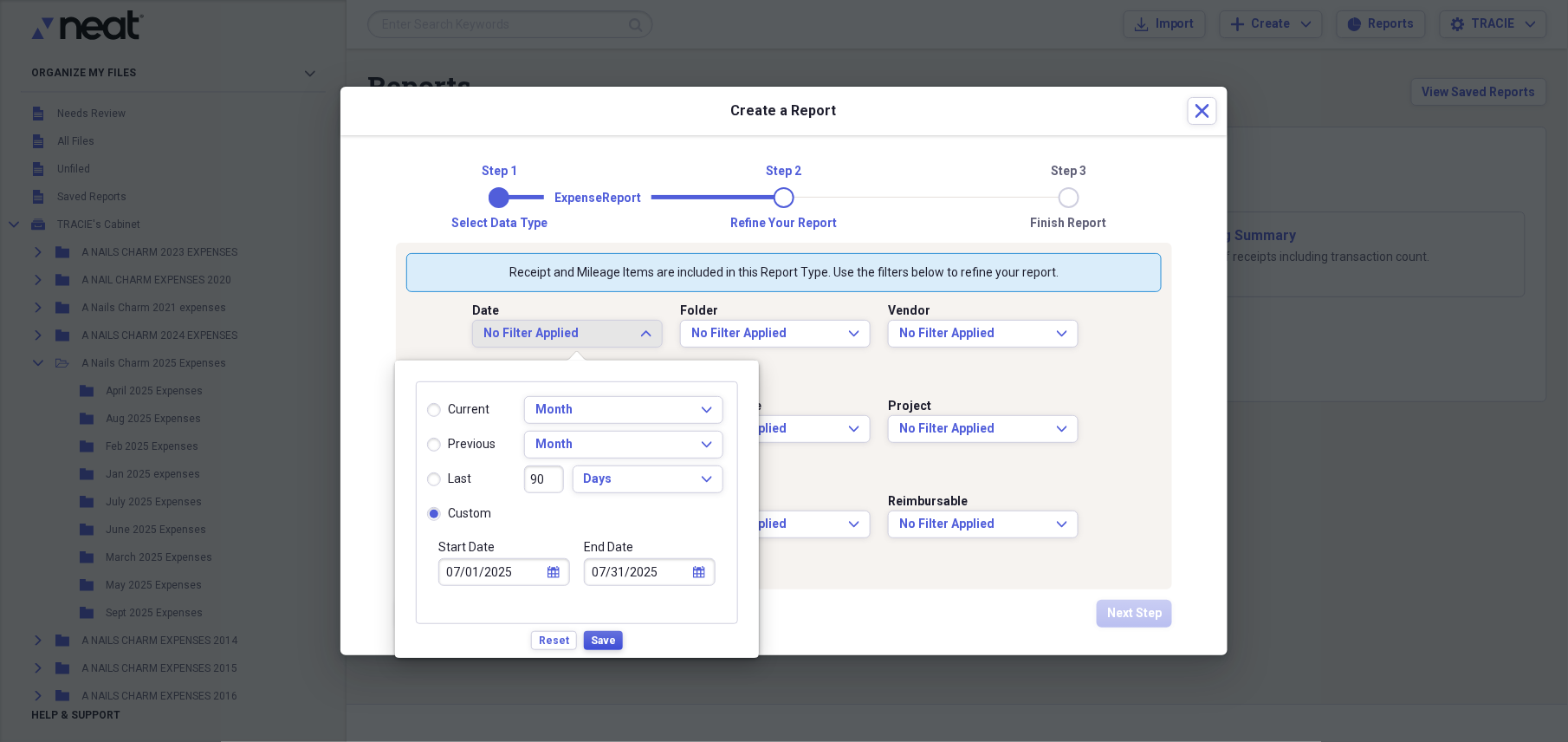 click on "Save" at bounding box center (603, 641) 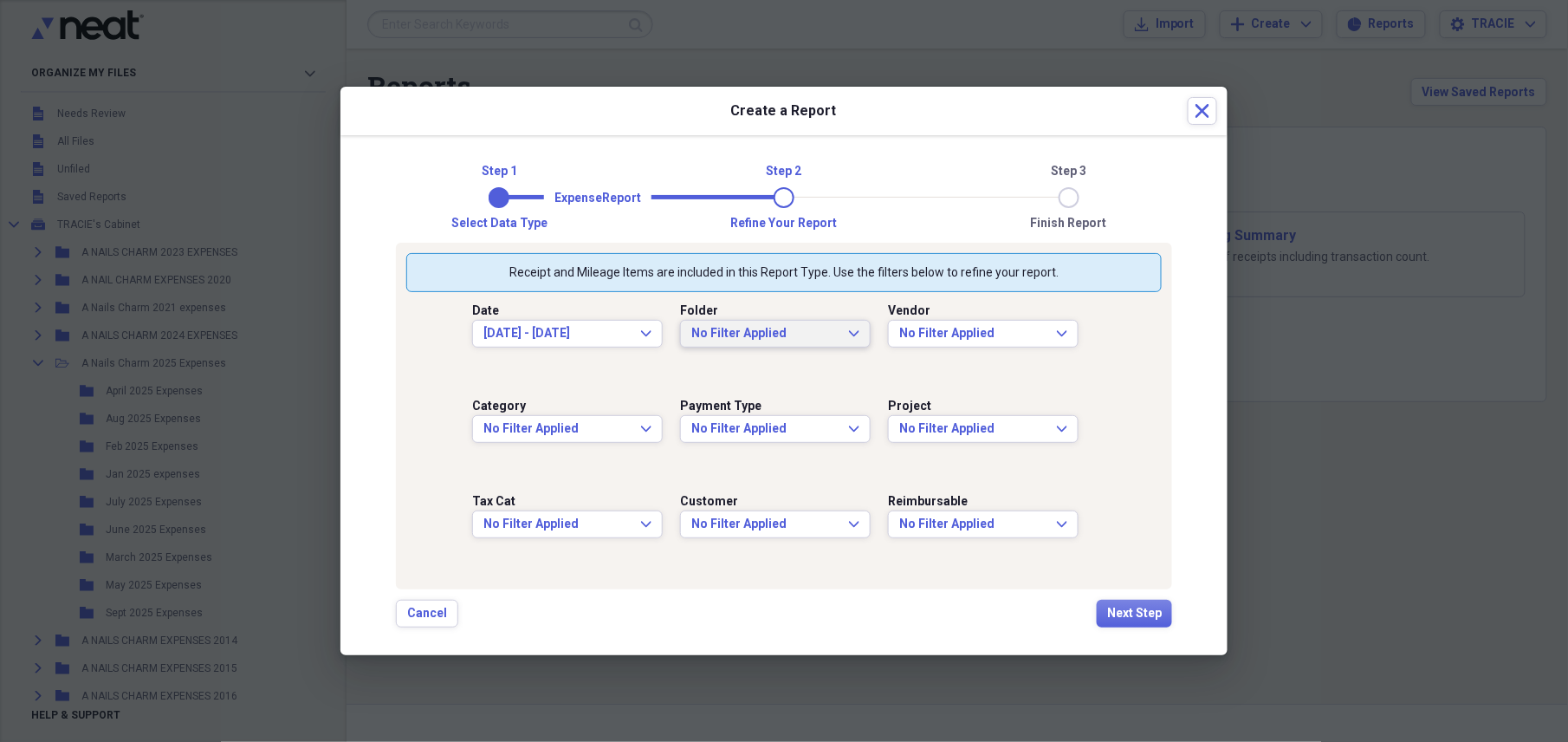 click on "No Filter Applied" at bounding box center [765, 334] 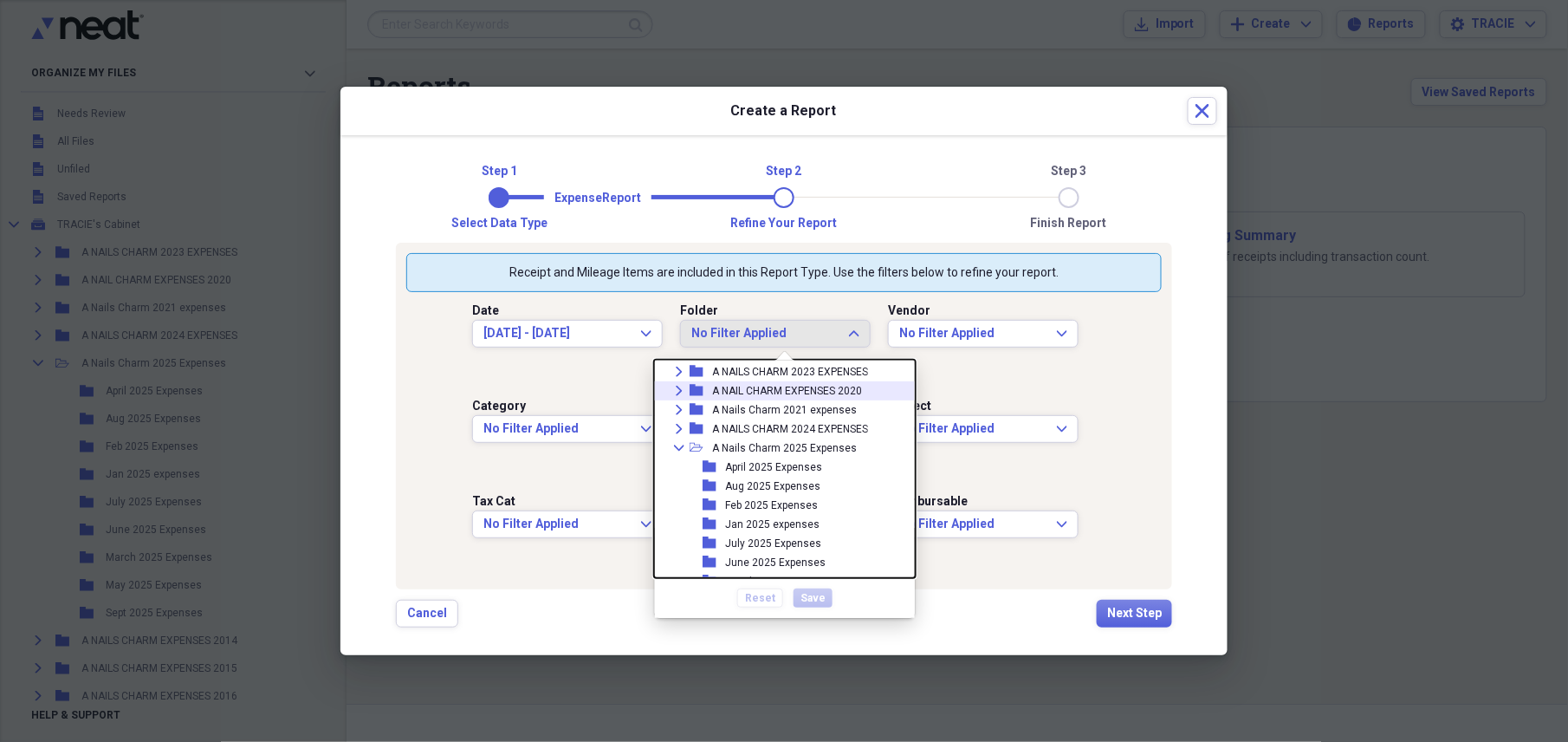 scroll, scrollTop: 77, scrollLeft: 0, axis: vertical 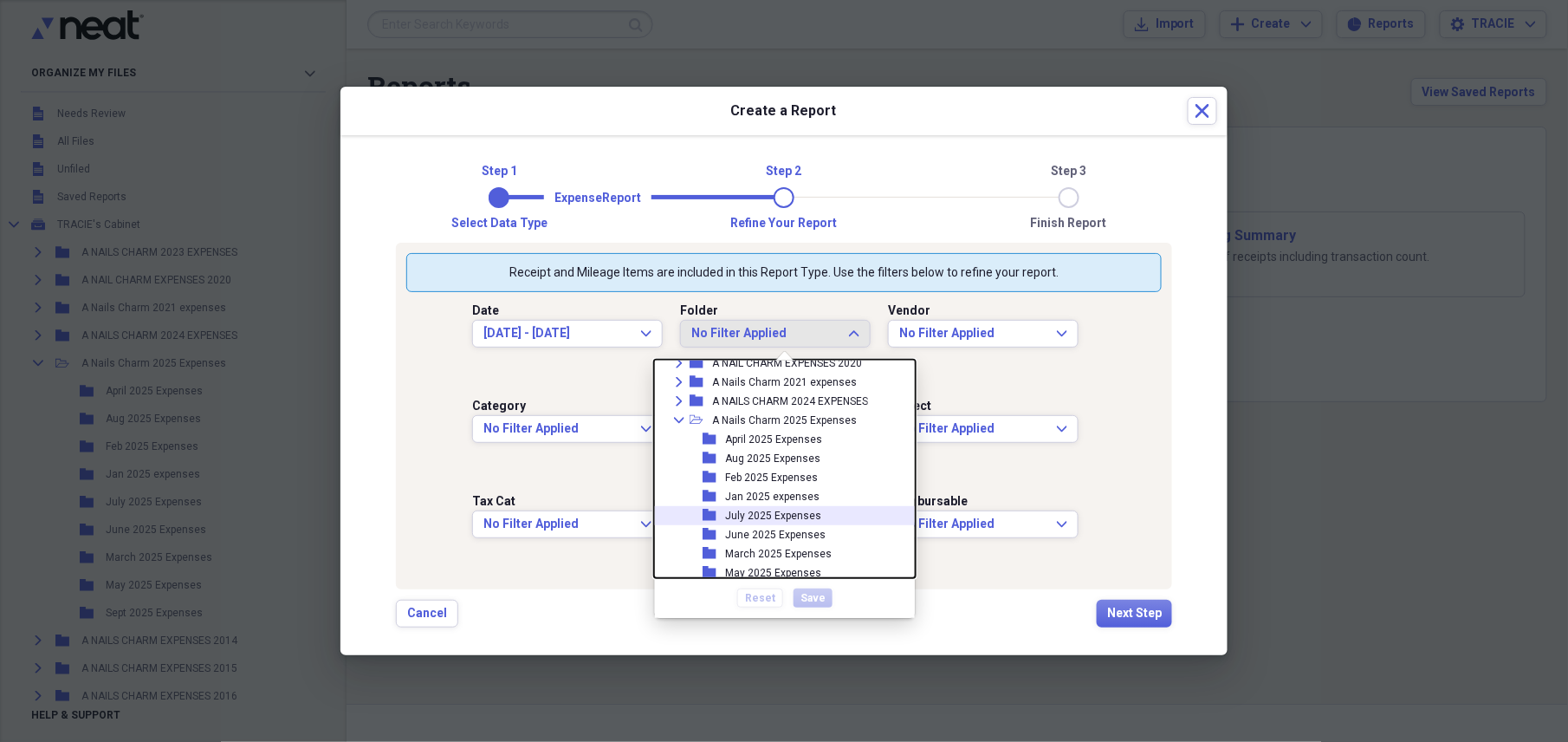 click on "July 2025 Expenses" at bounding box center (773, 516) 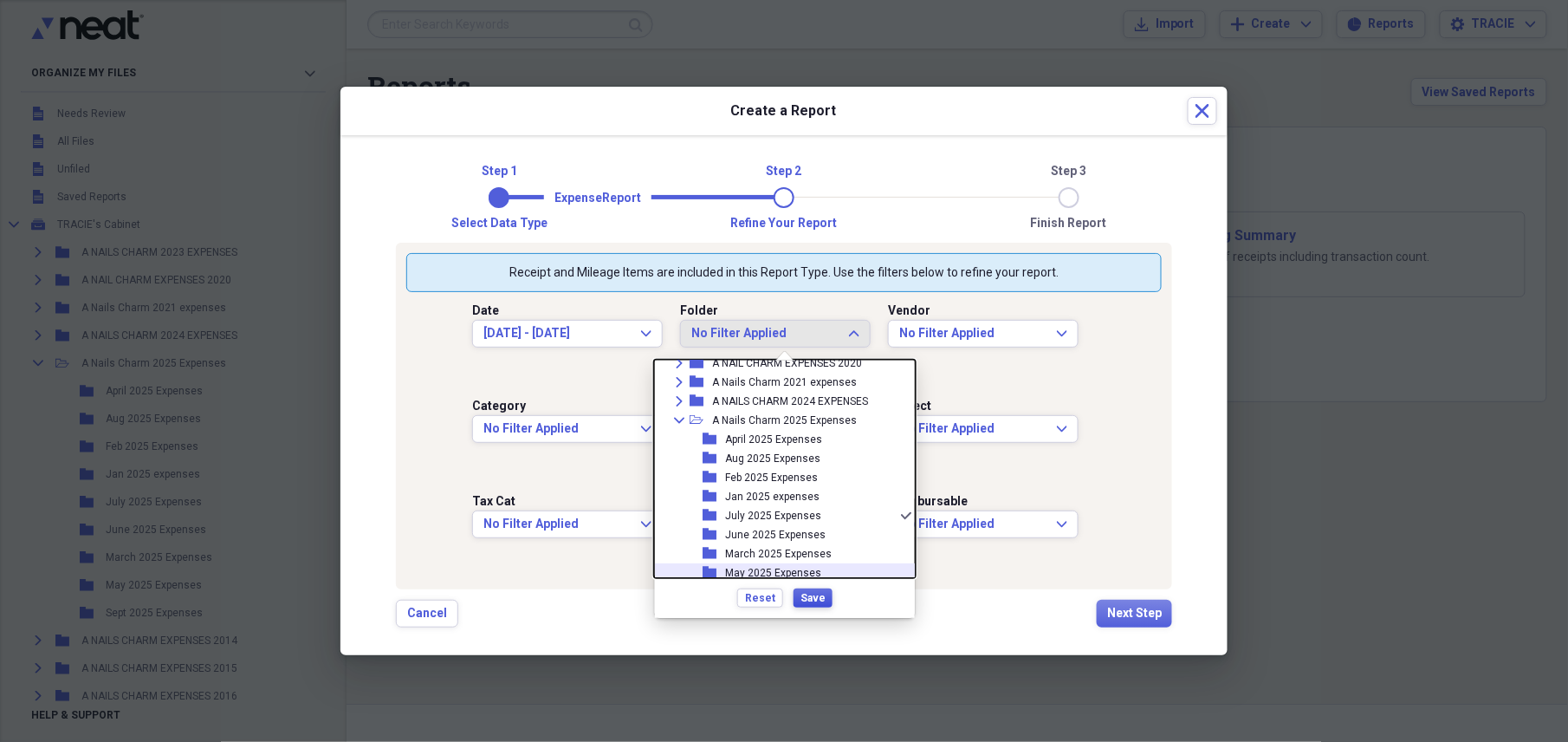 click on "Save" at bounding box center [813, 598] 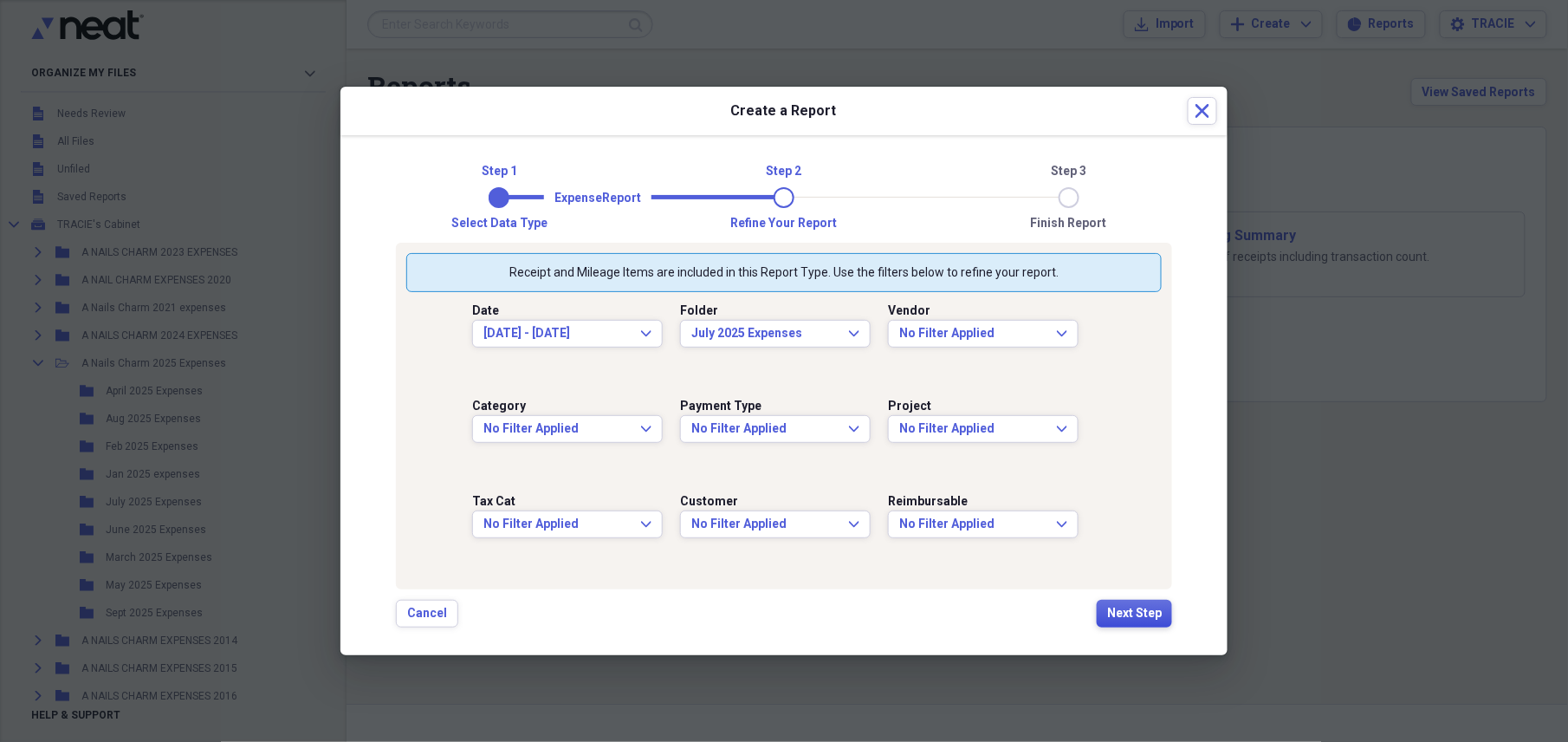 click on "Next Step" at bounding box center (1134, 614) 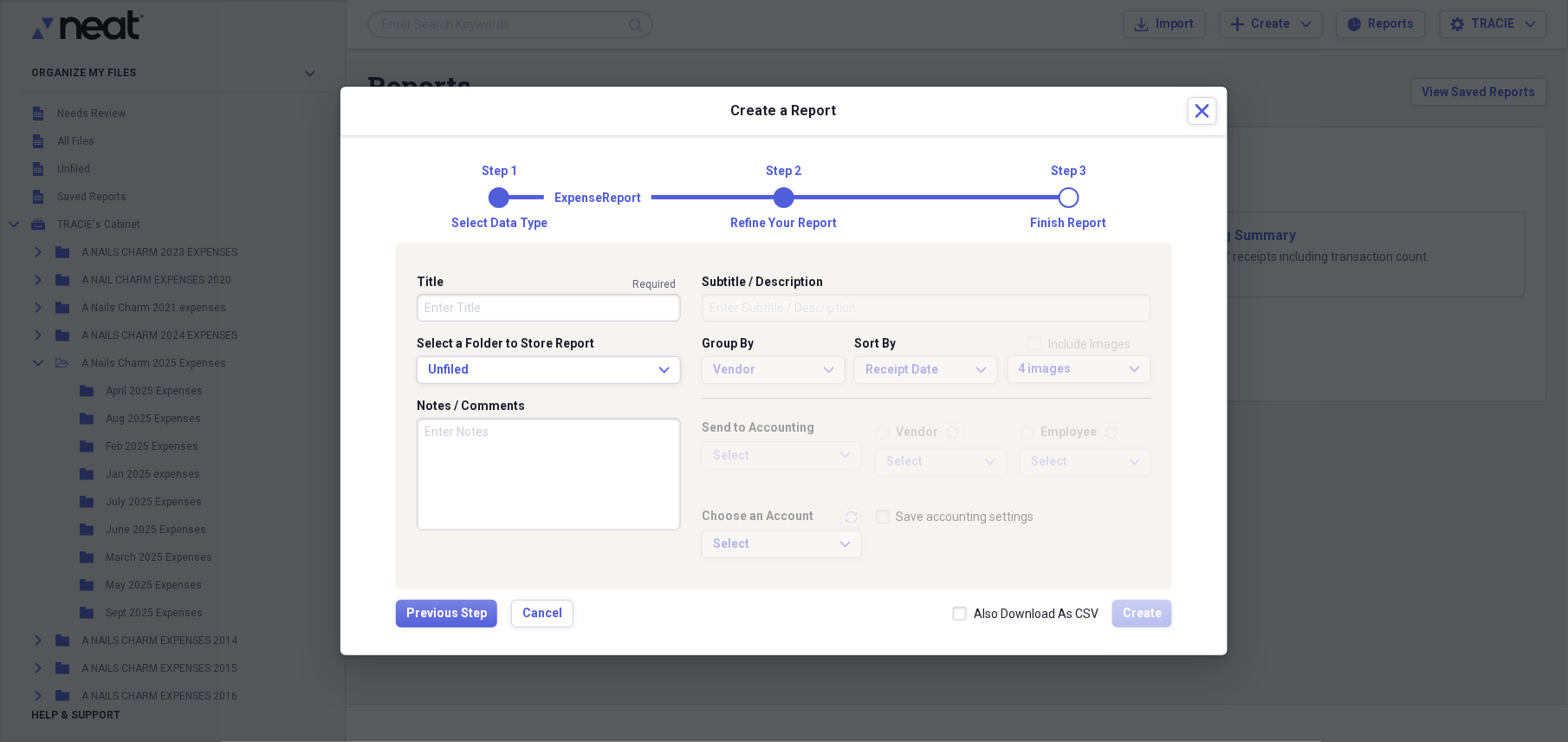click on "Title" at bounding box center (548, 308) 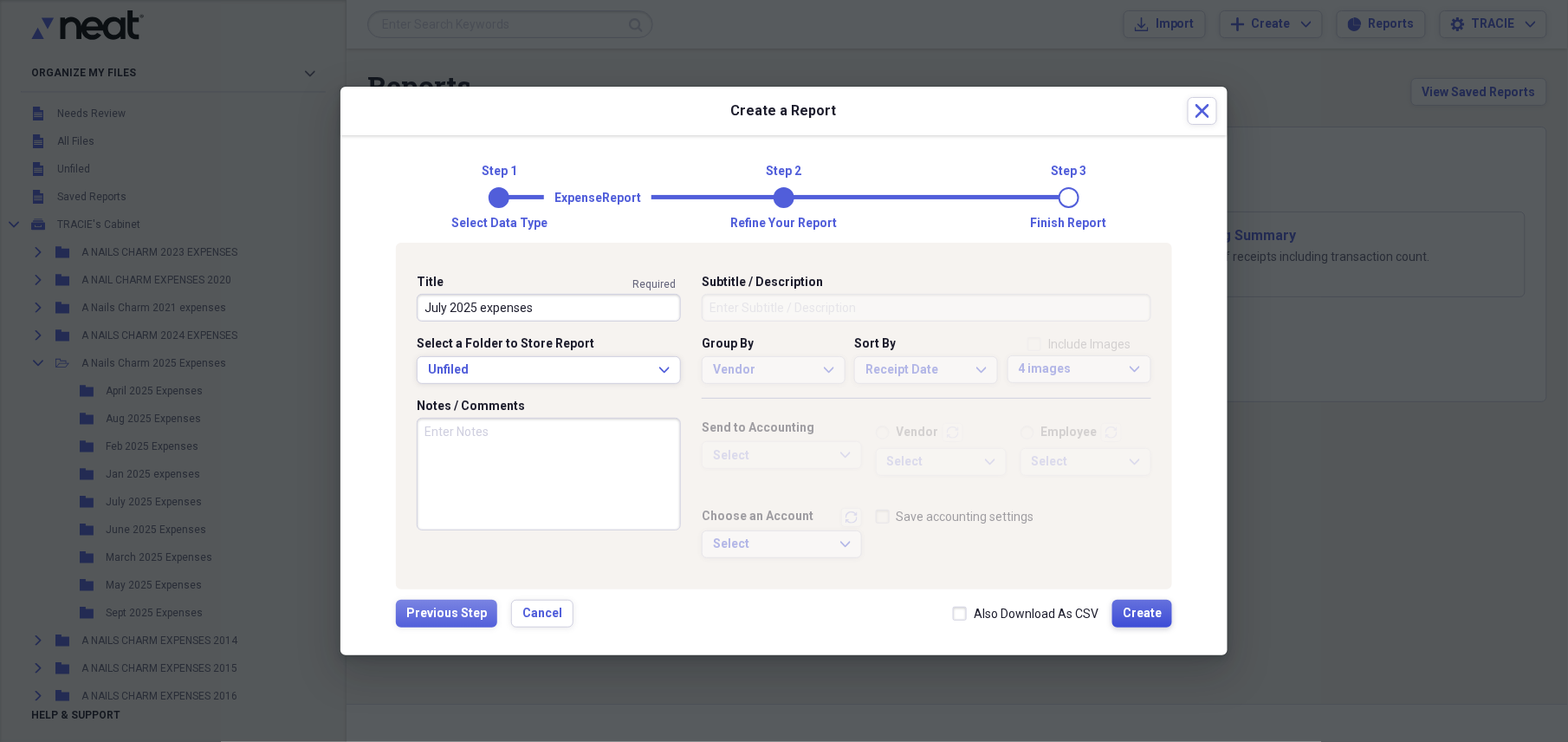 type on "July 2025 expenses" 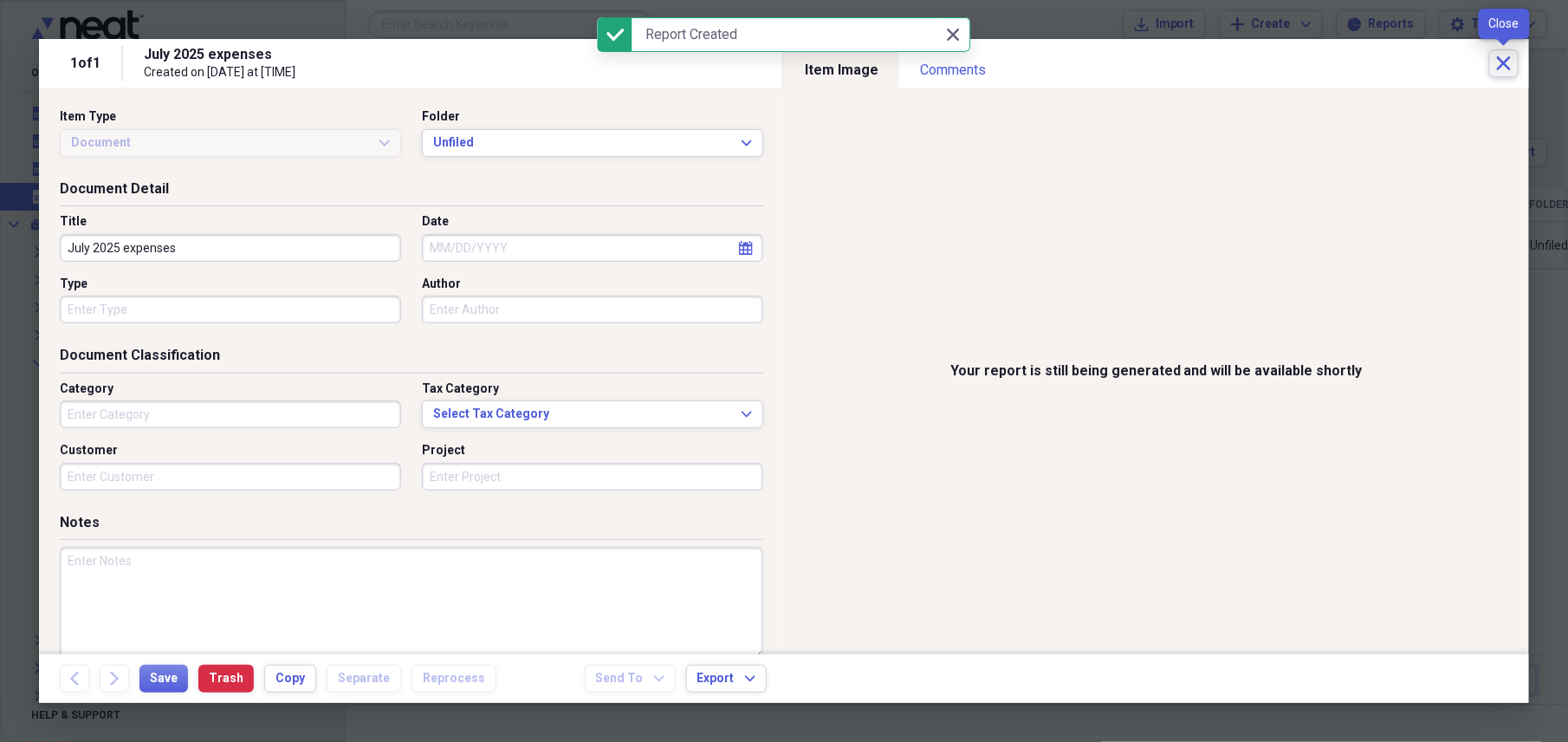 click on "Close" at bounding box center (1504, 63) 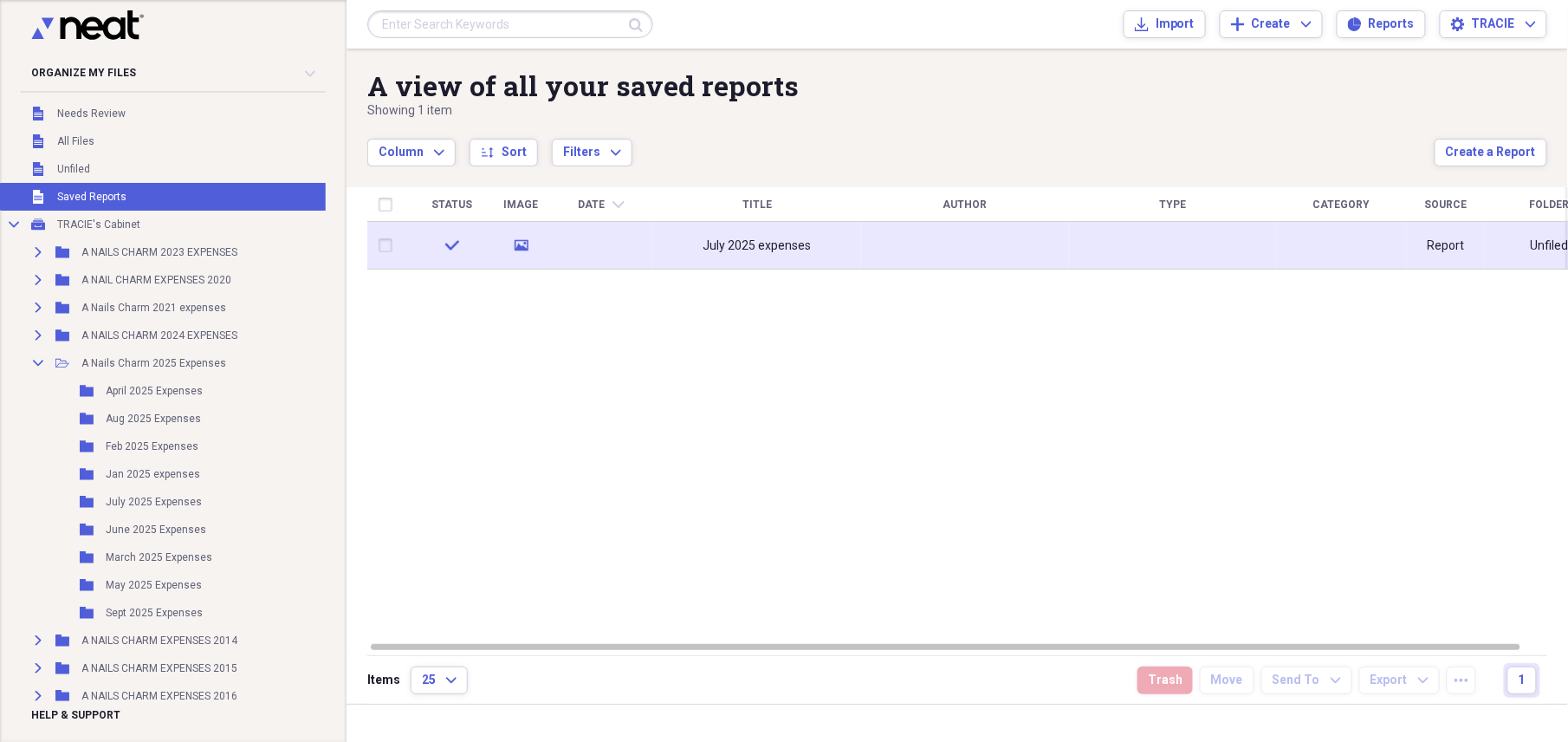 click on "July 2025 expenses" at bounding box center [757, 246] 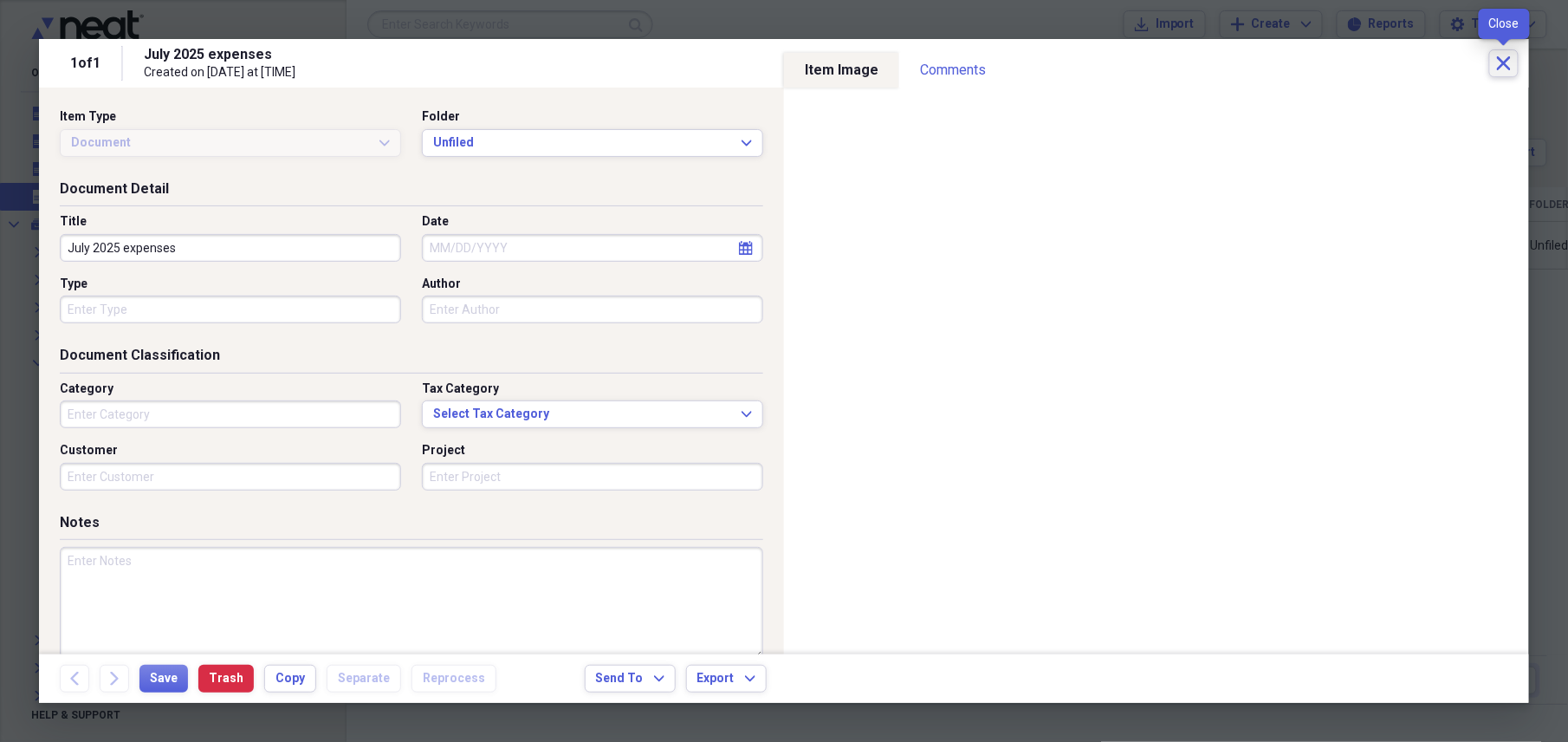click on "Close" at bounding box center [1504, 63] 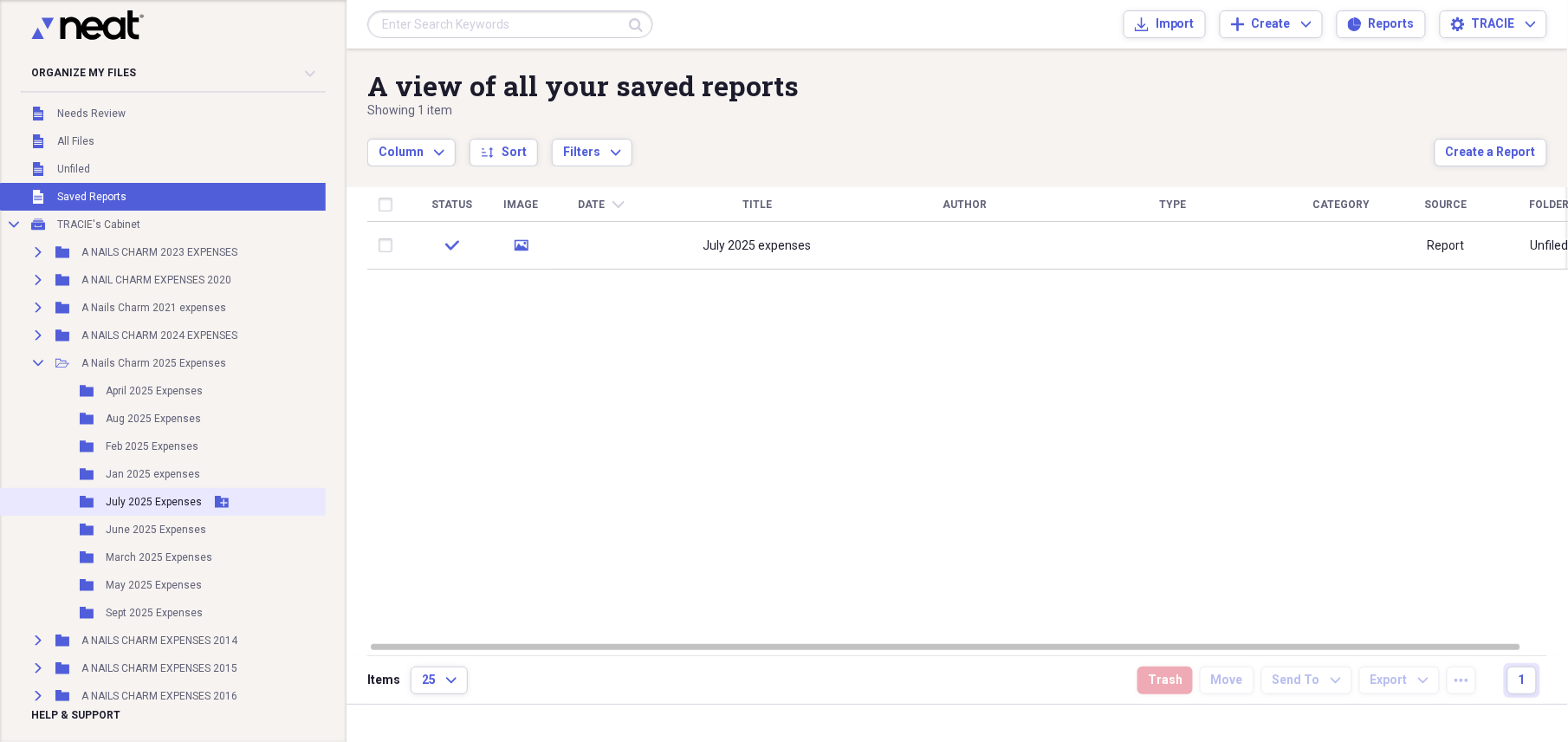click on "July 2025 Expenses" at bounding box center [153, 502] 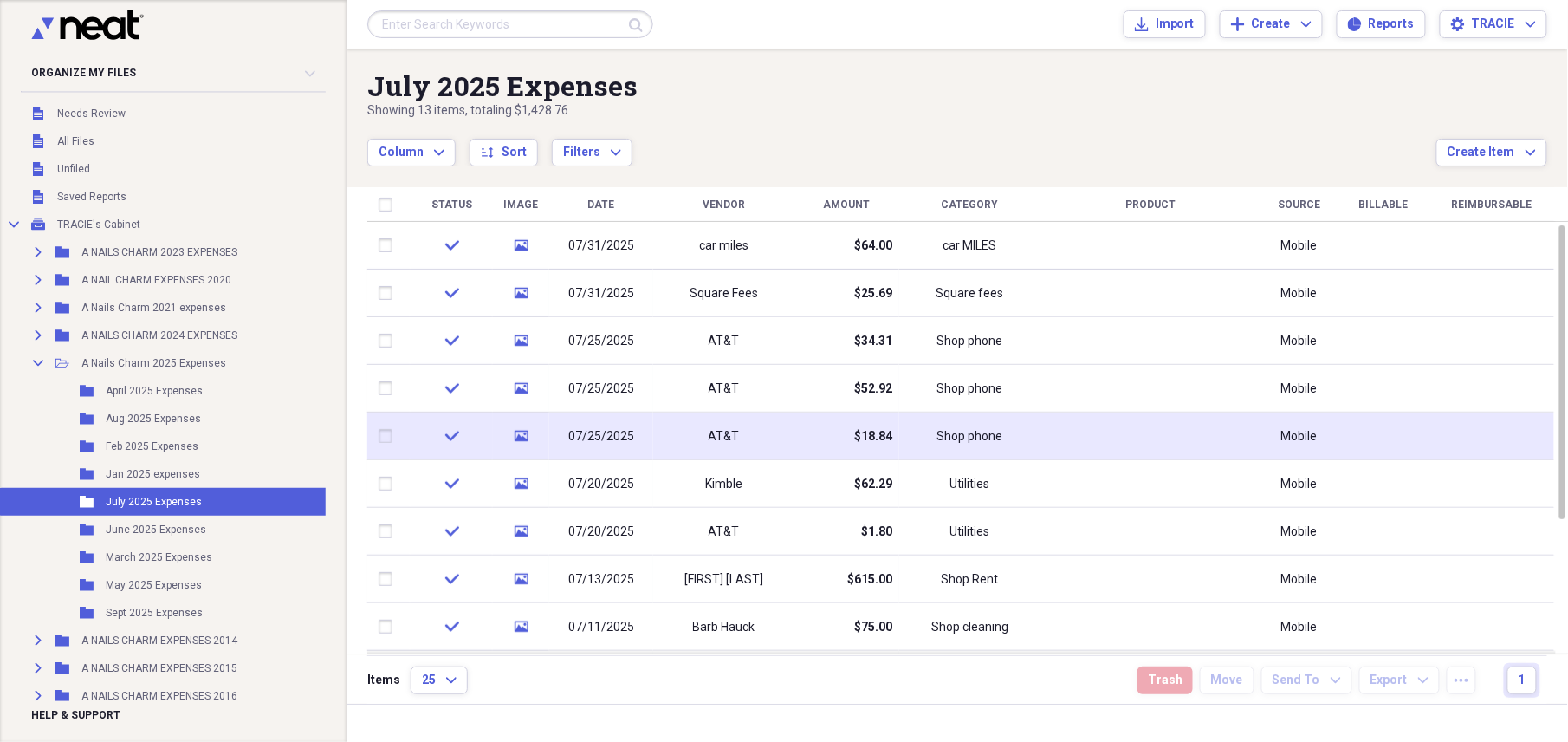 click on "07/25/2025" at bounding box center (601, 437) 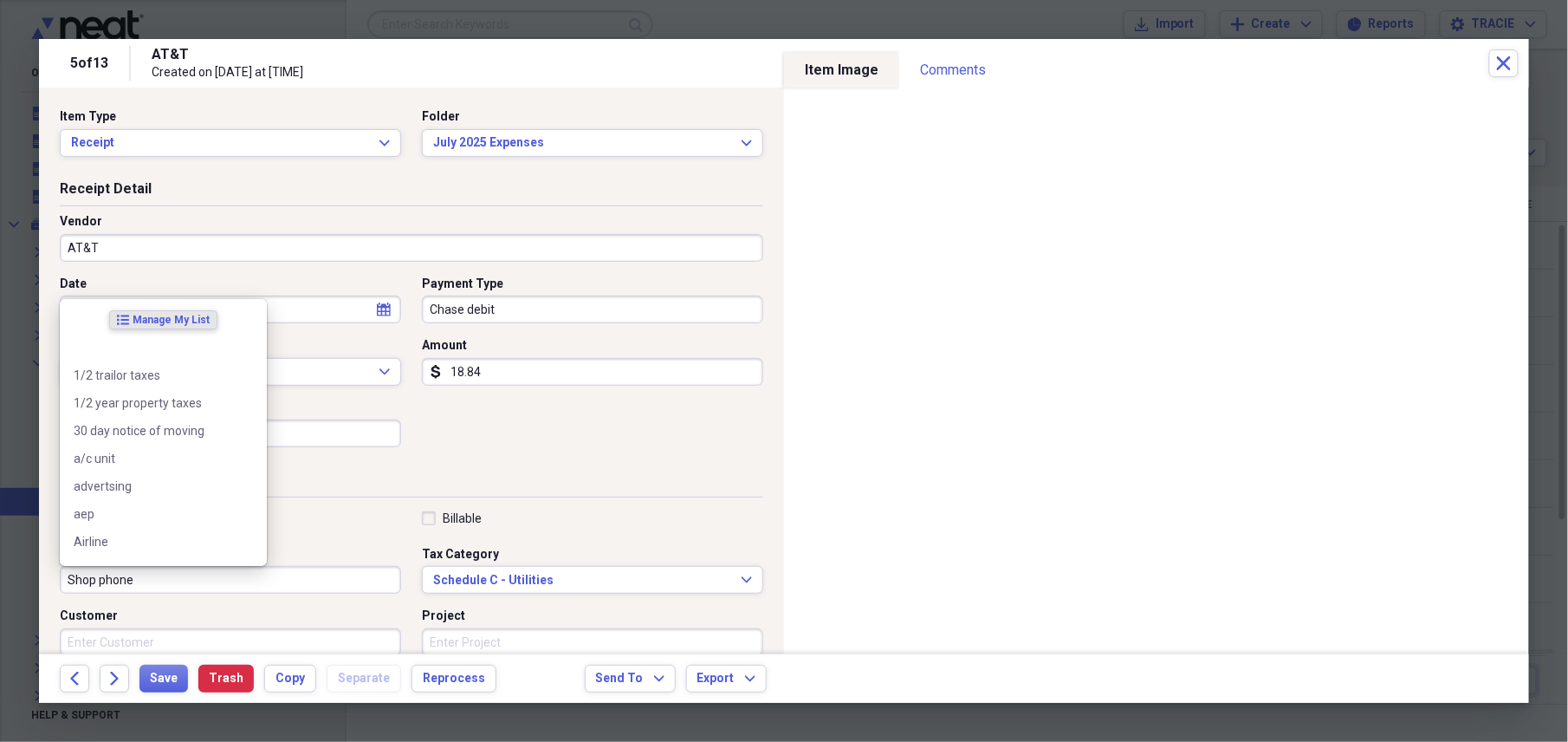 click on "Shop phone" at bounding box center [230, 580] 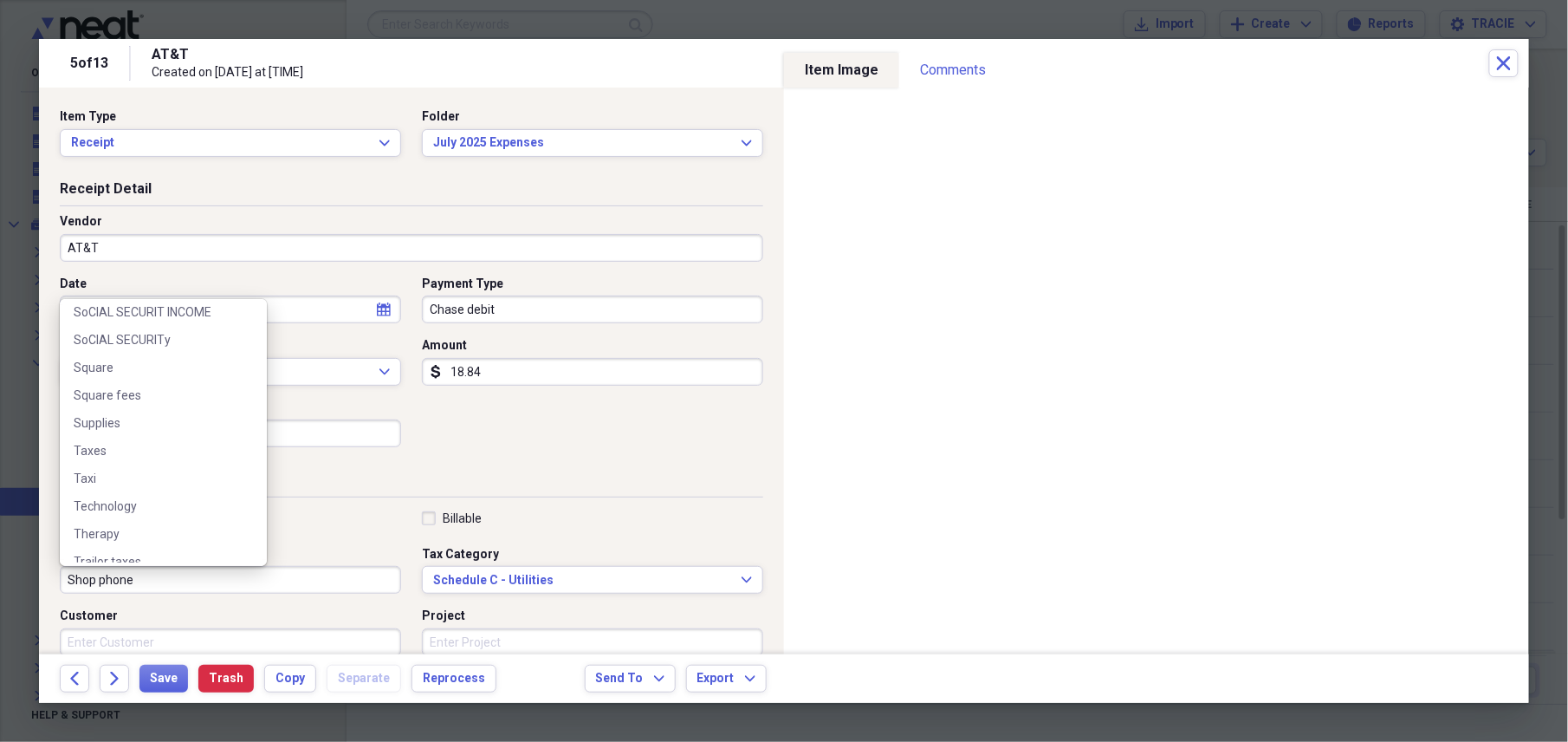 scroll, scrollTop: 2774, scrollLeft: 0, axis: vertical 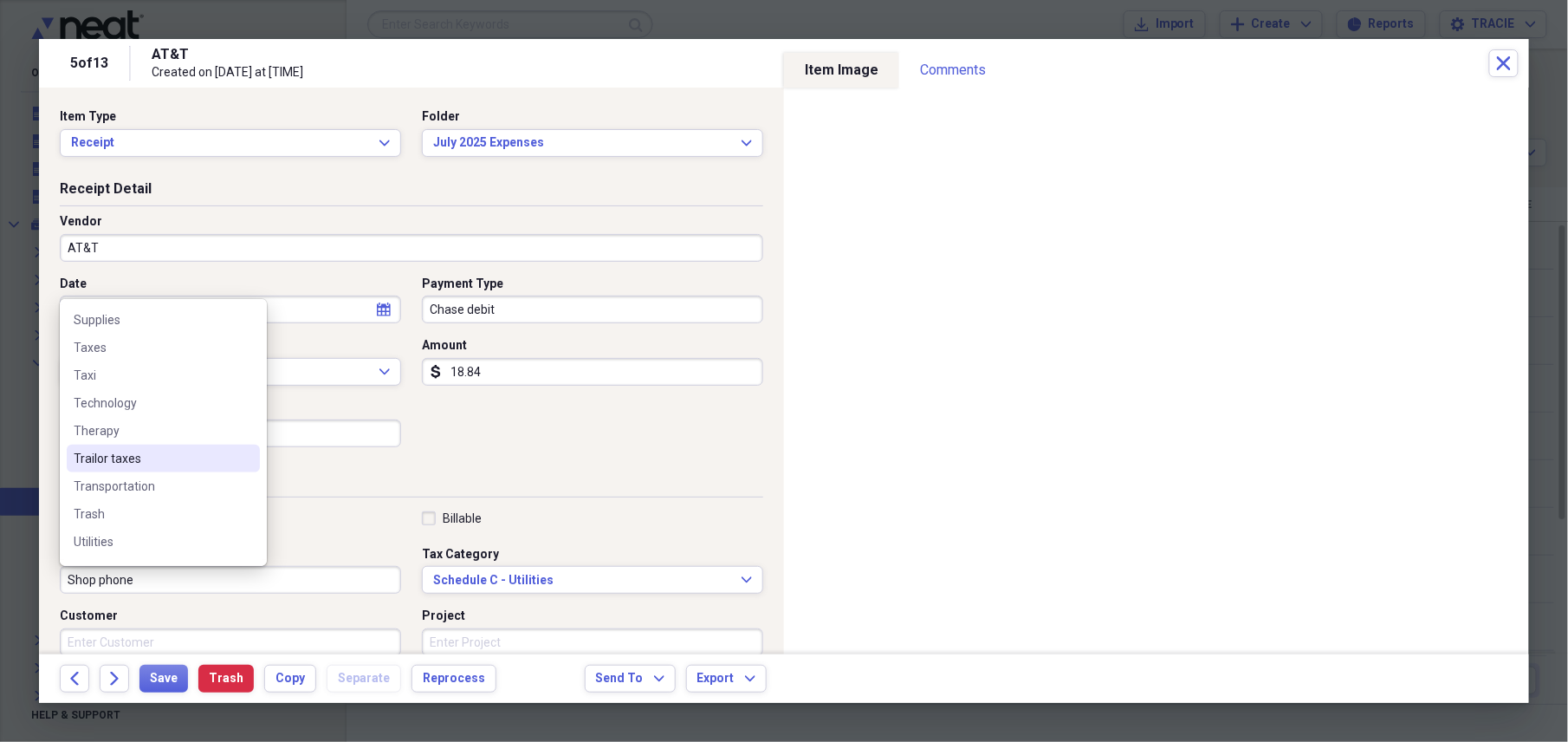 click on "Date [DATE] calendar Calendar Payment Type Chase debit Currency USD Expand Amount dollar-sign 18.84 Sales Tax dollar-sign" at bounding box center [411, 368] 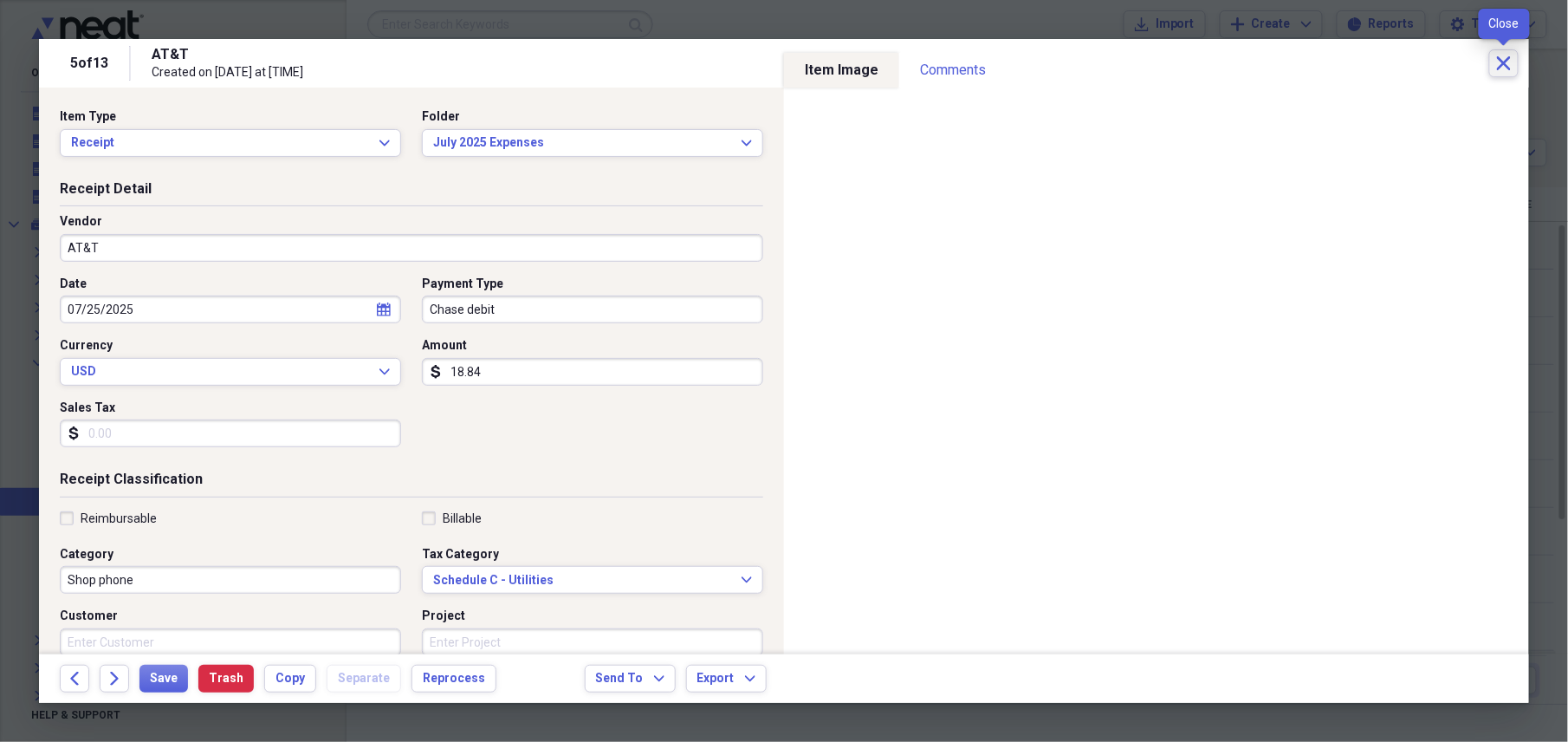 click on "Close" at bounding box center [1504, 63] 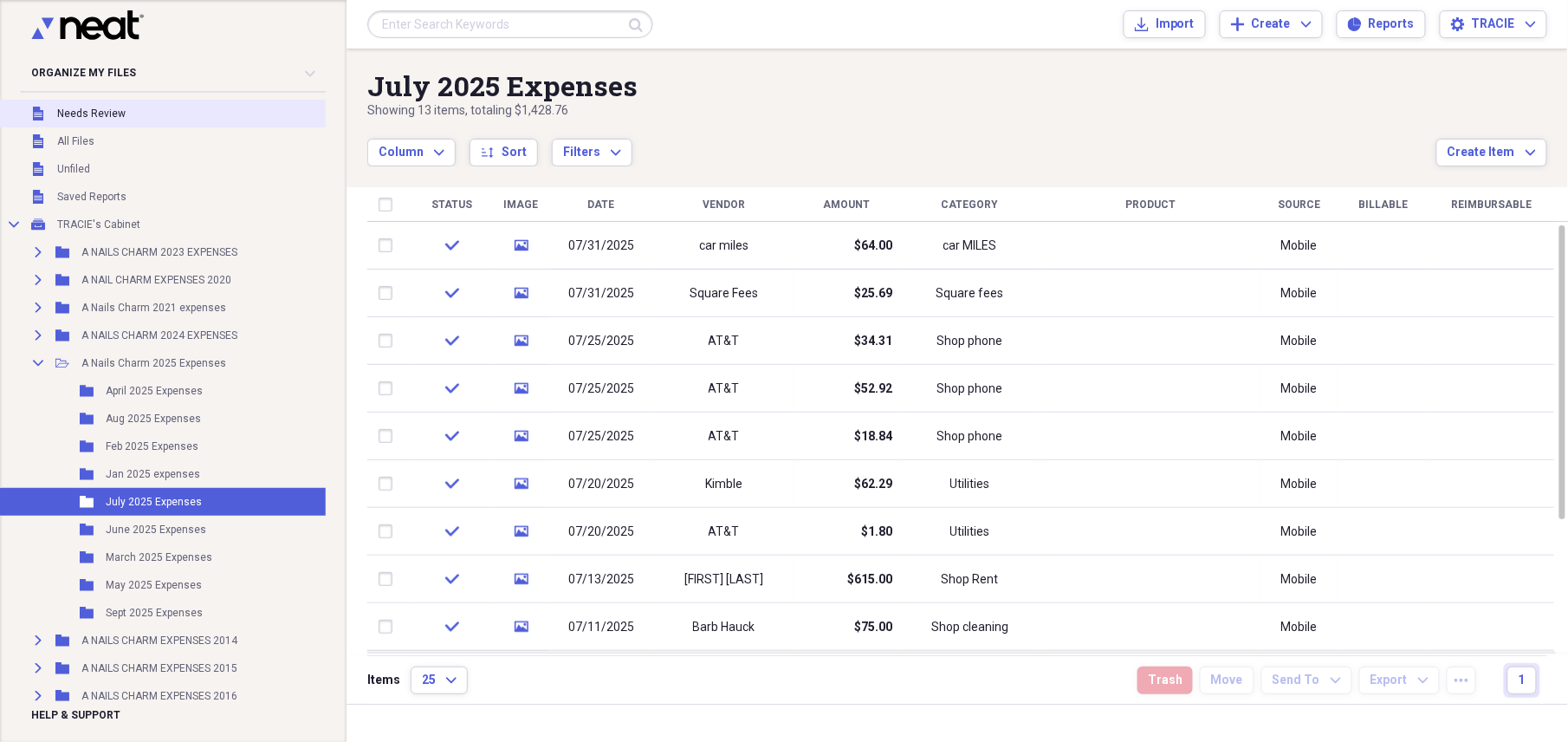 click on "Needs Review" at bounding box center (91, 114) 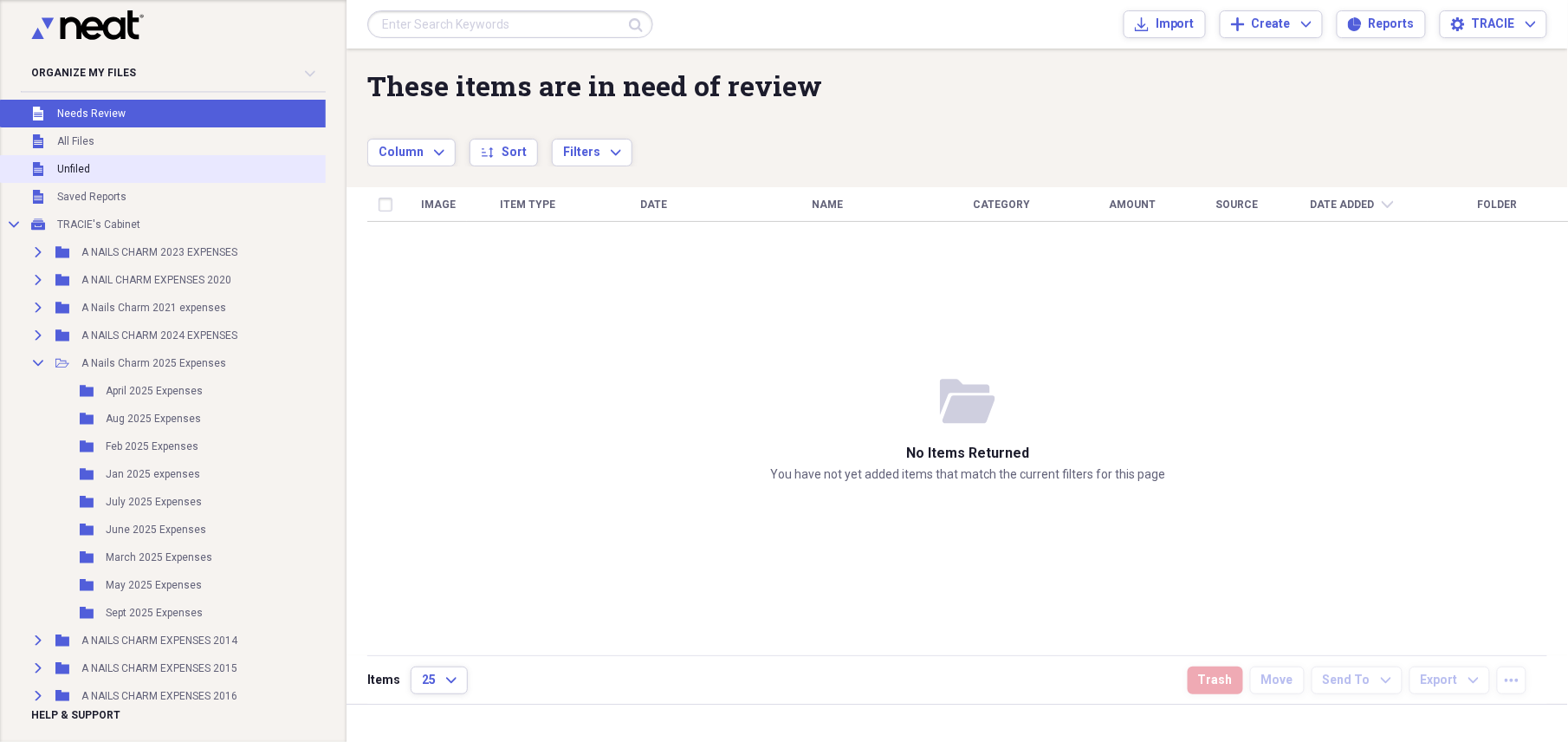 click on "Unfiled" at bounding box center (74, 169) 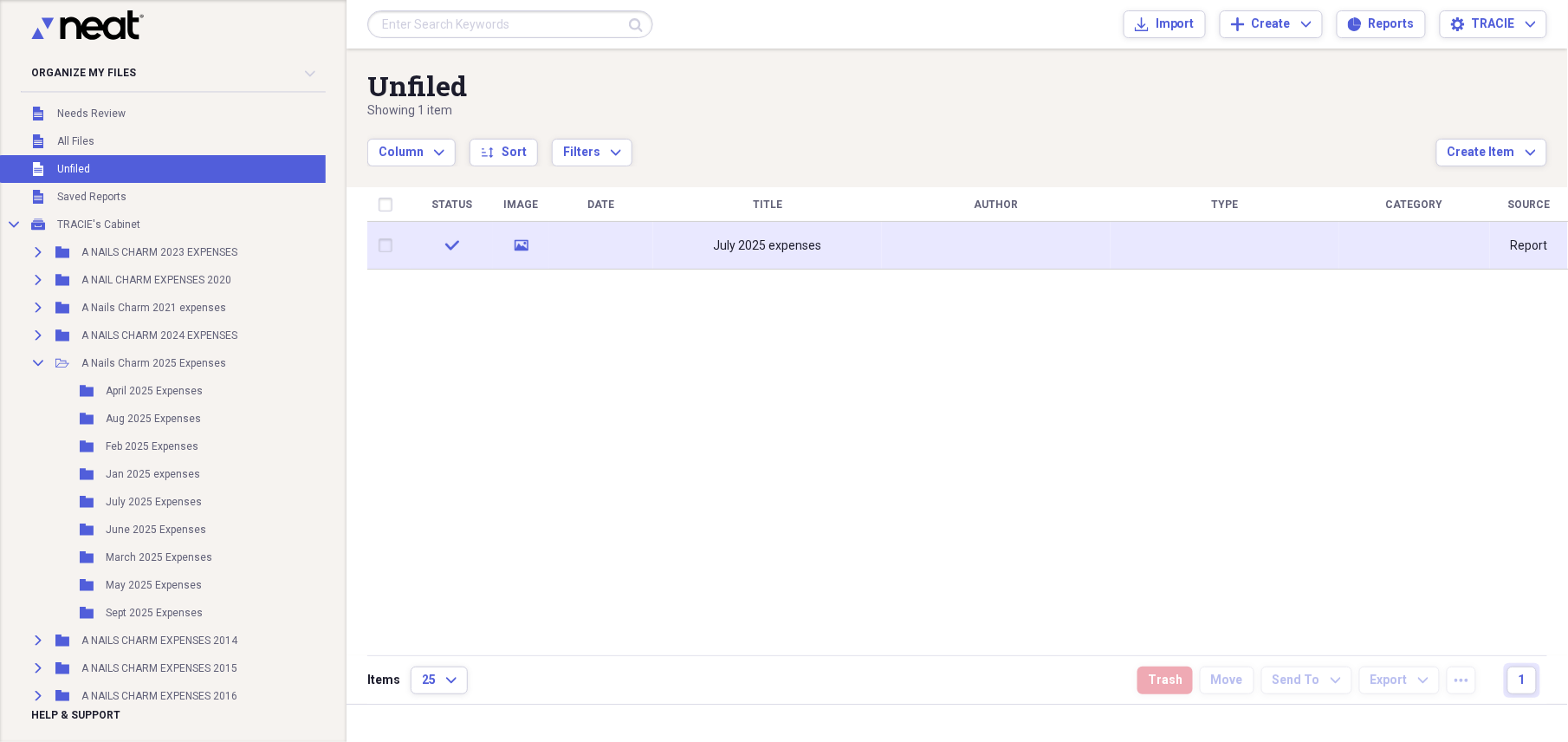 click on "July 2025 expenses" at bounding box center [768, 246] 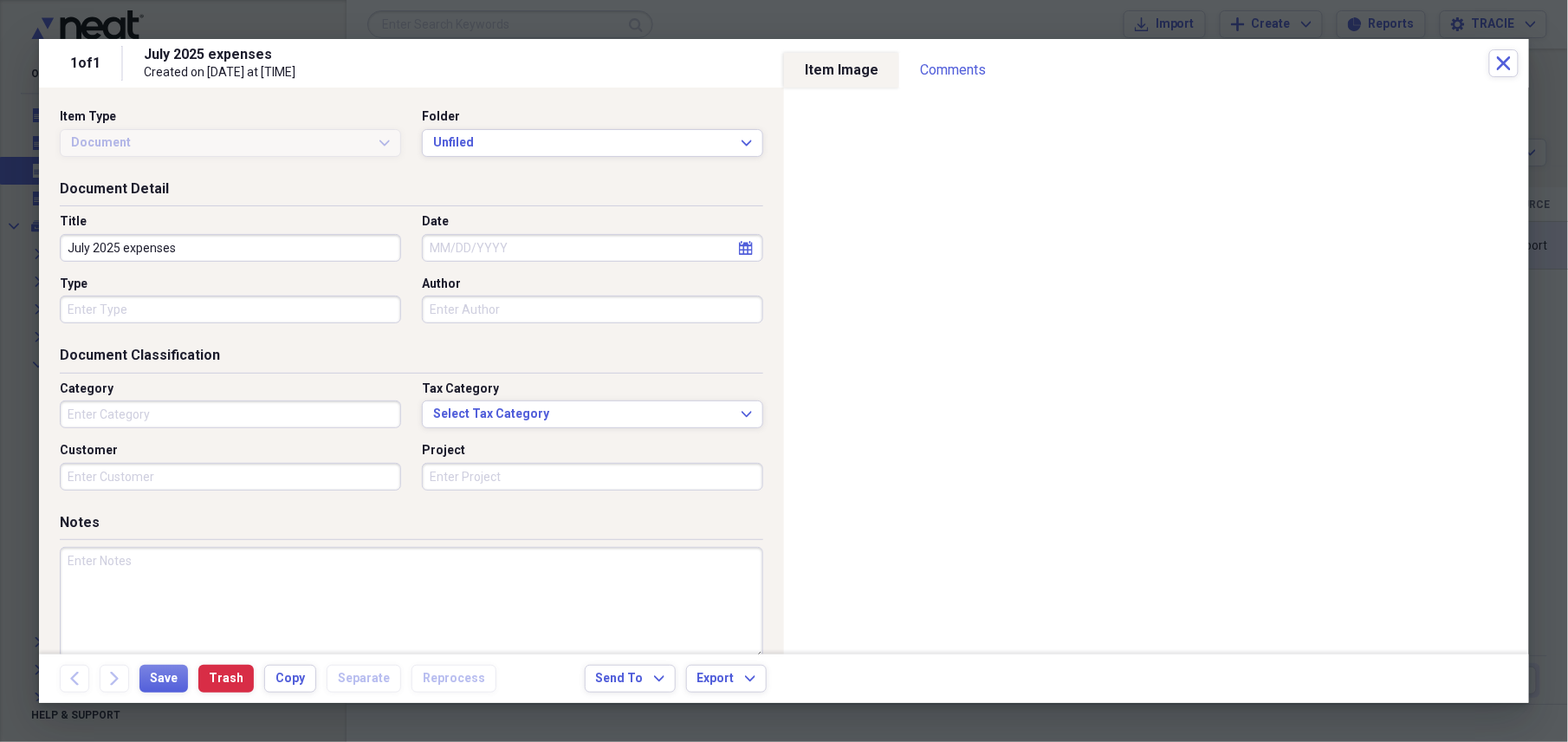 type on "Technology" 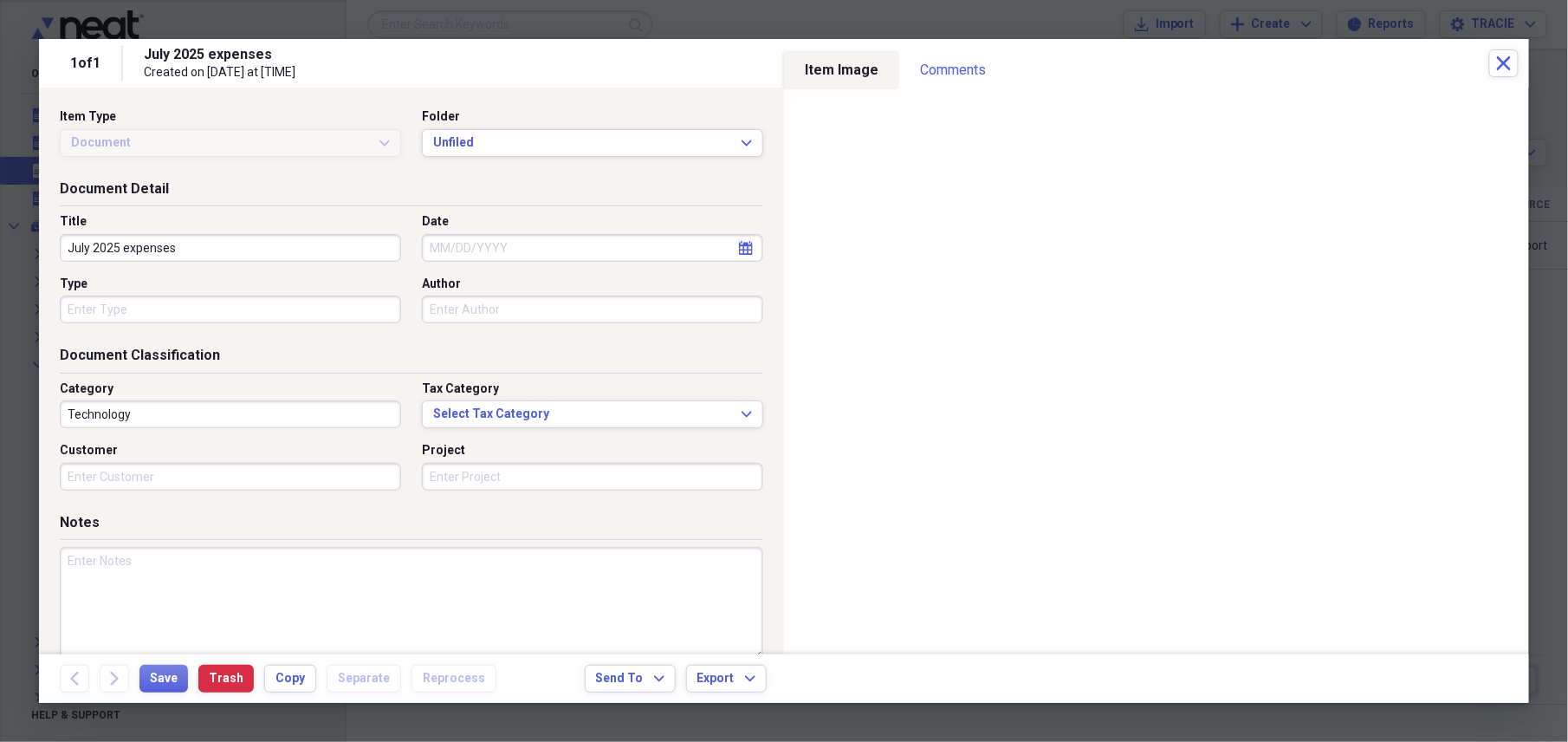 click at bounding box center (784, 371) 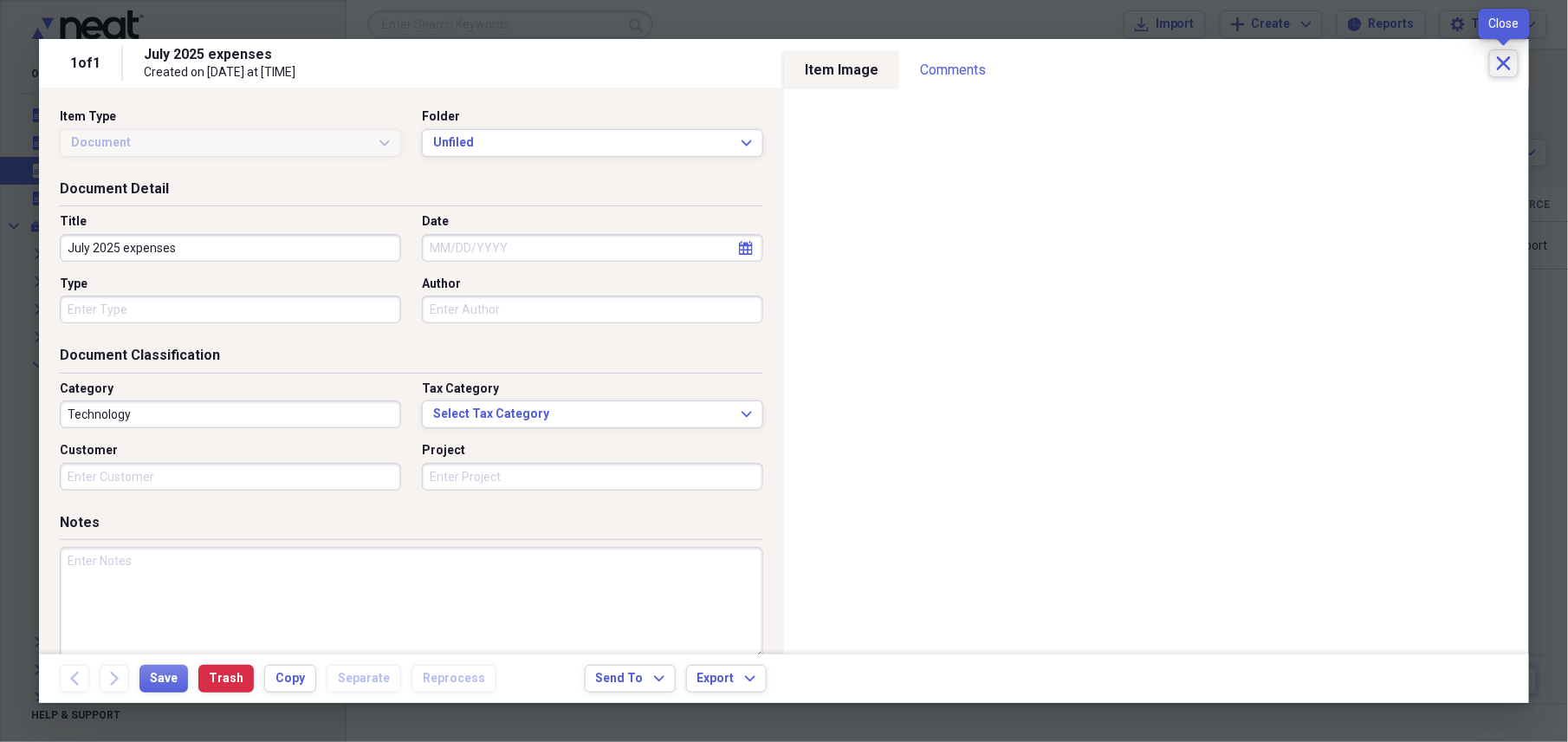 click on "Close" at bounding box center [1504, 63] 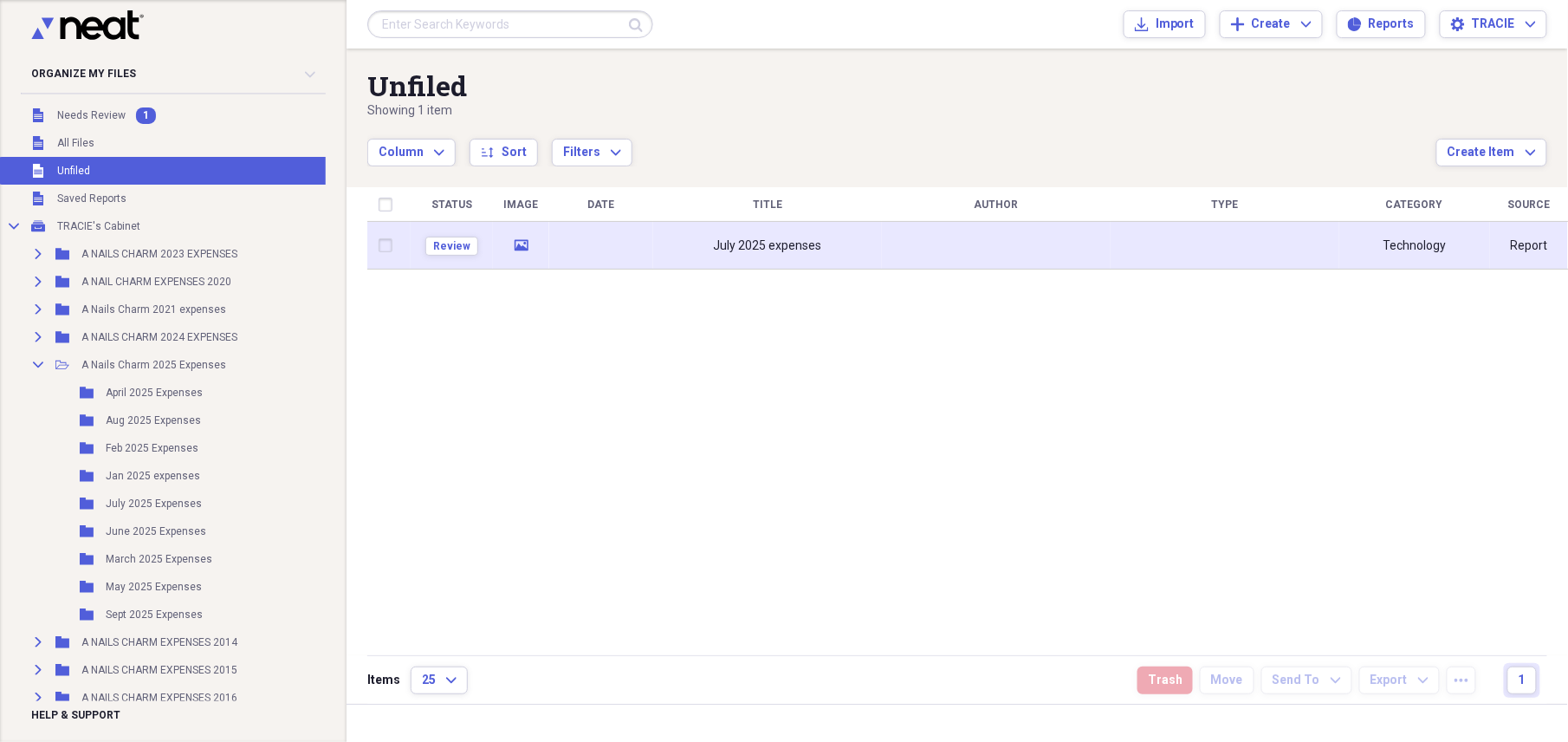 click at bounding box center (389, 245) 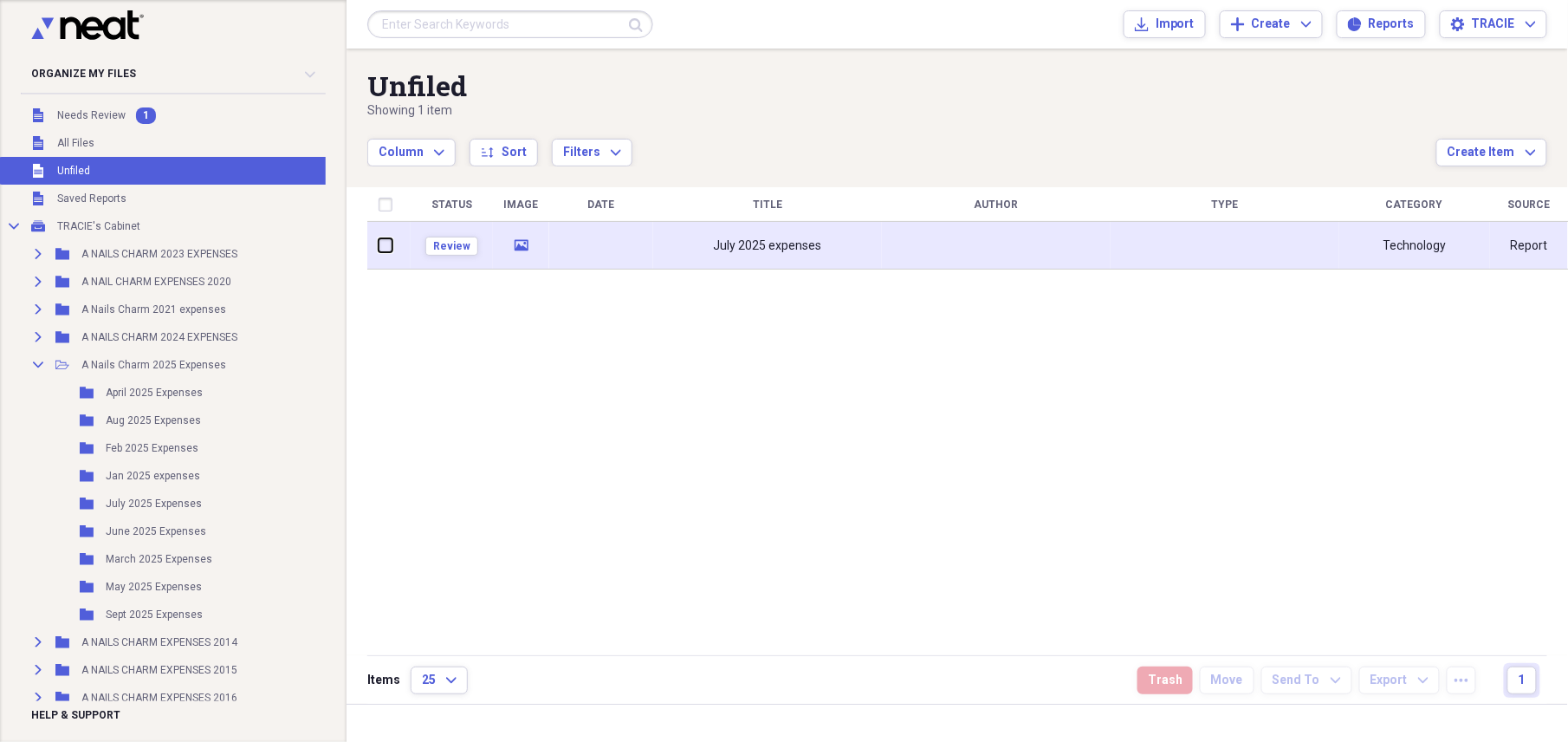 click at bounding box center (379, 245) 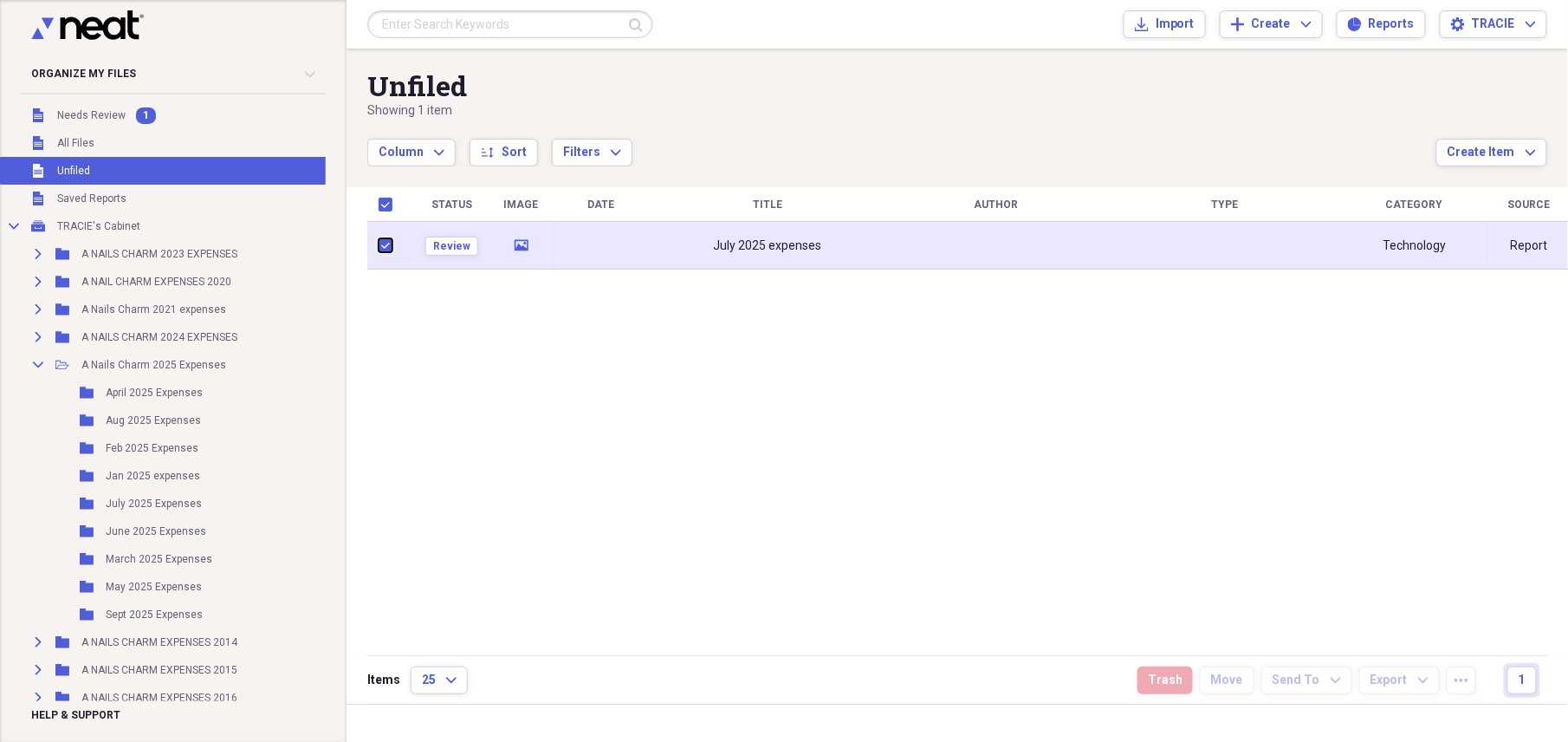 checkbox on "true" 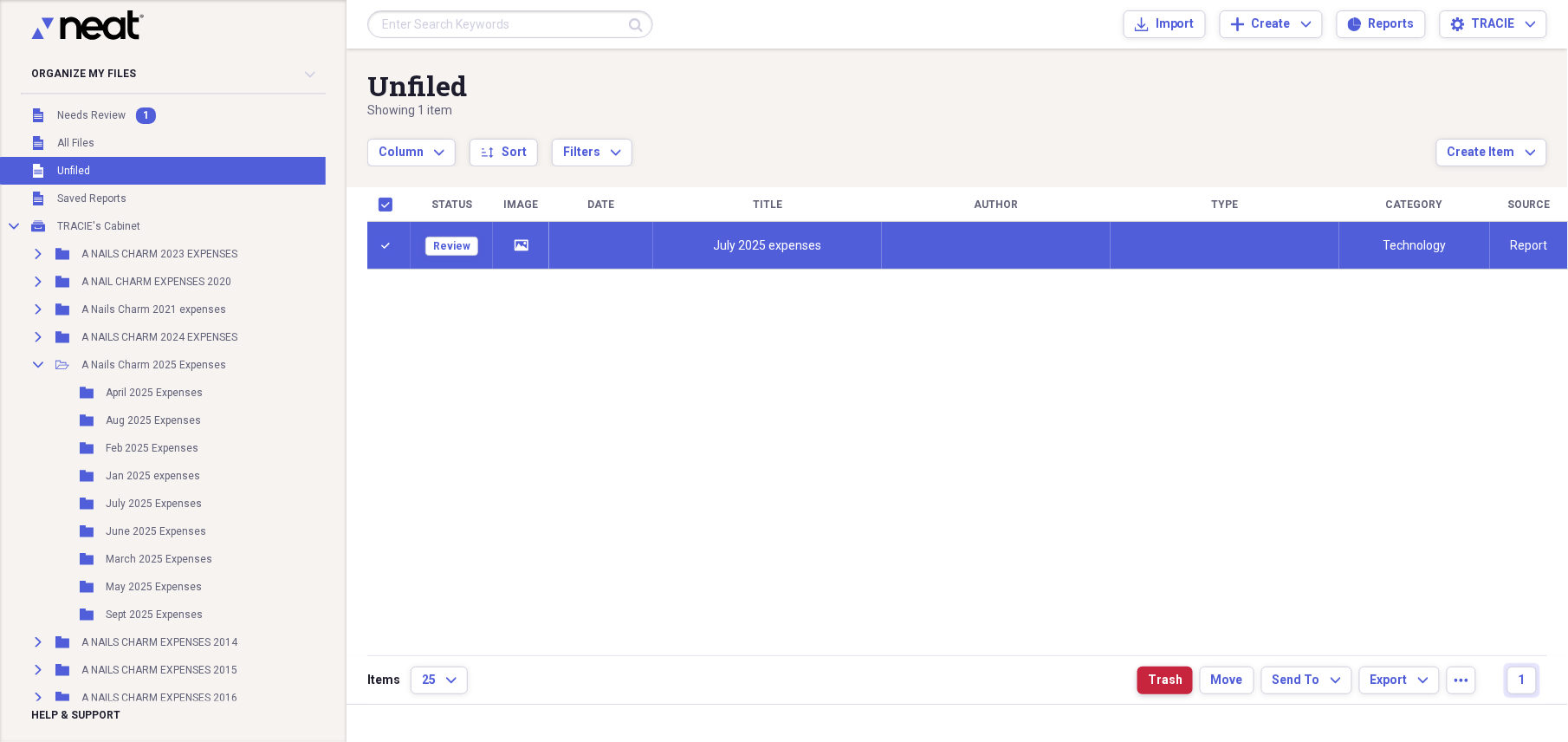 click on "Trash" at bounding box center [1165, 680] 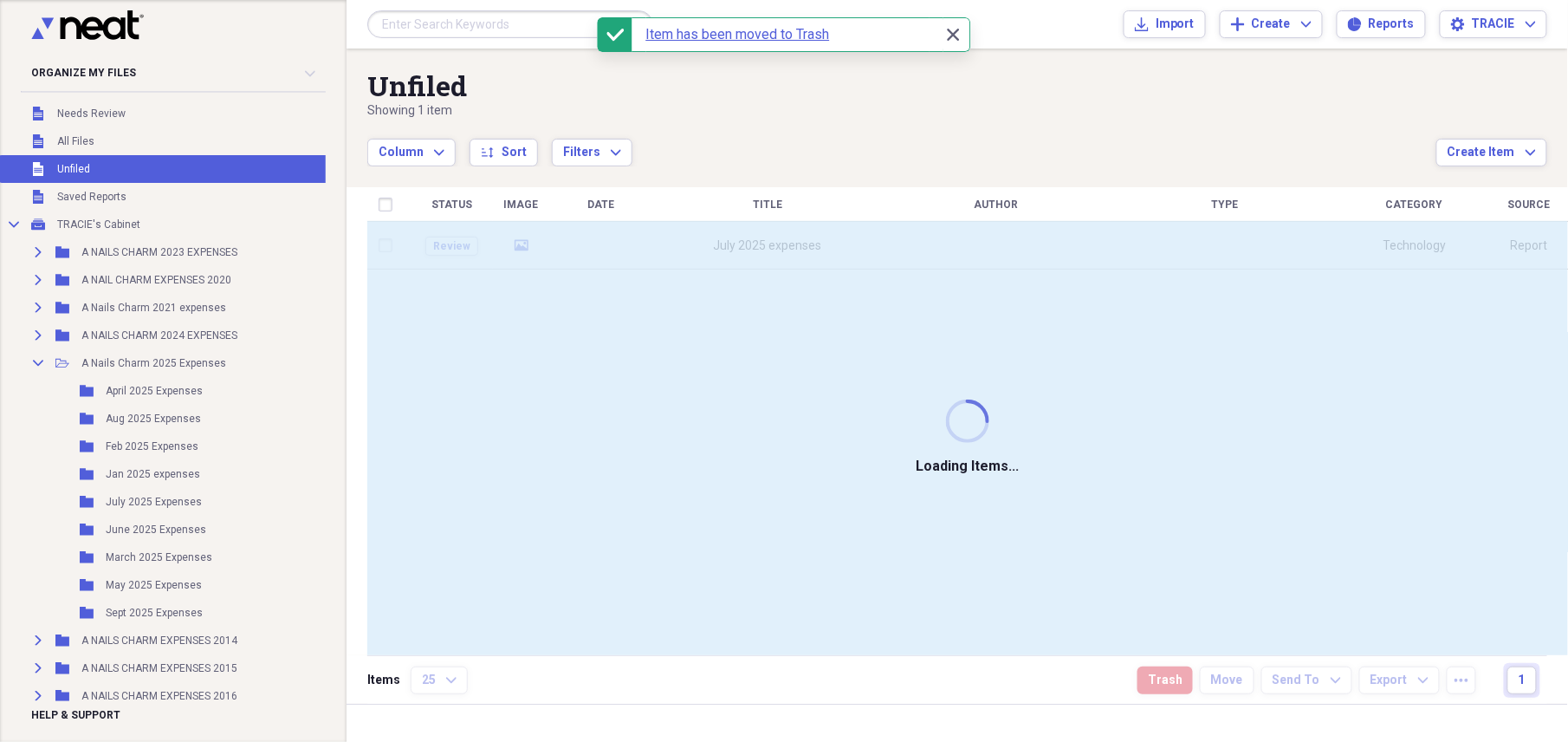 checkbox on "false" 